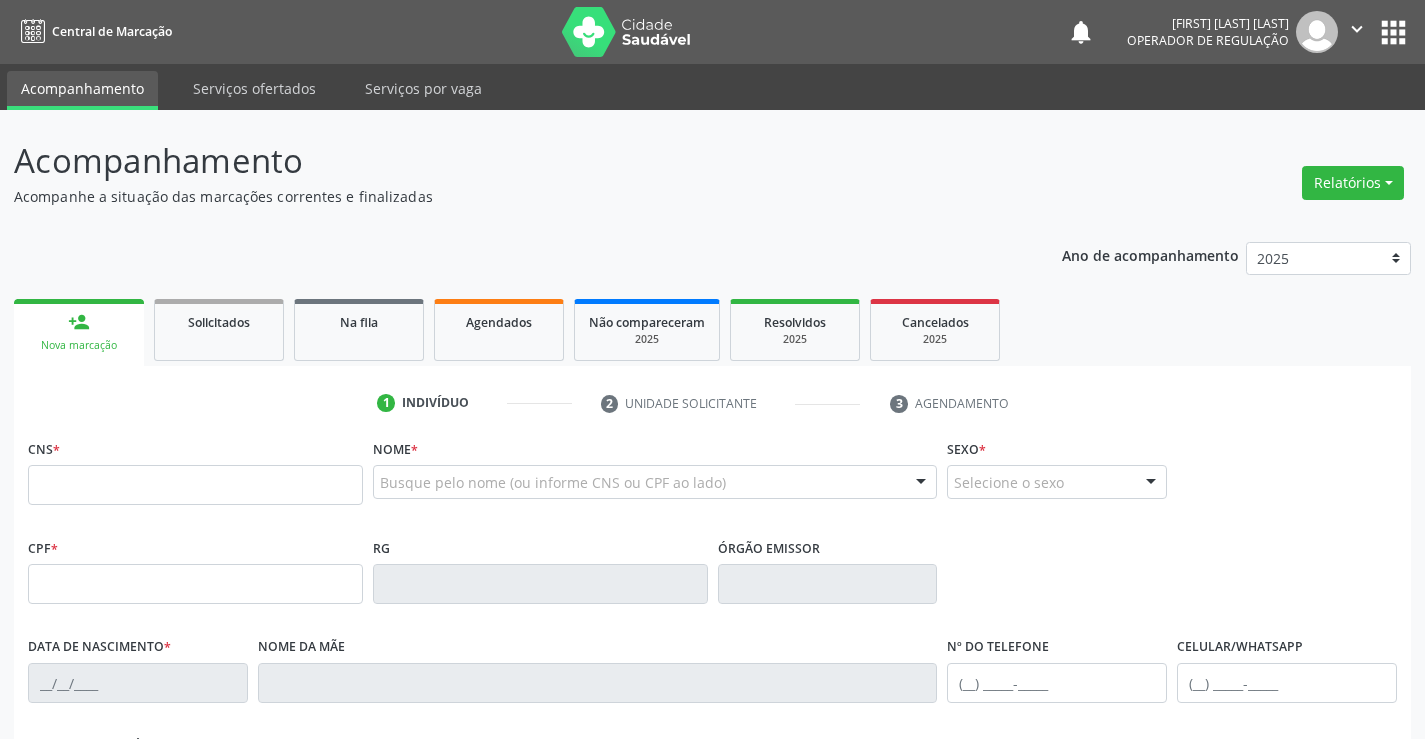 scroll, scrollTop: 0, scrollLeft: 0, axis: both 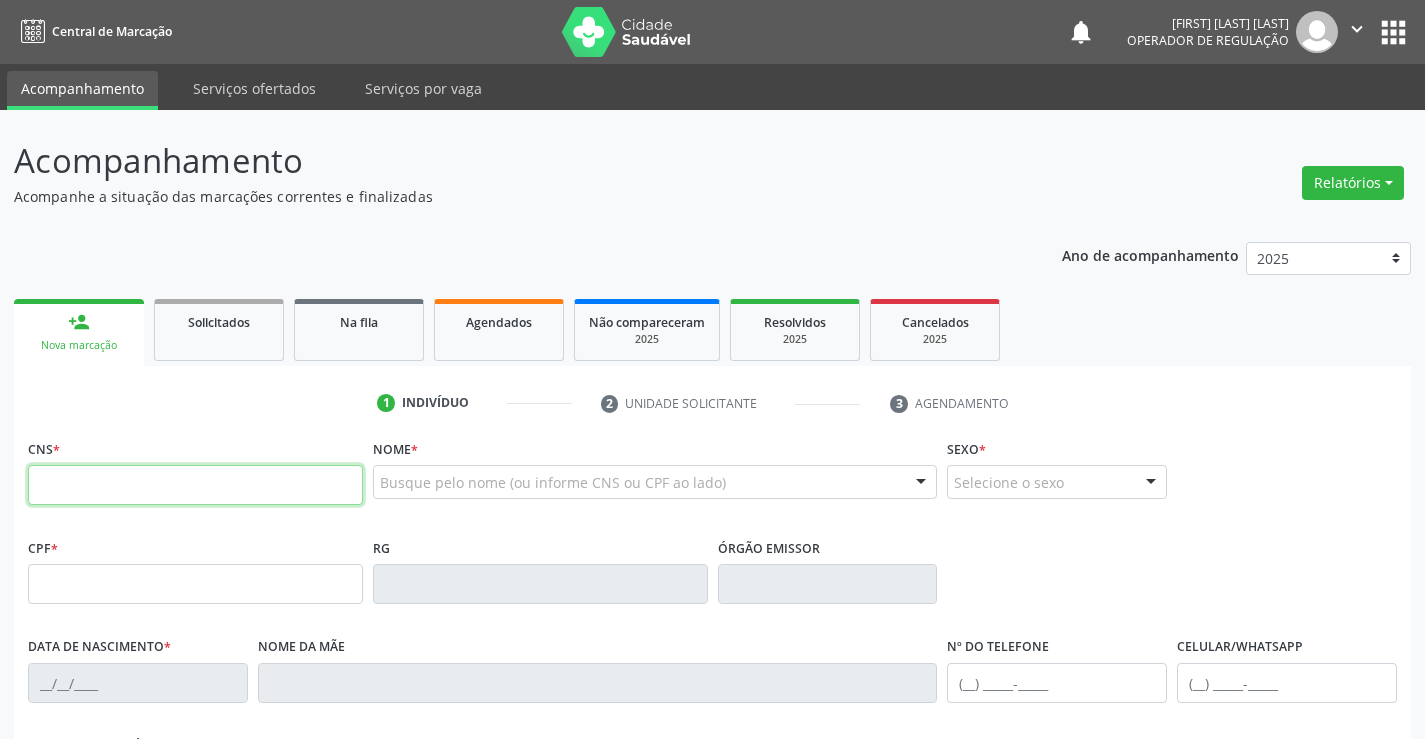 click at bounding box center (195, 485) 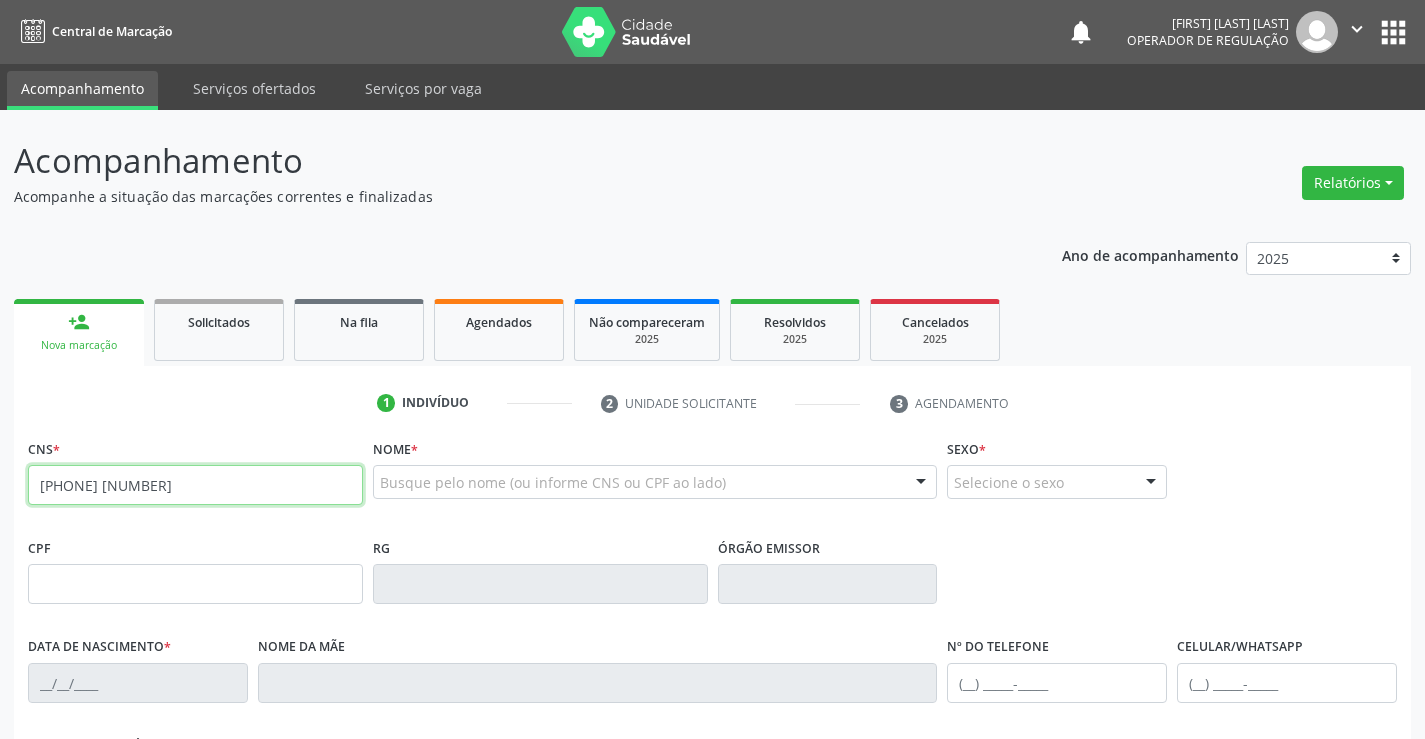 type on "708 6065 4098 7786" 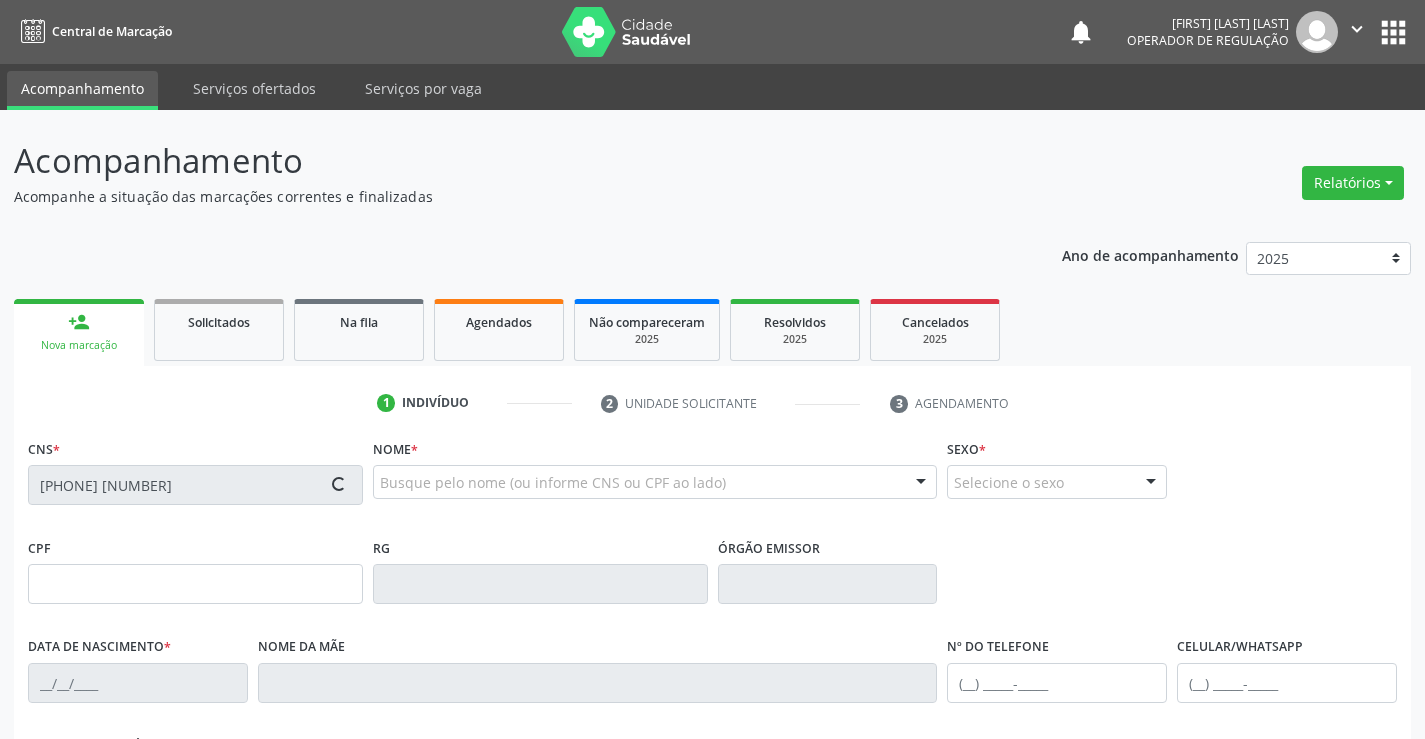 type on "2298223041" 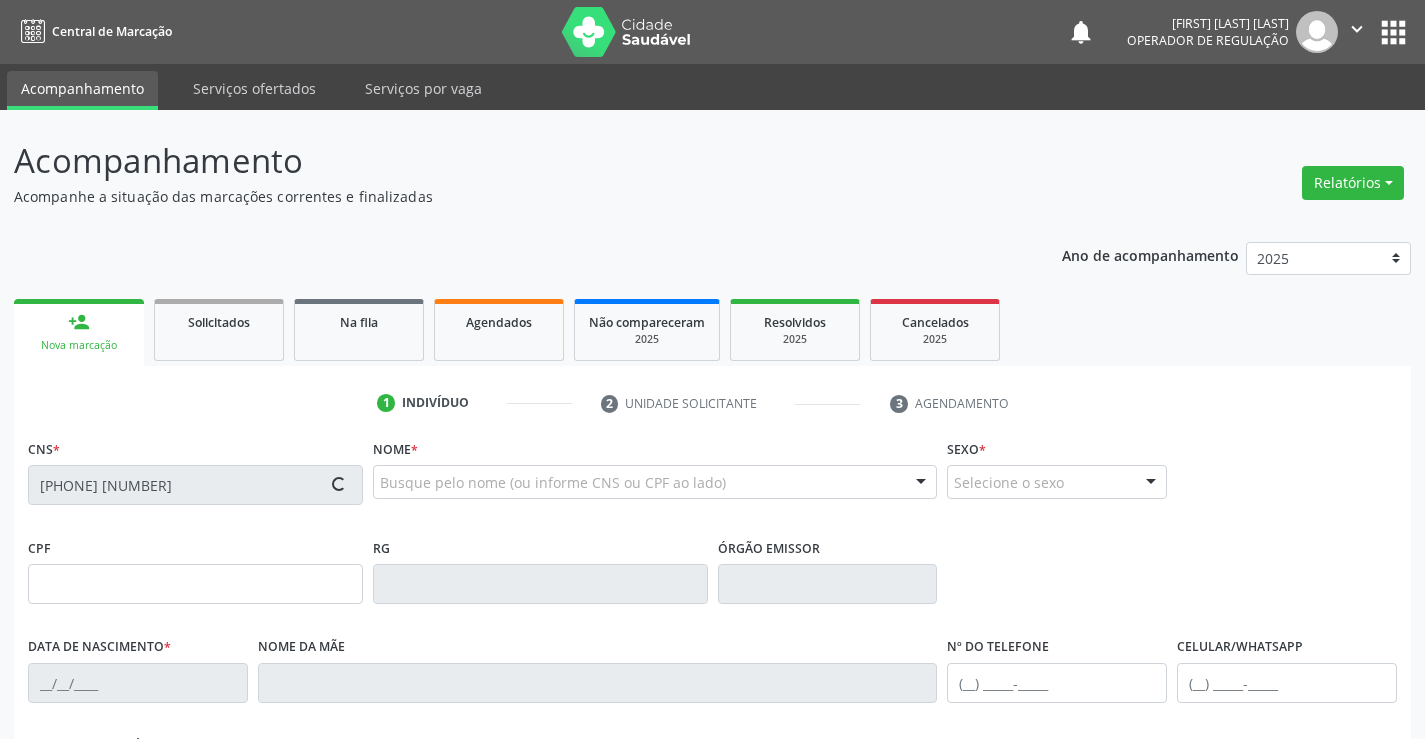 type on "21/12/2014" 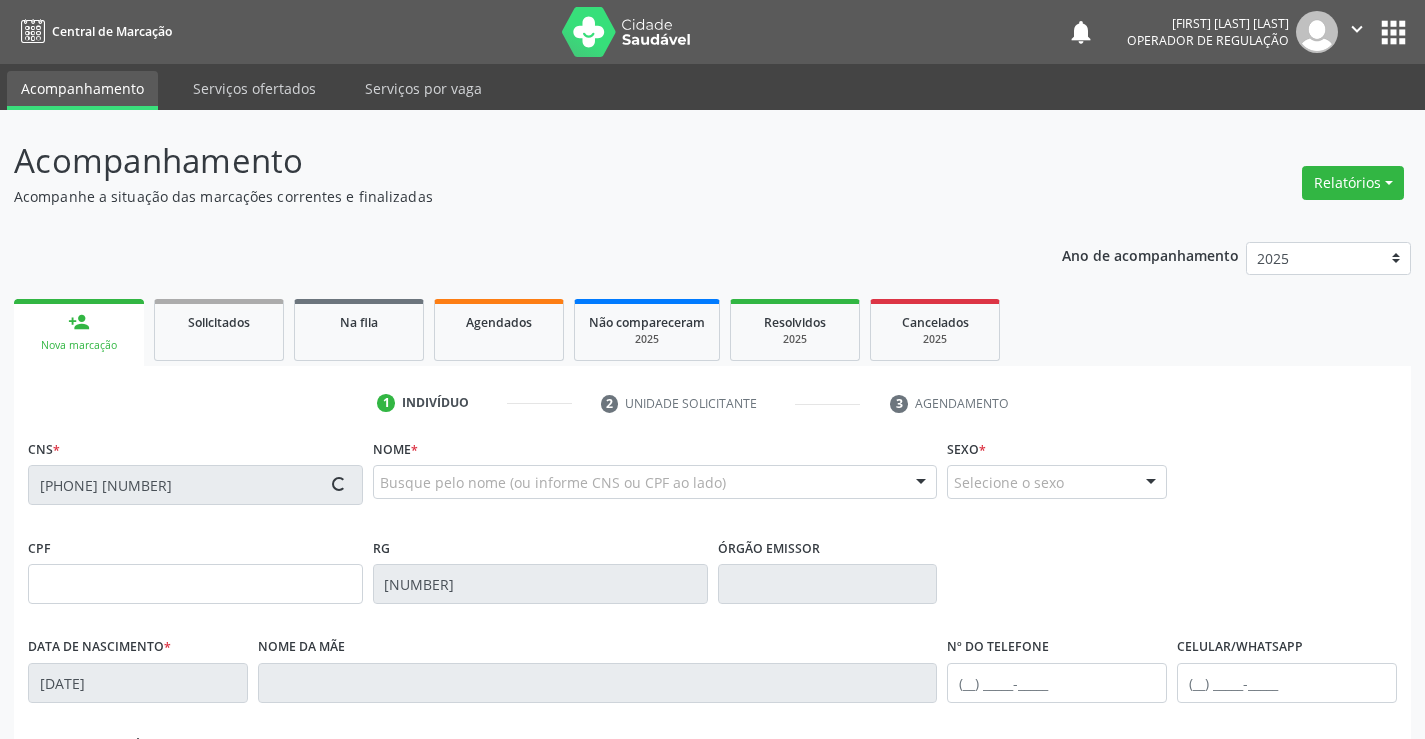 type on "S/N" 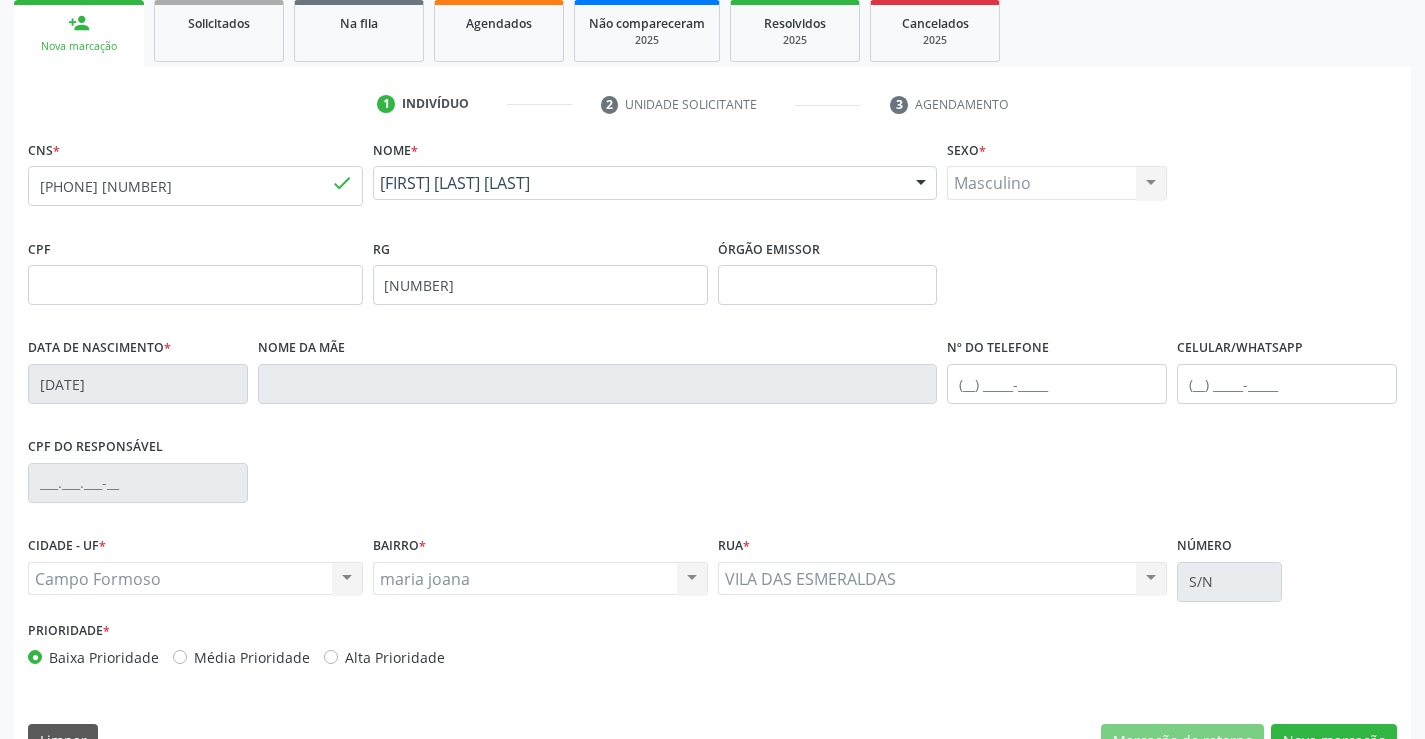 scroll, scrollTop: 300, scrollLeft: 0, axis: vertical 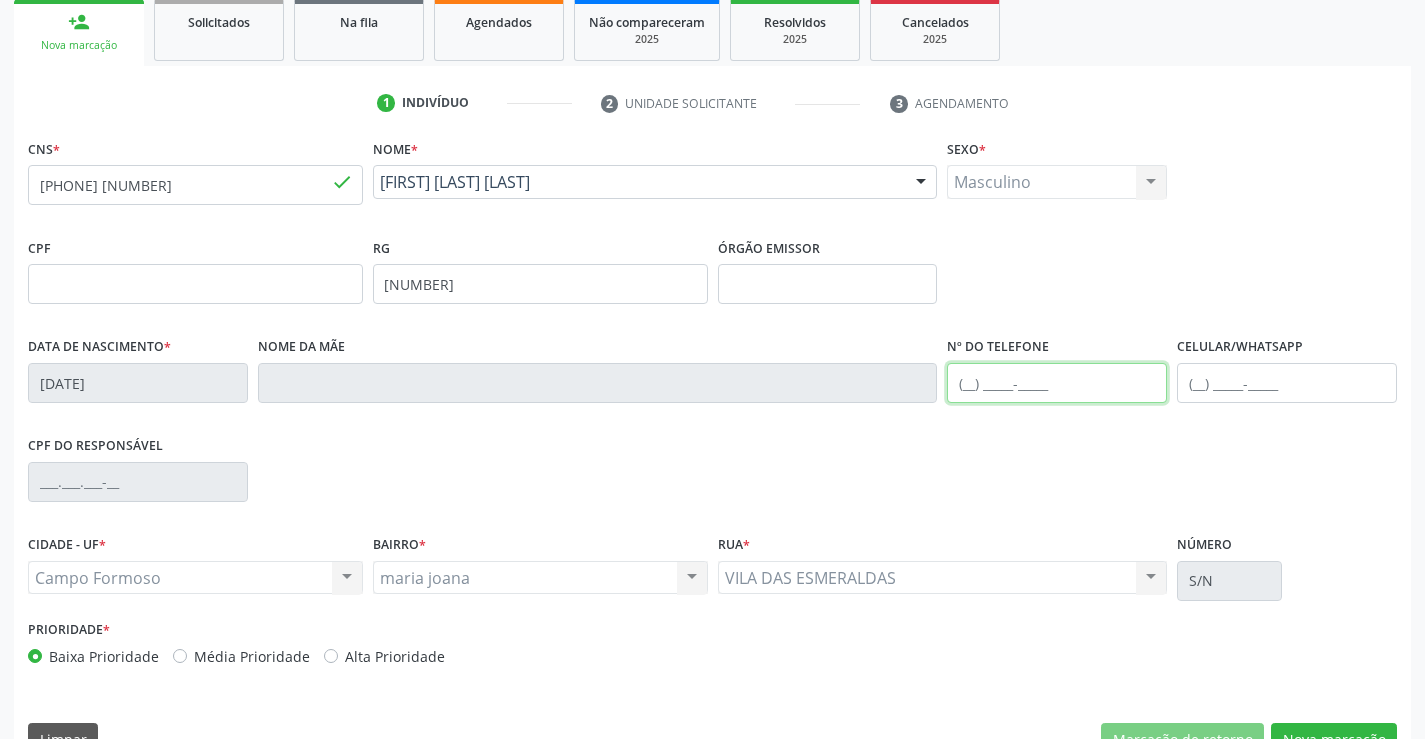 click at bounding box center [1057, 383] 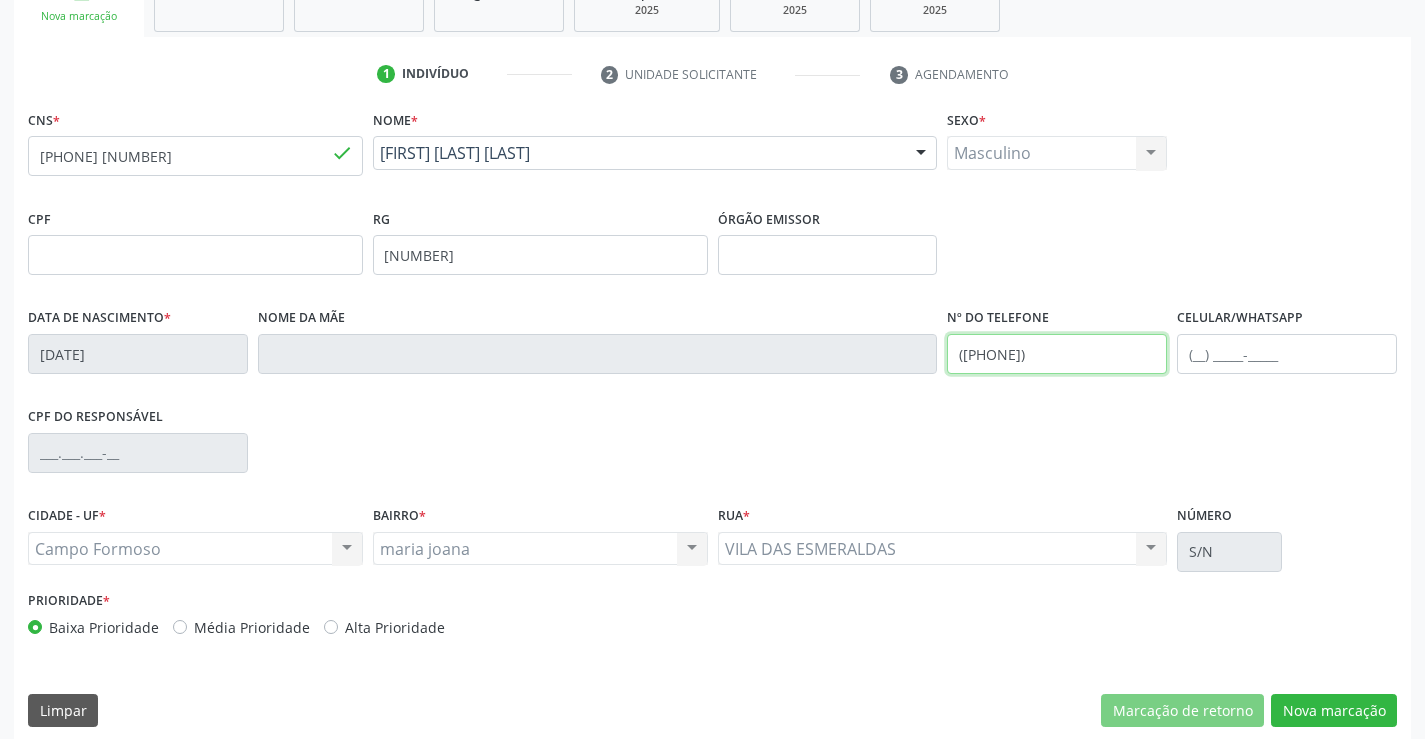 scroll, scrollTop: 345, scrollLeft: 0, axis: vertical 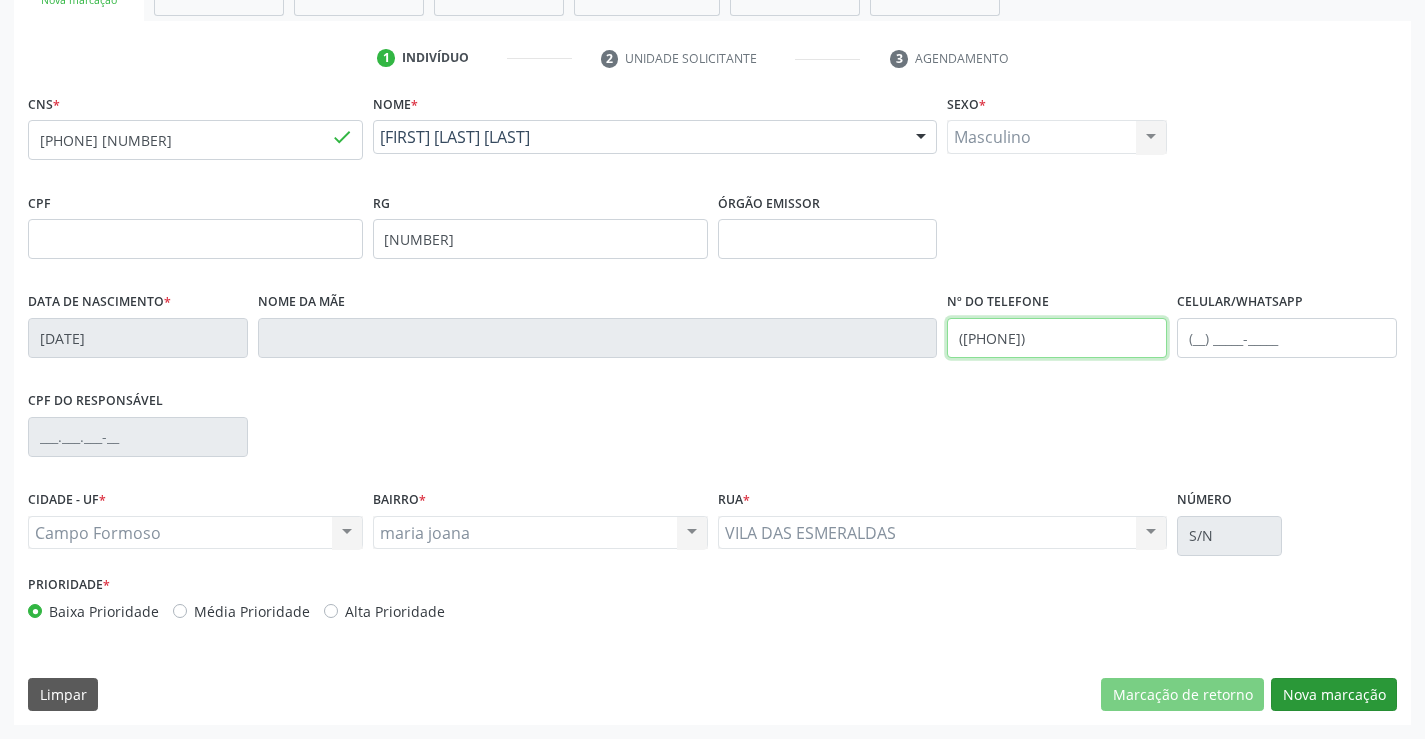 type on "(74) 98872-1868" 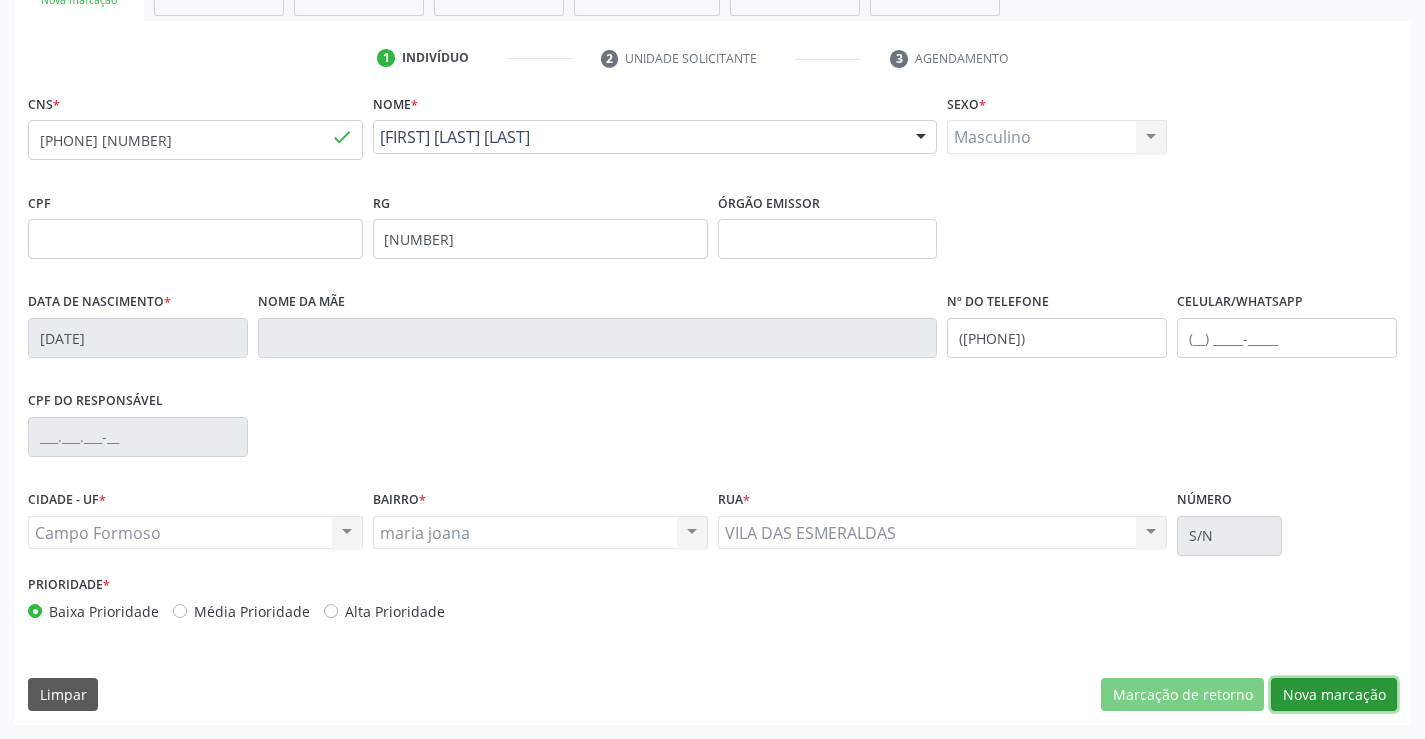 click on "Nova marcação" at bounding box center [1334, 695] 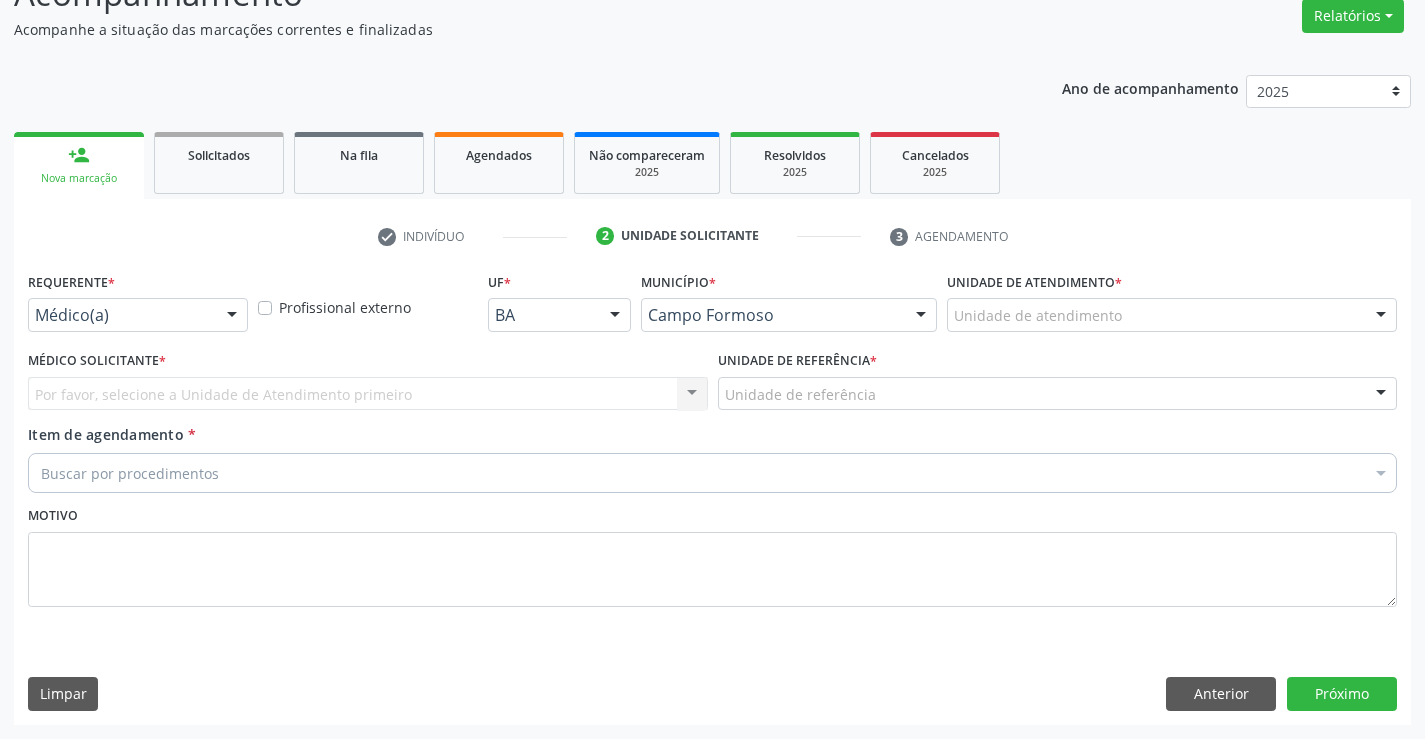 scroll, scrollTop: 167, scrollLeft: 0, axis: vertical 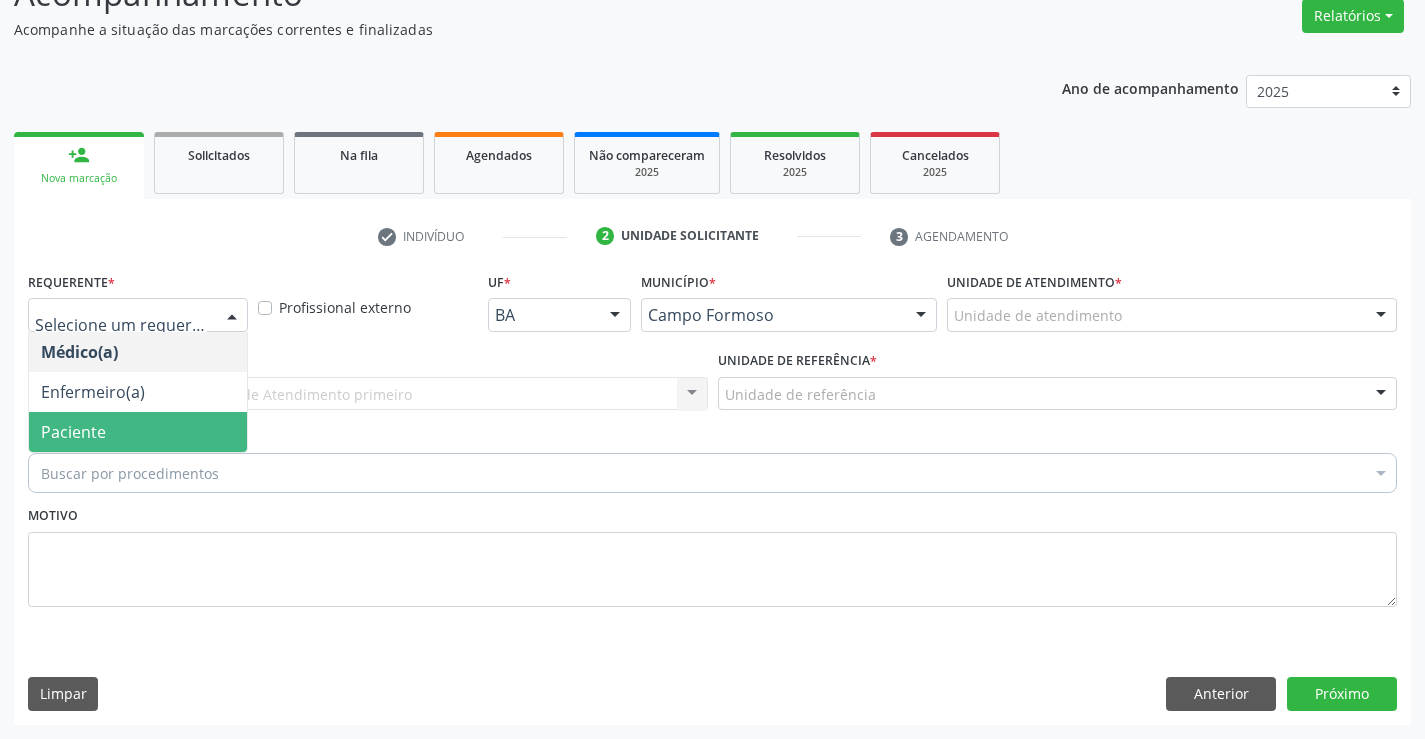 click on "Paciente" at bounding box center (138, 432) 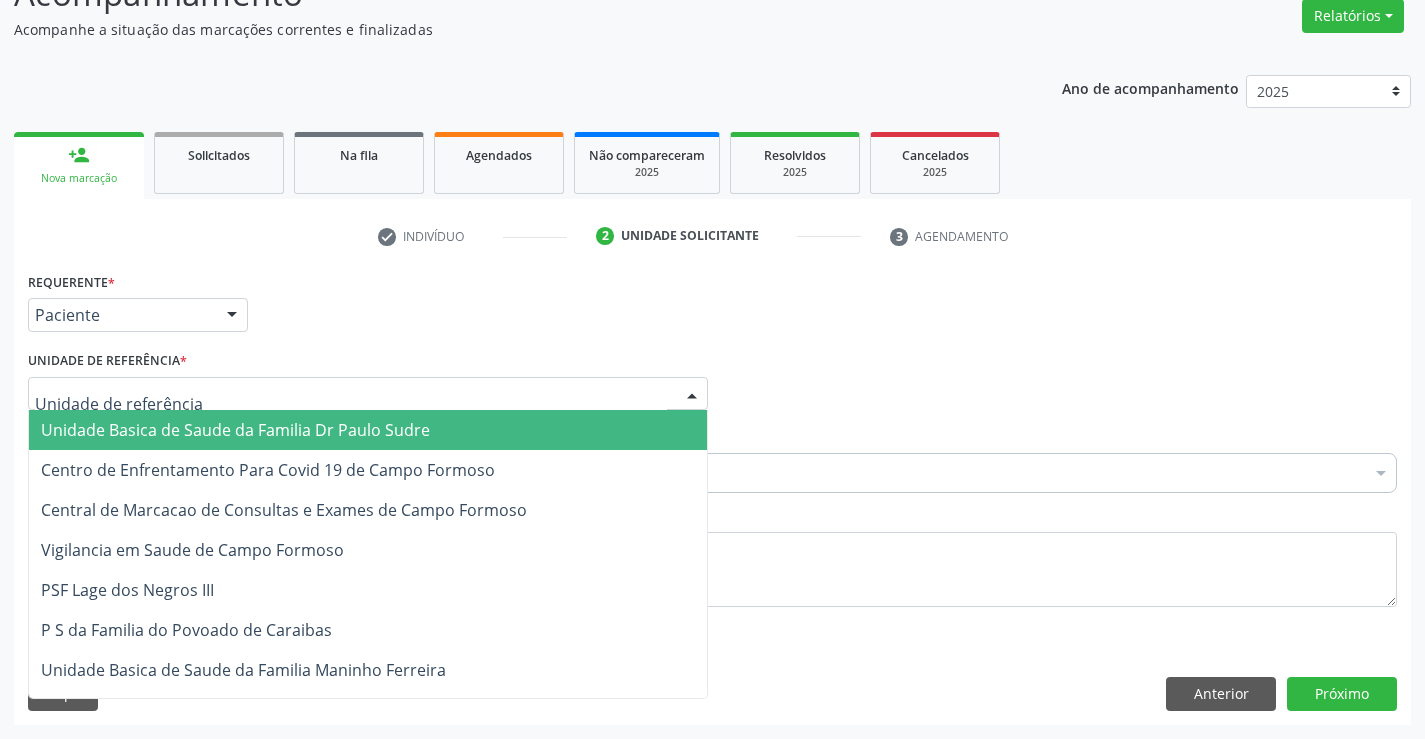 click at bounding box center [368, 394] 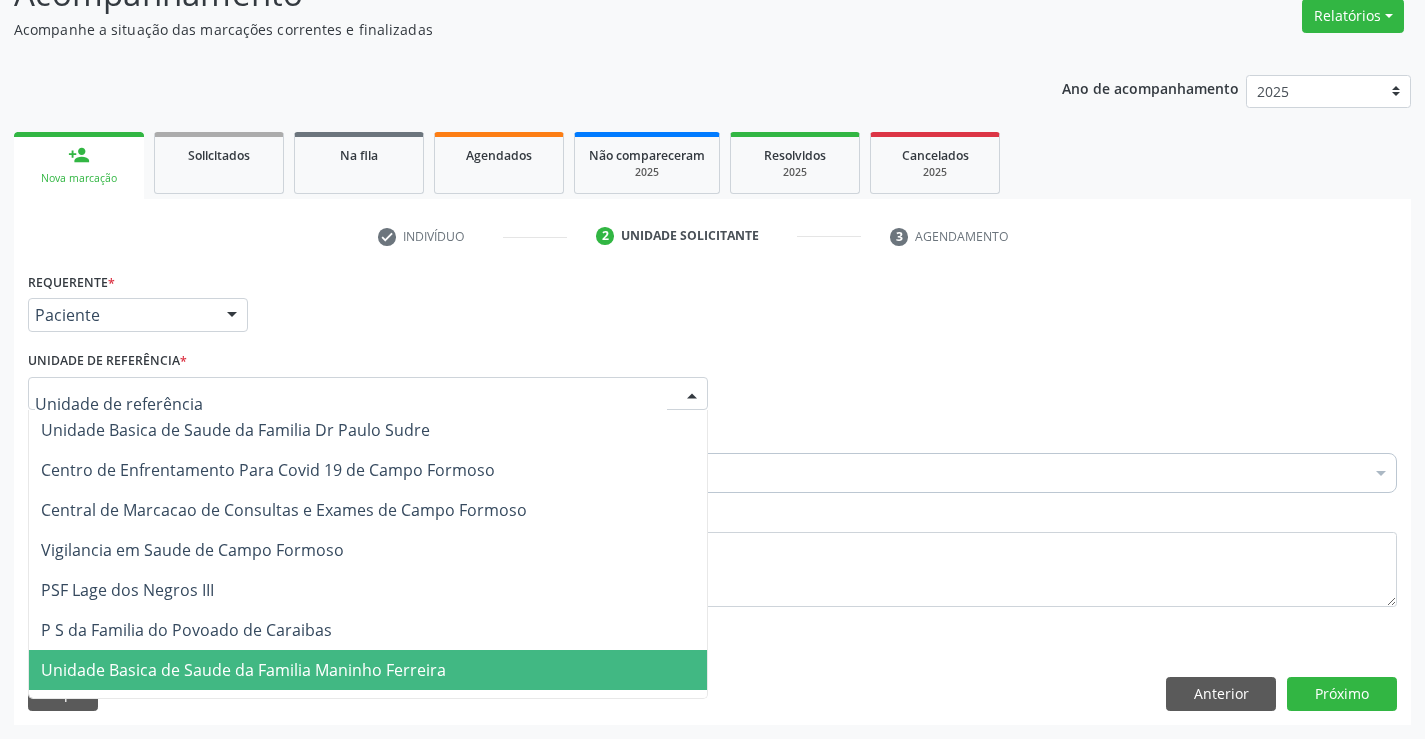 click on "Unidade Basica de Saude da Familia Maninho Ferreira" at bounding box center (243, 670) 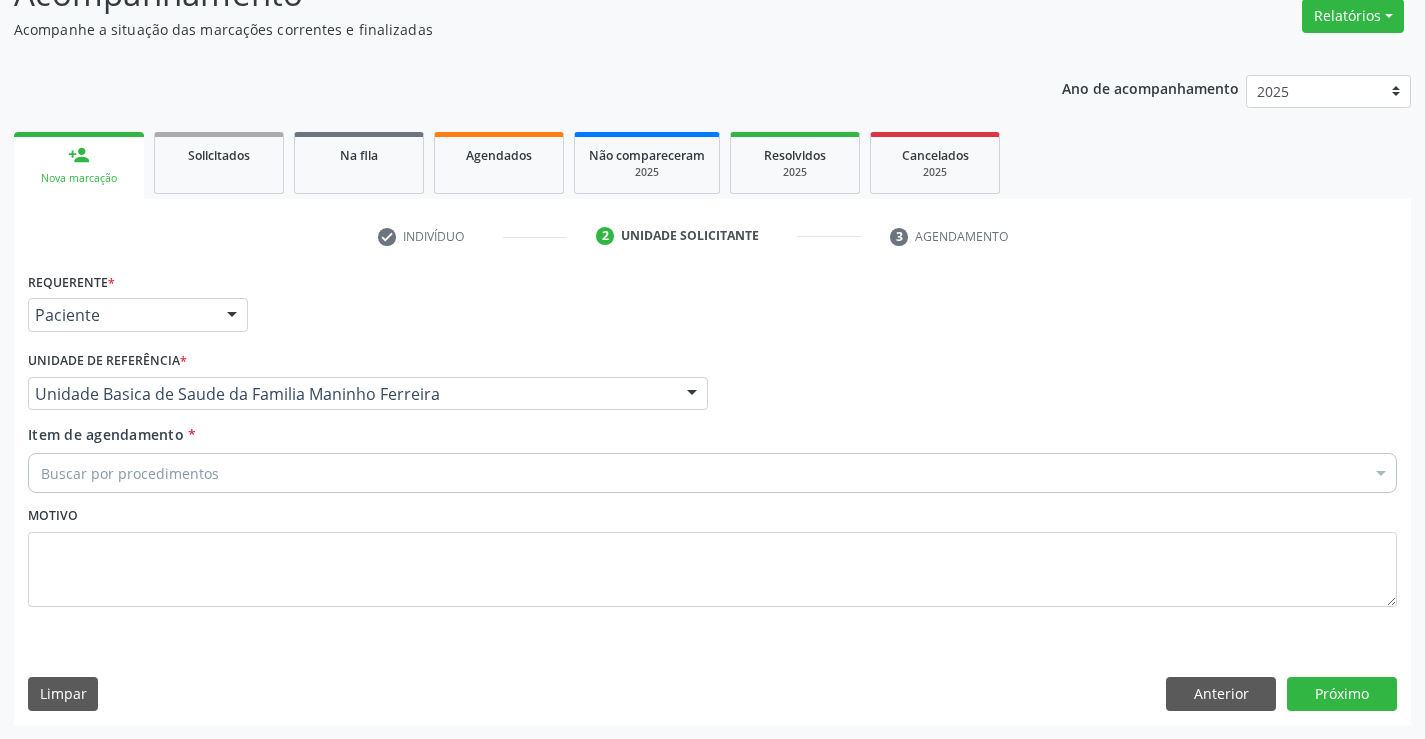 drag, startPoint x: 195, startPoint y: 492, endPoint x: 199, endPoint y: 476, distance: 16.492422 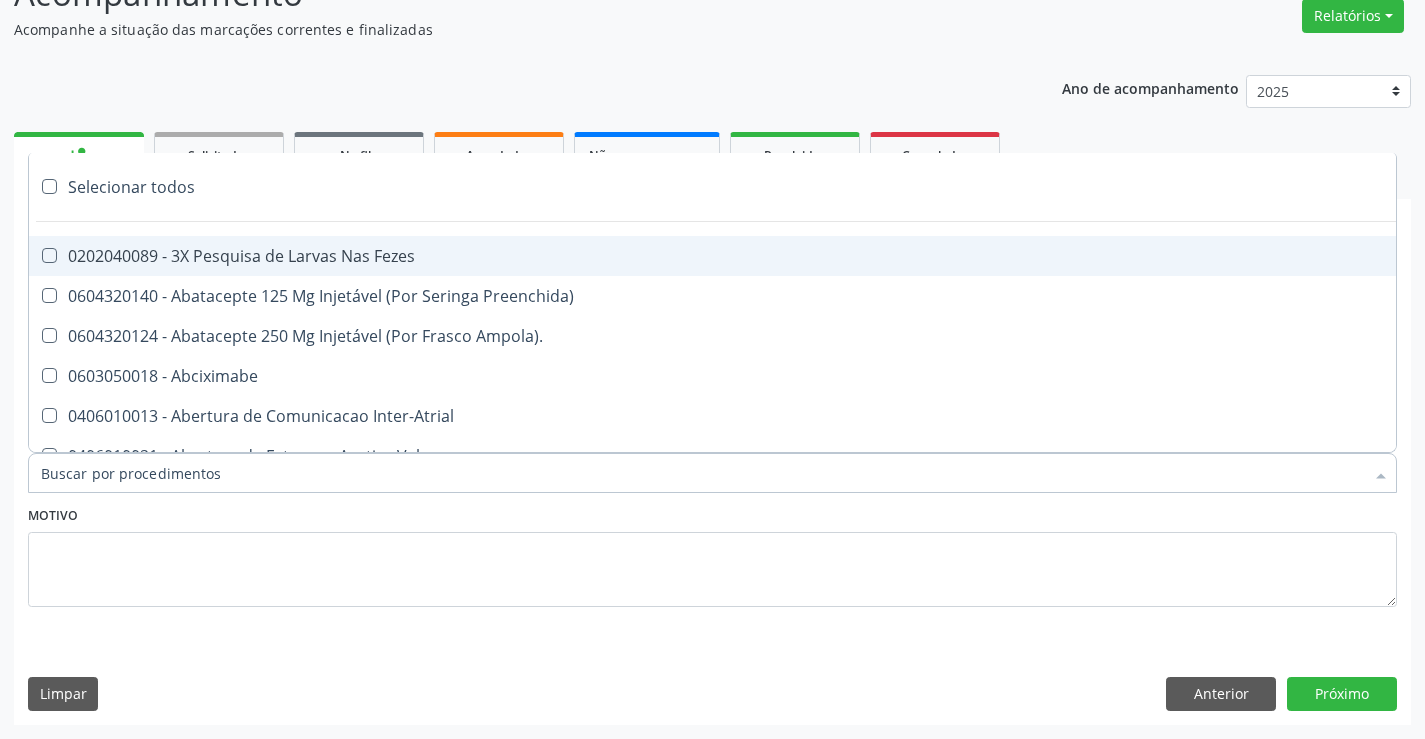 click on "Item de agendamento
*" at bounding box center (702, 473) 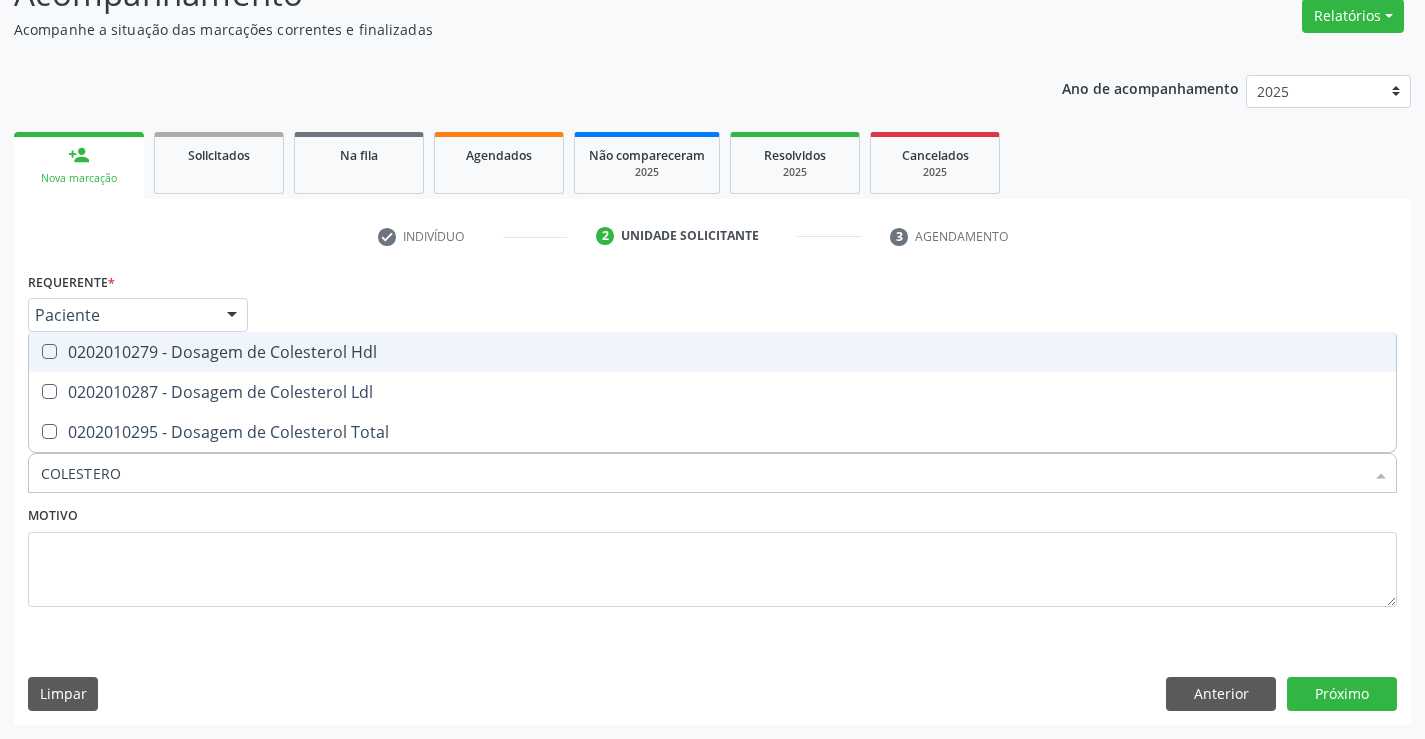 type on "COLESTEROL" 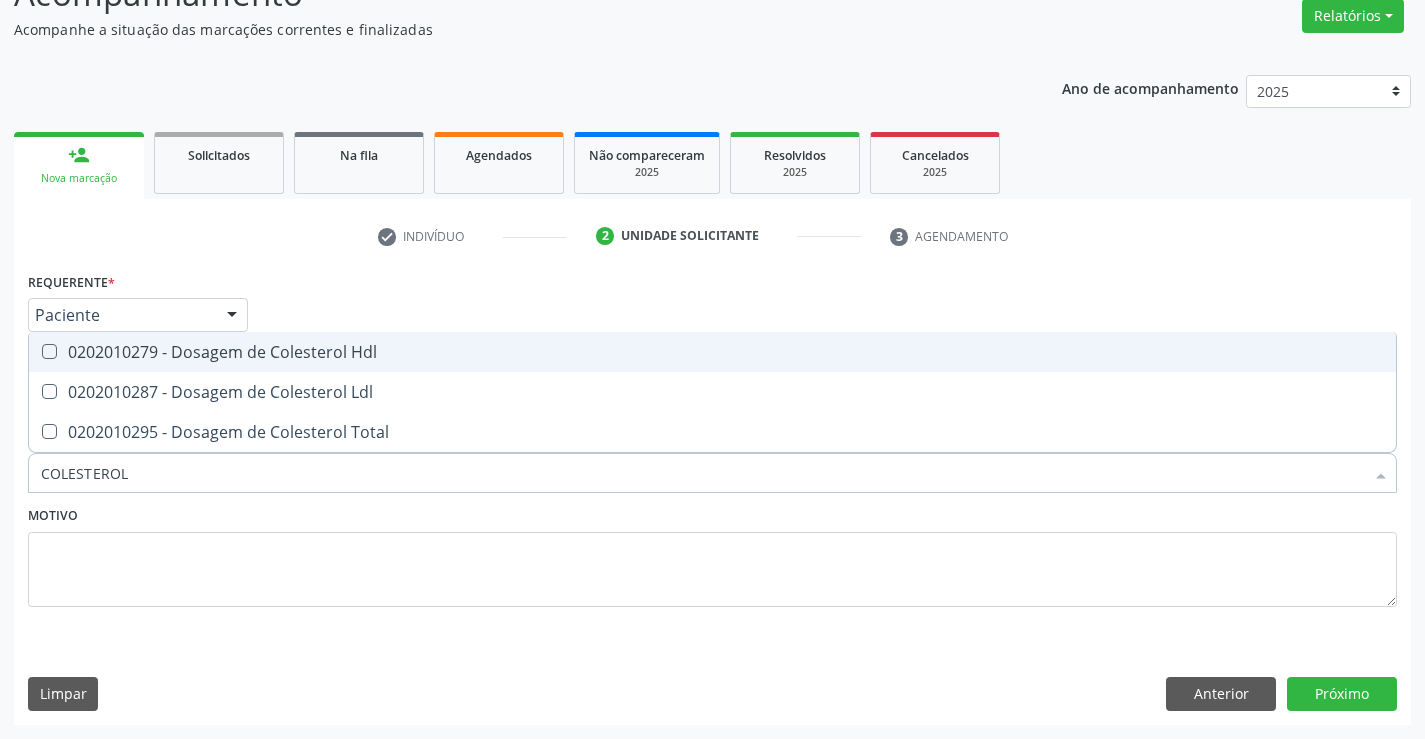 click on "0202010279 - Dosagem de Colesterol Hdl" at bounding box center [712, 352] 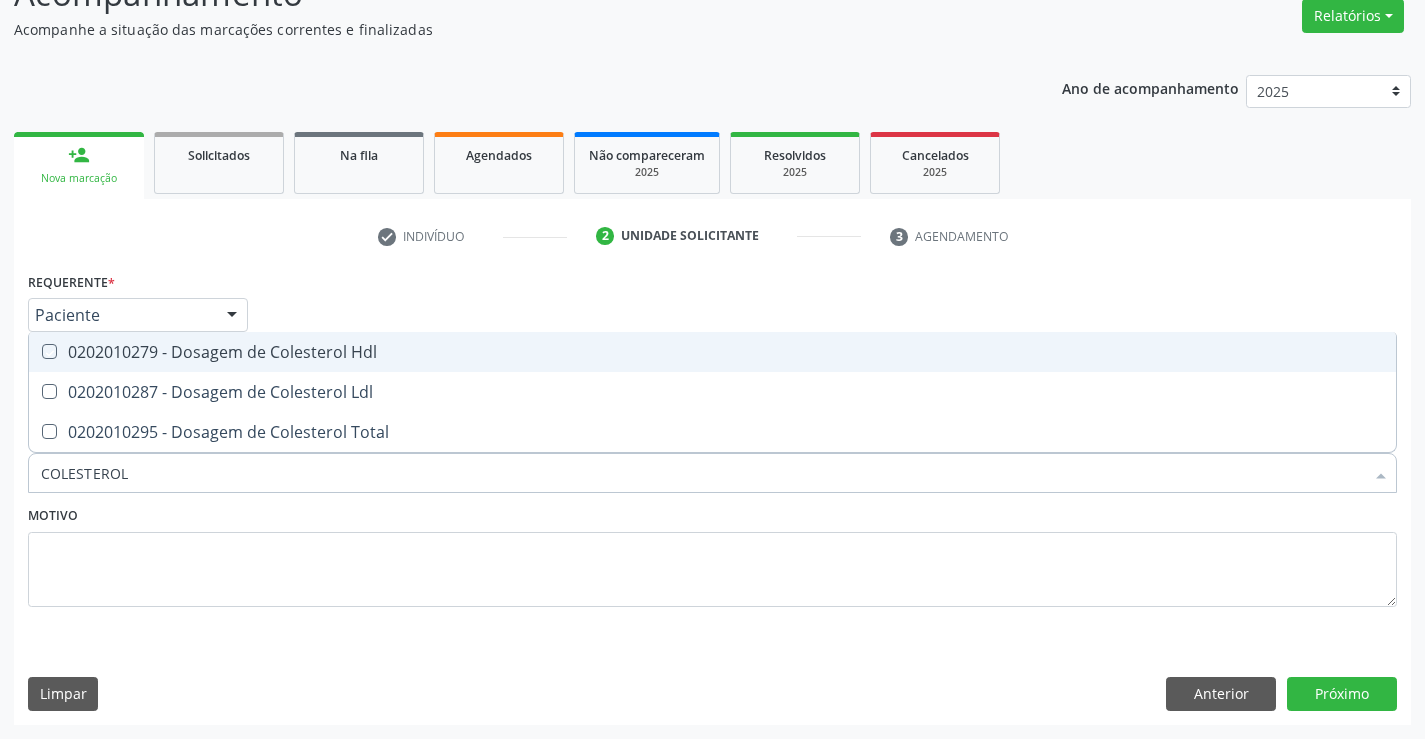 checkbox on "true" 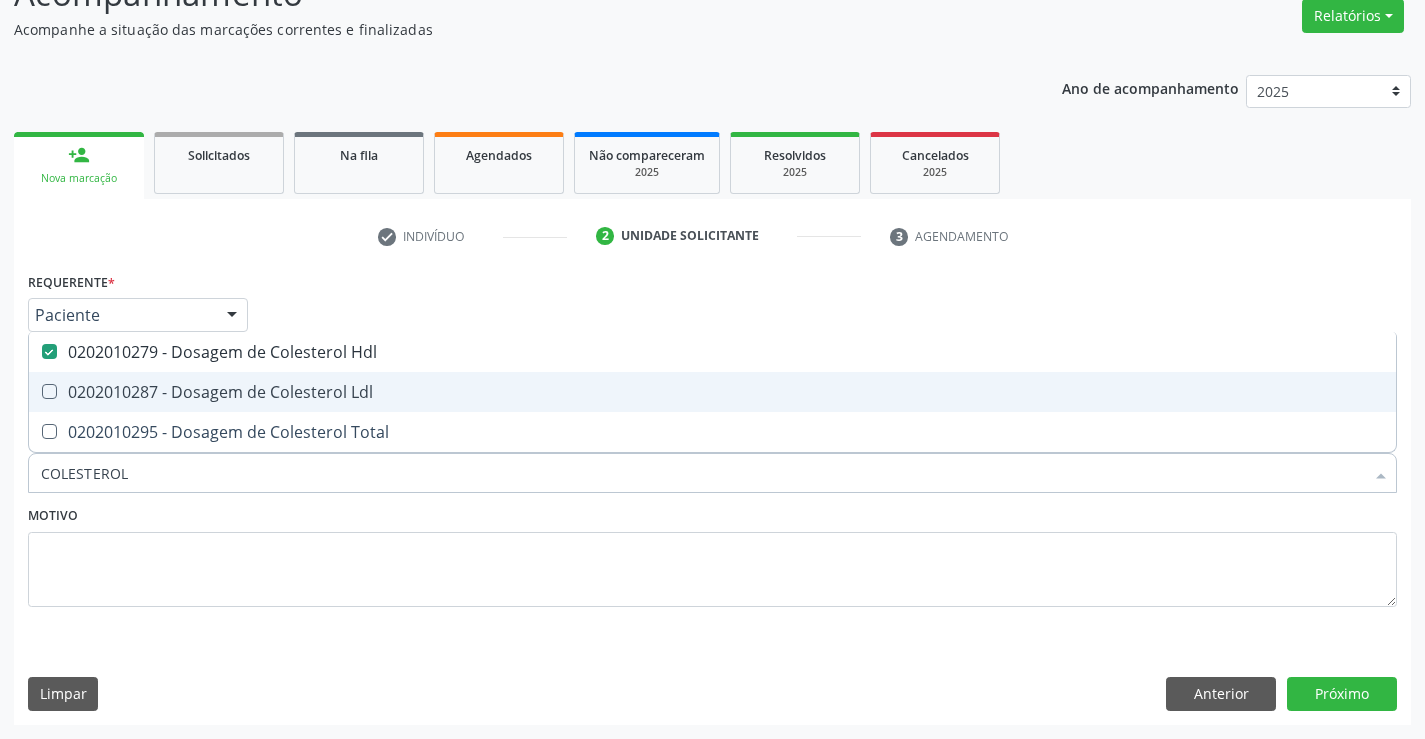 click on "0202010287 - Dosagem de Colesterol Ldl" at bounding box center [712, 392] 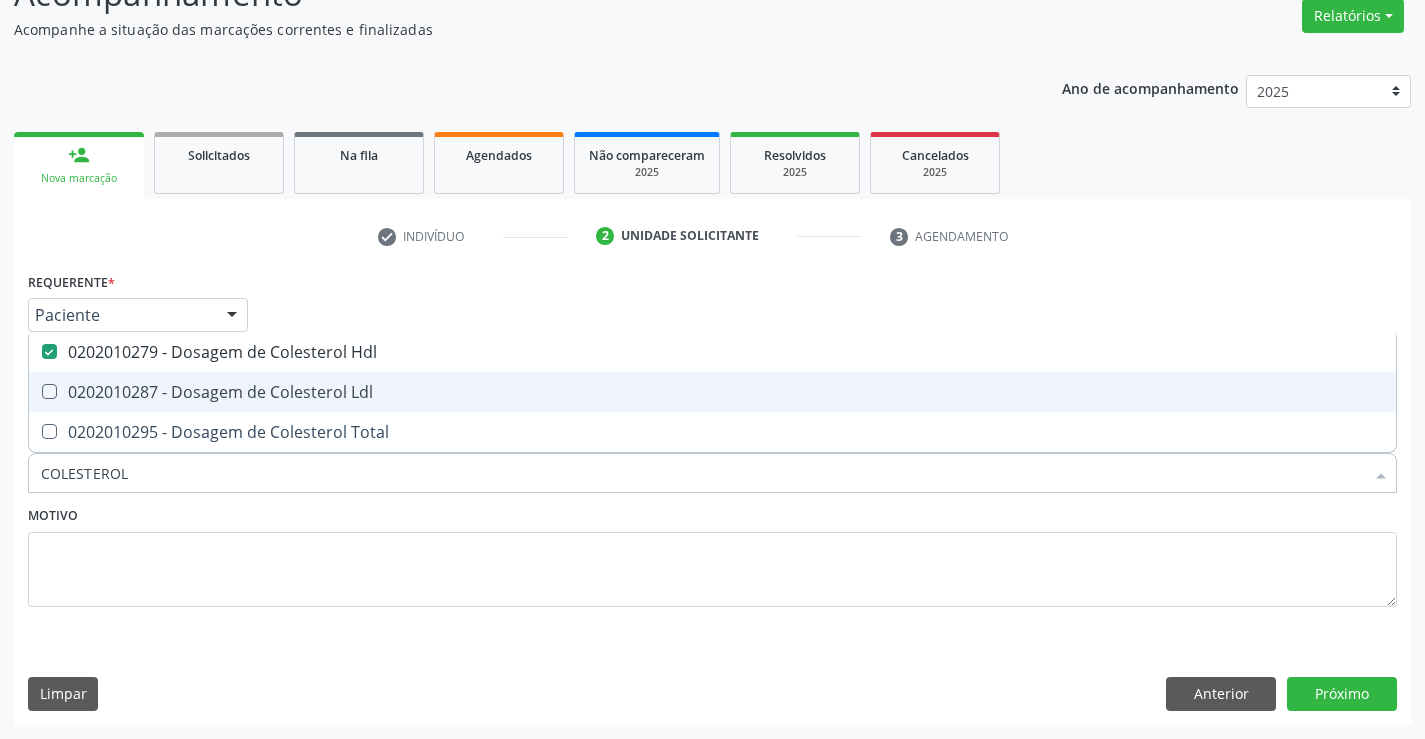 checkbox on "true" 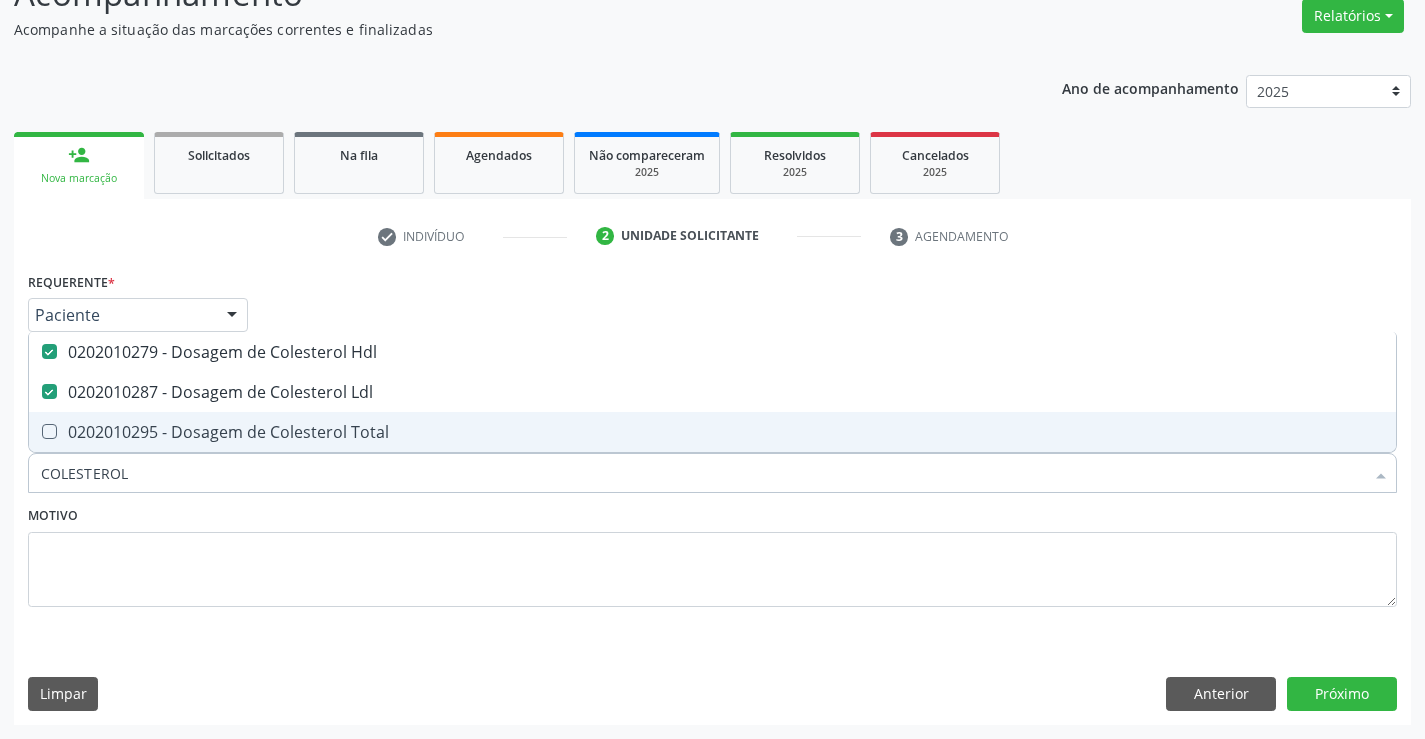click on "0202010295 - Dosagem de Colesterol Total" at bounding box center (712, 432) 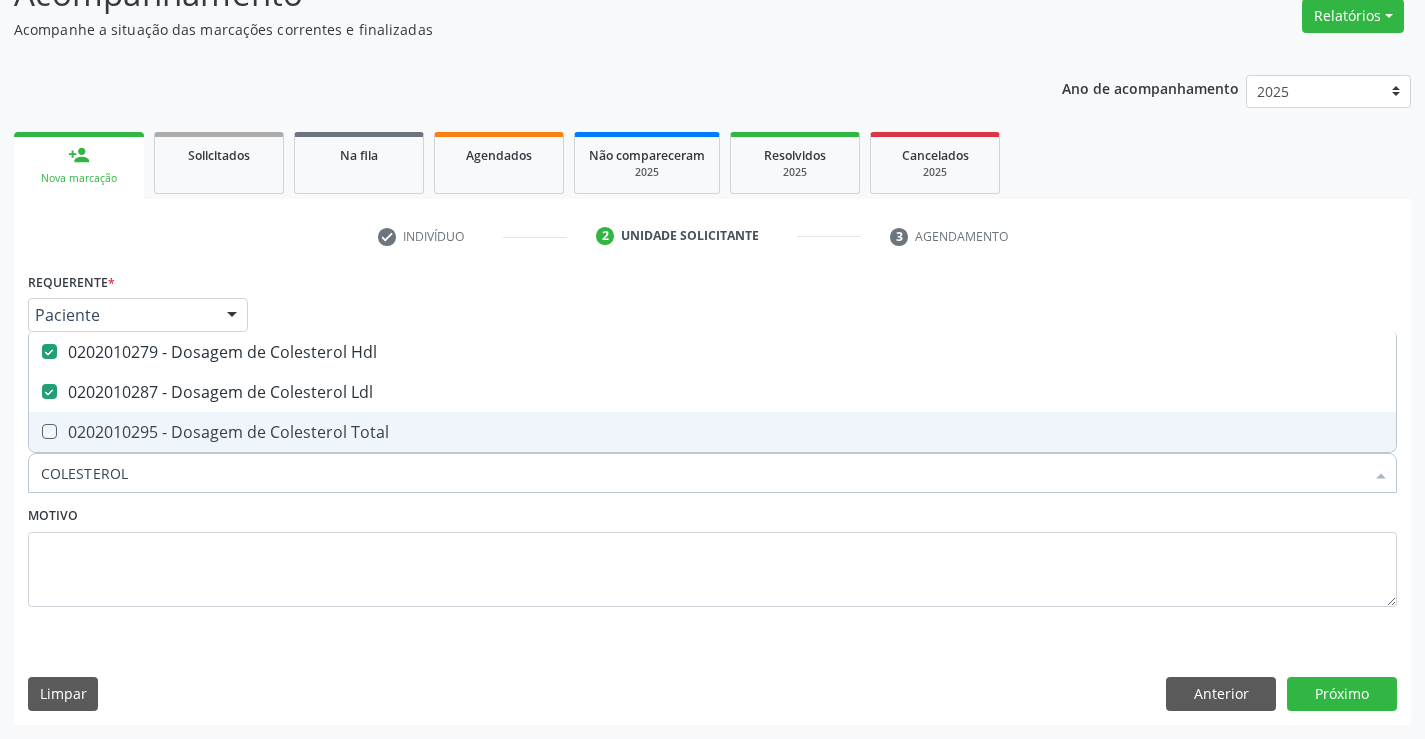 checkbox on "true" 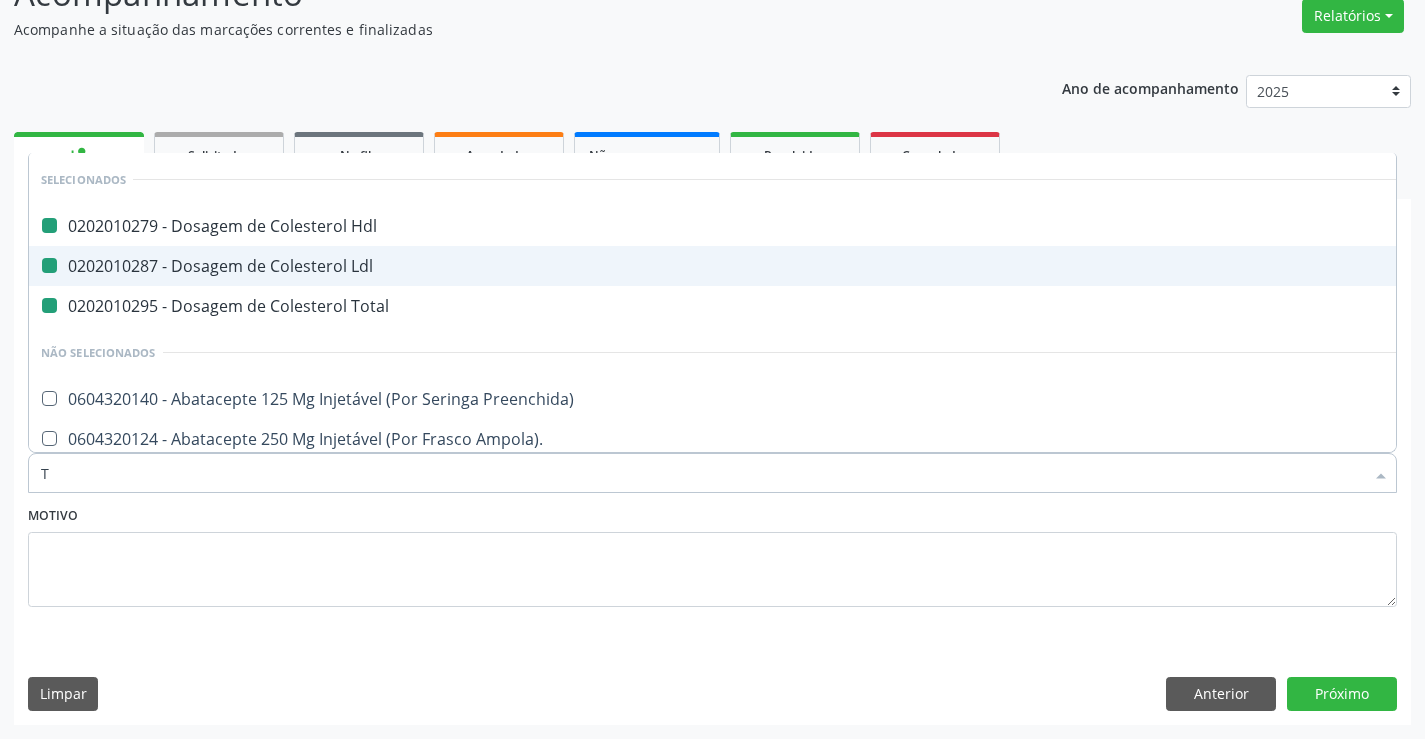 type on "TR" 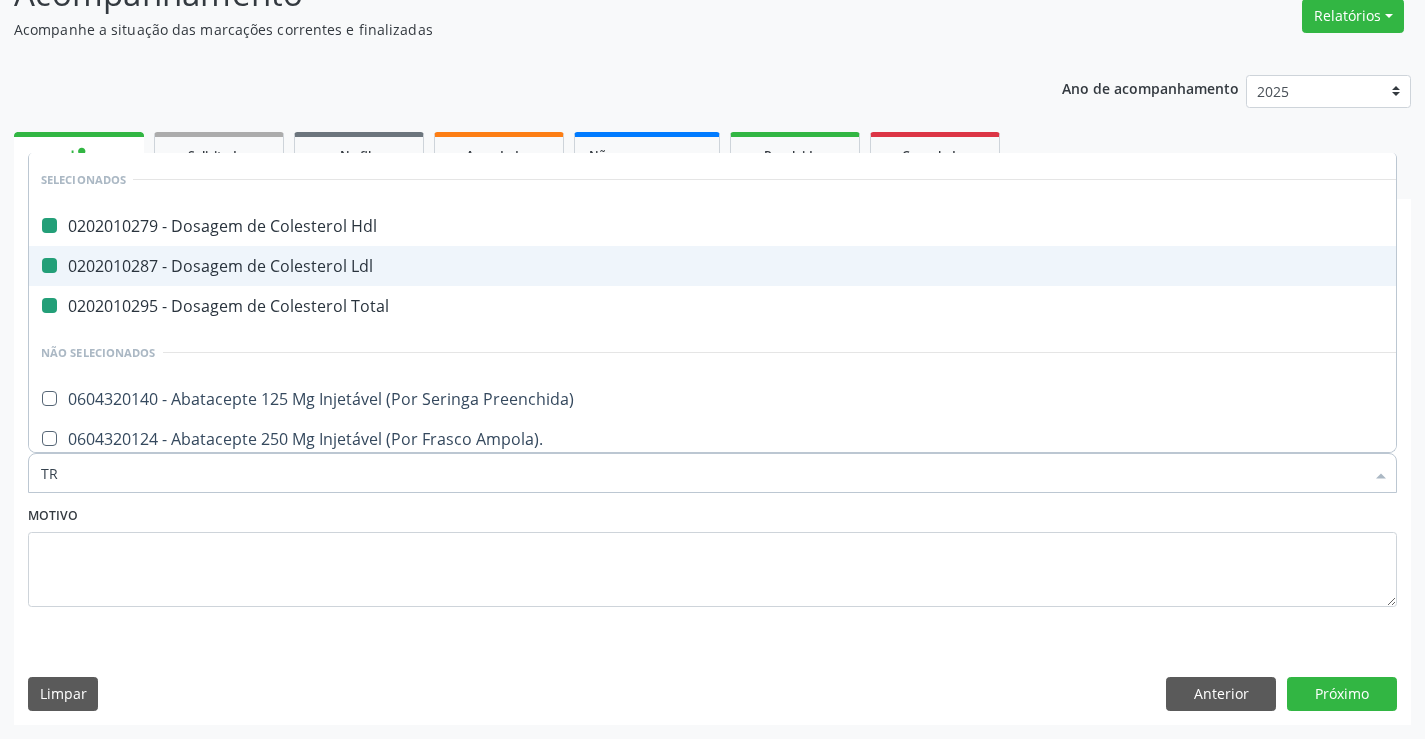 checkbox on "false" 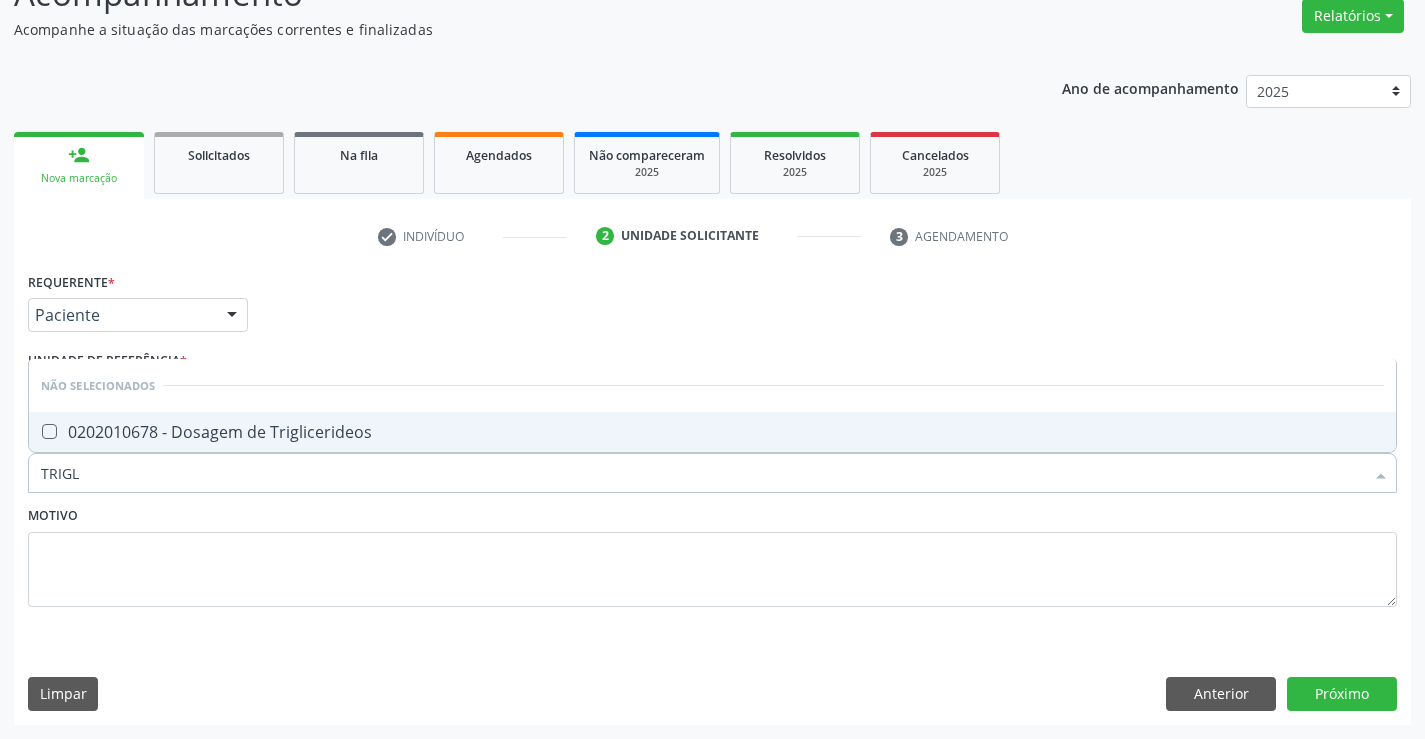 type on "TRIGLI" 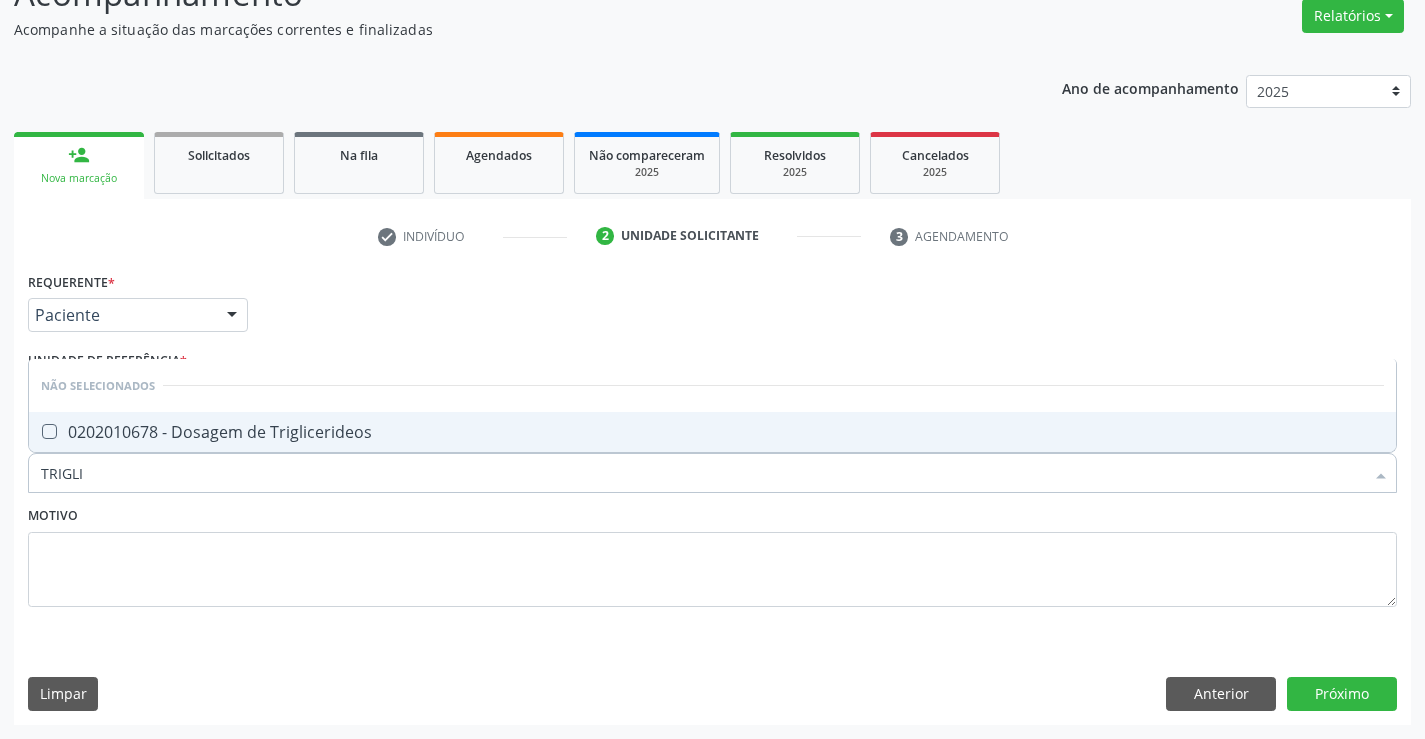 click on "TRIGLI" at bounding box center (702, 473) 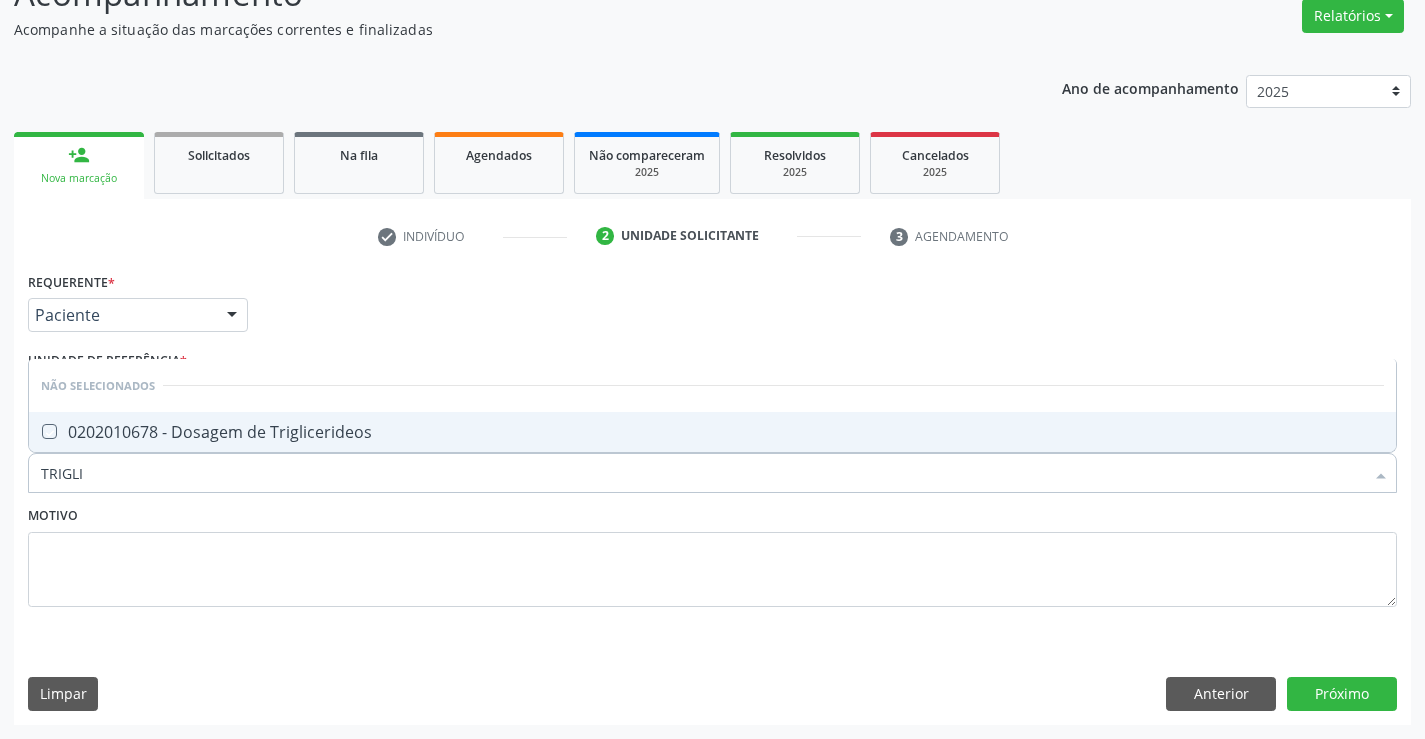 checkbox on "true" 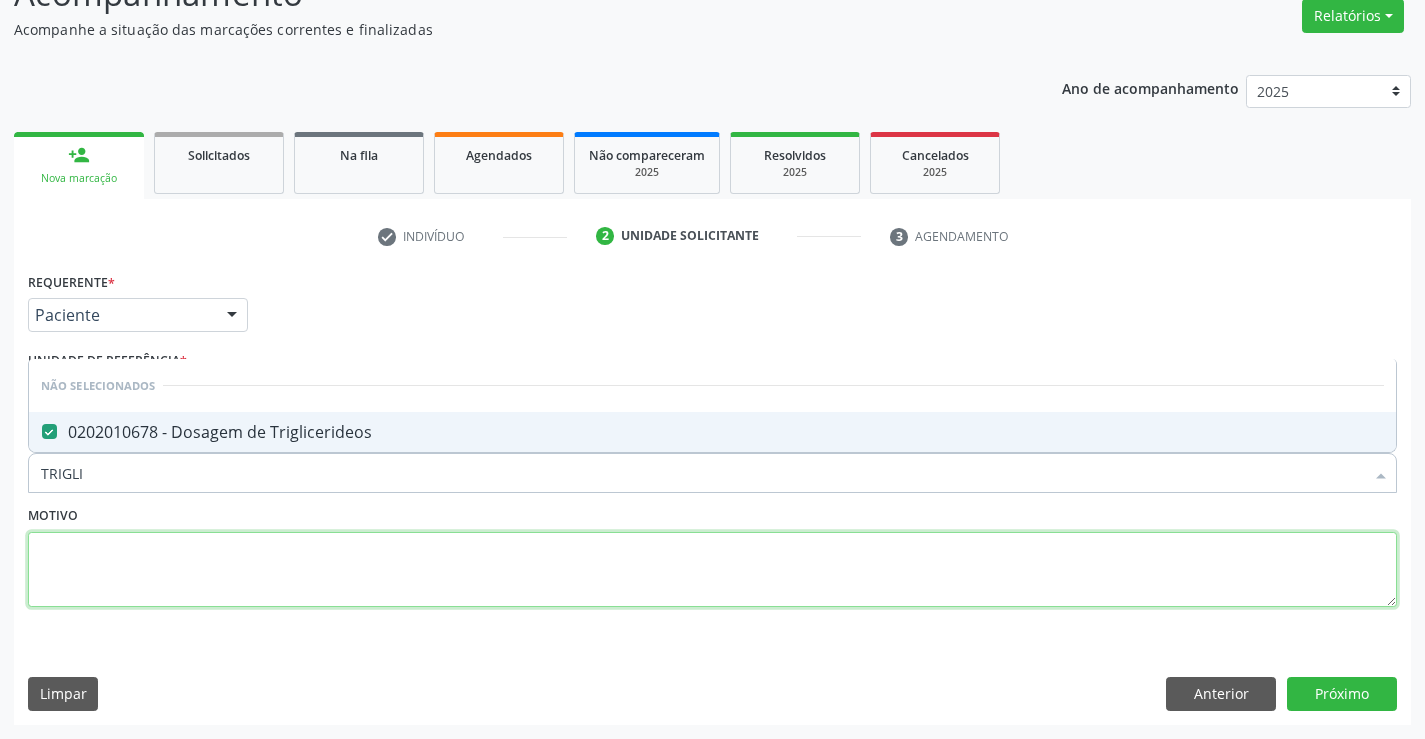 click at bounding box center (712, 570) 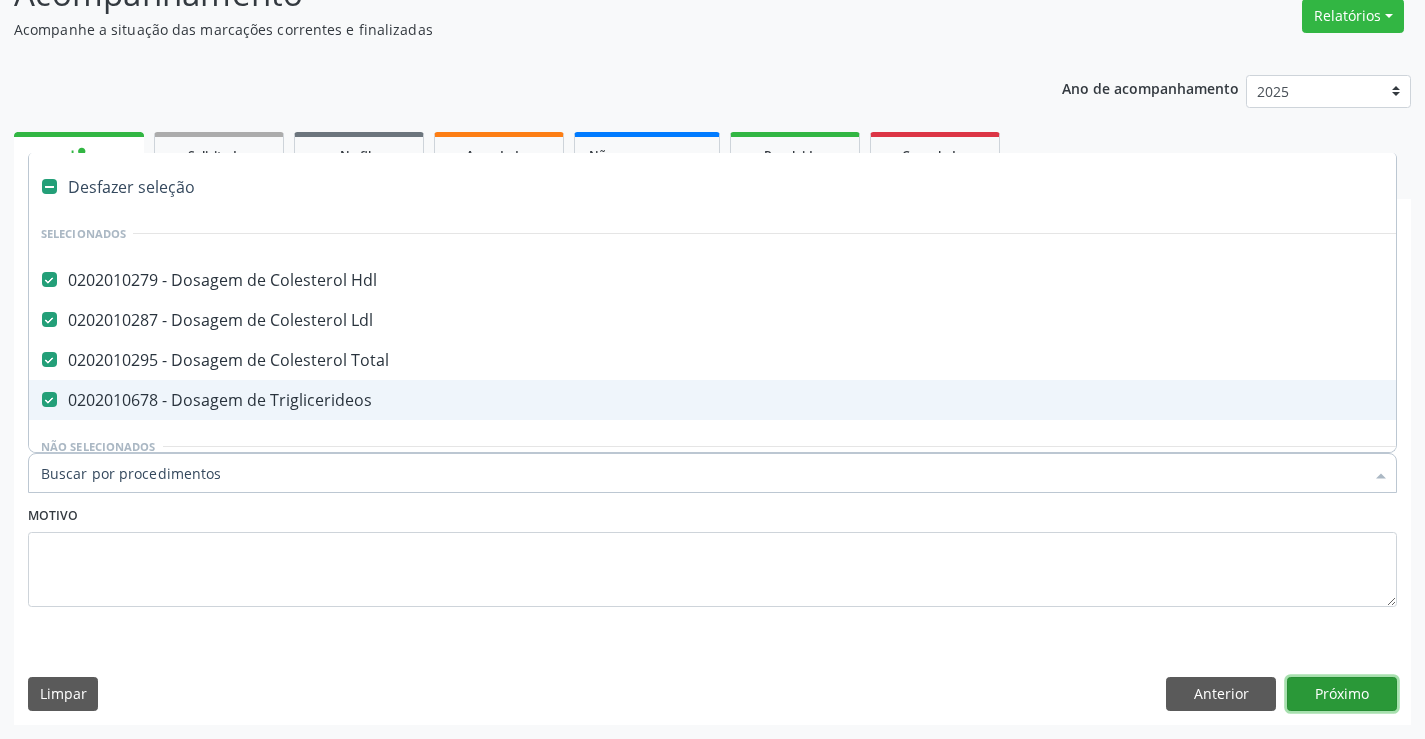 click on "Próximo" at bounding box center [1342, 694] 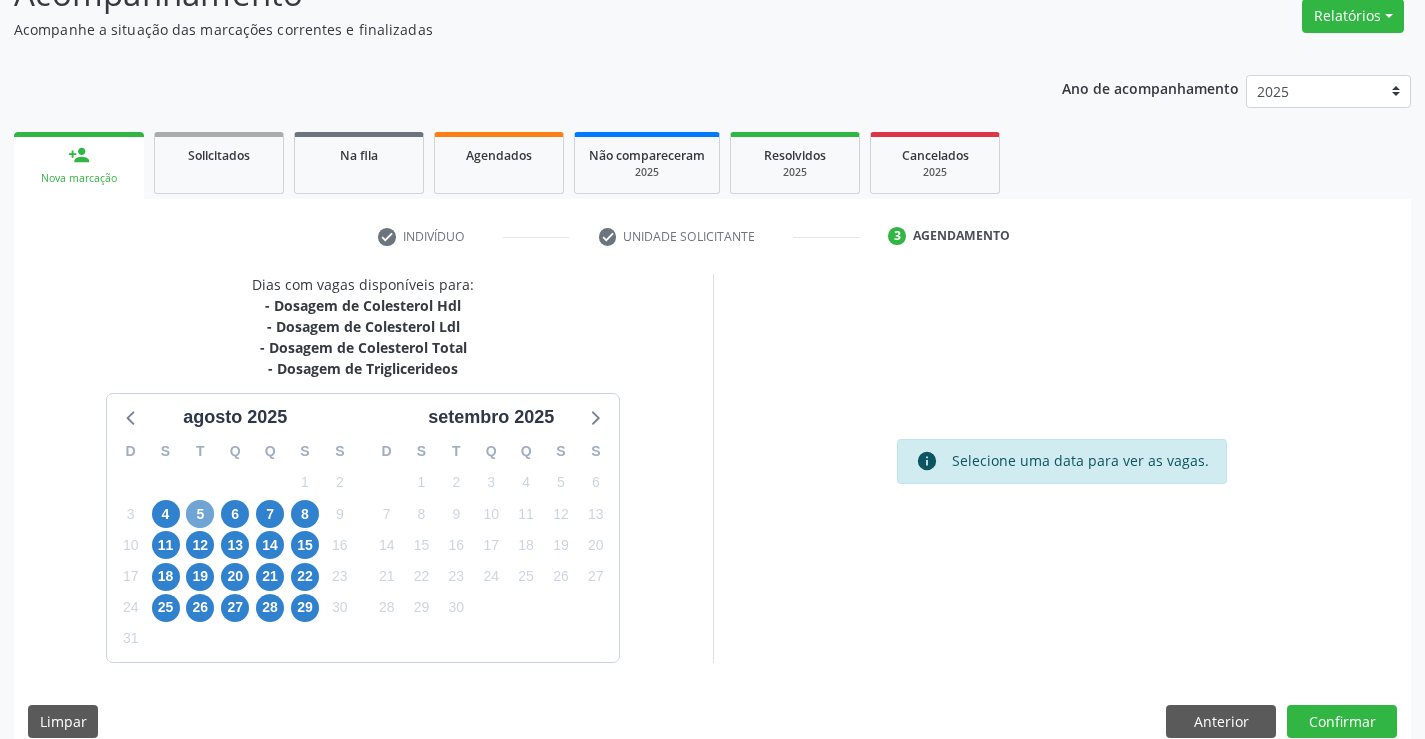 click on "5" at bounding box center (200, 514) 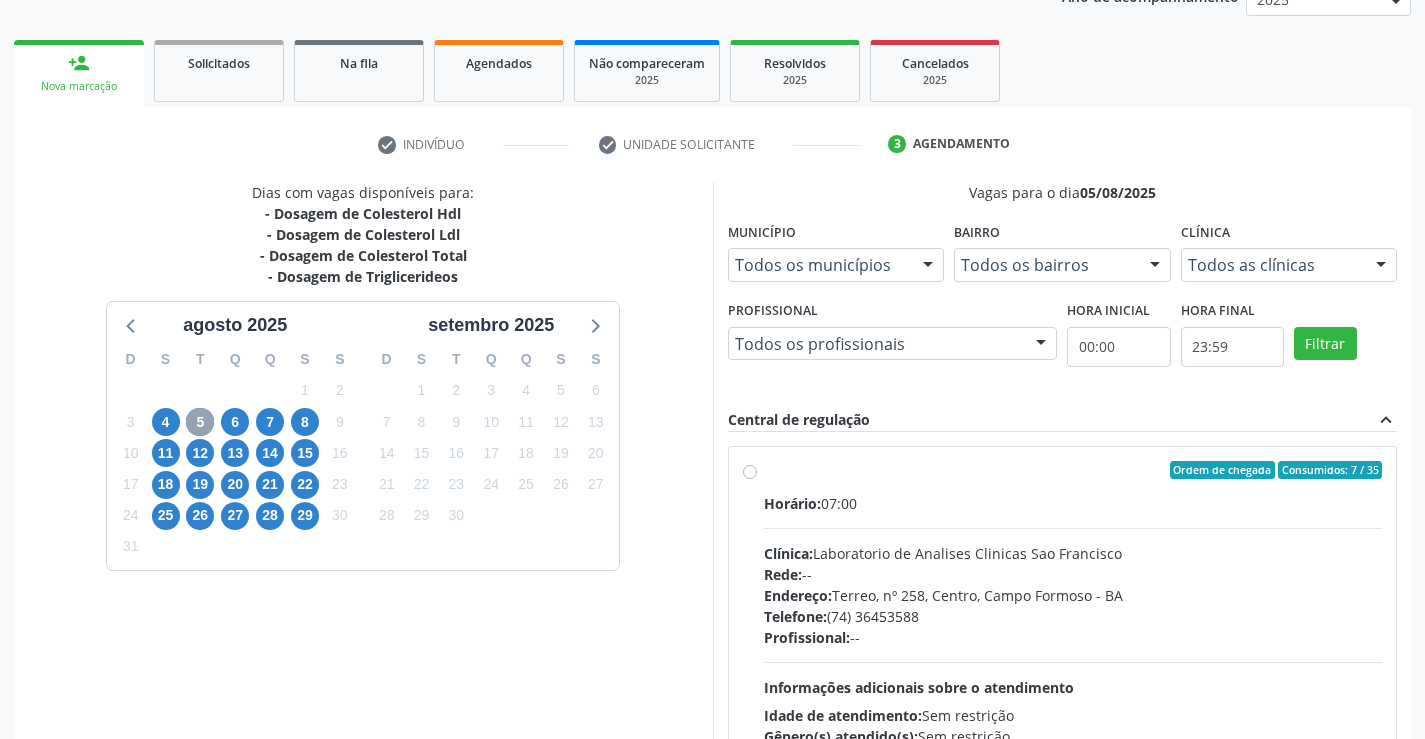 scroll, scrollTop: 294, scrollLeft: 0, axis: vertical 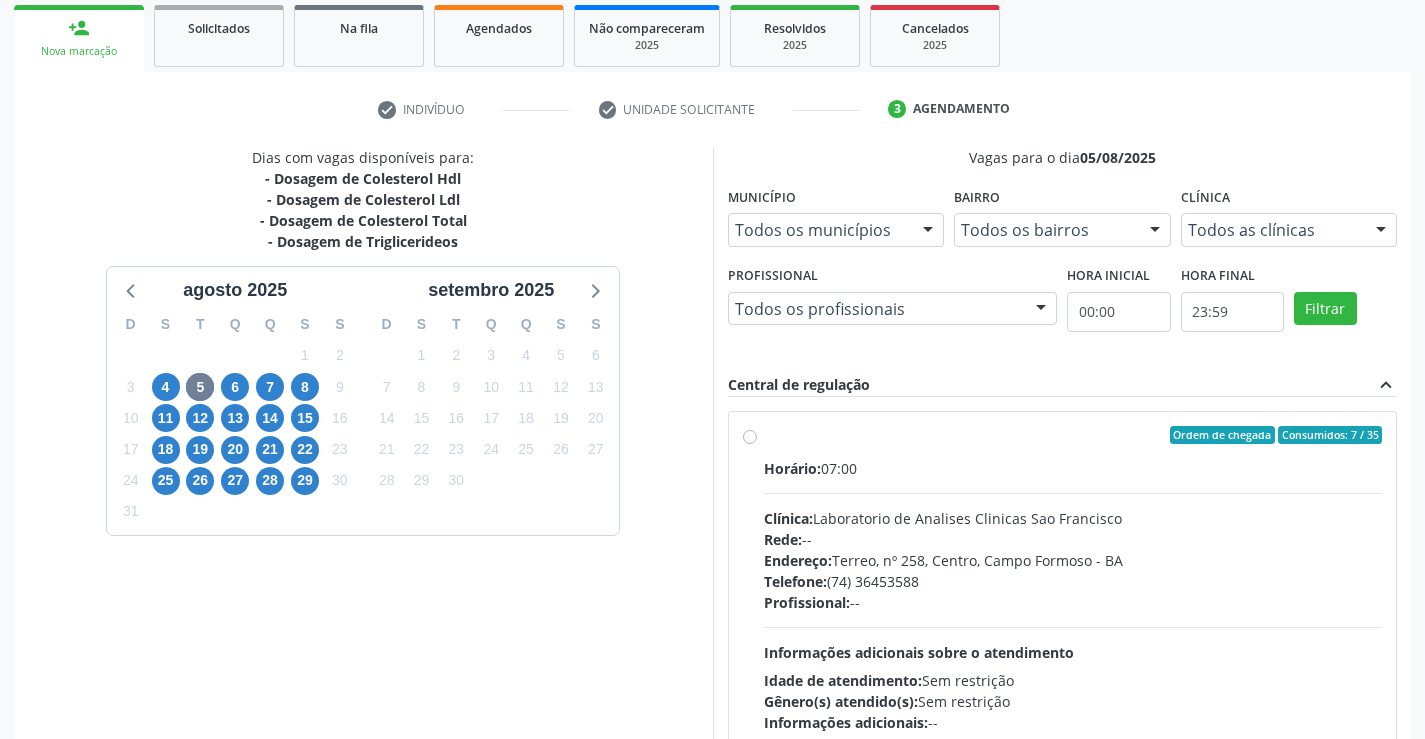 click on "Endereço:   Terreo, nº 258, Centro, Campo Formoso - BA" at bounding box center [1073, 560] 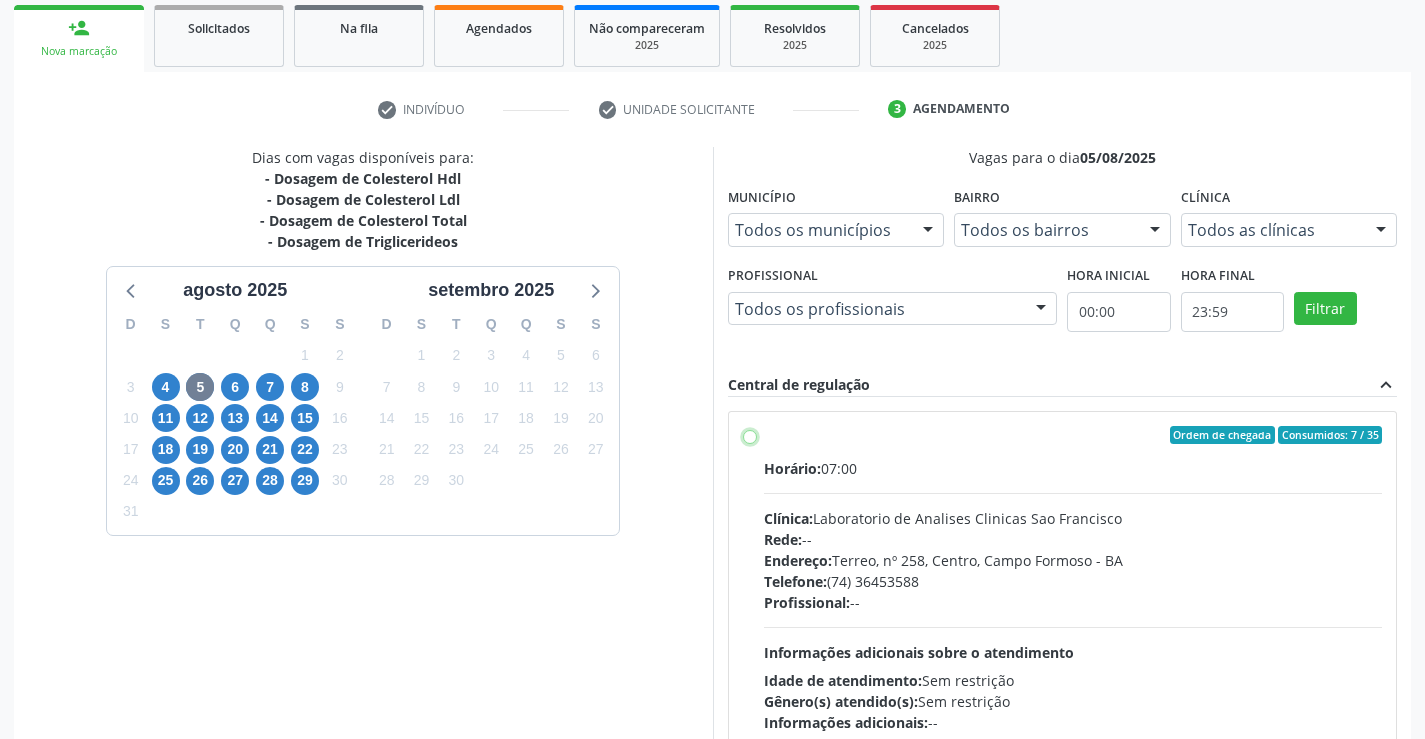 click on "Ordem de chegada
Consumidos: 7 / 35
Horário:   07:00
Clínica:  Laboratorio de Analises Clinicas Sao Francisco
Rede:
--
Endereço:   Terreo, nº 258, Centro, Campo Formoso - BA
Telefone:   (74) 36453588
Profissional:
--
Informações adicionais sobre o atendimento
Idade de atendimento:
Sem restrição
Gênero(s) atendido(s):
Sem restrição
Informações adicionais:
--" at bounding box center [750, 435] 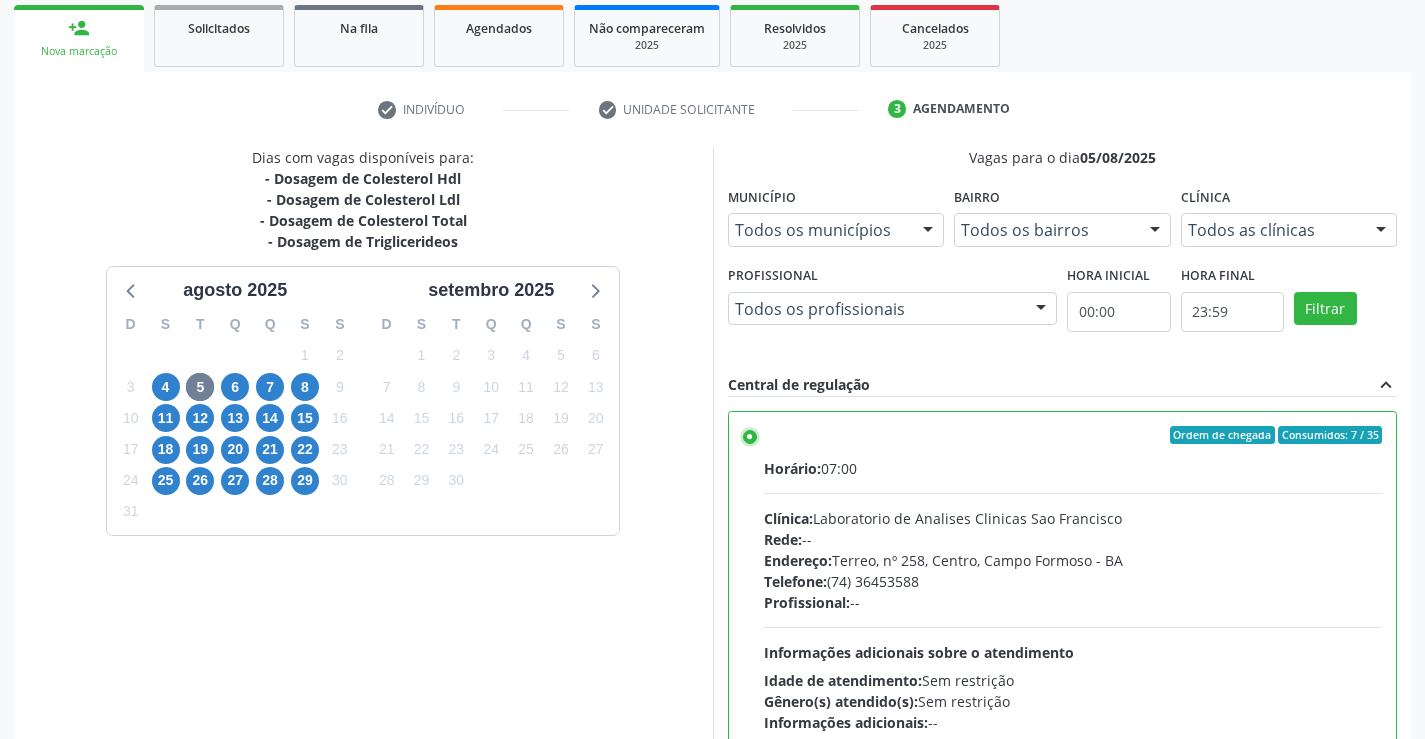 scroll, scrollTop: 456, scrollLeft: 0, axis: vertical 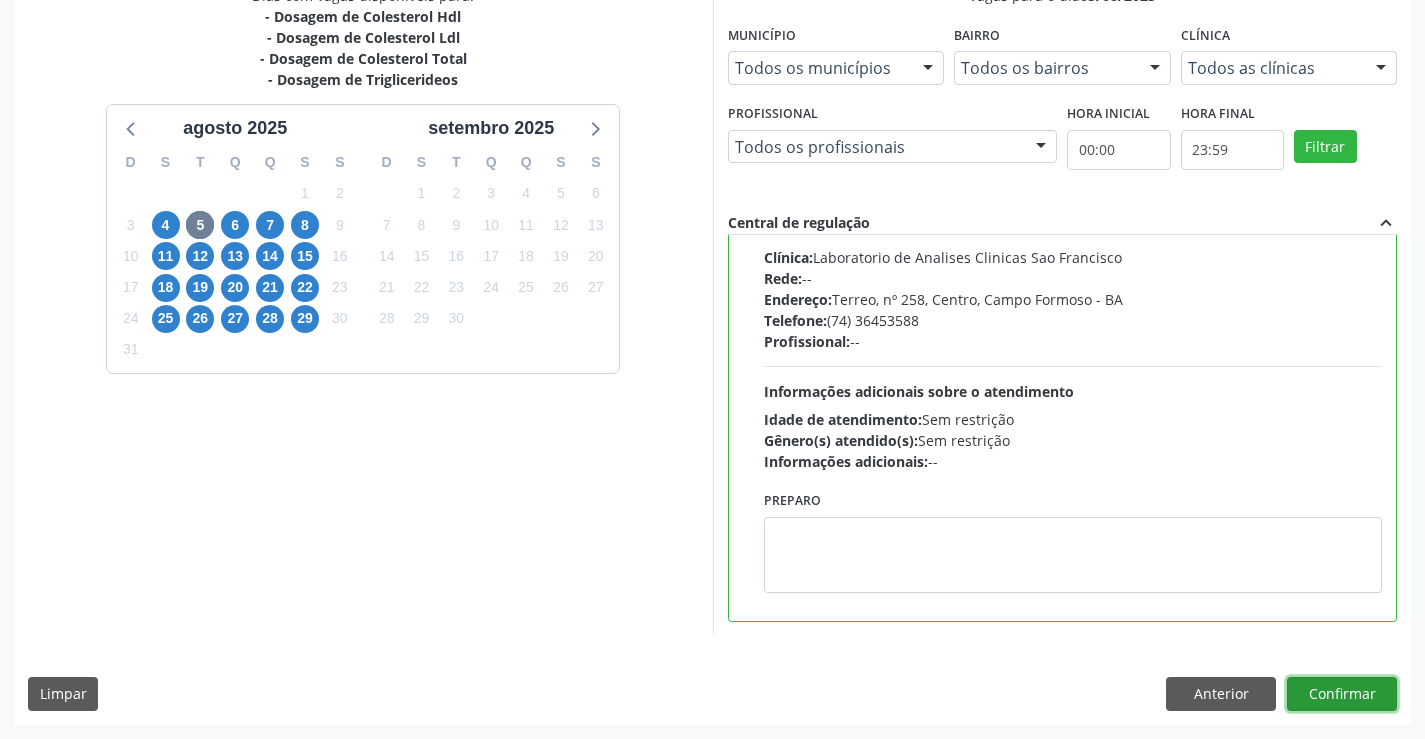 click on "Confirmar" at bounding box center (1342, 694) 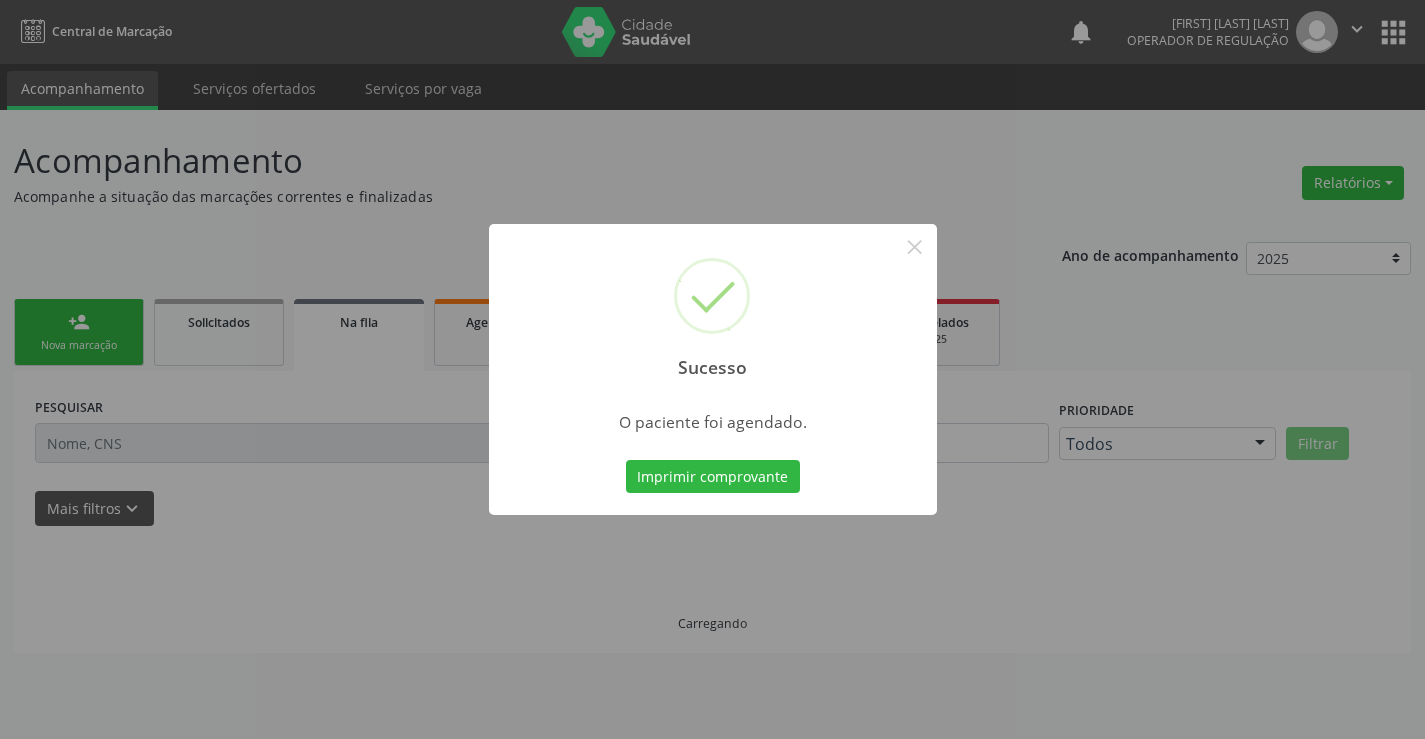 scroll, scrollTop: 0, scrollLeft: 0, axis: both 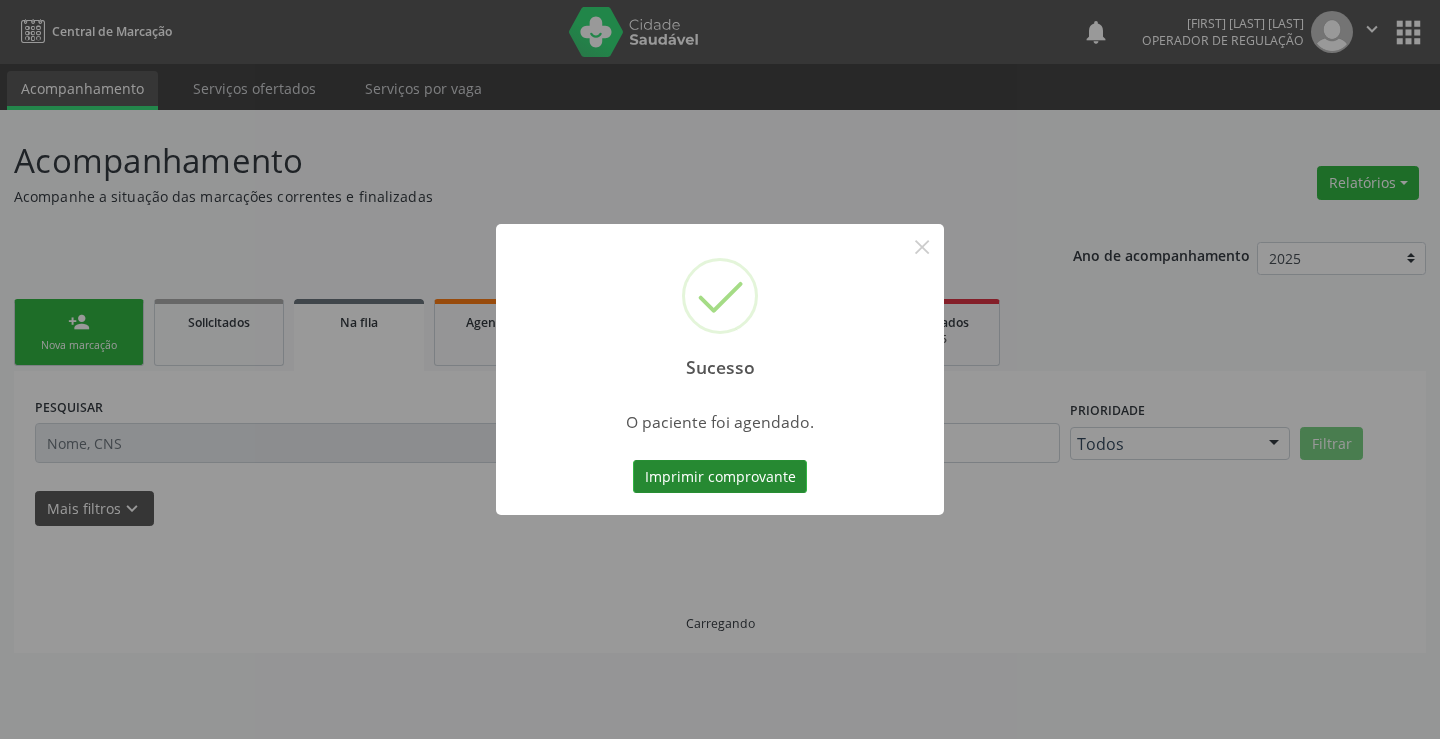 click on "Imprimir comprovante" at bounding box center [720, 477] 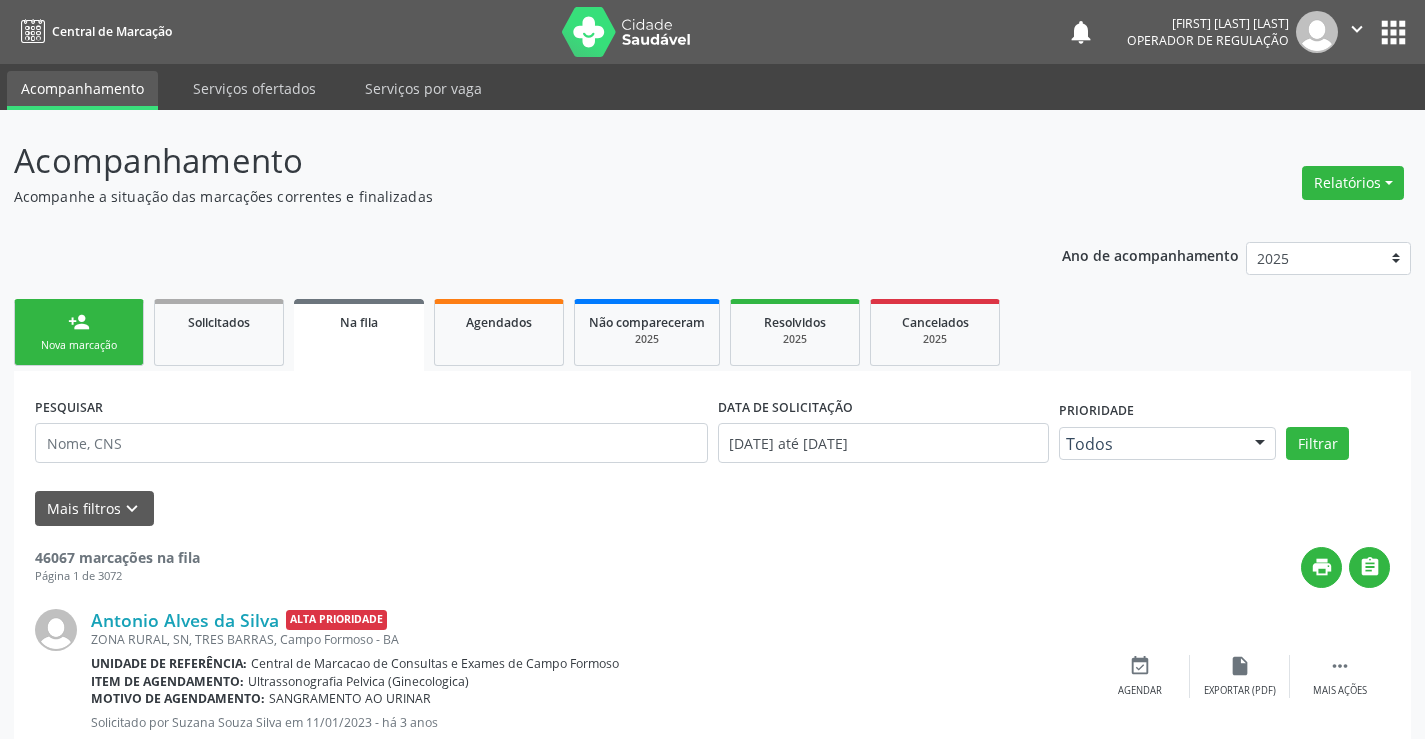 click on "Nova marcação" at bounding box center (79, 345) 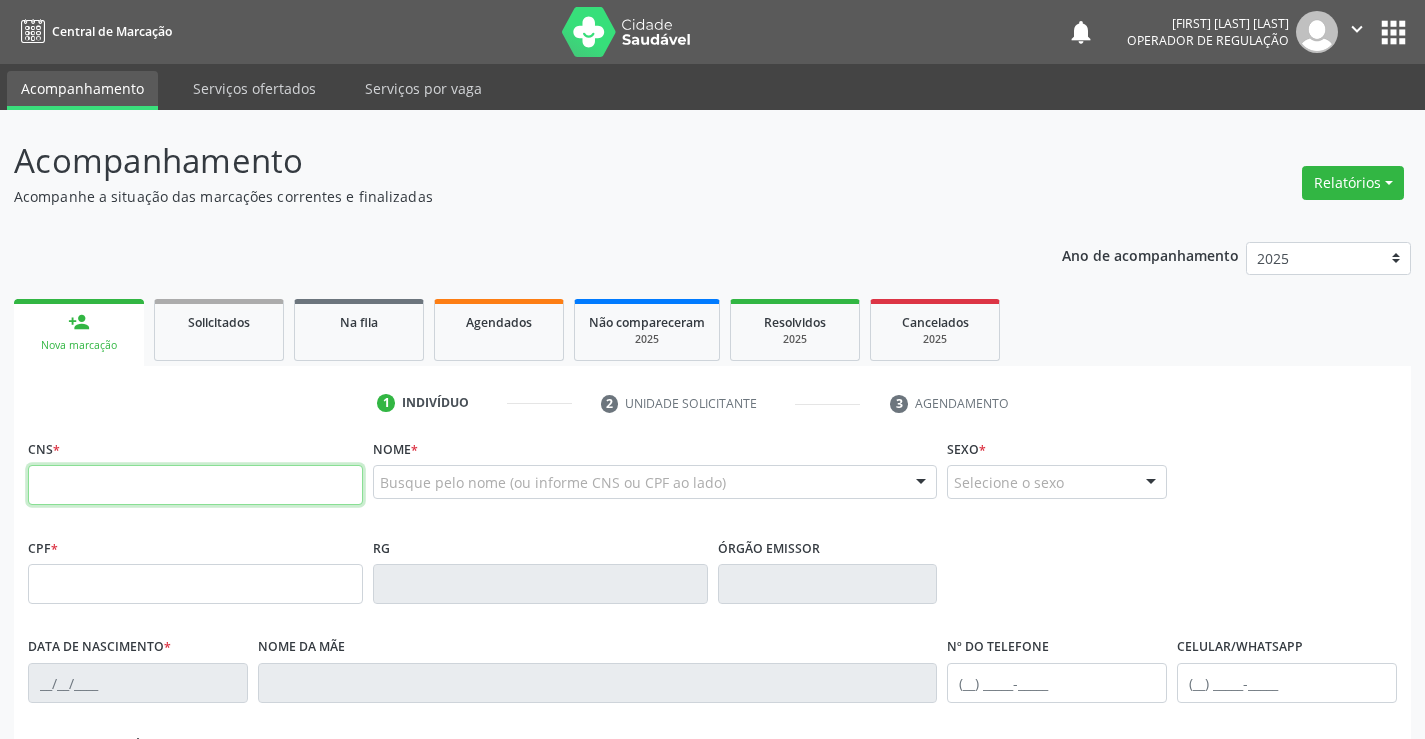 click at bounding box center [195, 485] 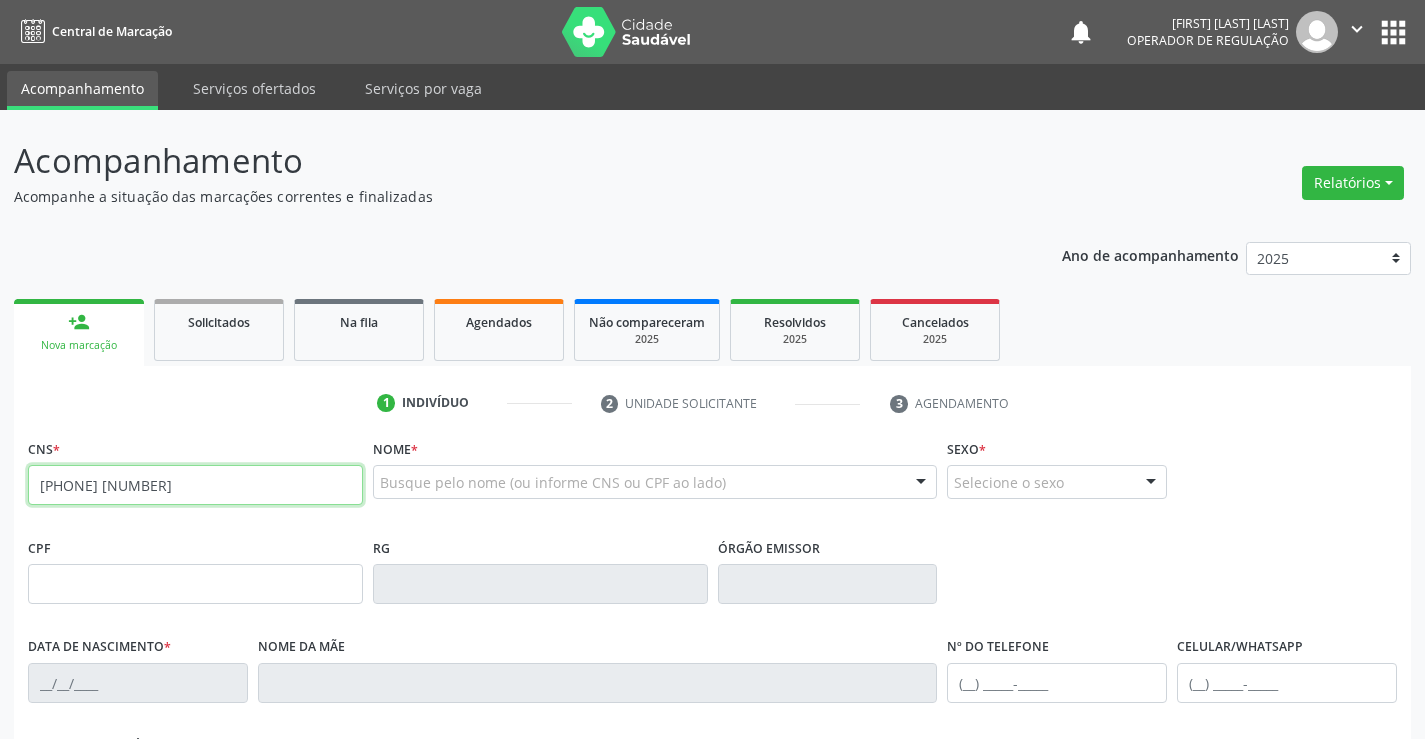 type on "700 9009 9076 3494" 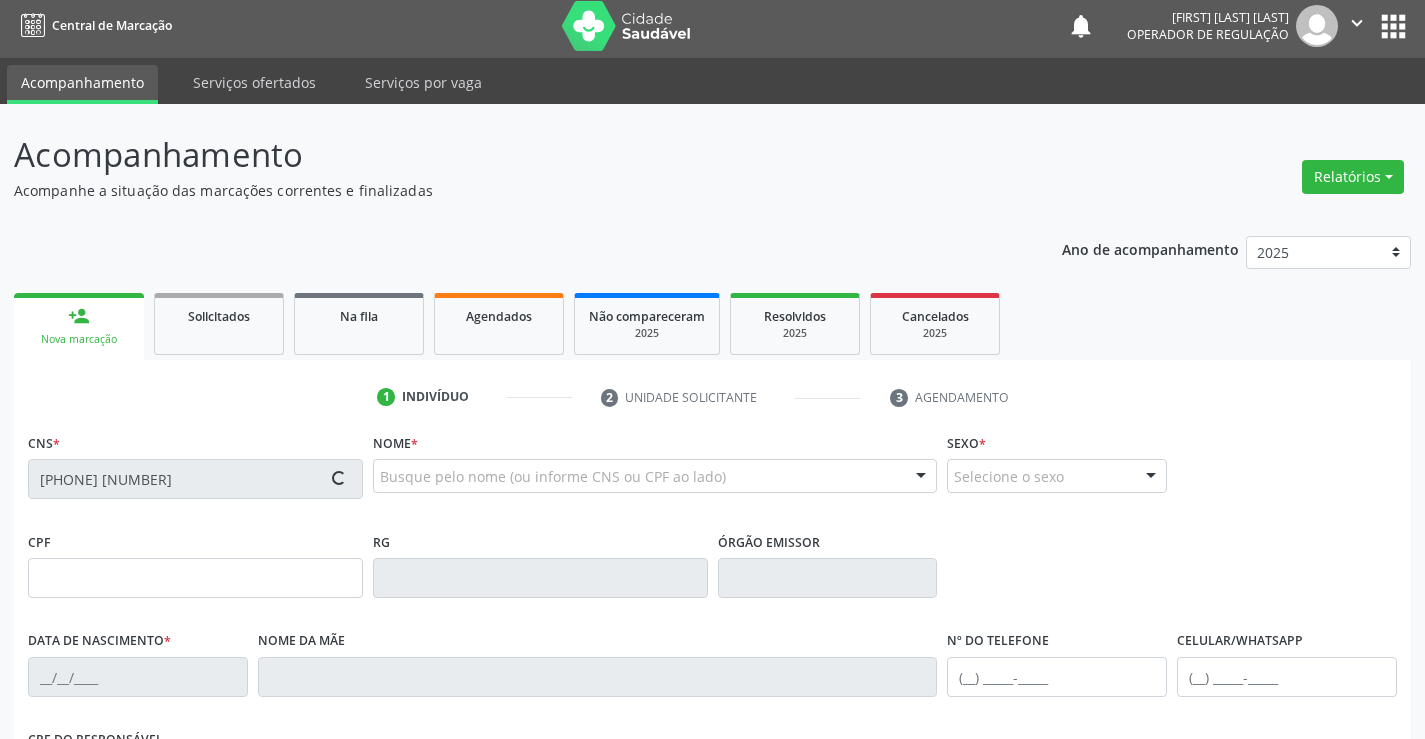 type on "2037842783" 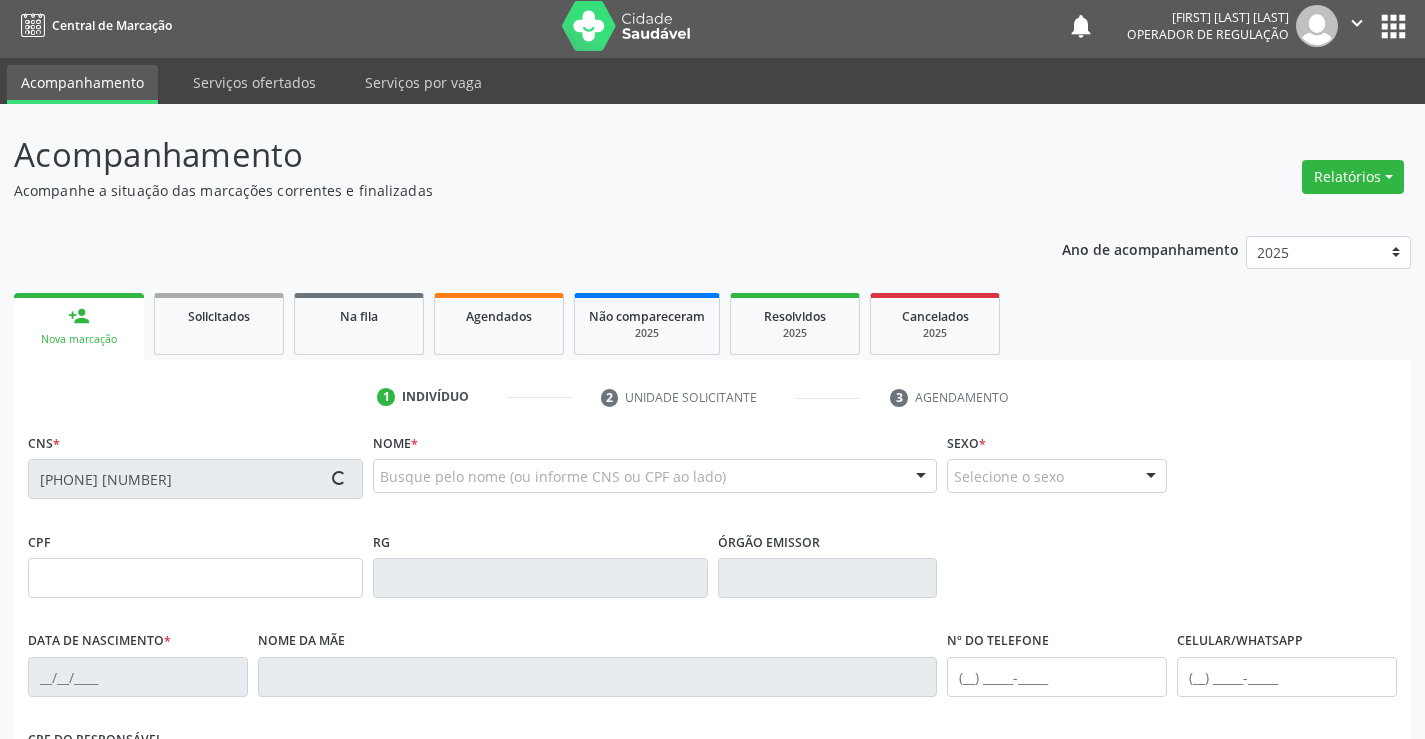 type on "12/02/1991" 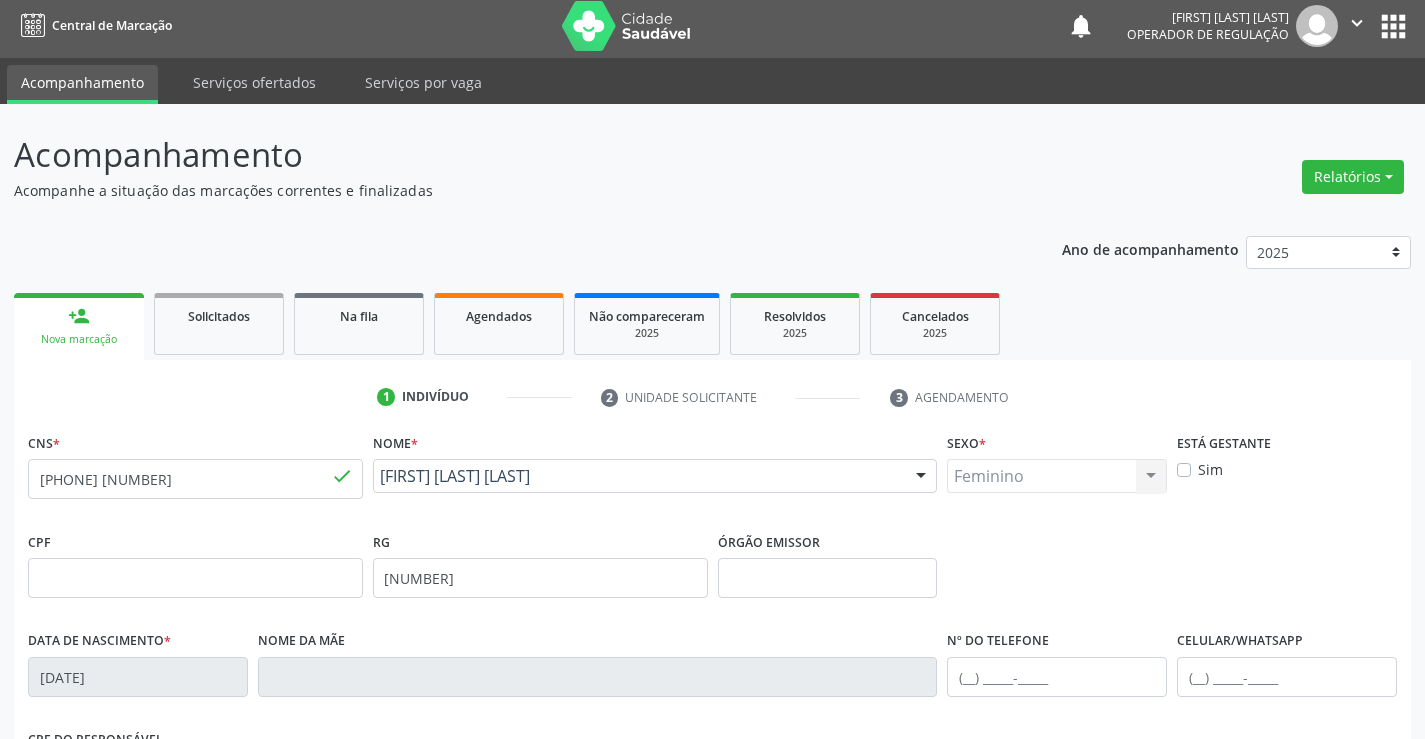 scroll, scrollTop: 345, scrollLeft: 0, axis: vertical 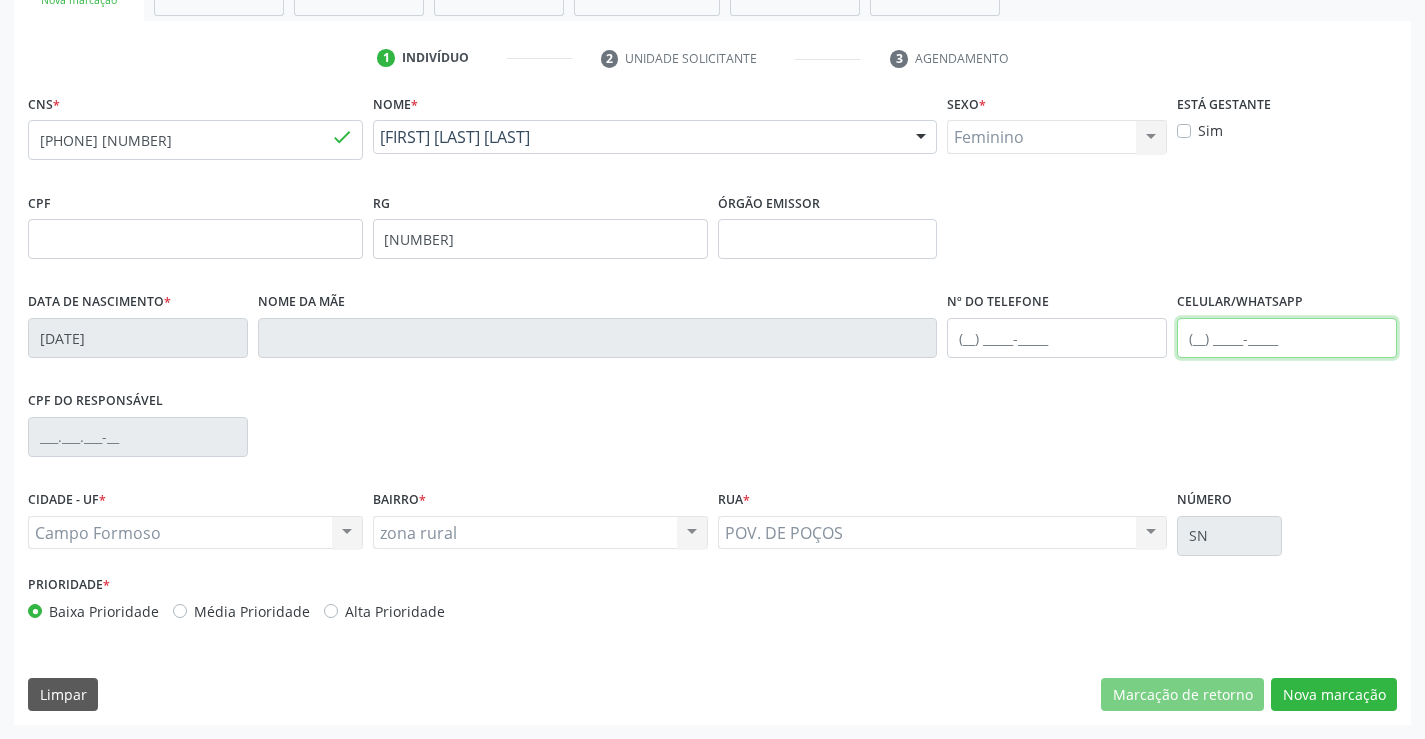 click at bounding box center (1287, 338) 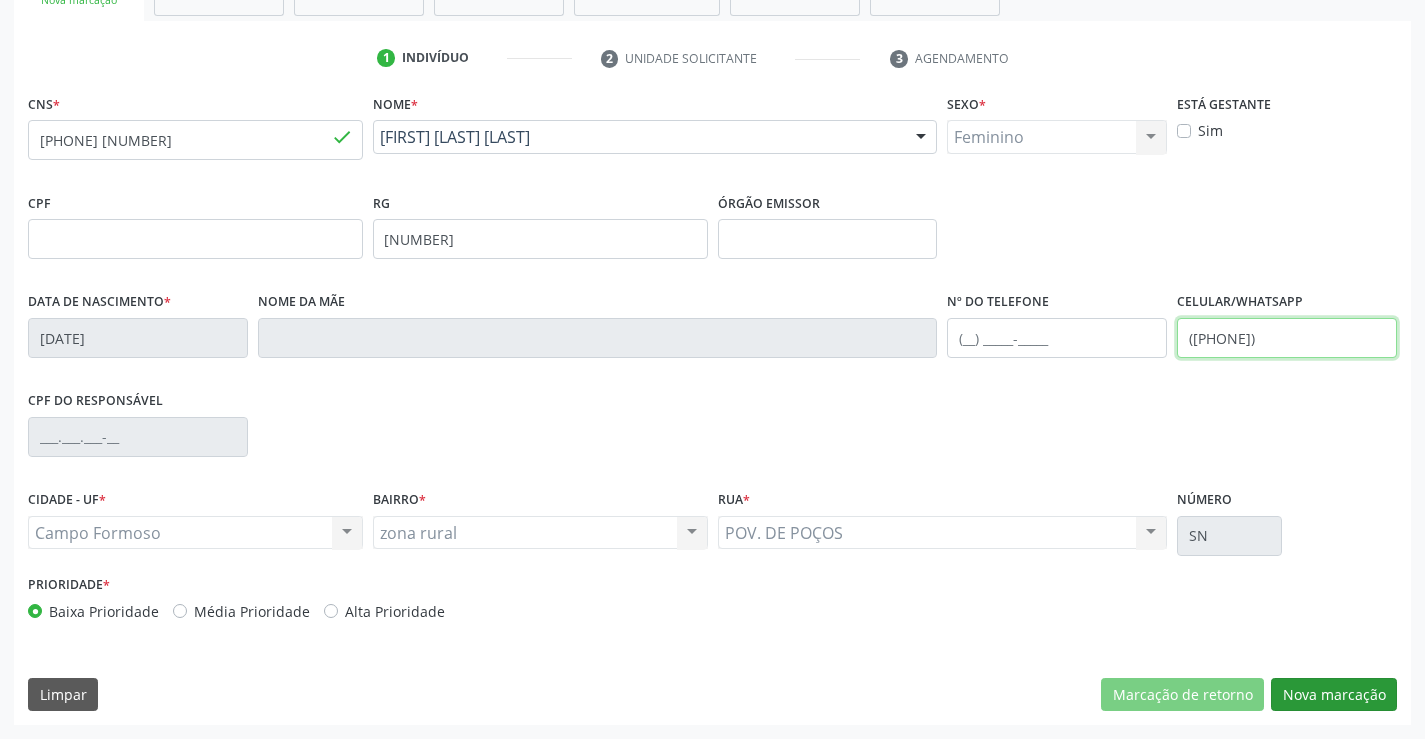 type on "(74) 99932-9247" 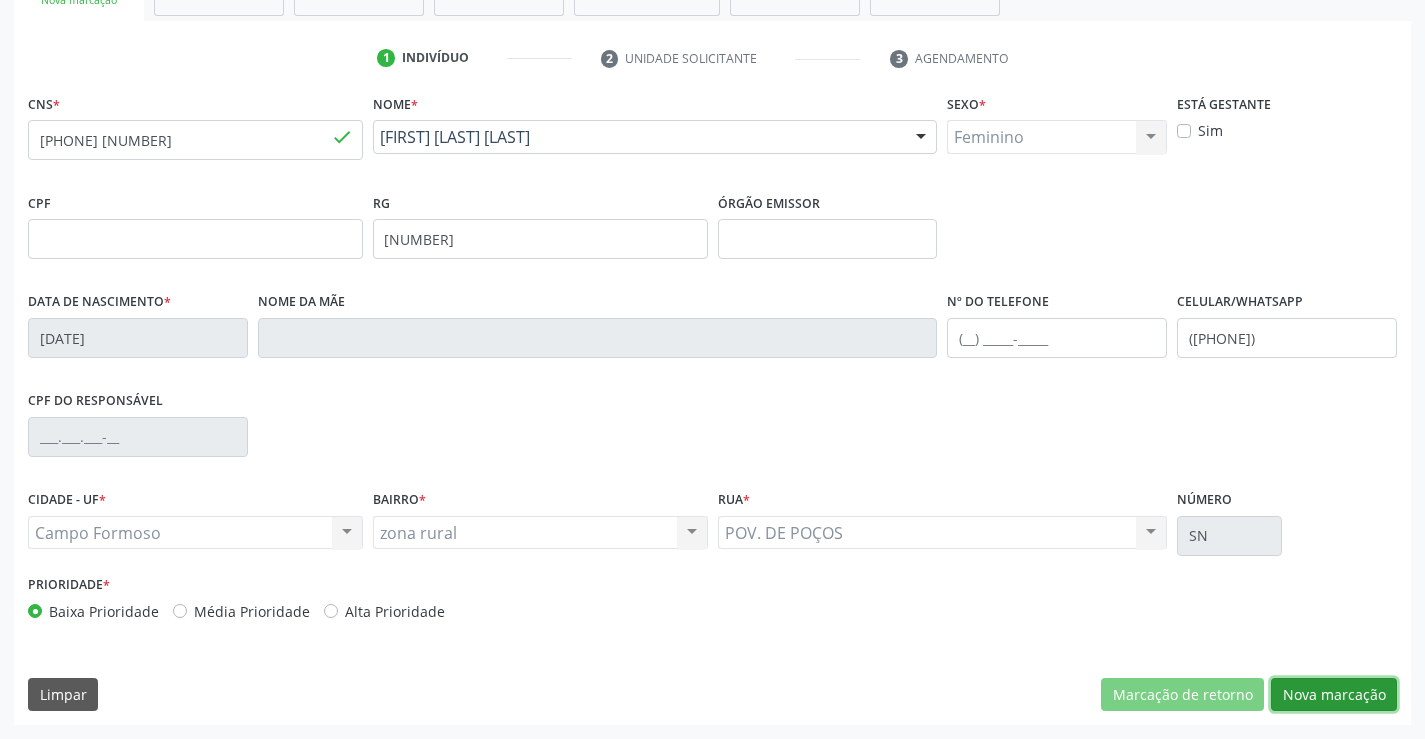 click on "Nova marcação" at bounding box center (1334, 695) 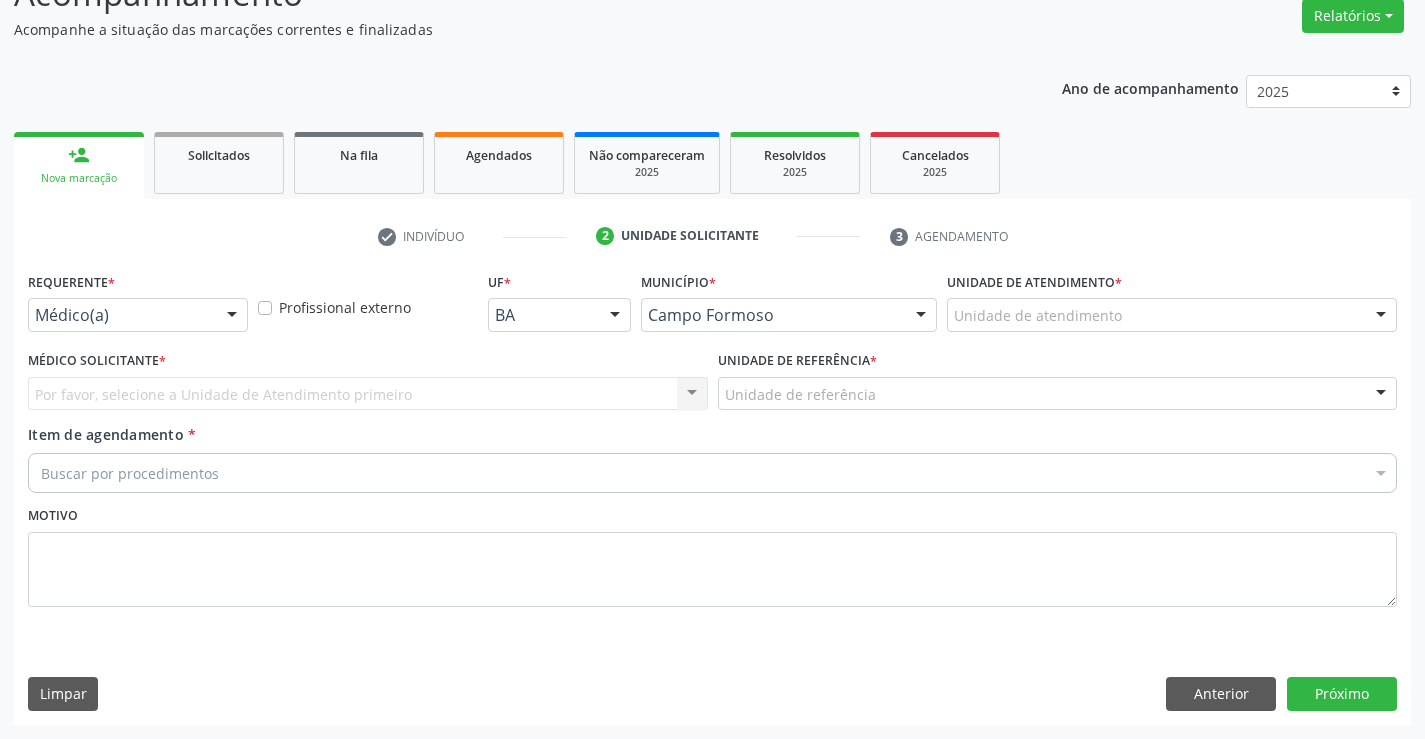 scroll, scrollTop: 167, scrollLeft: 0, axis: vertical 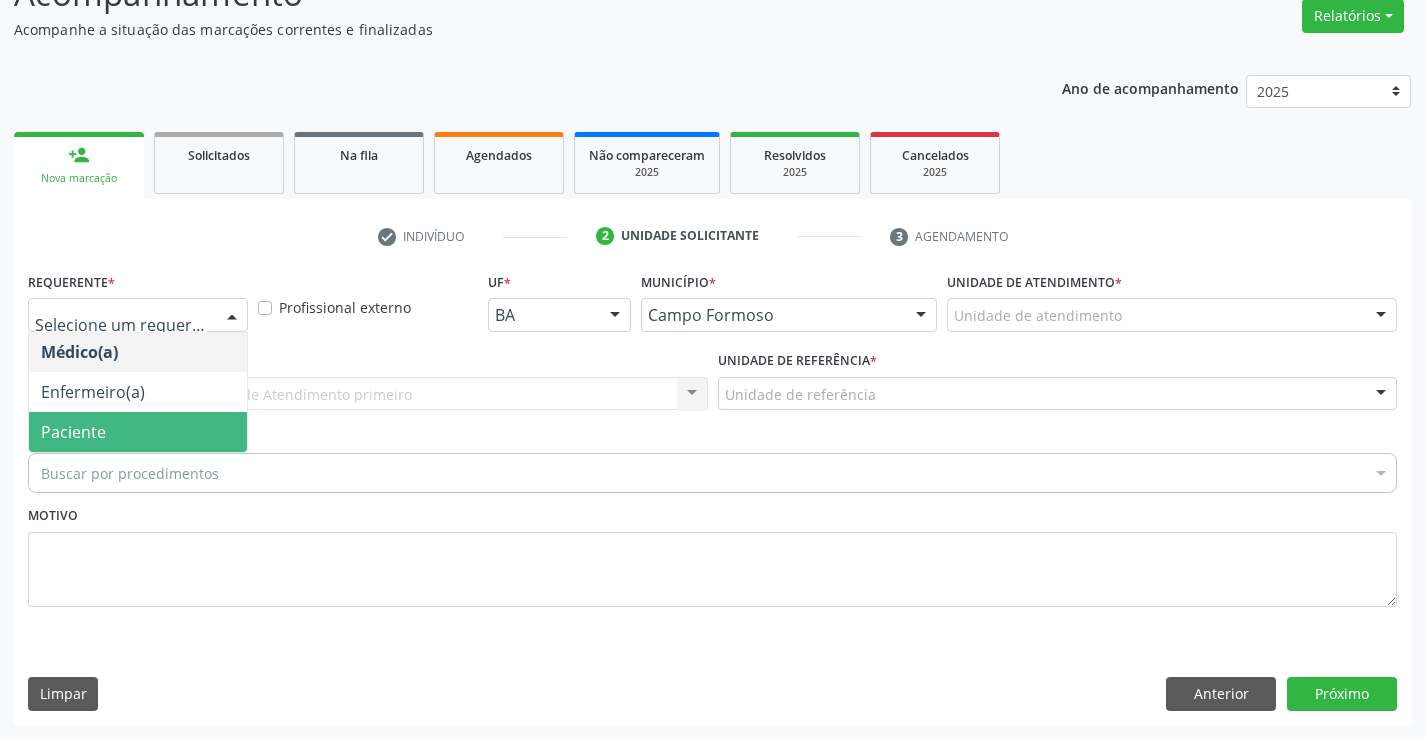 click on "Paciente" at bounding box center [73, 432] 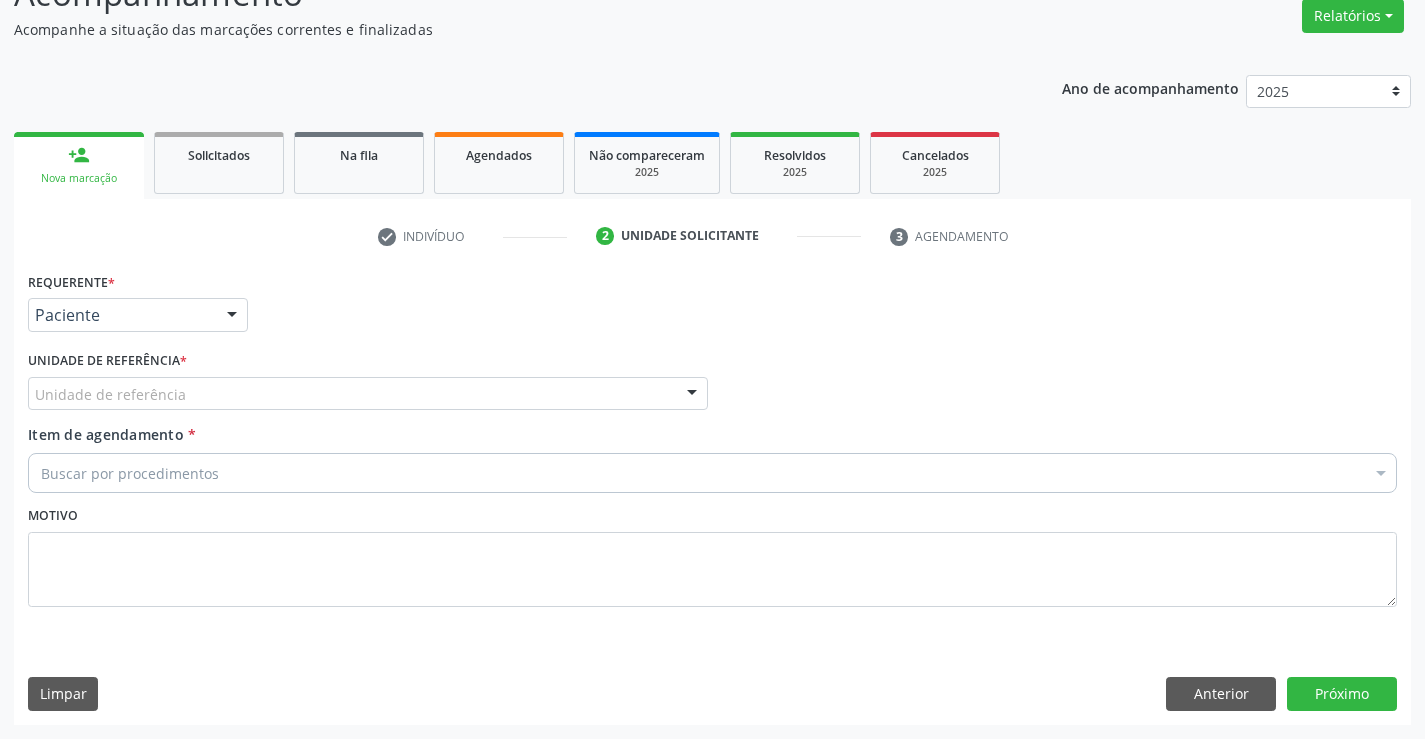 click on "Unidade de referência" at bounding box center (368, 394) 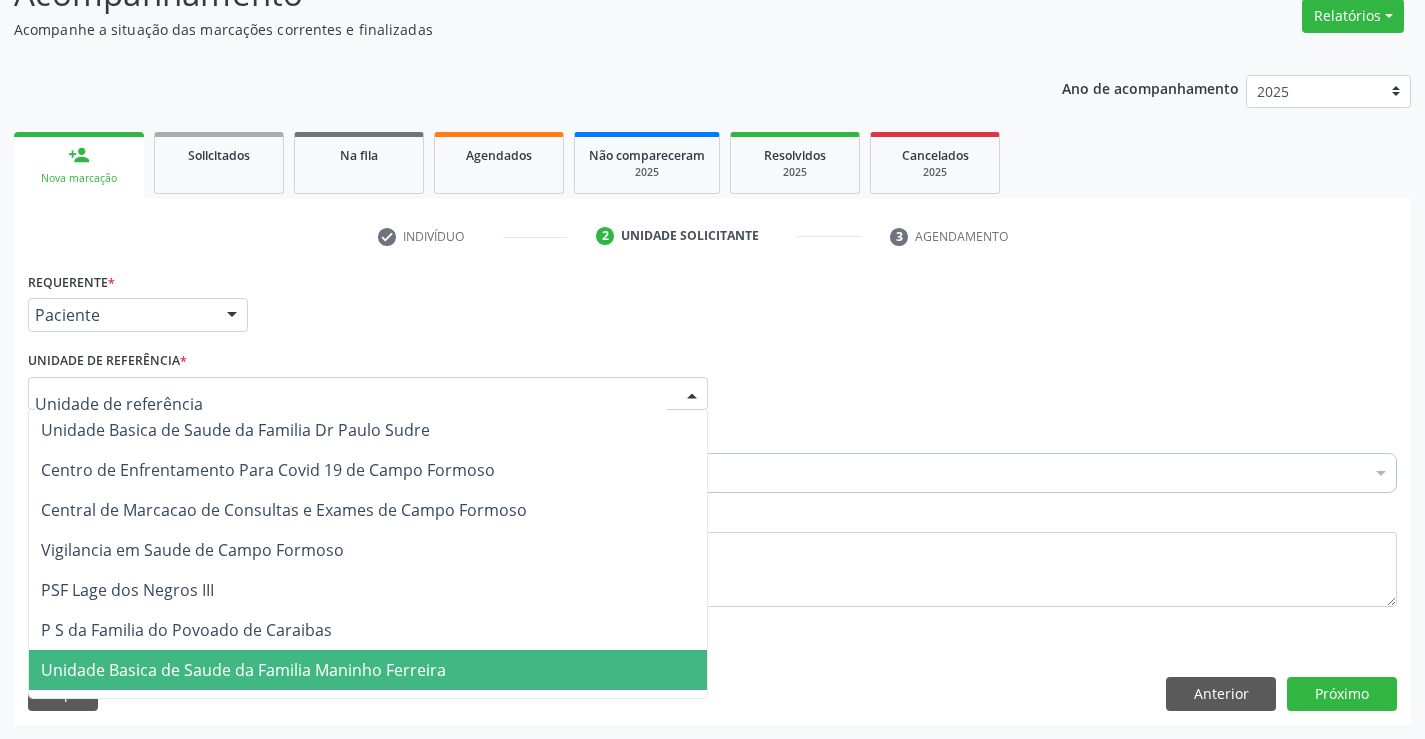 drag, startPoint x: 266, startPoint y: 678, endPoint x: 196, endPoint y: 595, distance: 108.57716 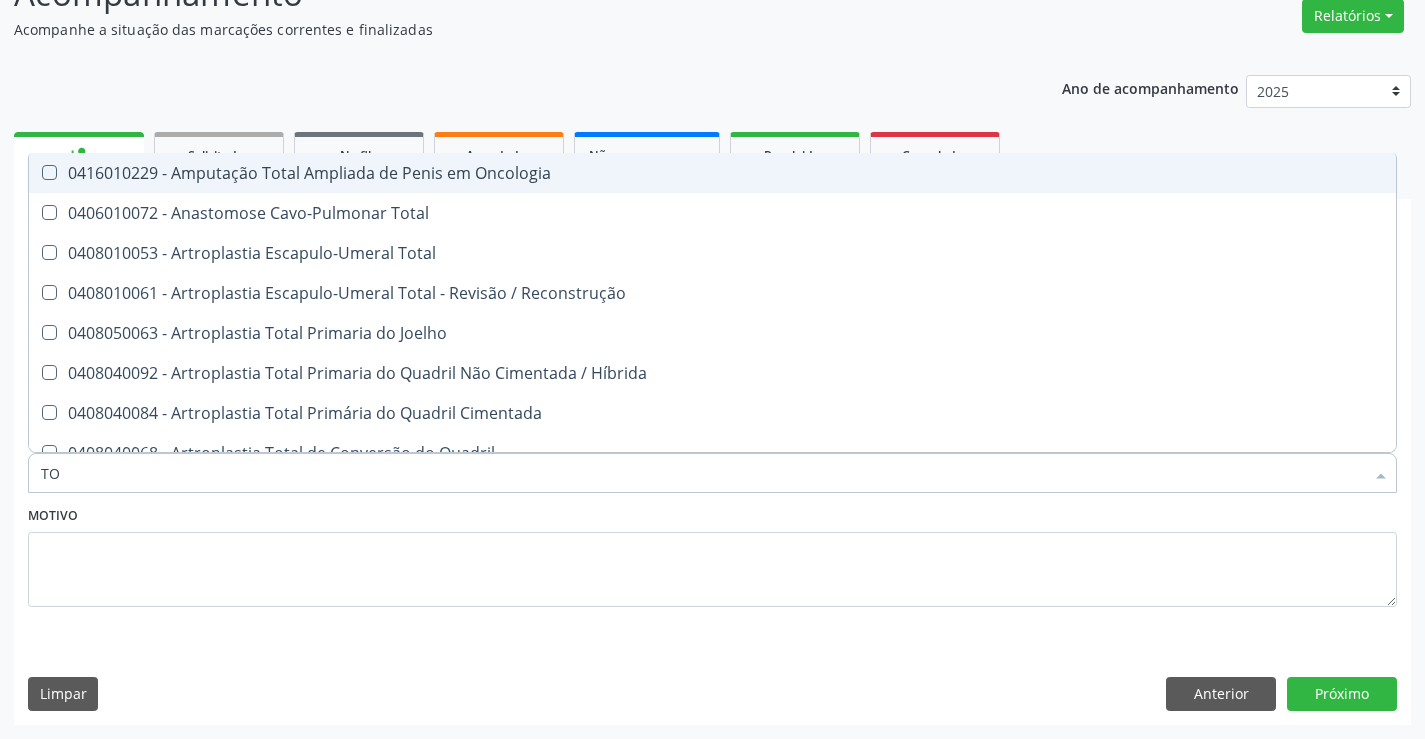 type on "T" 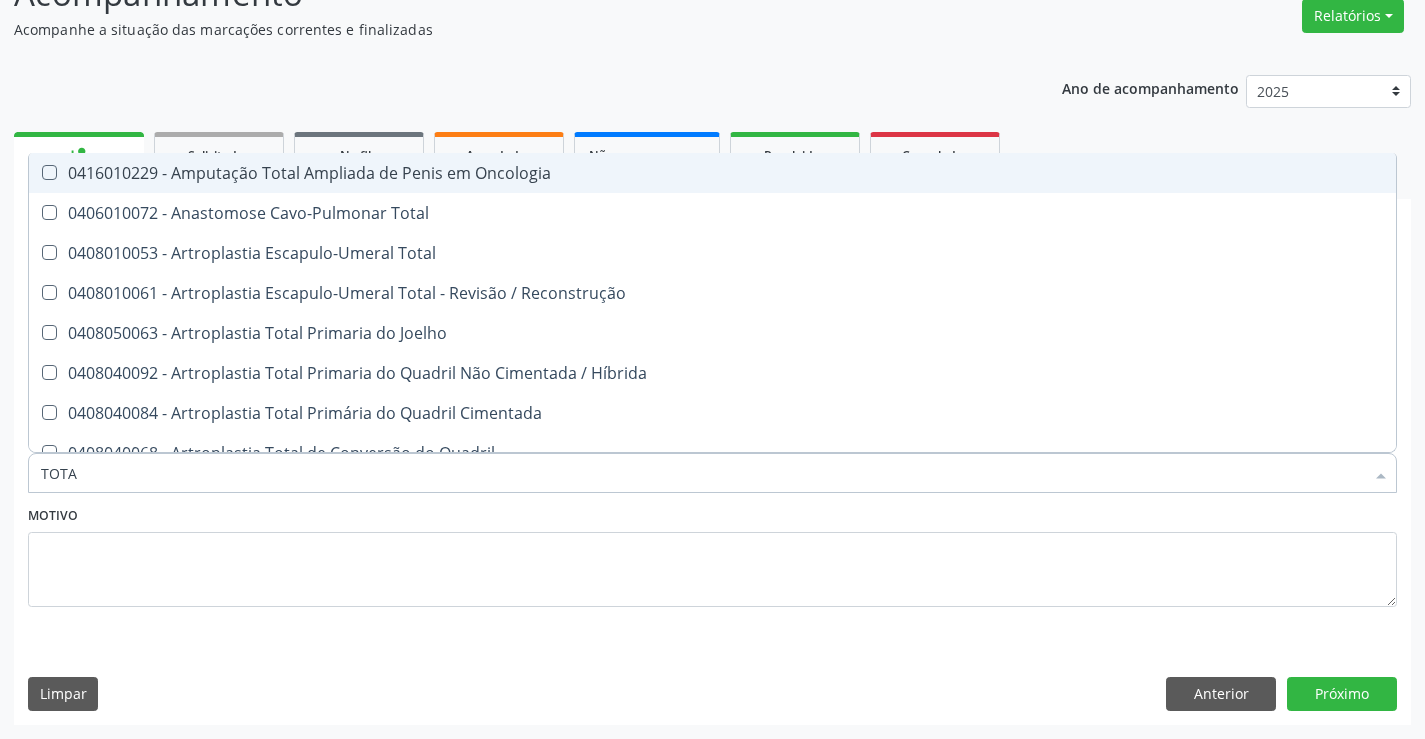 type on "TOTAL" 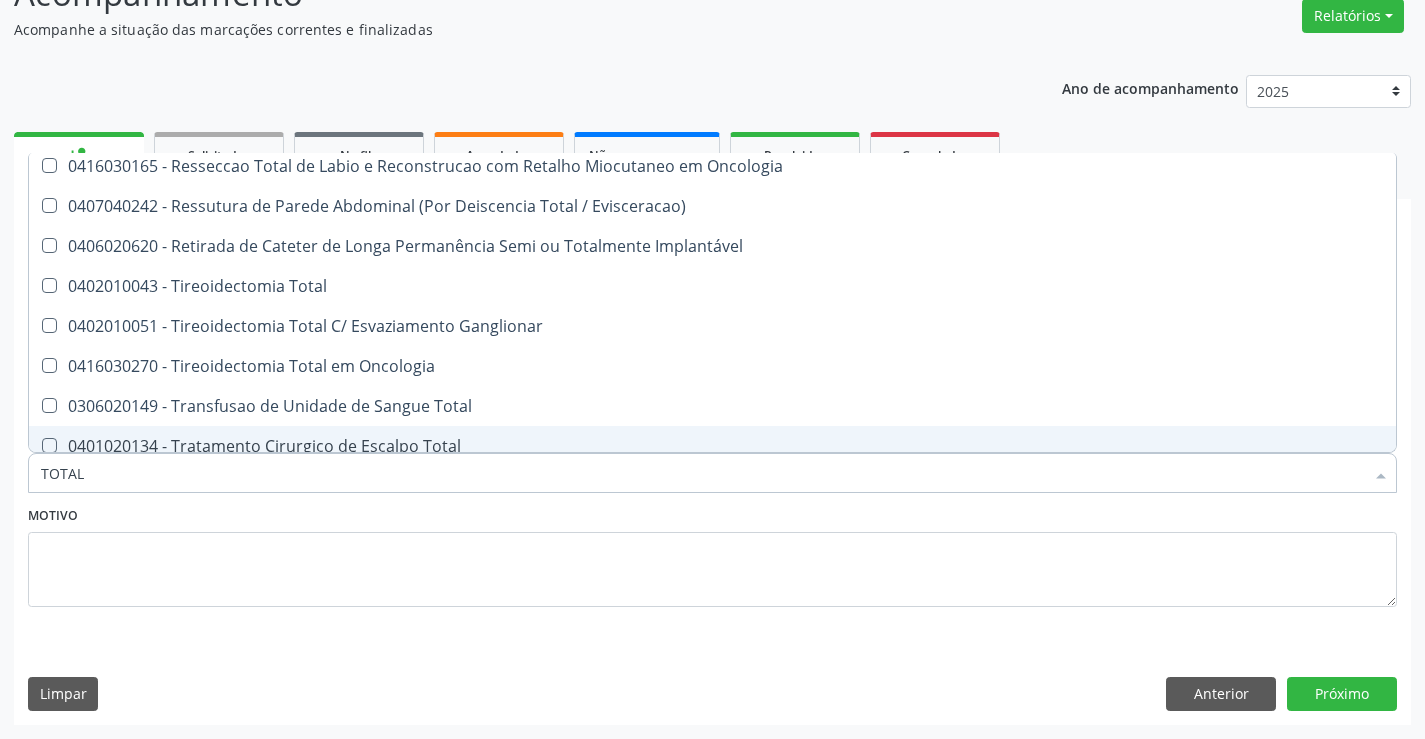 scroll, scrollTop: 3261, scrollLeft: 0, axis: vertical 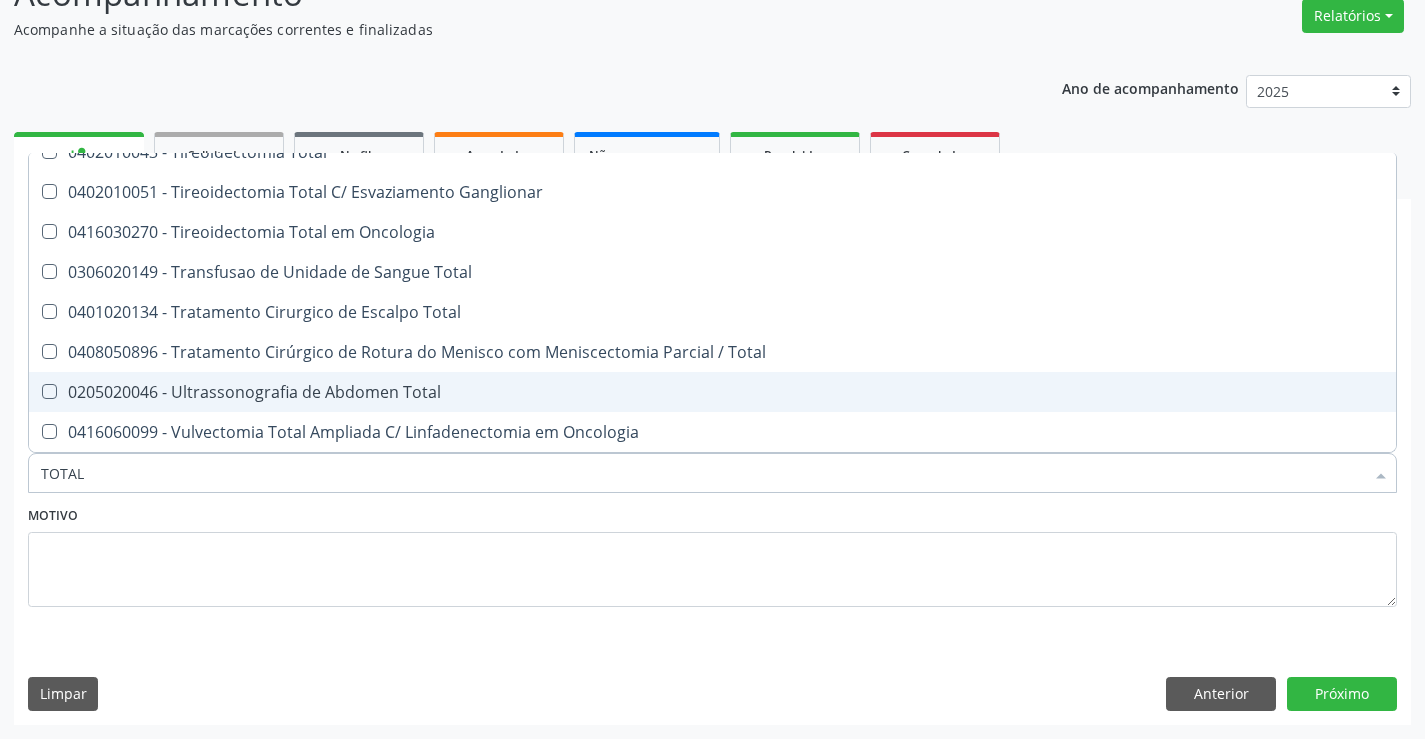 click on "0205020046 - Ultrassonografia de Abdomen Total" at bounding box center [712, 392] 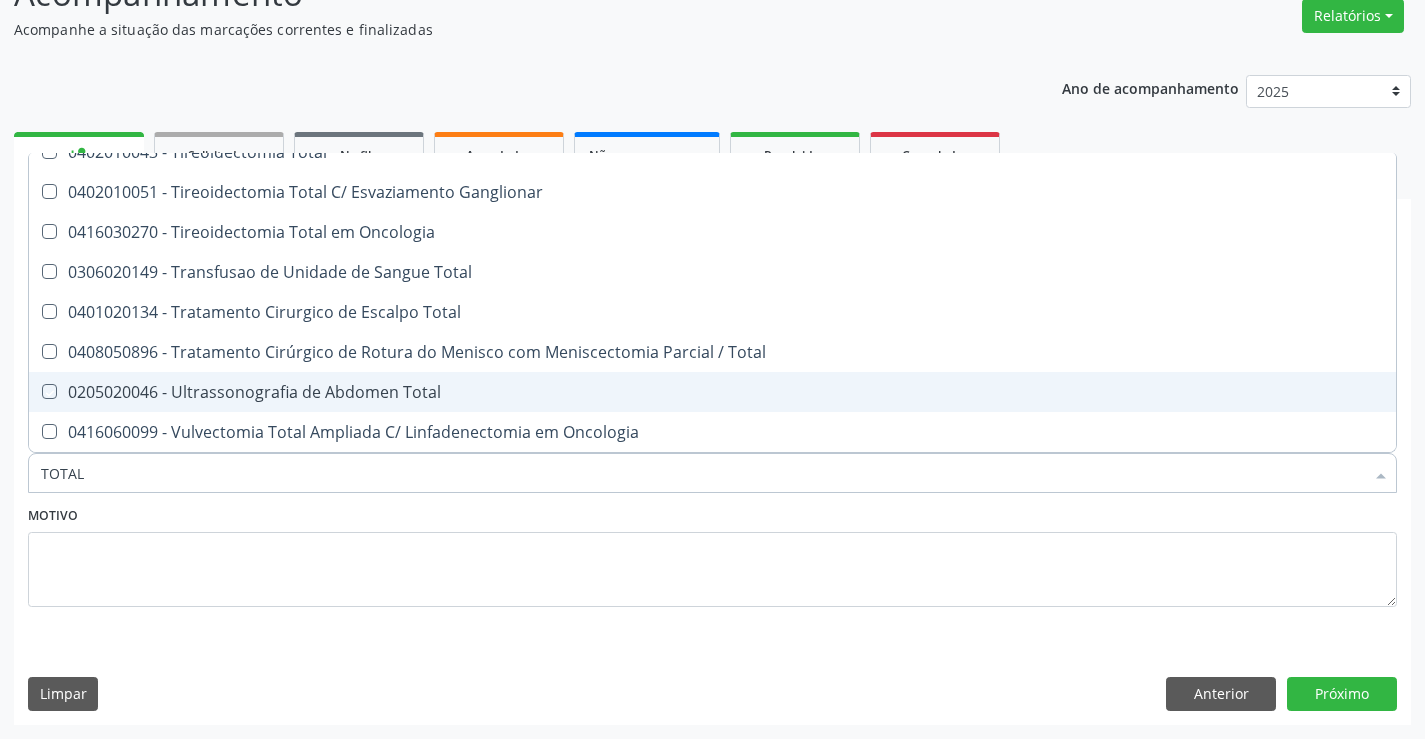 checkbox on "true" 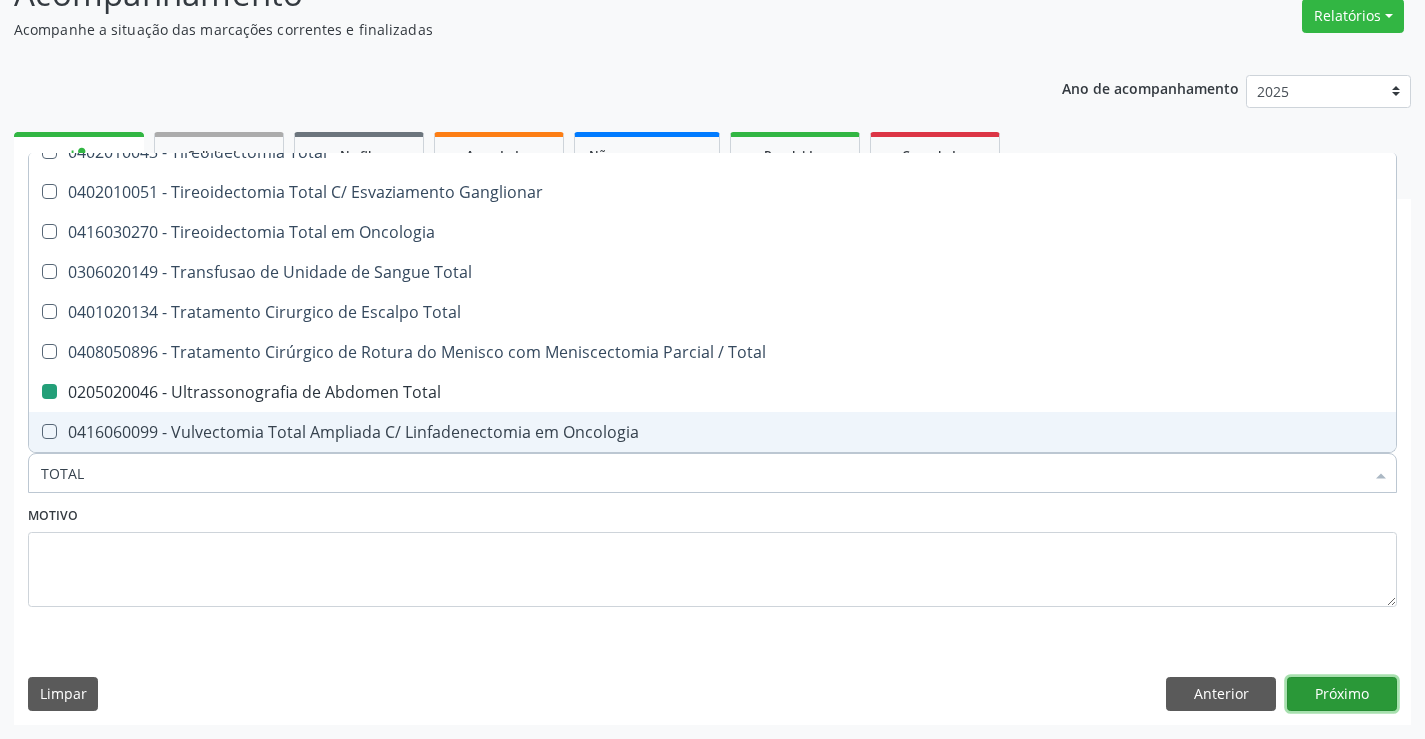 click on "Próximo" at bounding box center [1342, 694] 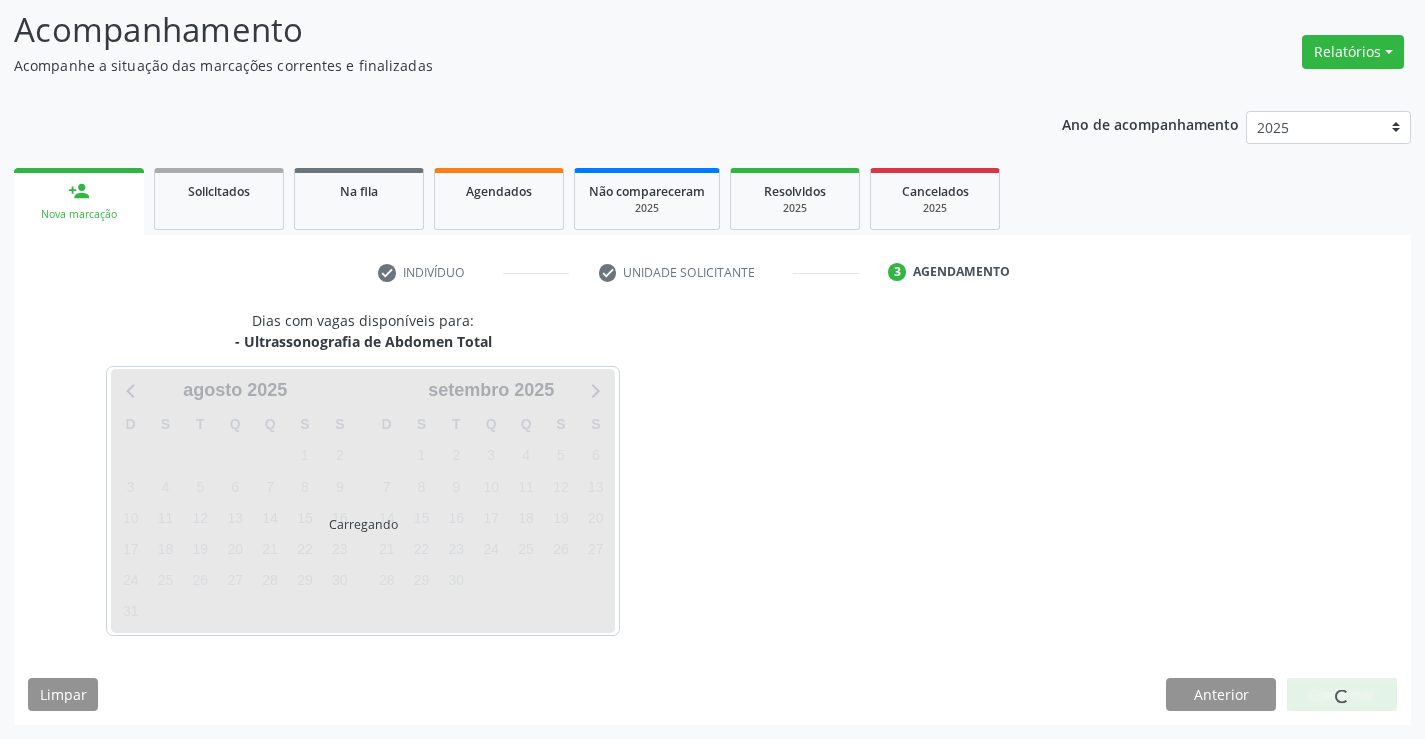 scroll, scrollTop: 131, scrollLeft: 0, axis: vertical 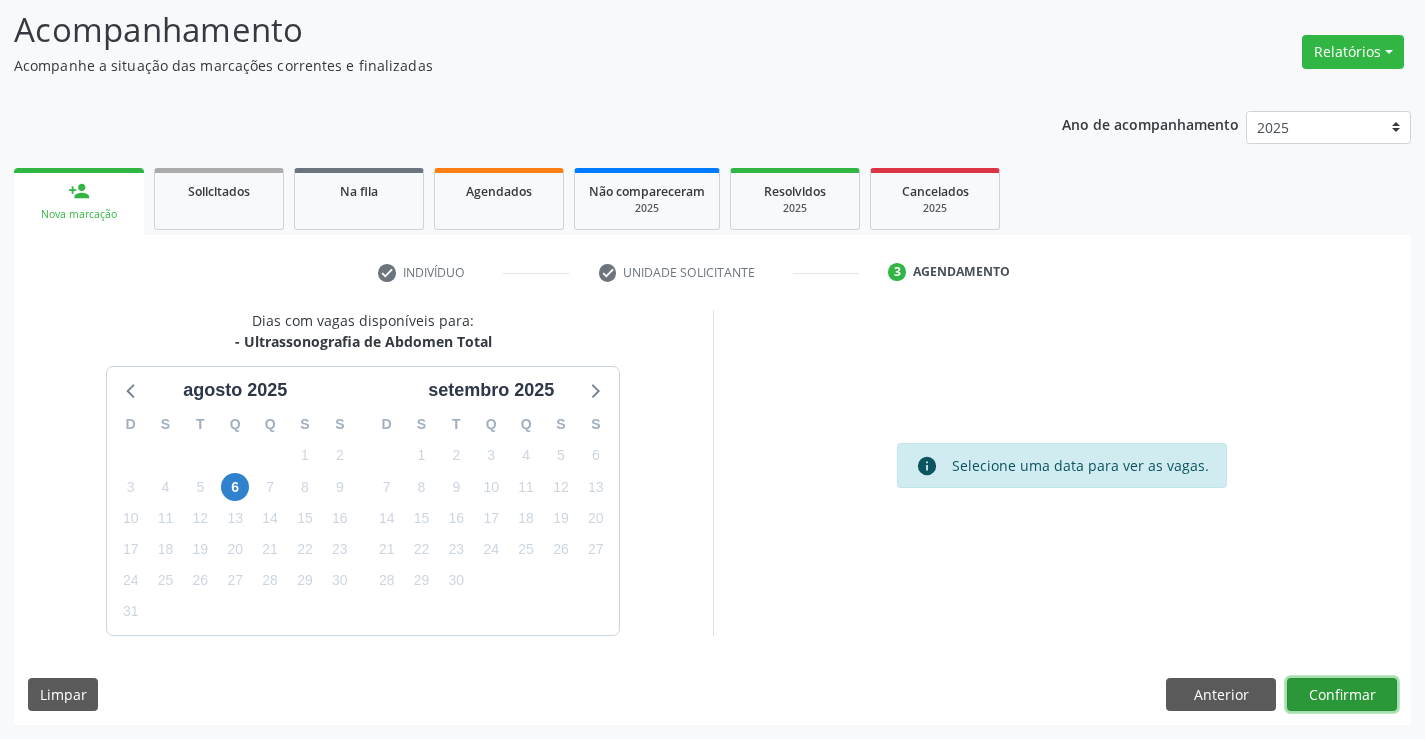 click on "Confirmar" at bounding box center (1342, 695) 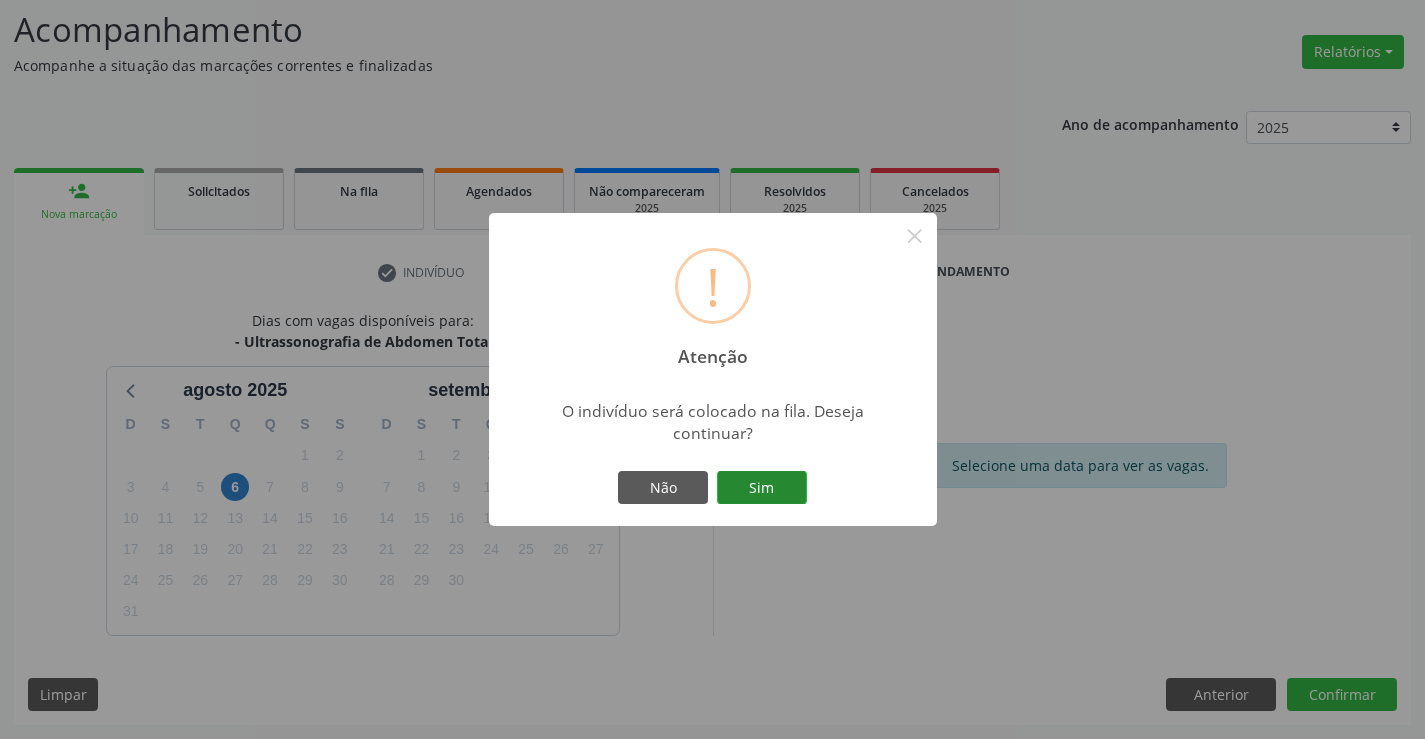 click on "Sim" at bounding box center [762, 488] 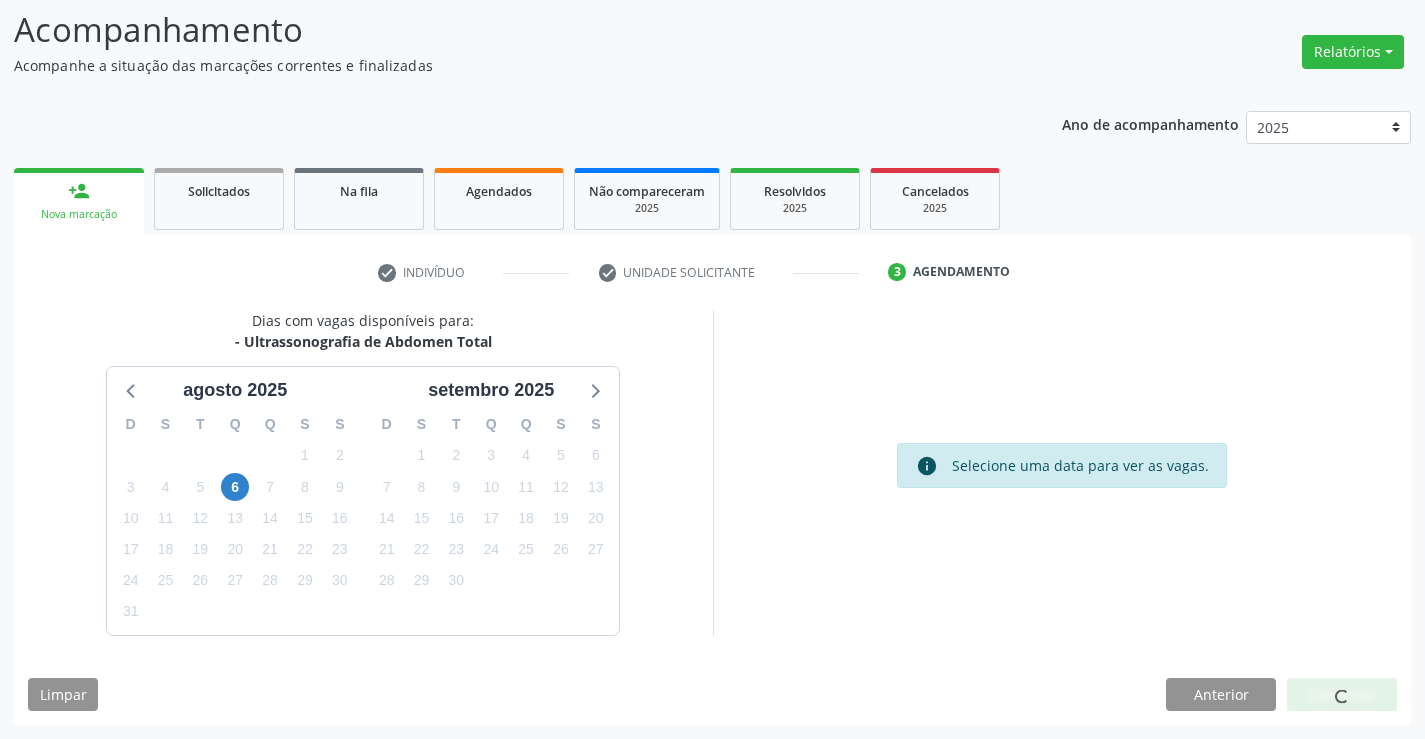 scroll, scrollTop: 0, scrollLeft: 0, axis: both 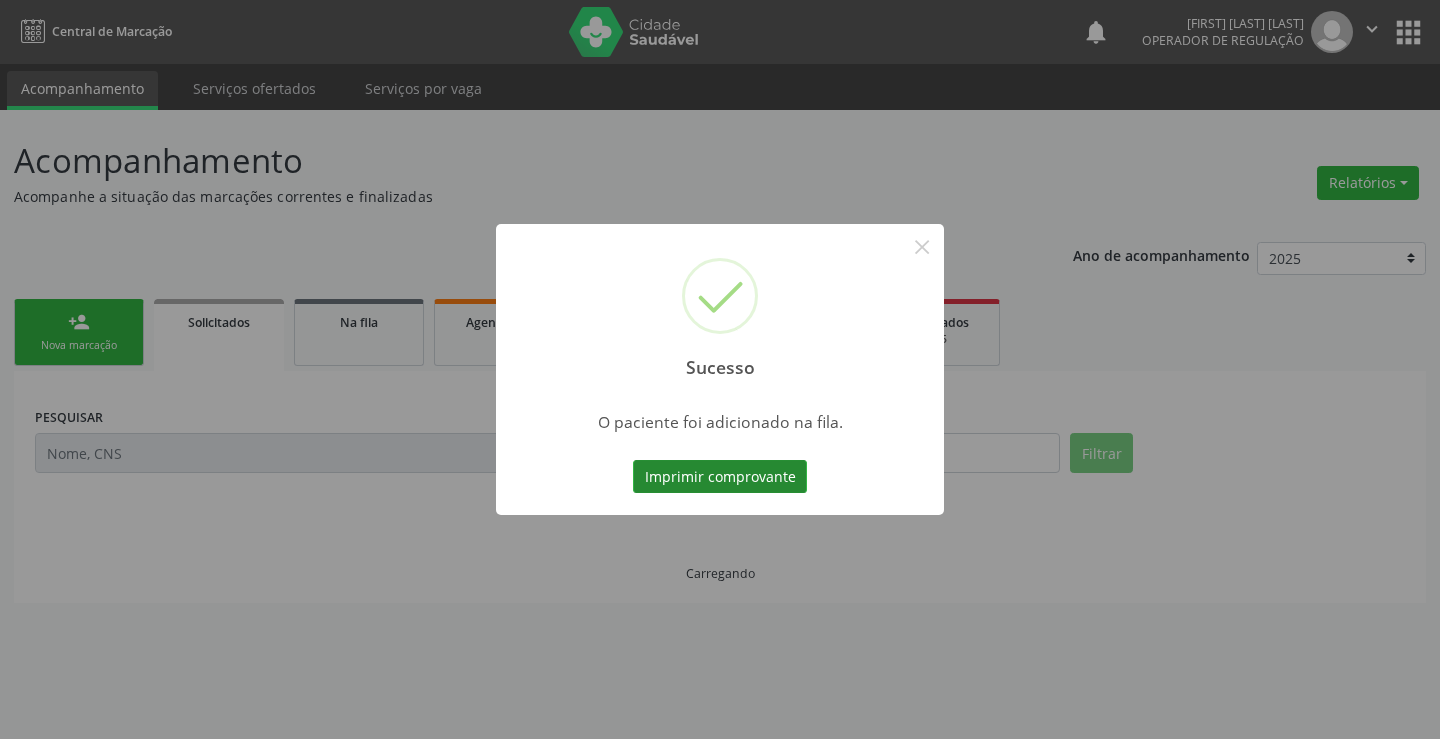 click on "Imprimir comprovante" at bounding box center [720, 477] 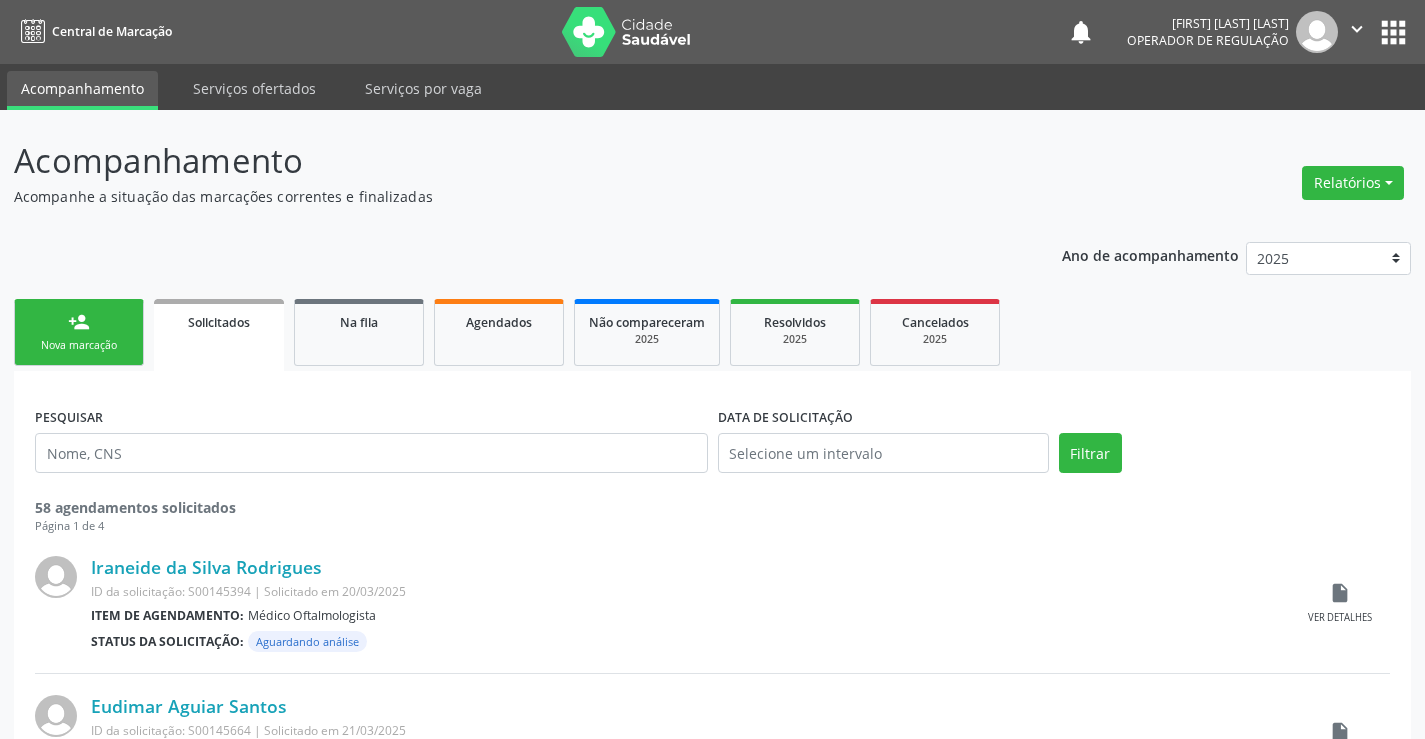 click on "person_add
Nova marcação" at bounding box center [79, 332] 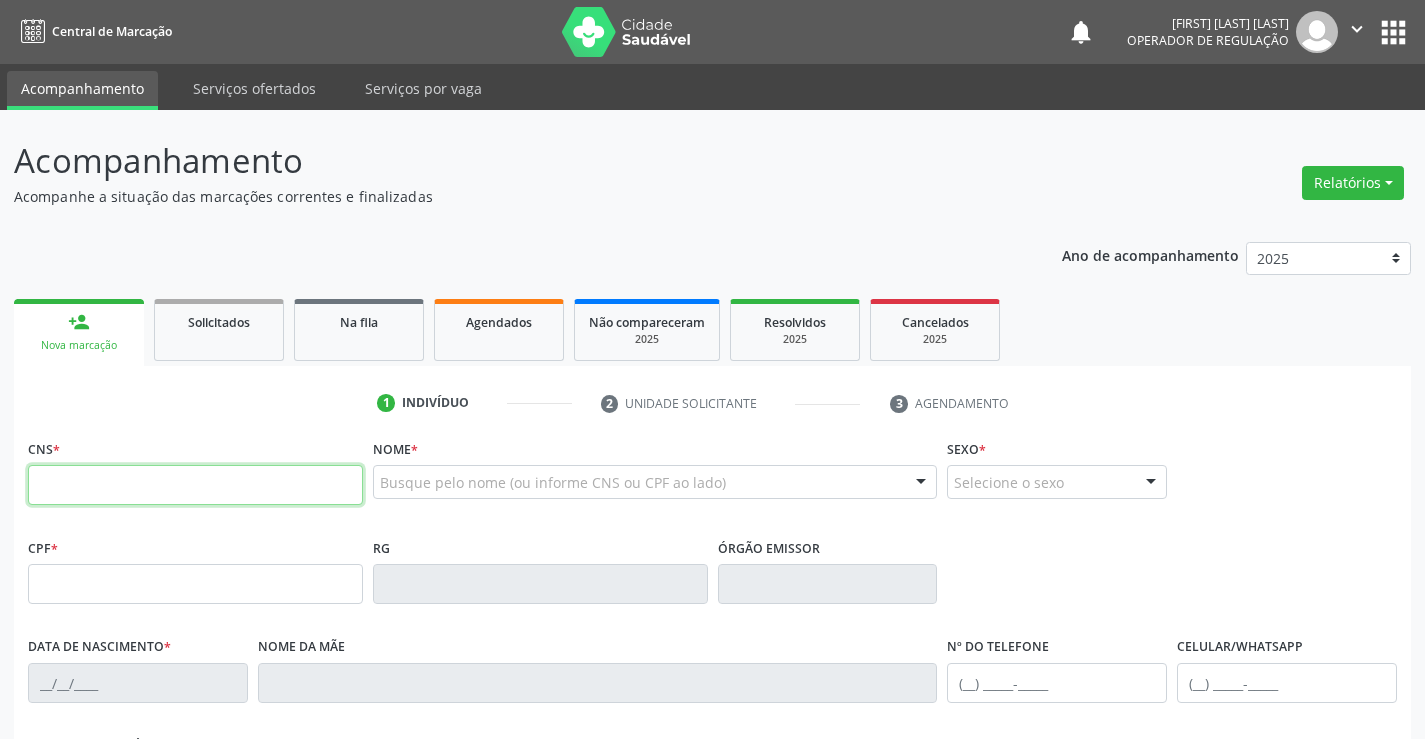 click at bounding box center [195, 485] 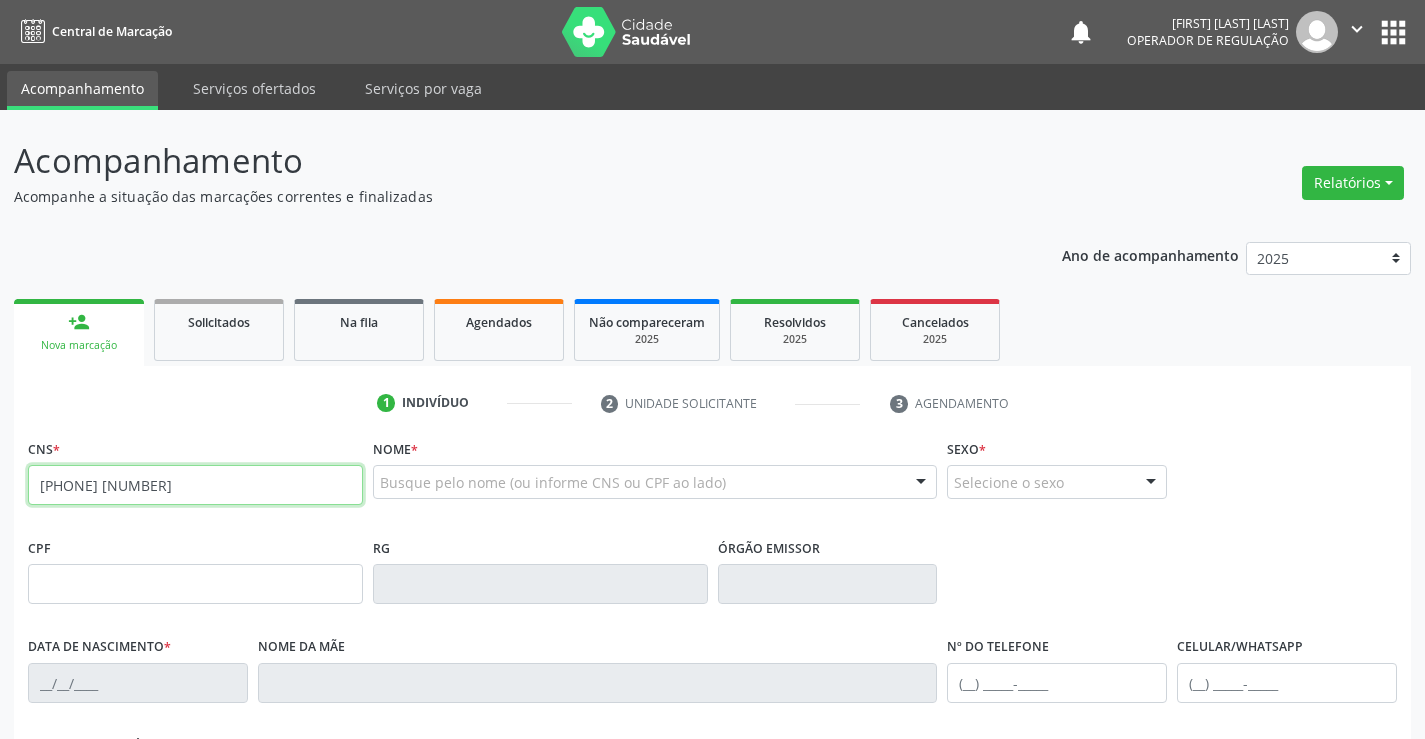 type on "700 9009 9076 3494" 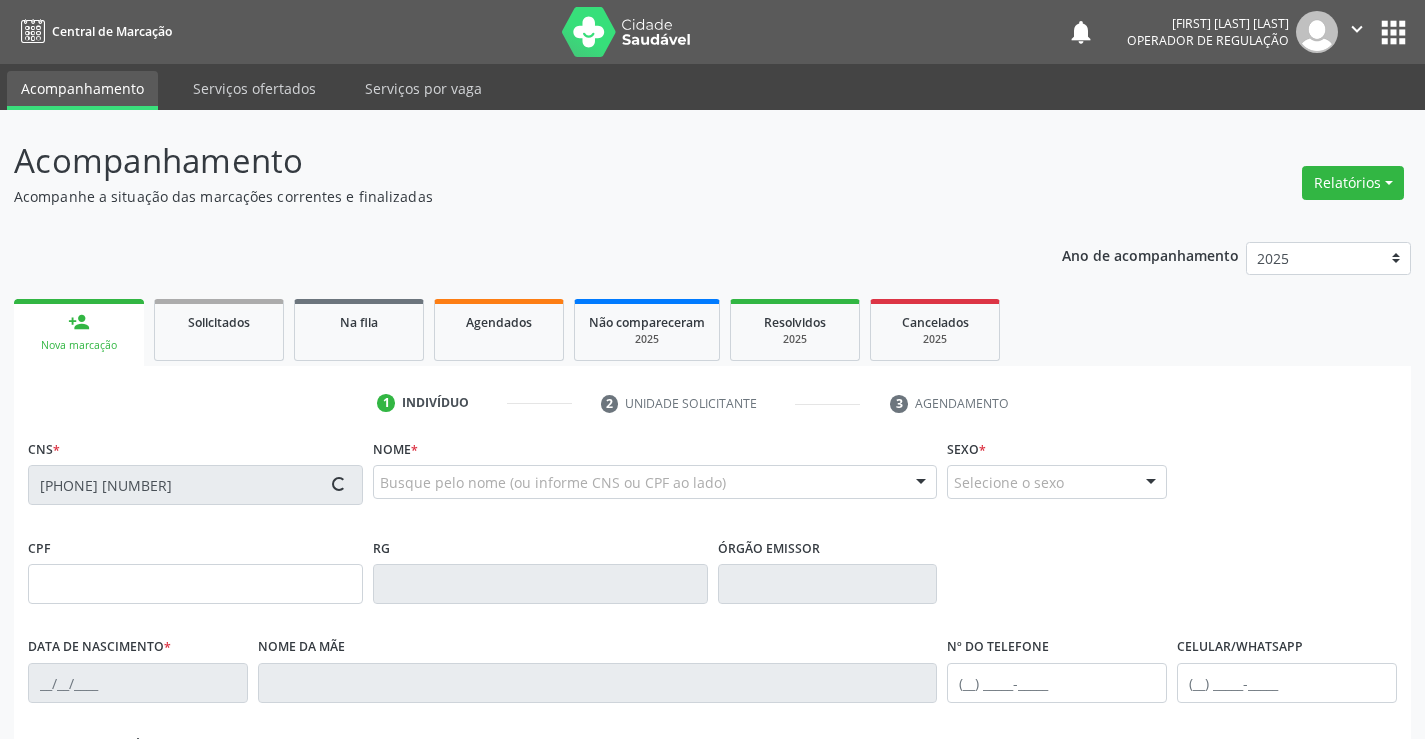 type on "2037842783" 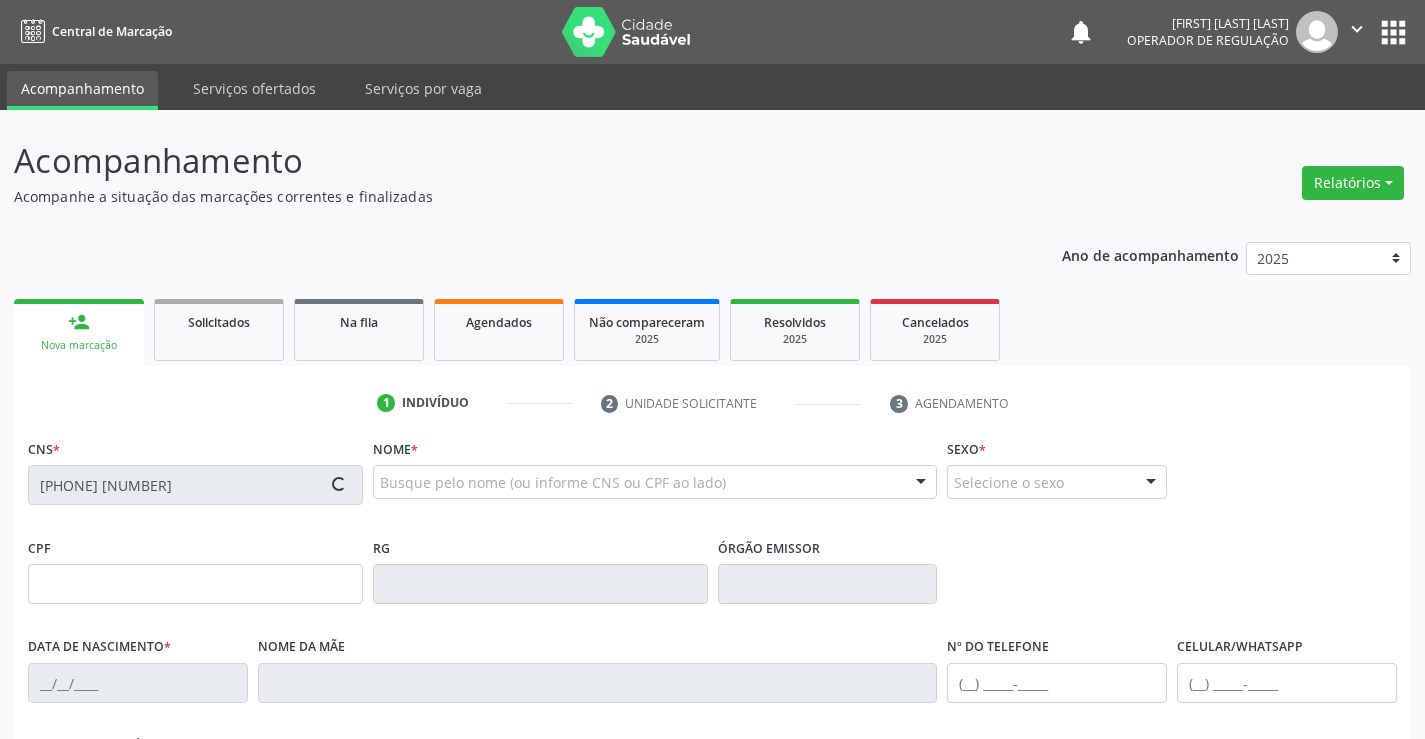 type on "12/02/1991" 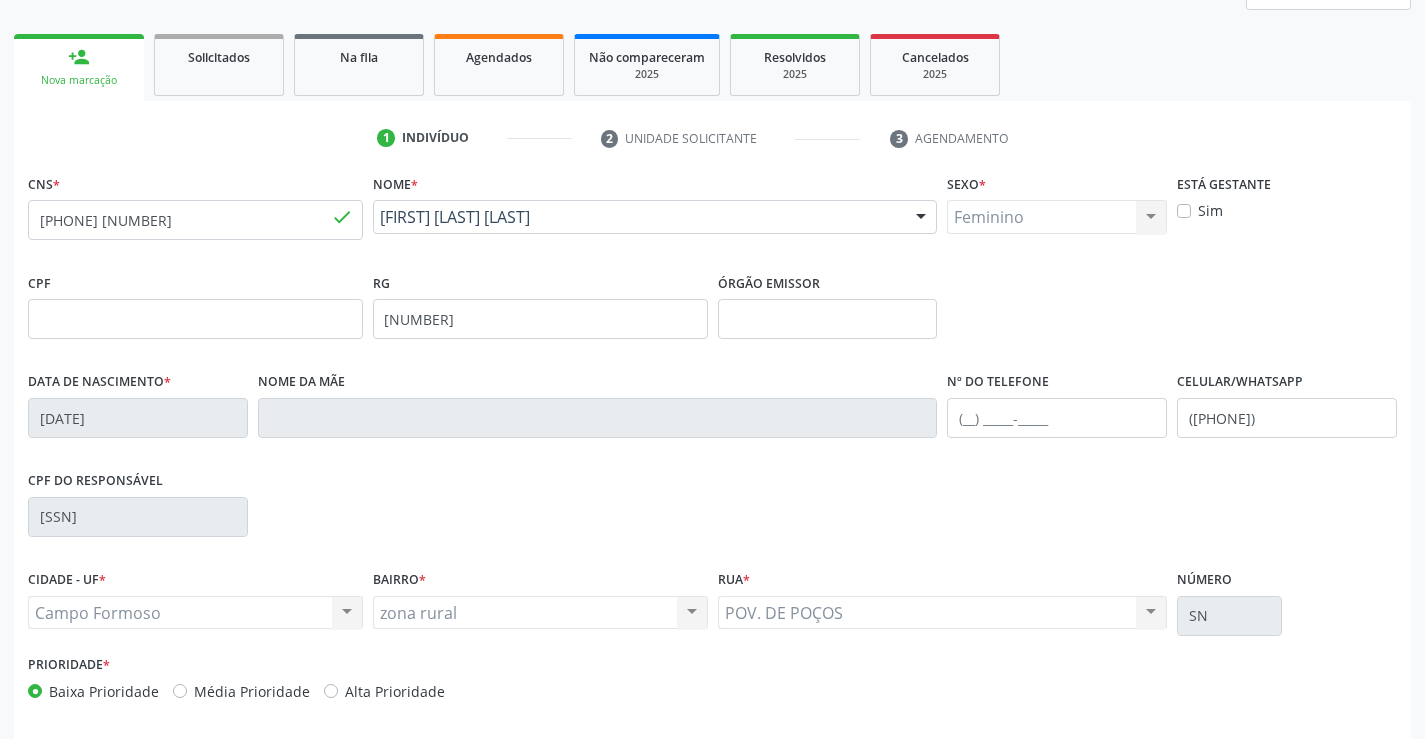scroll, scrollTop: 345, scrollLeft: 0, axis: vertical 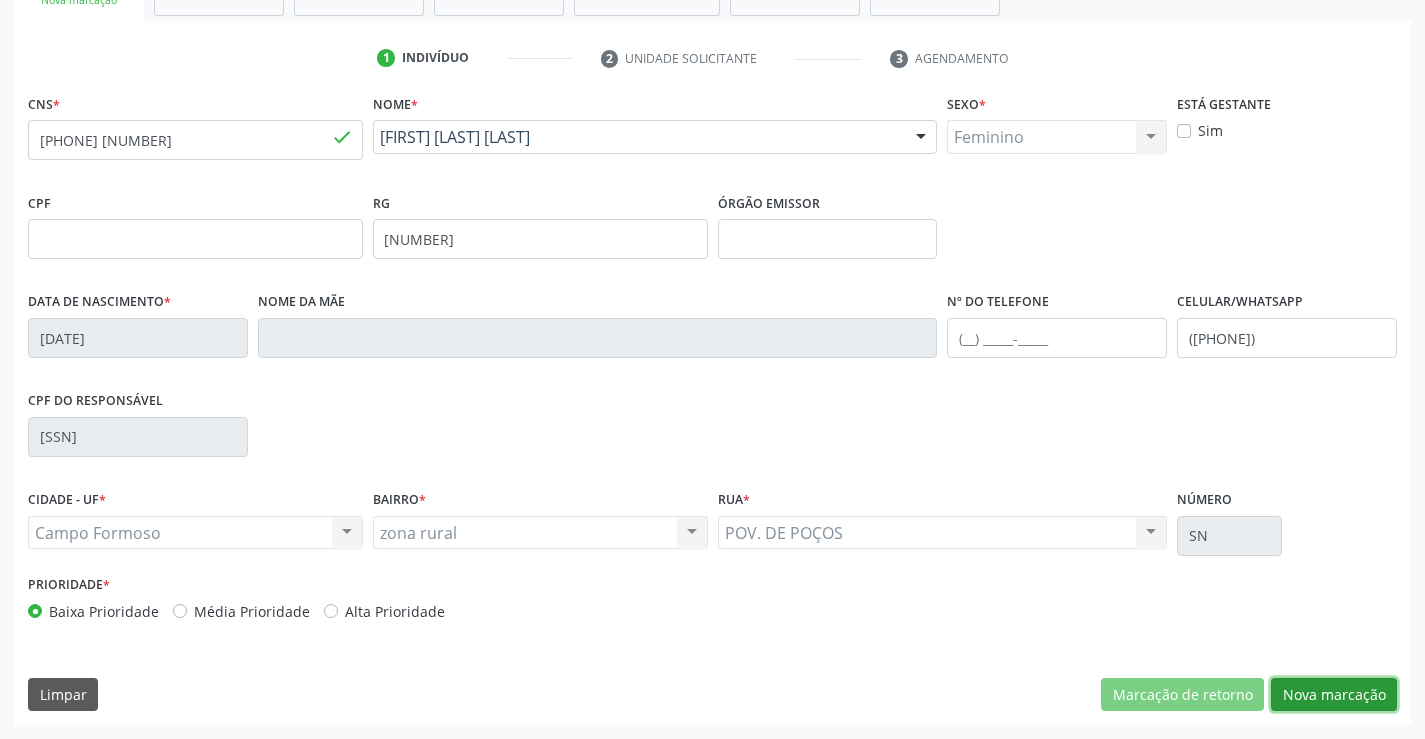 click on "Nova marcação" at bounding box center (1334, 695) 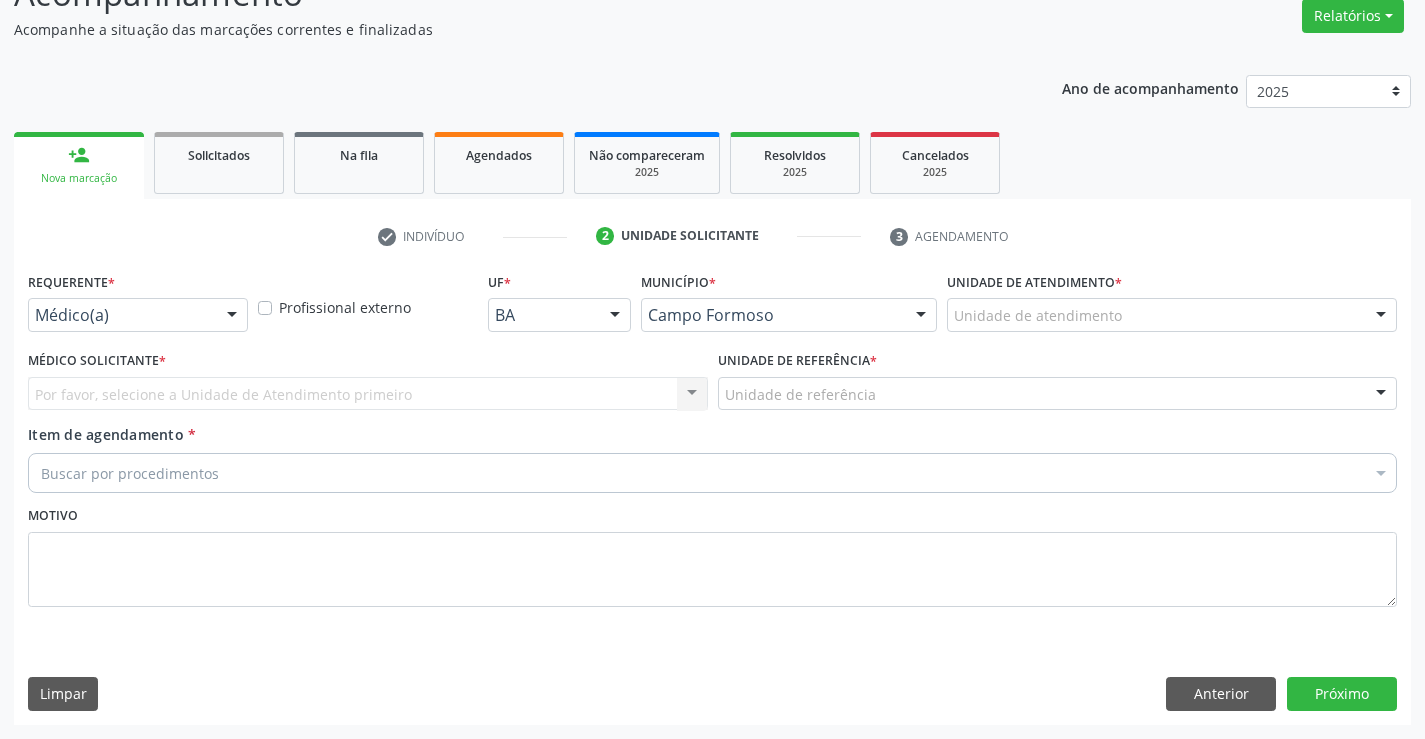 scroll, scrollTop: 167, scrollLeft: 0, axis: vertical 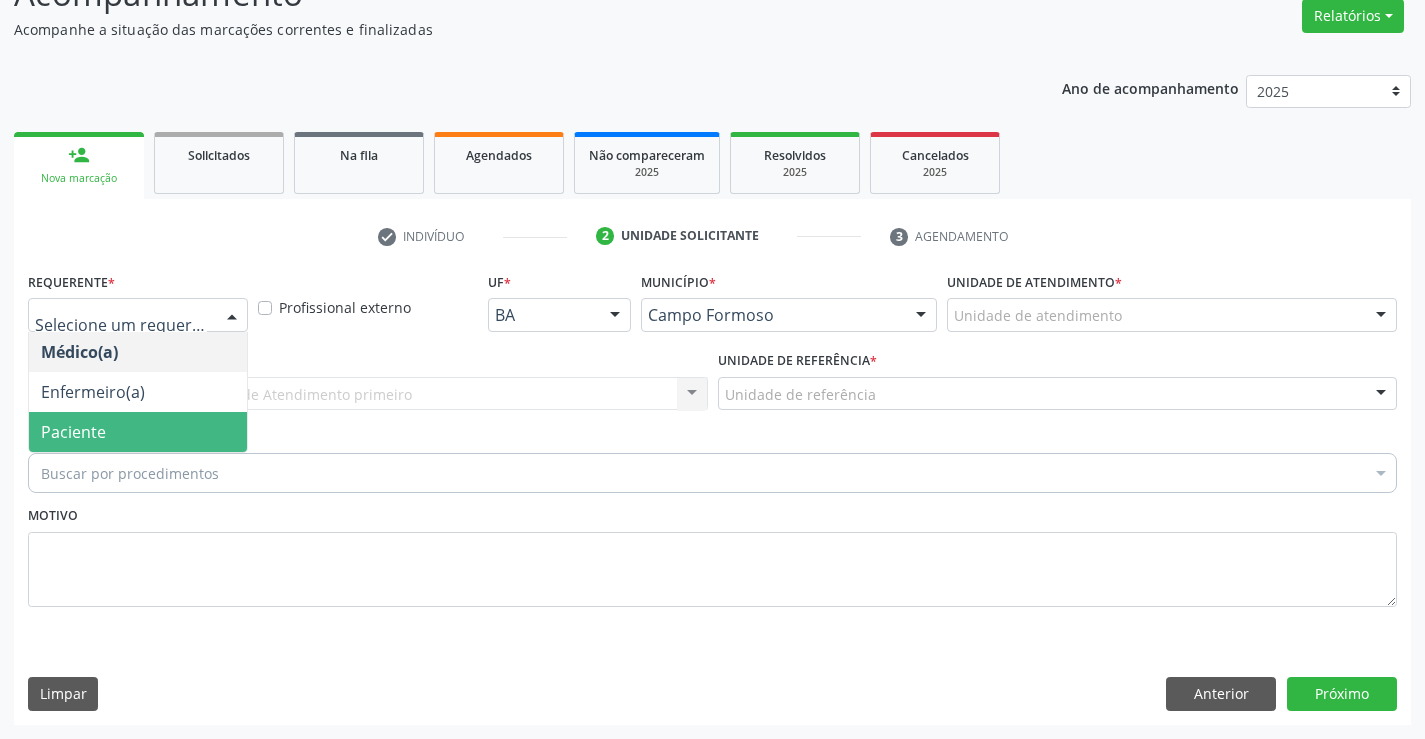 click on "Paciente" at bounding box center [73, 432] 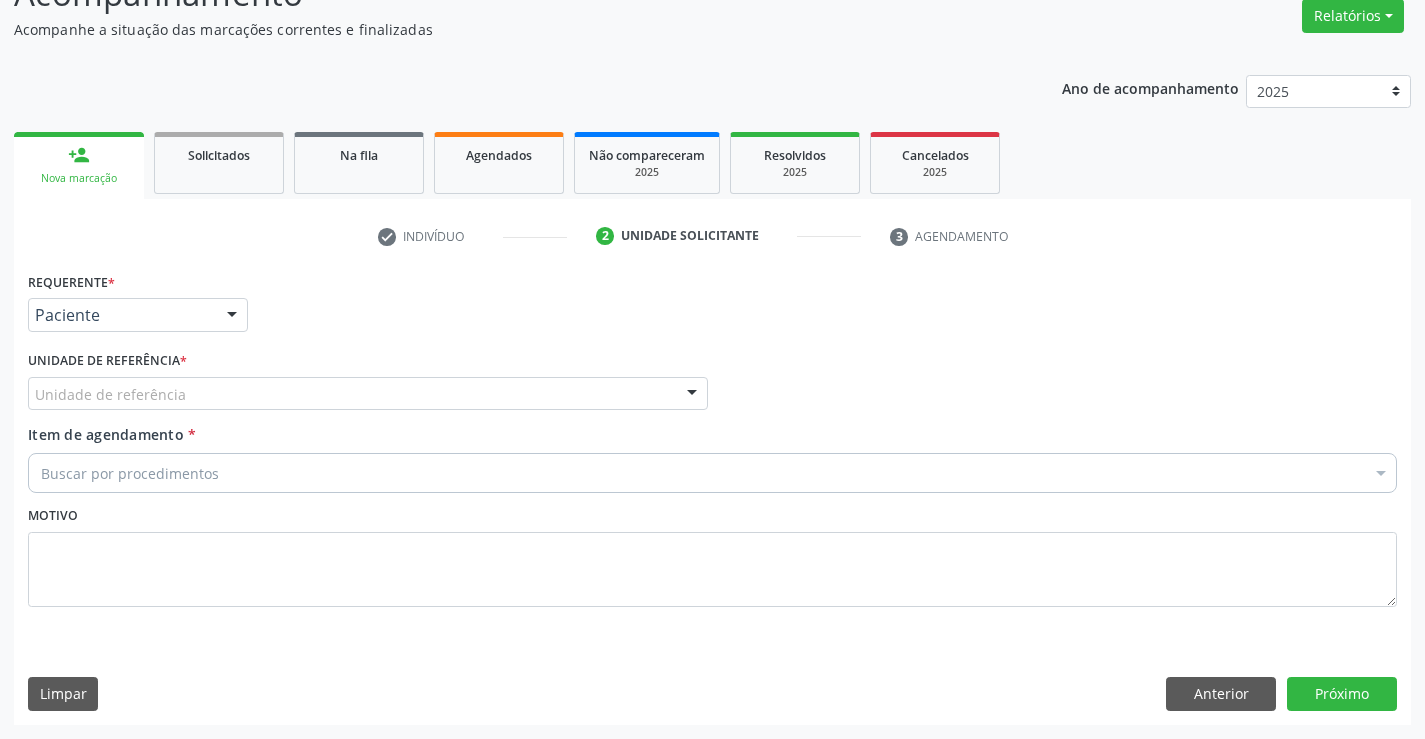 click at bounding box center (232, 316) 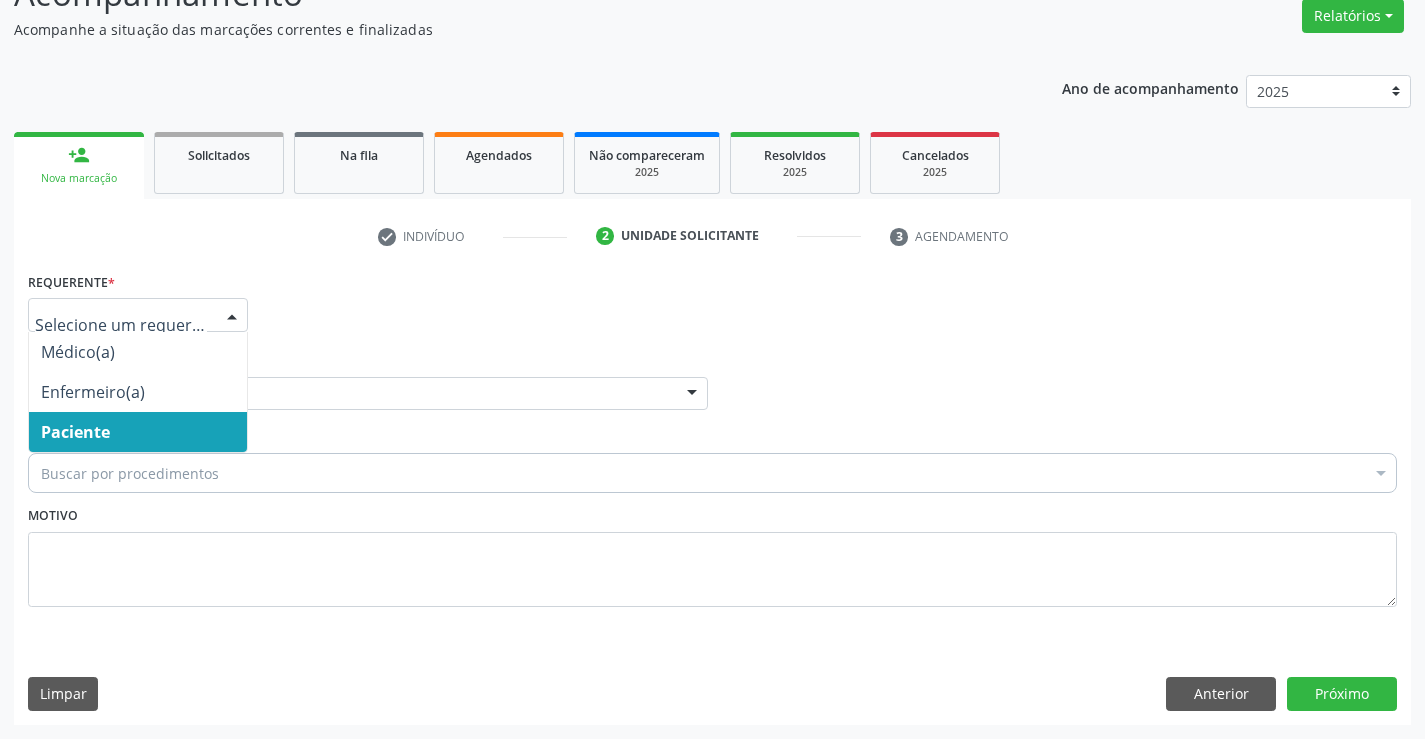 click on "Paciente" at bounding box center (138, 432) 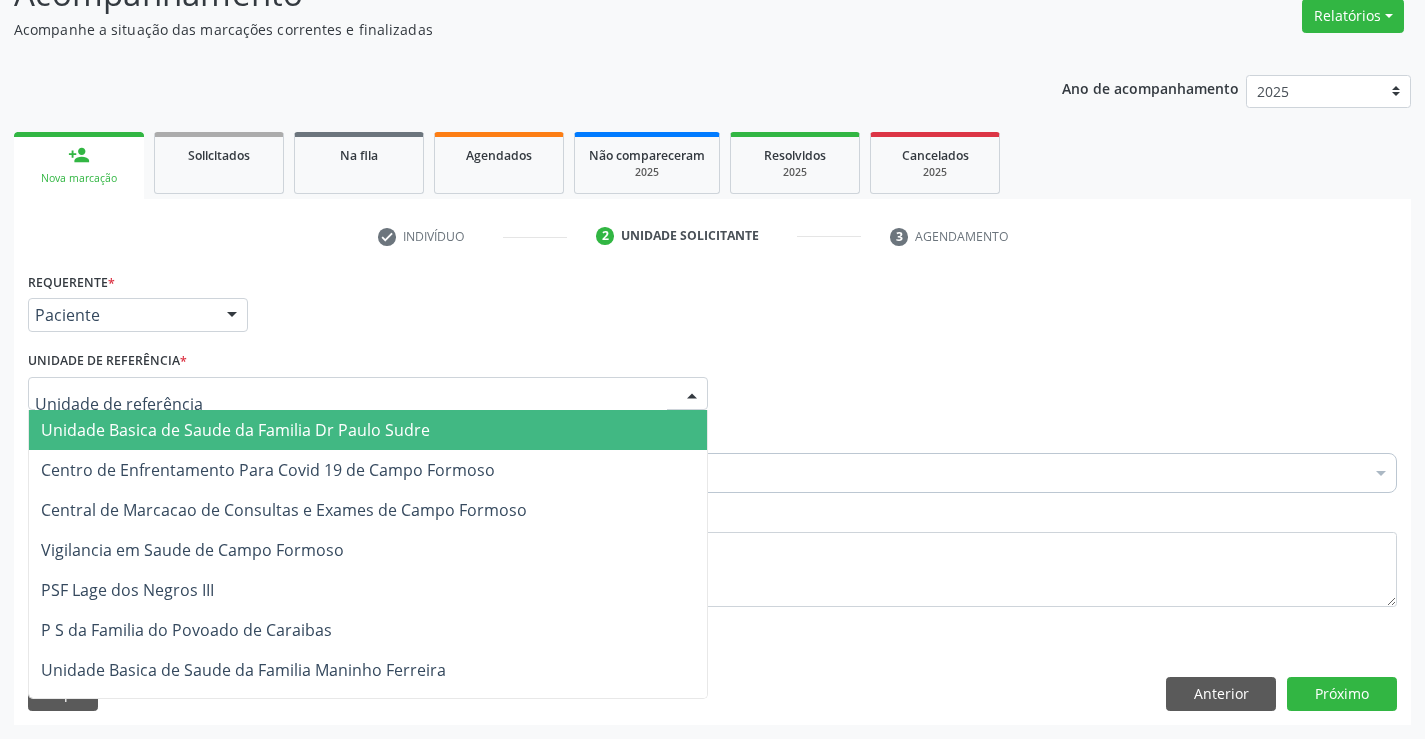 click at bounding box center (368, 394) 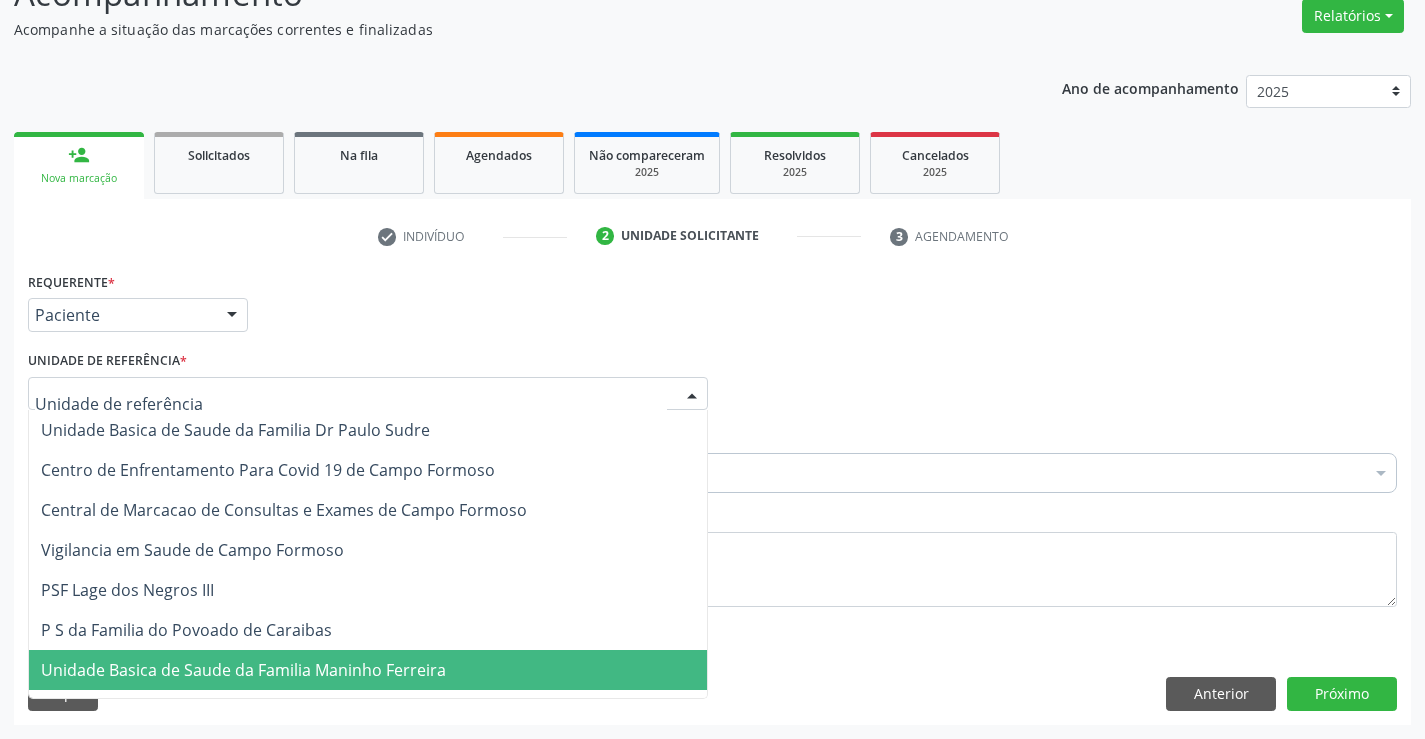click on "Unidade Basica de Saude da Familia Maninho Ferreira" at bounding box center (243, 670) 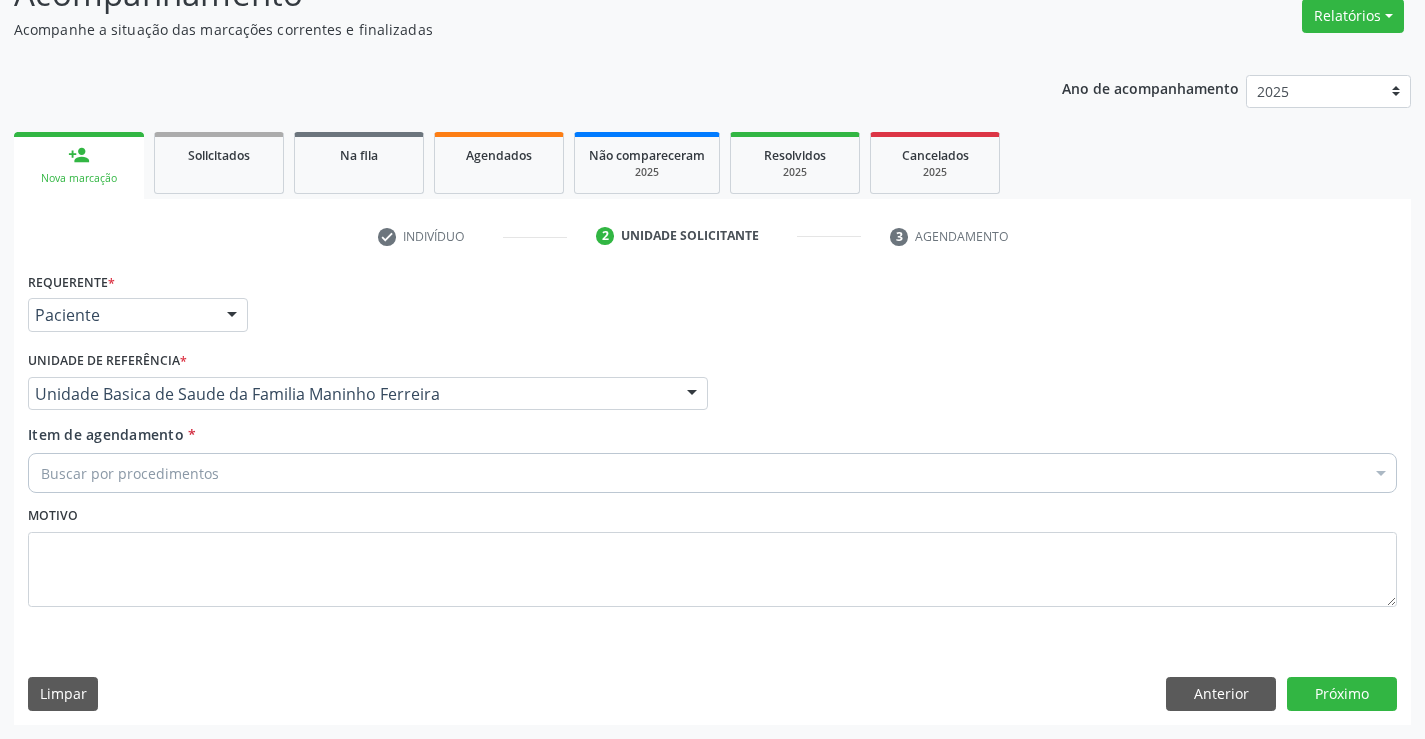click on "Buscar por procedimentos" at bounding box center [712, 473] 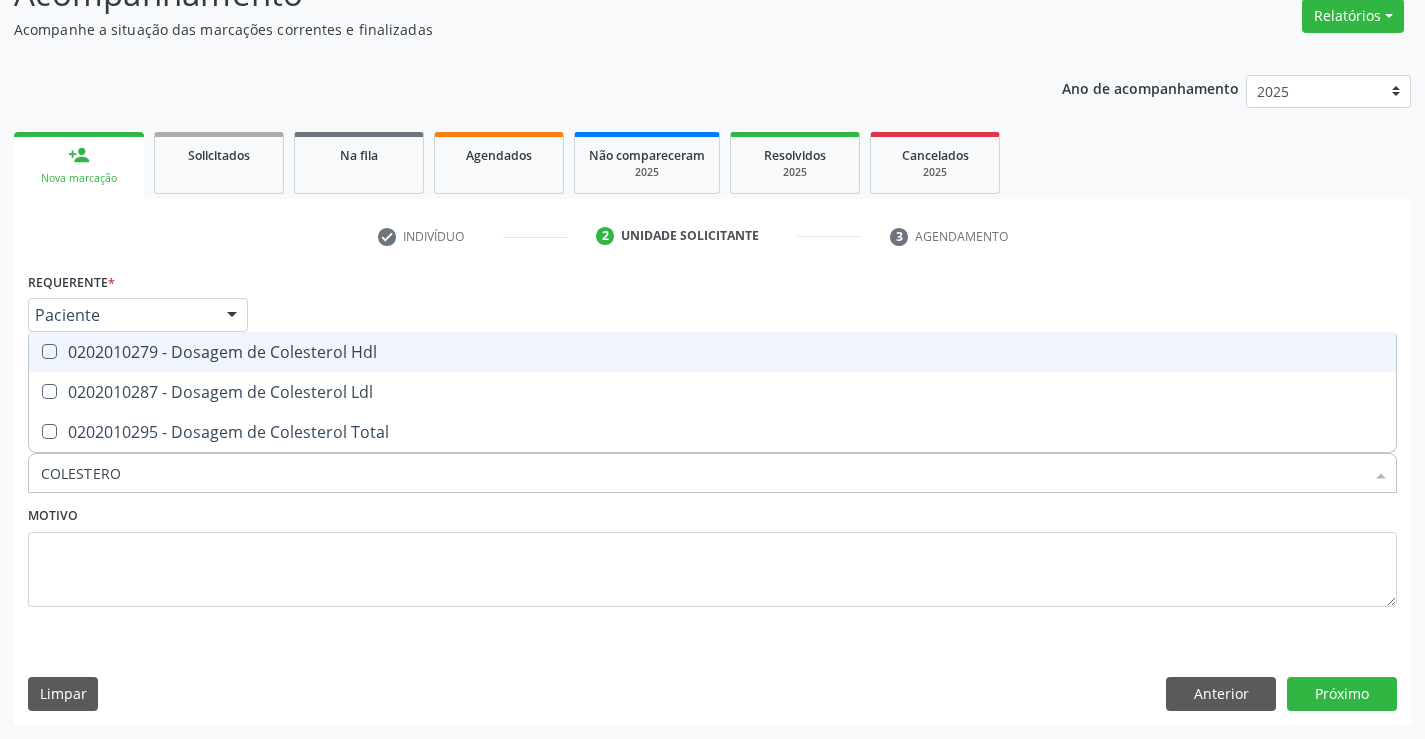 type on "COLESTEROL" 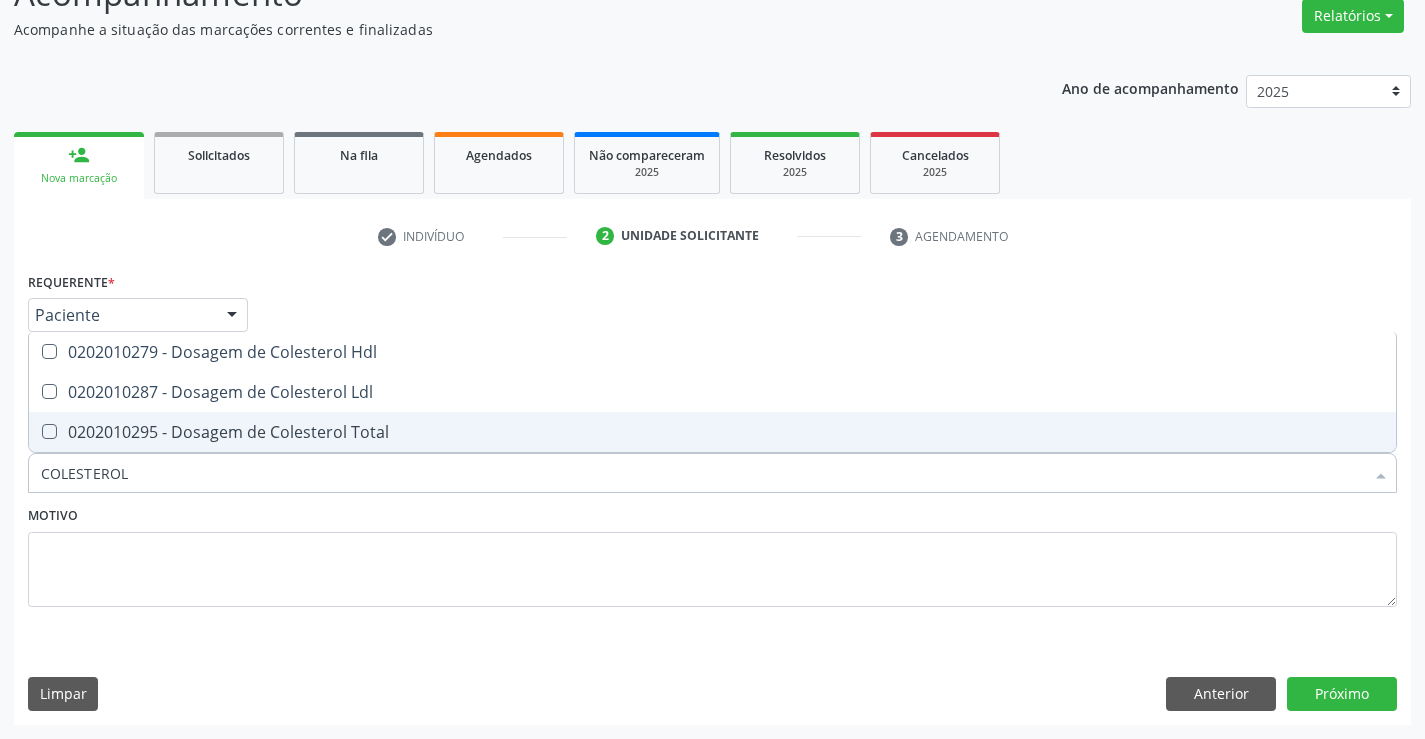 click on "0202010295 - Dosagem de Colesterol Total" at bounding box center (712, 432) 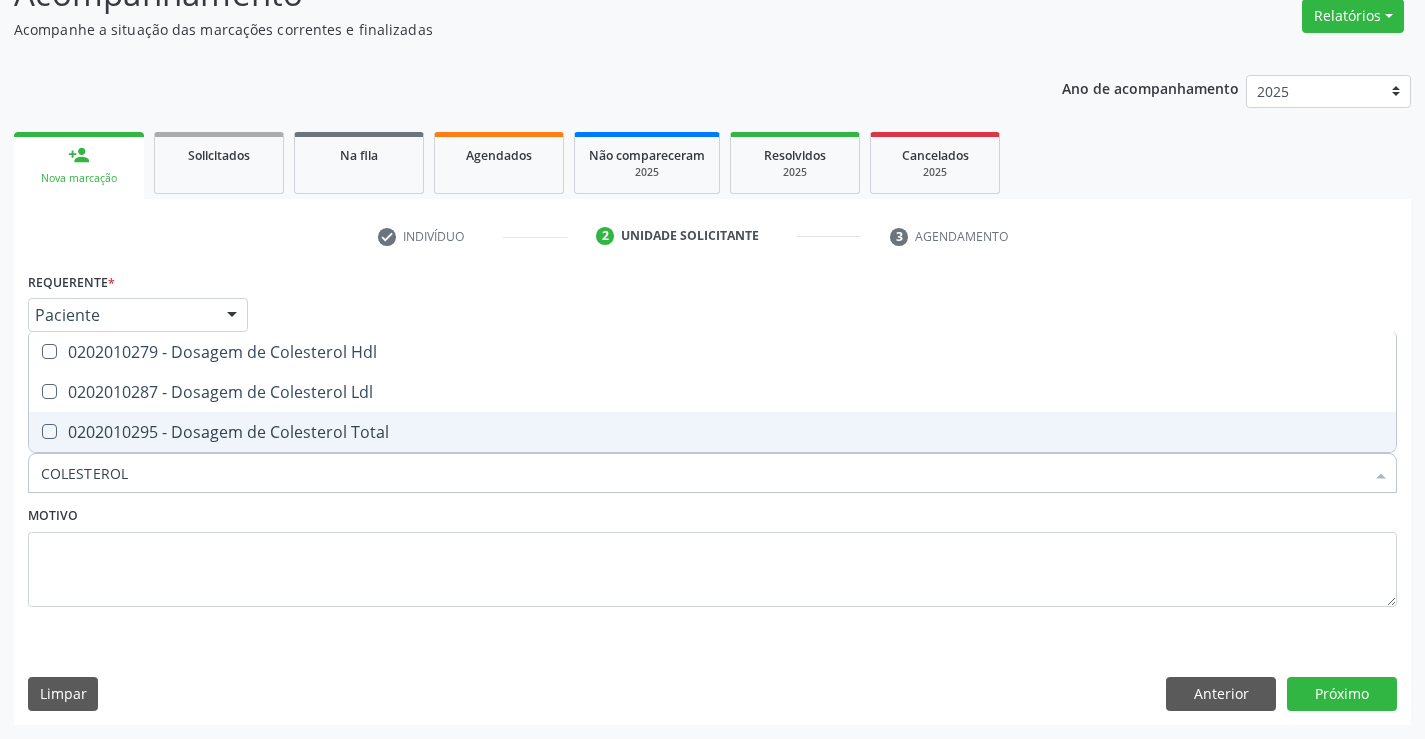 checkbox on "true" 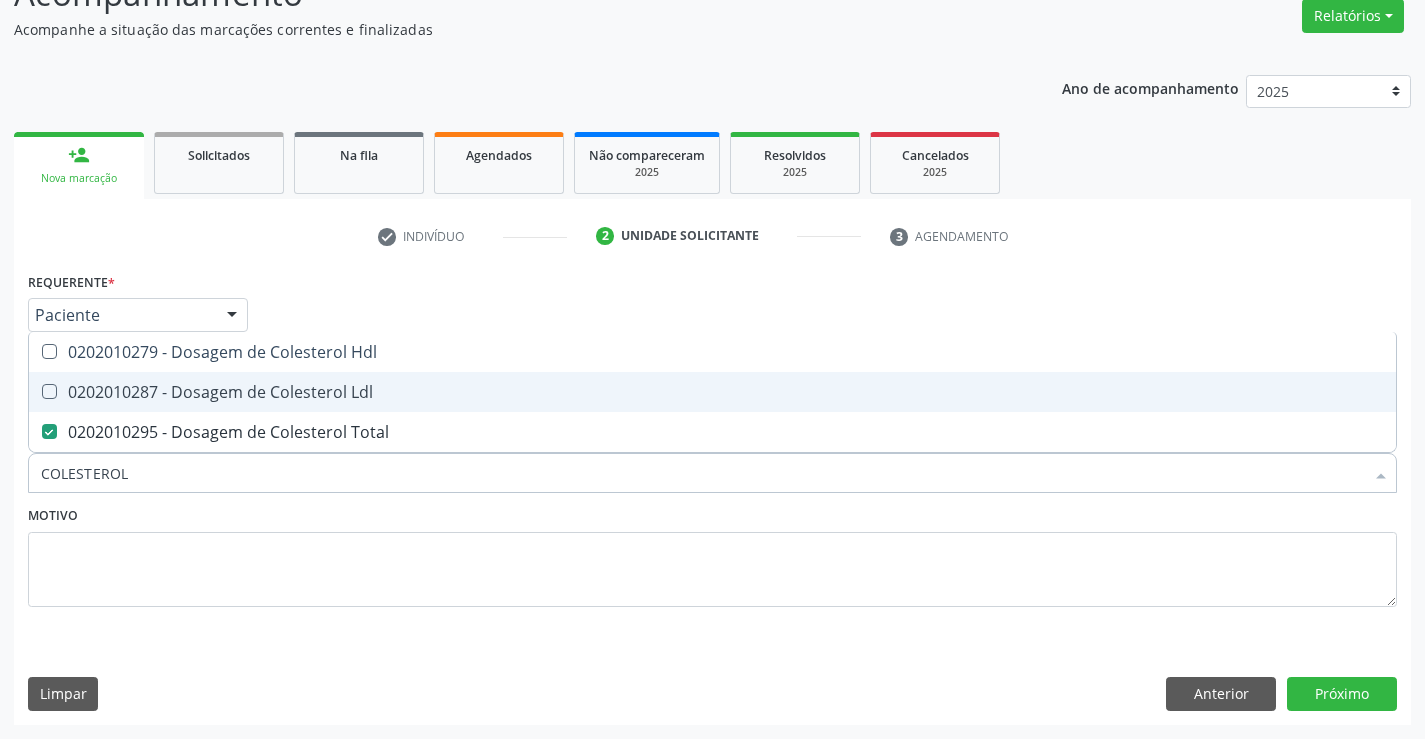 drag, startPoint x: 214, startPoint y: 397, endPoint x: 212, endPoint y: 364, distance: 33.06055 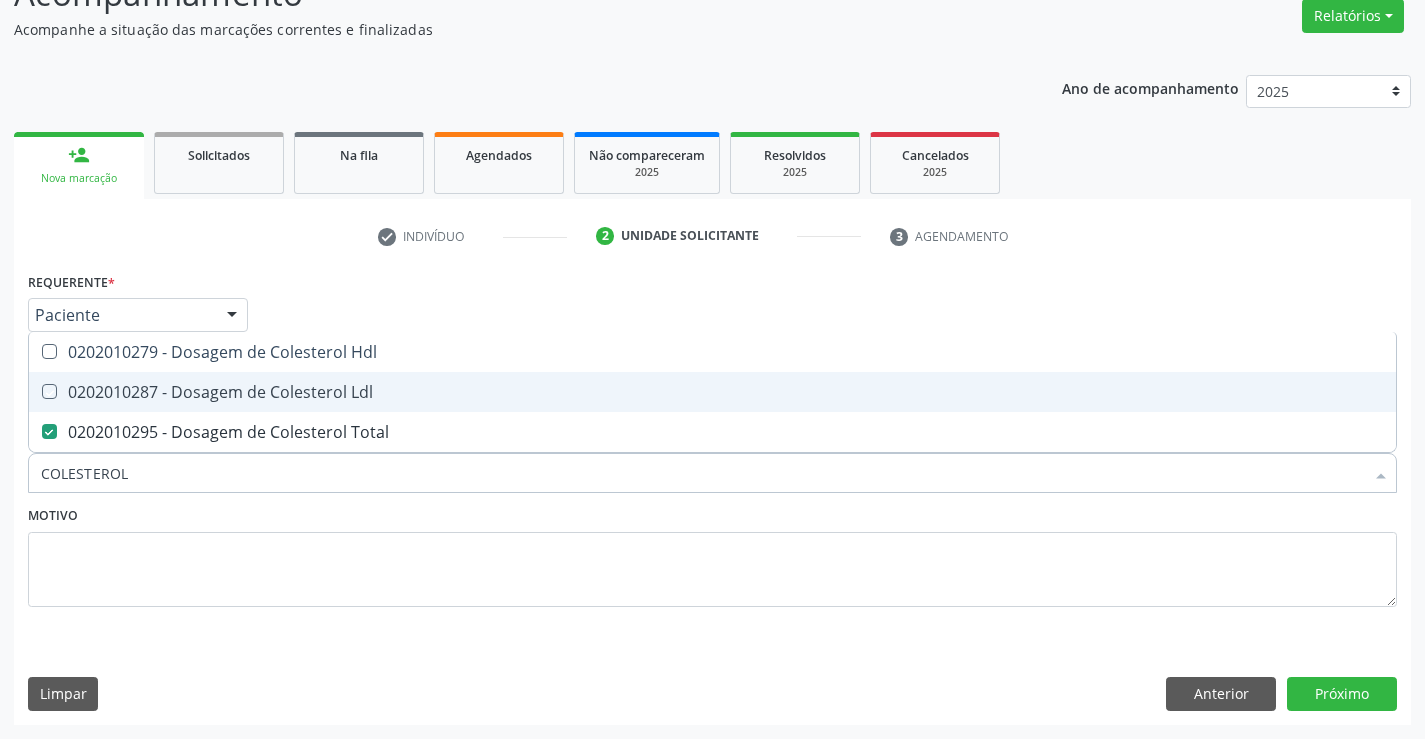 checkbox on "true" 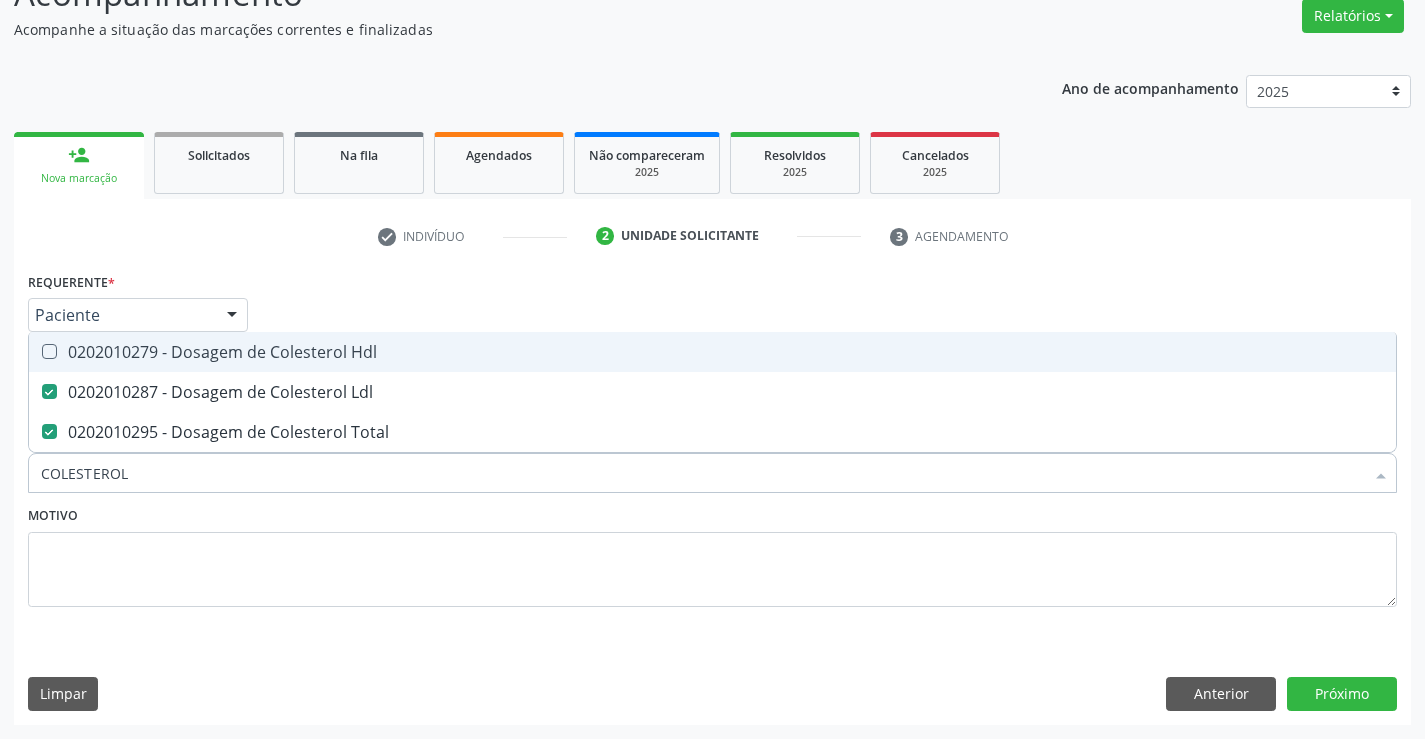 click on "0202010279 - Dosagem de Colesterol Hdl" at bounding box center (712, 352) 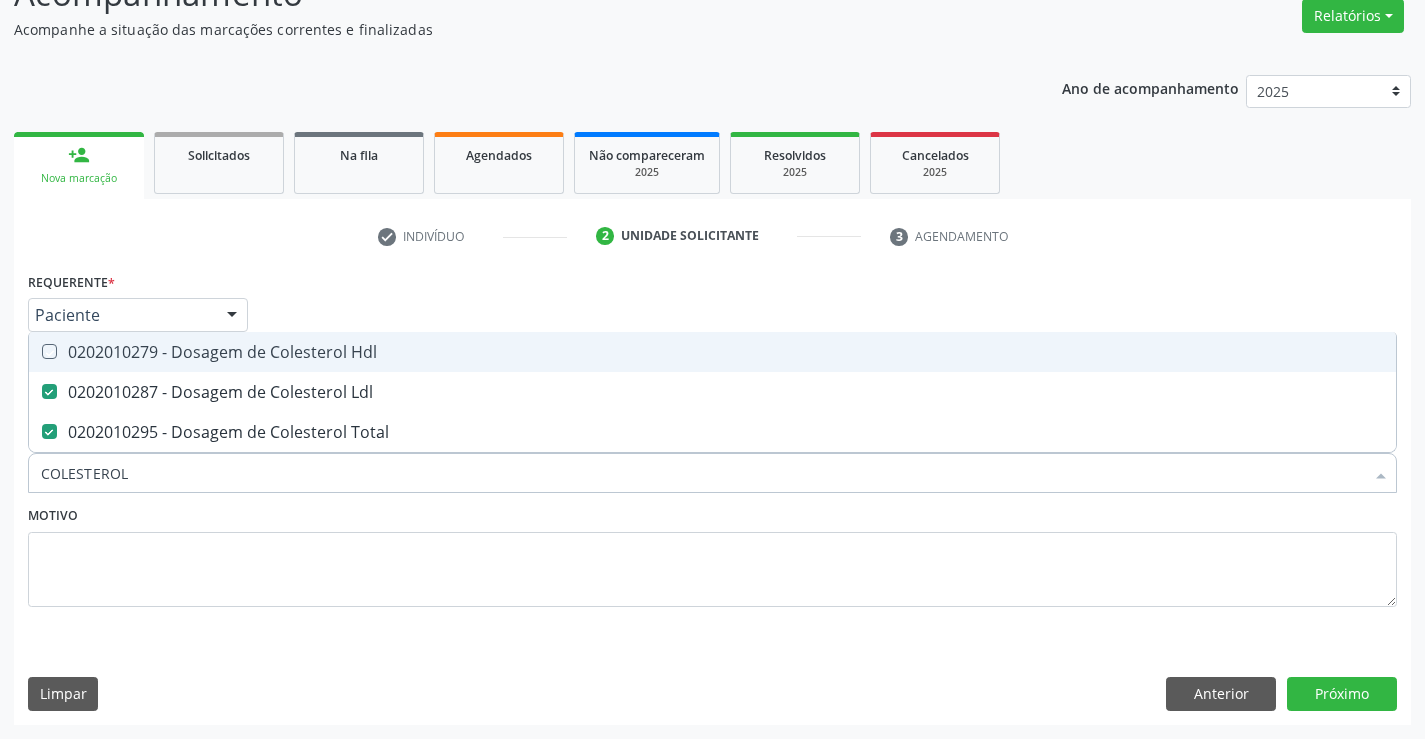 checkbox on "true" 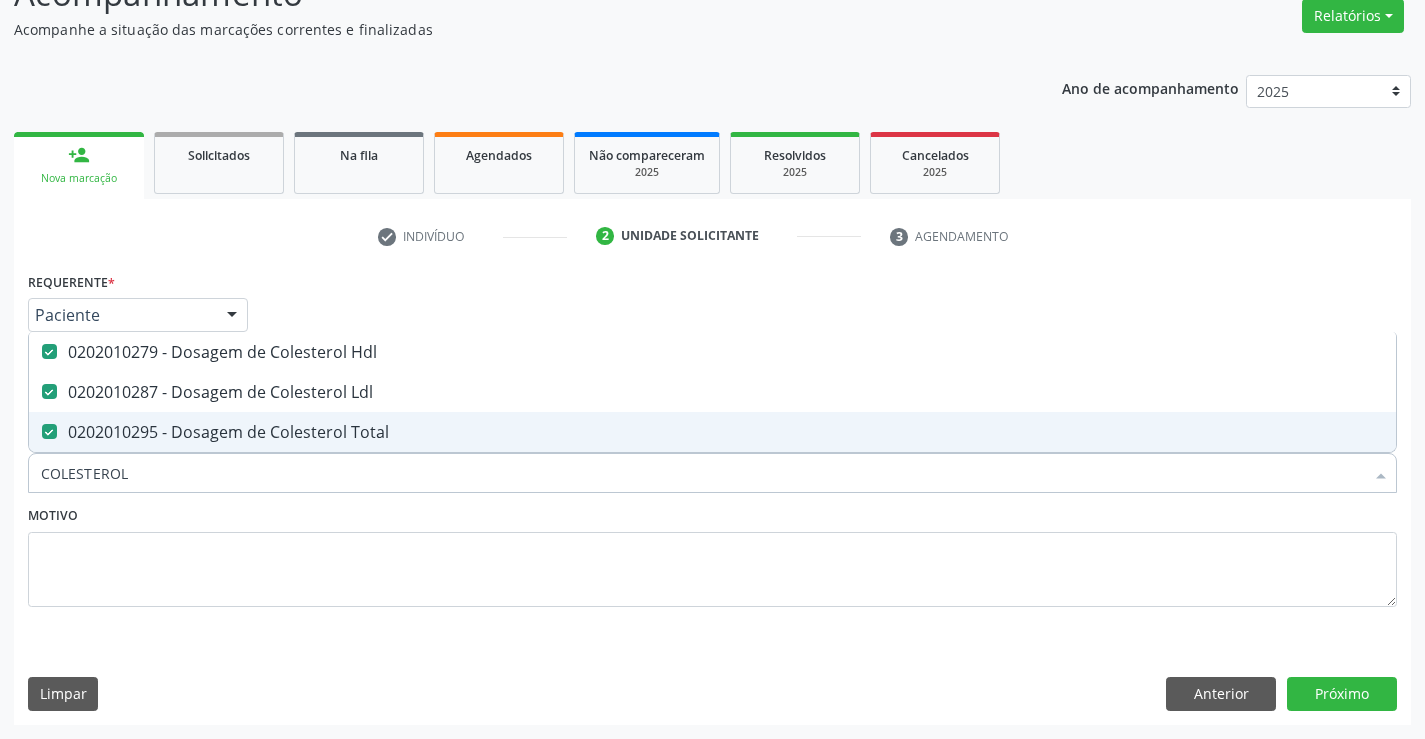 type on "COLESTEROL" 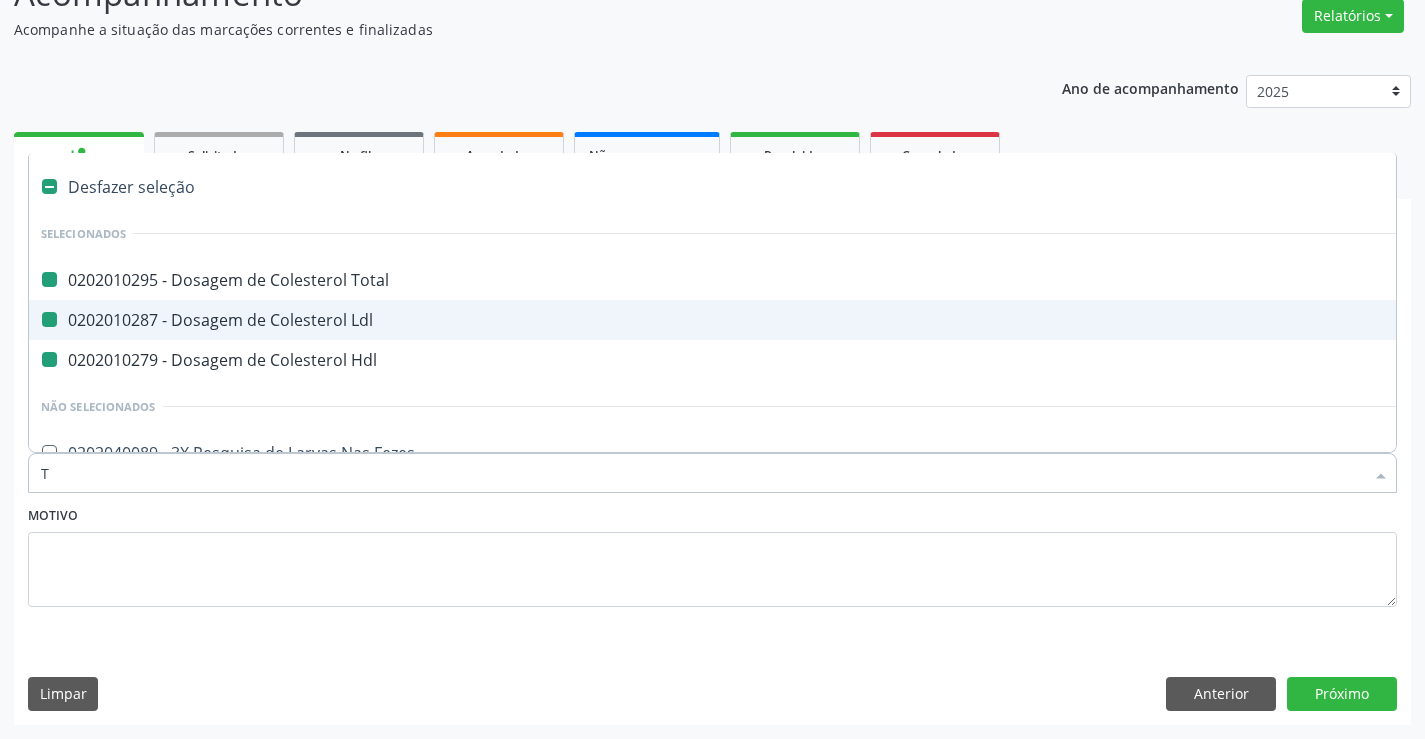 type on "TR" 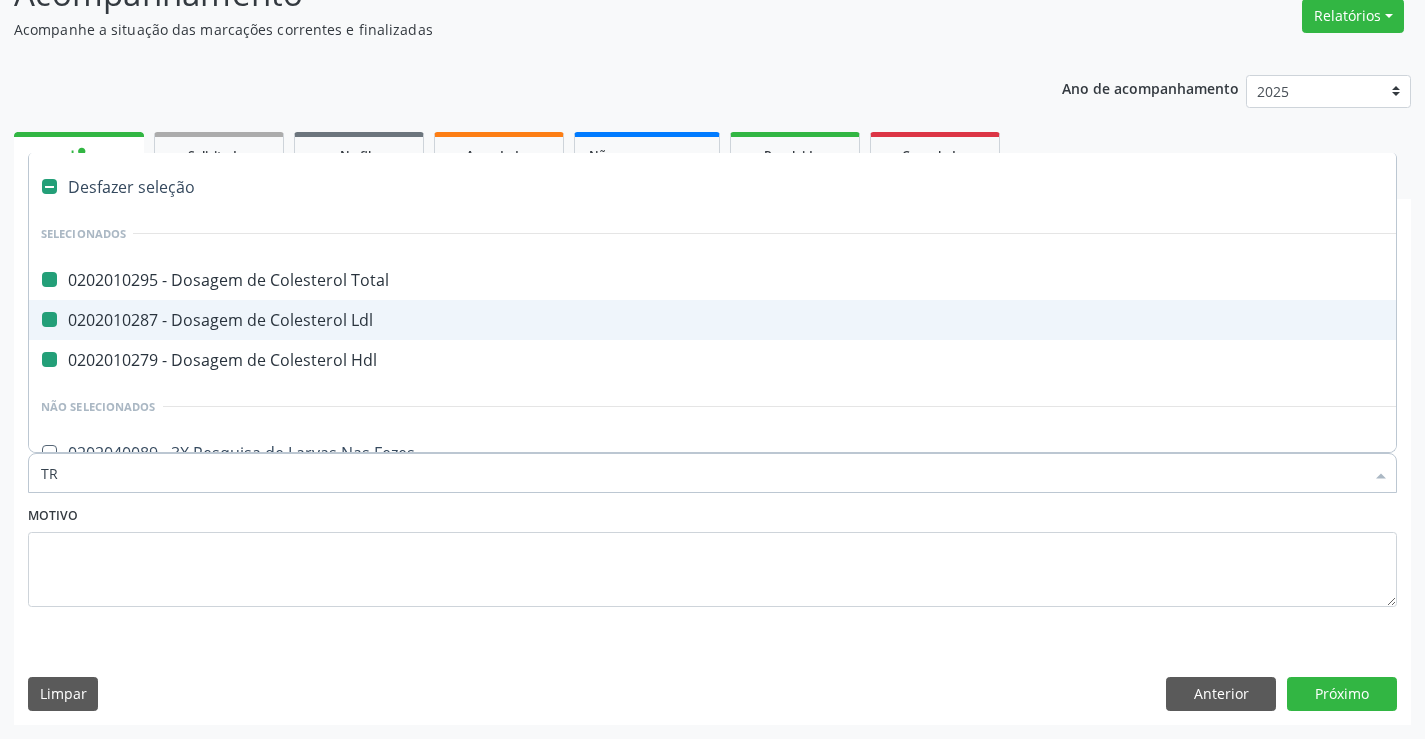 checkbox on "false" 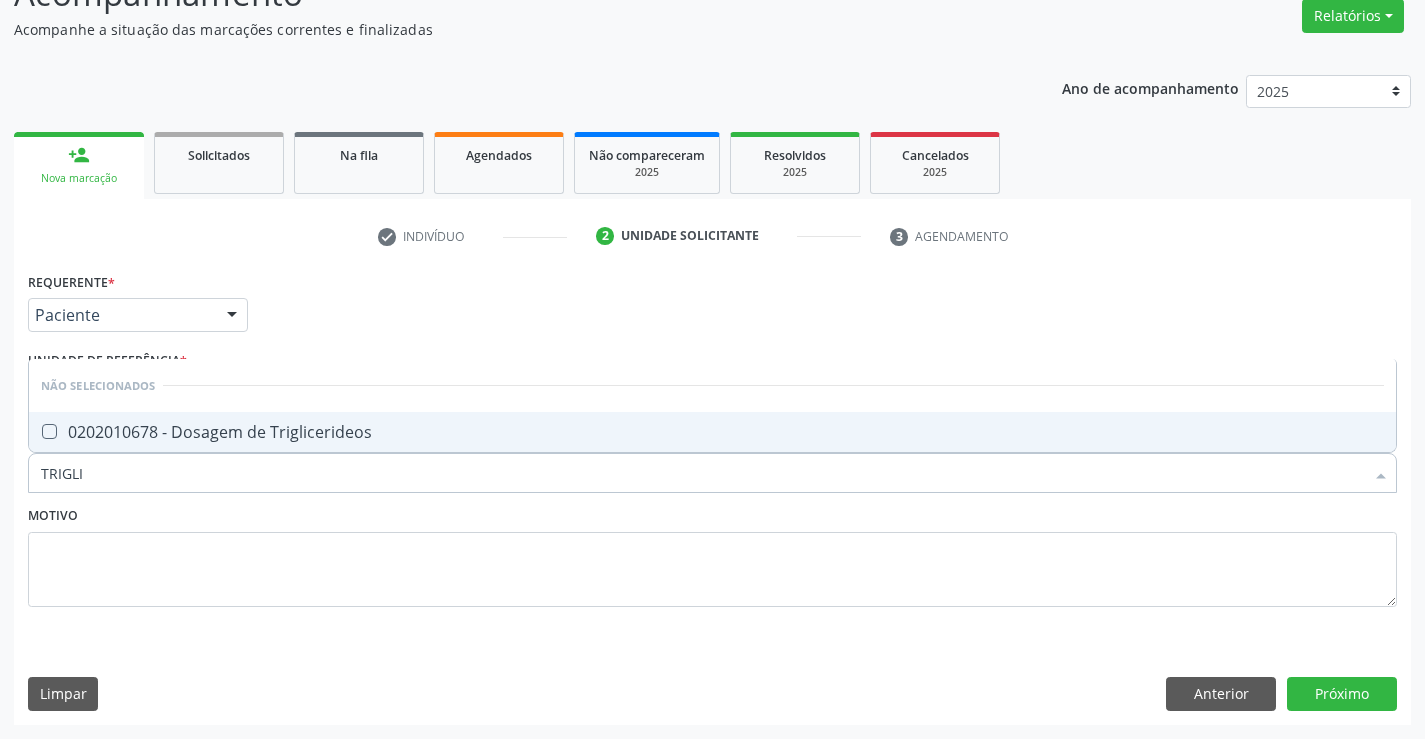 type on "TRIGLIC" 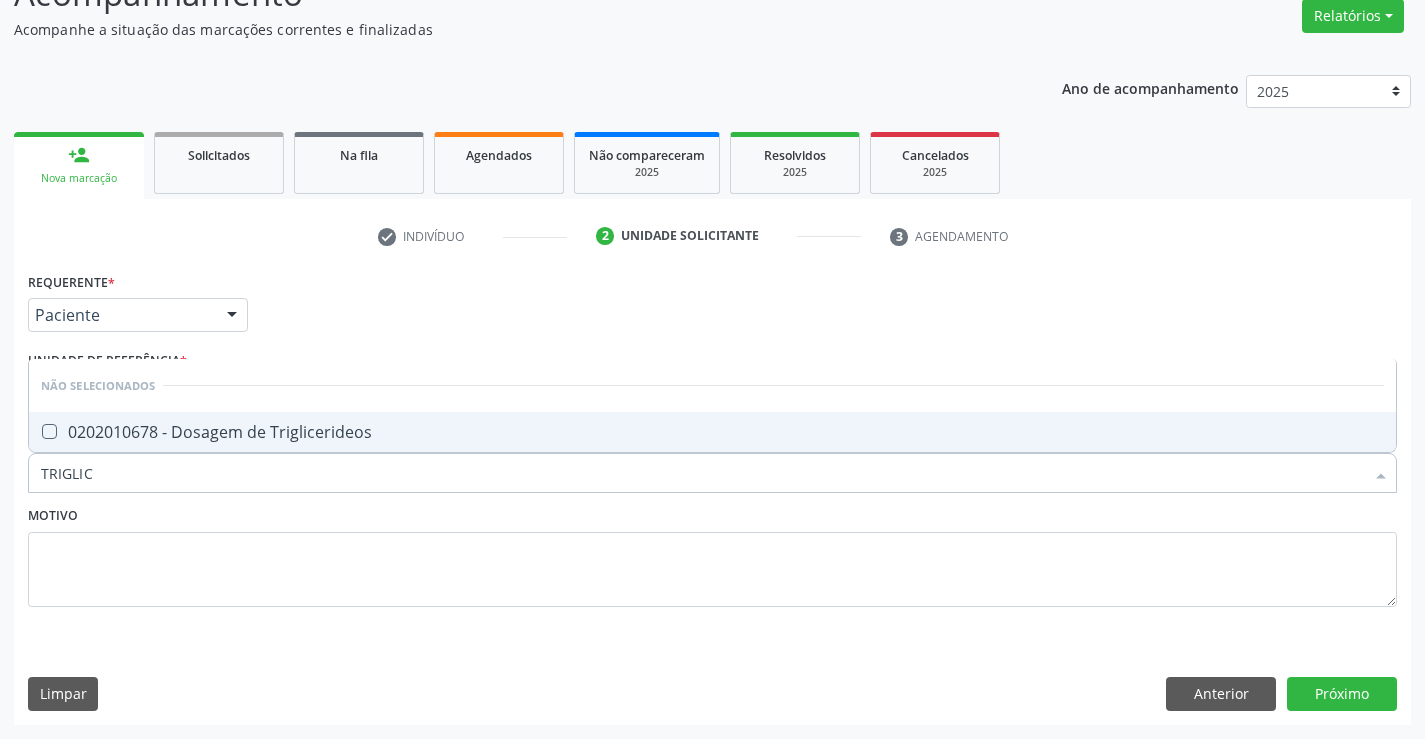click on "0202010678 - Dosagem de Triglicerideos" at bounding box center [712, 432] 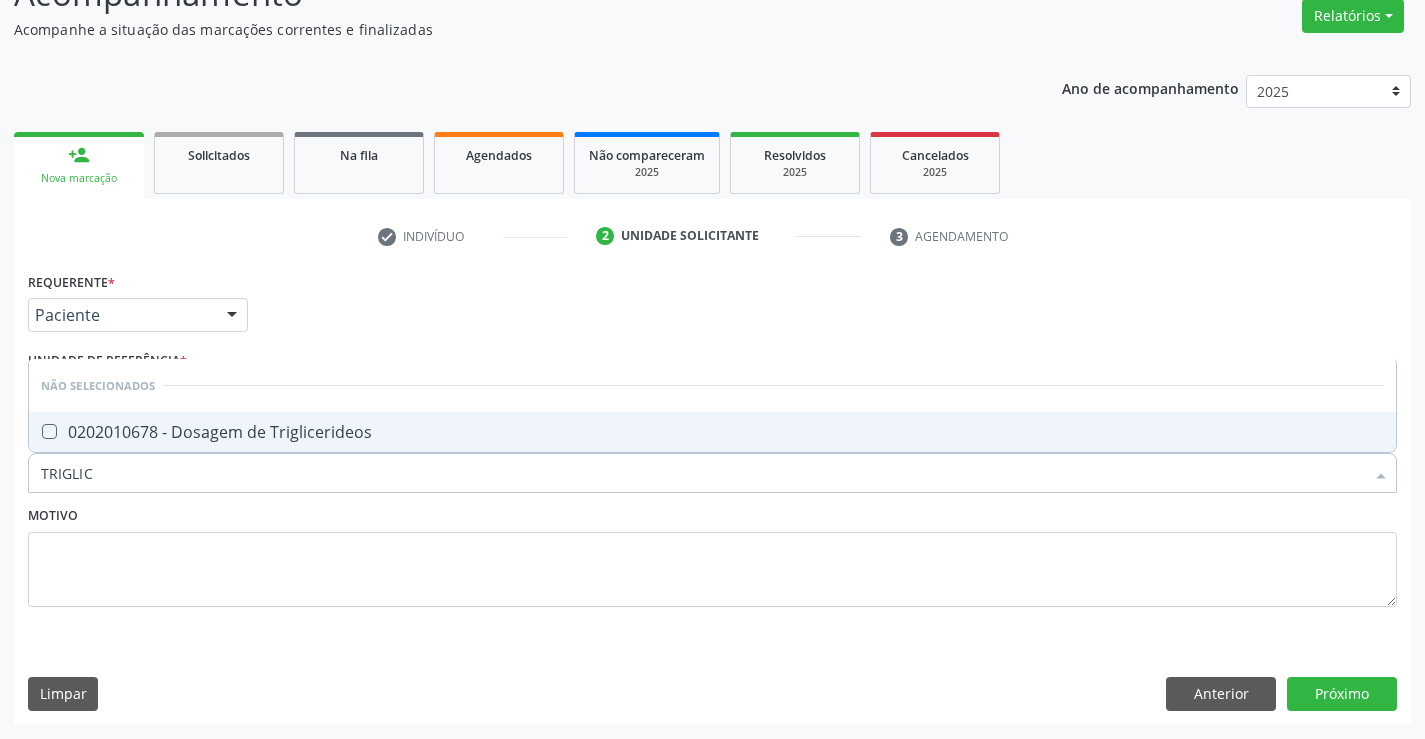 checkbox on "true" 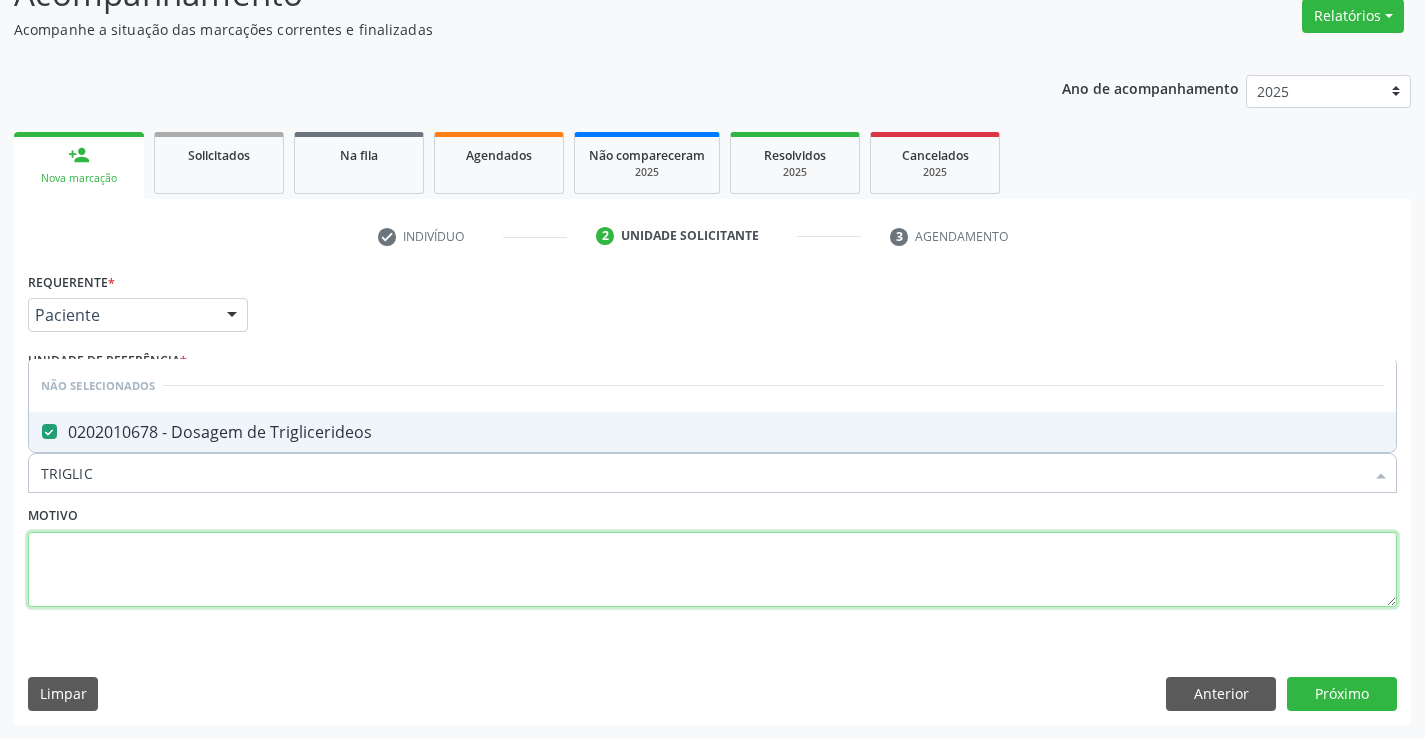 drag, startPoint x: 135, startPoint y: 555, endPoint x: 126, endPoint y: 494, distance: 61.66036 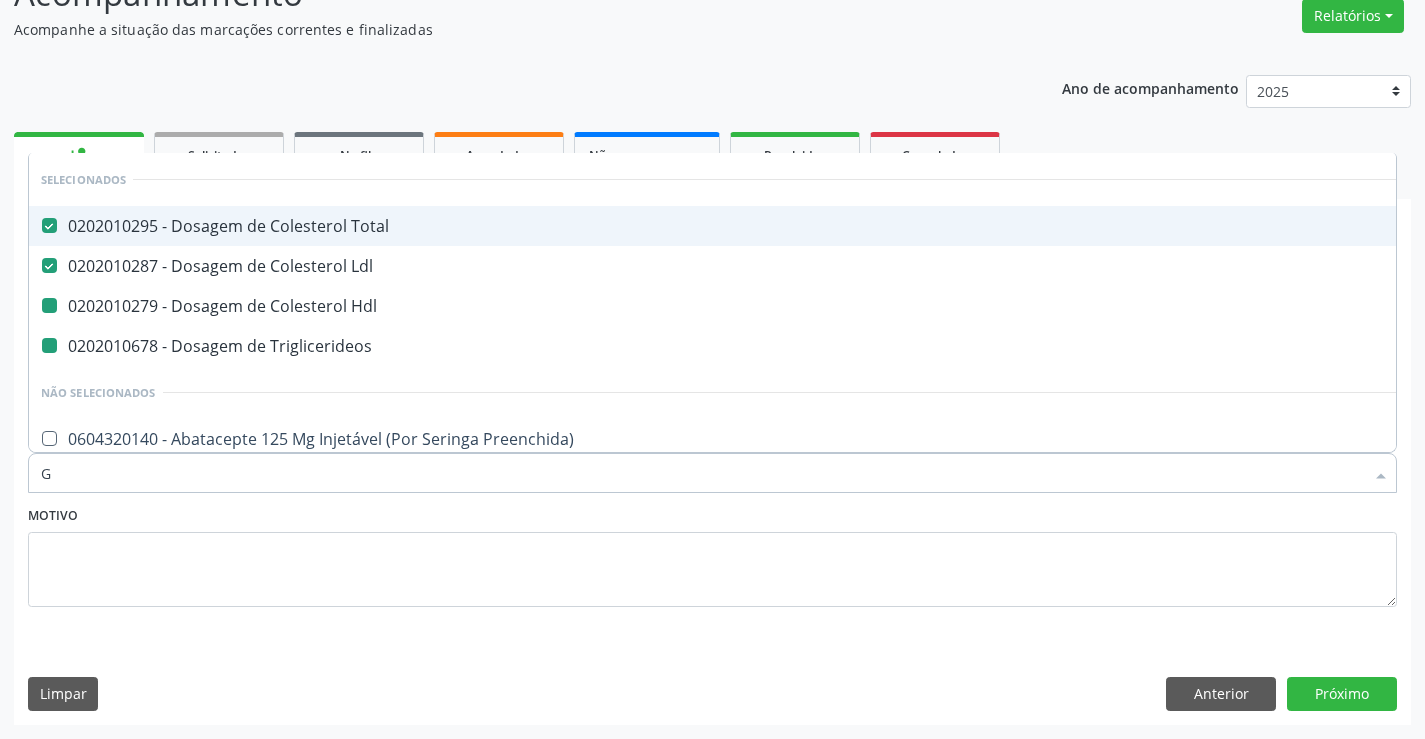 type on "GL" 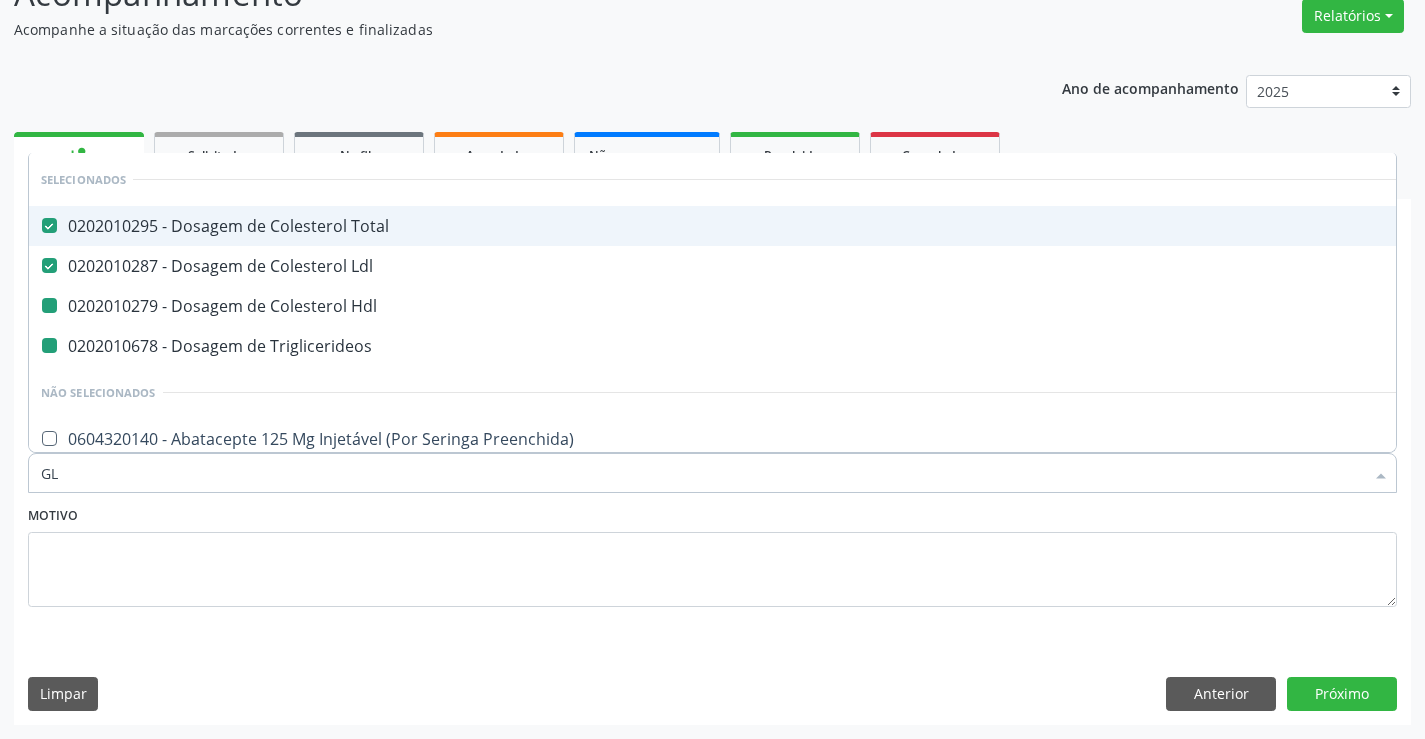 checkbox on "false" 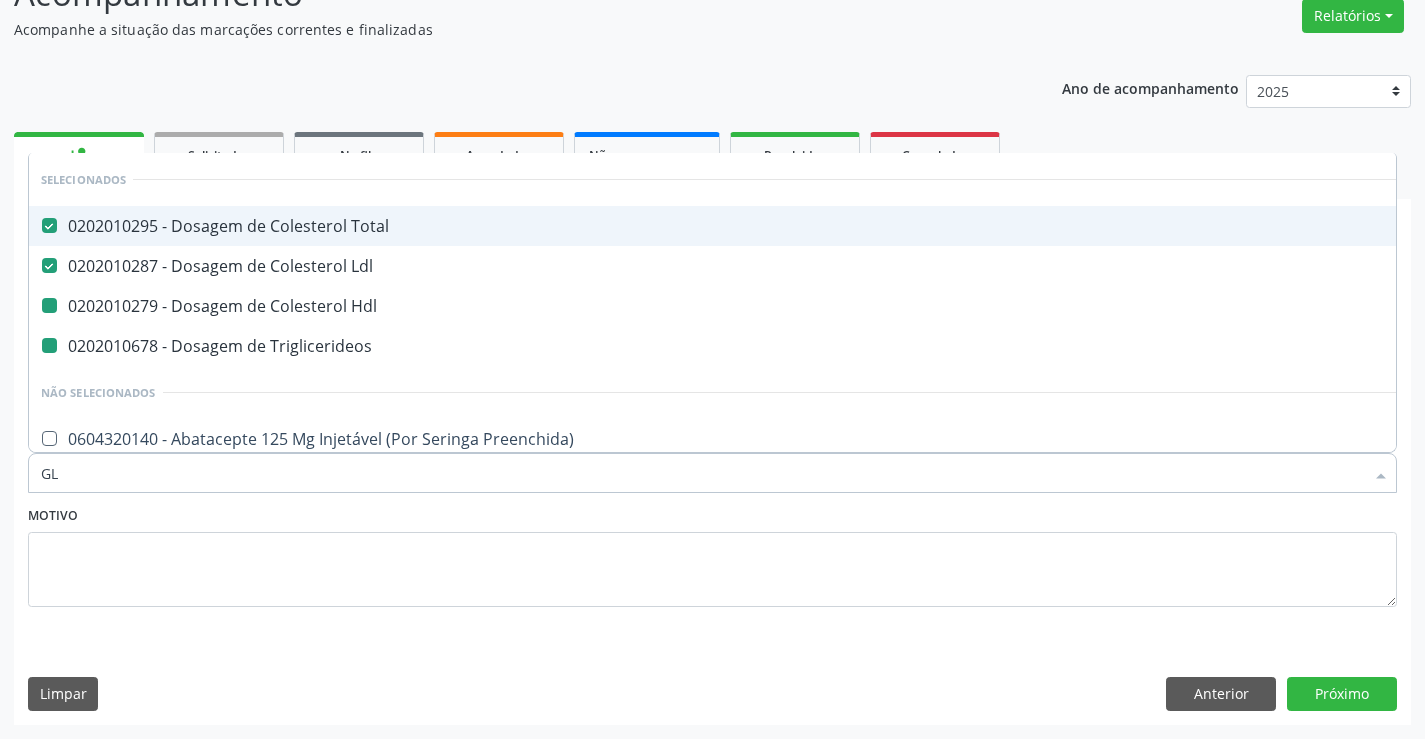 checkbox on "false" 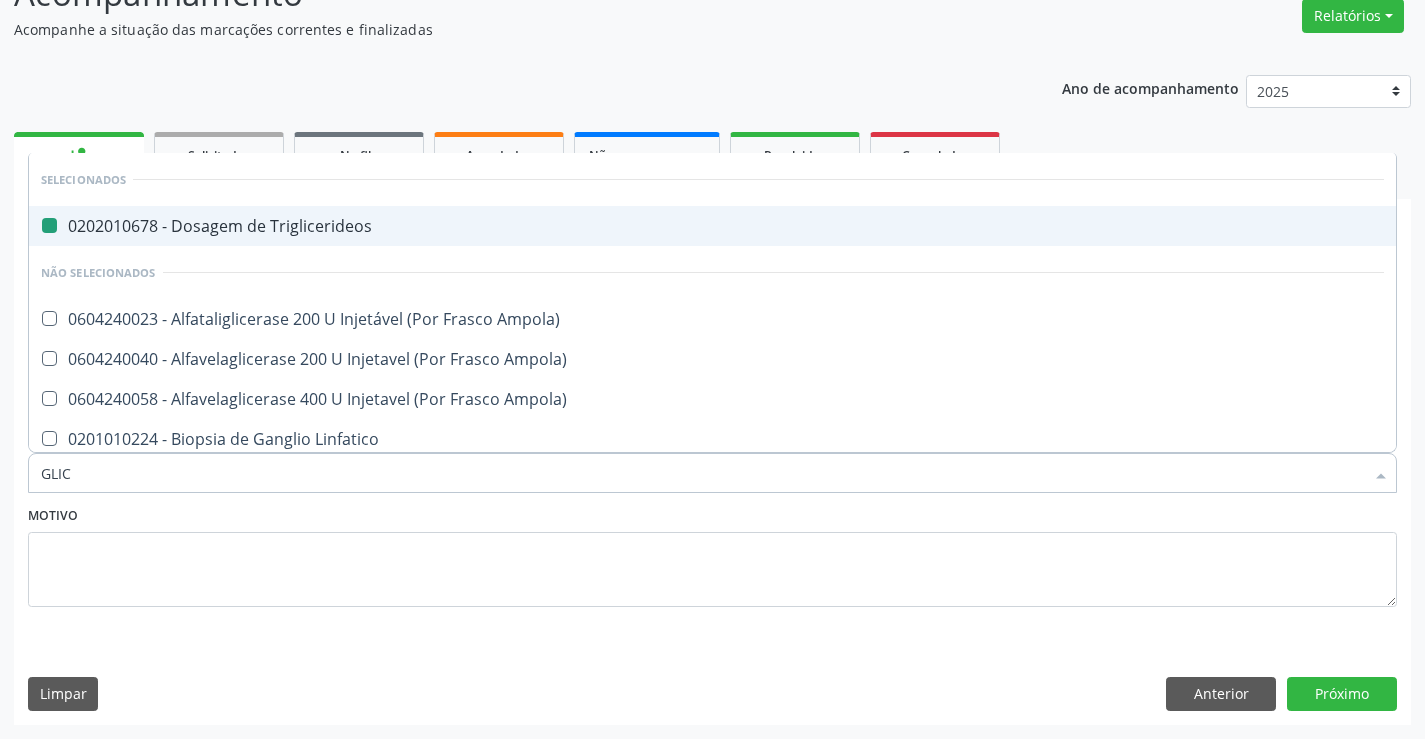type on "GLICO" 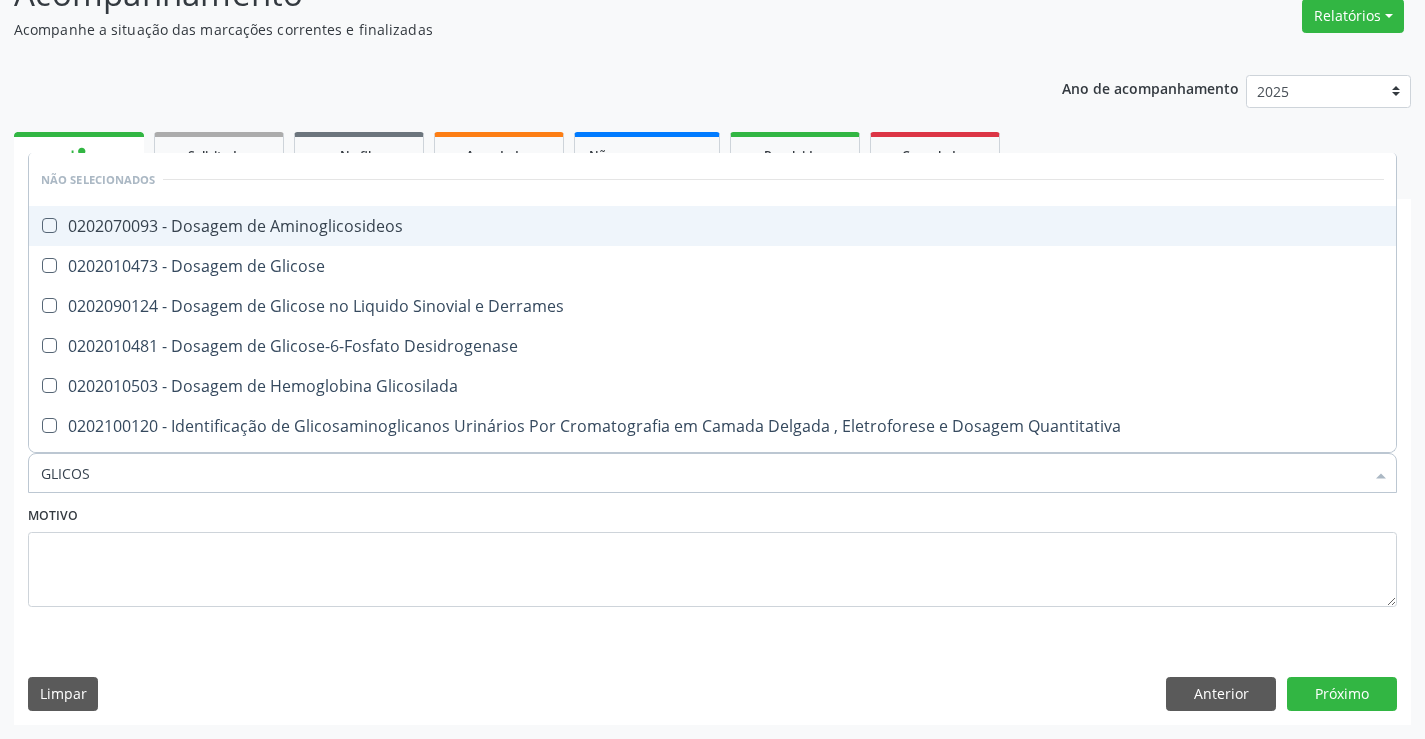 type on "GLICOSE" 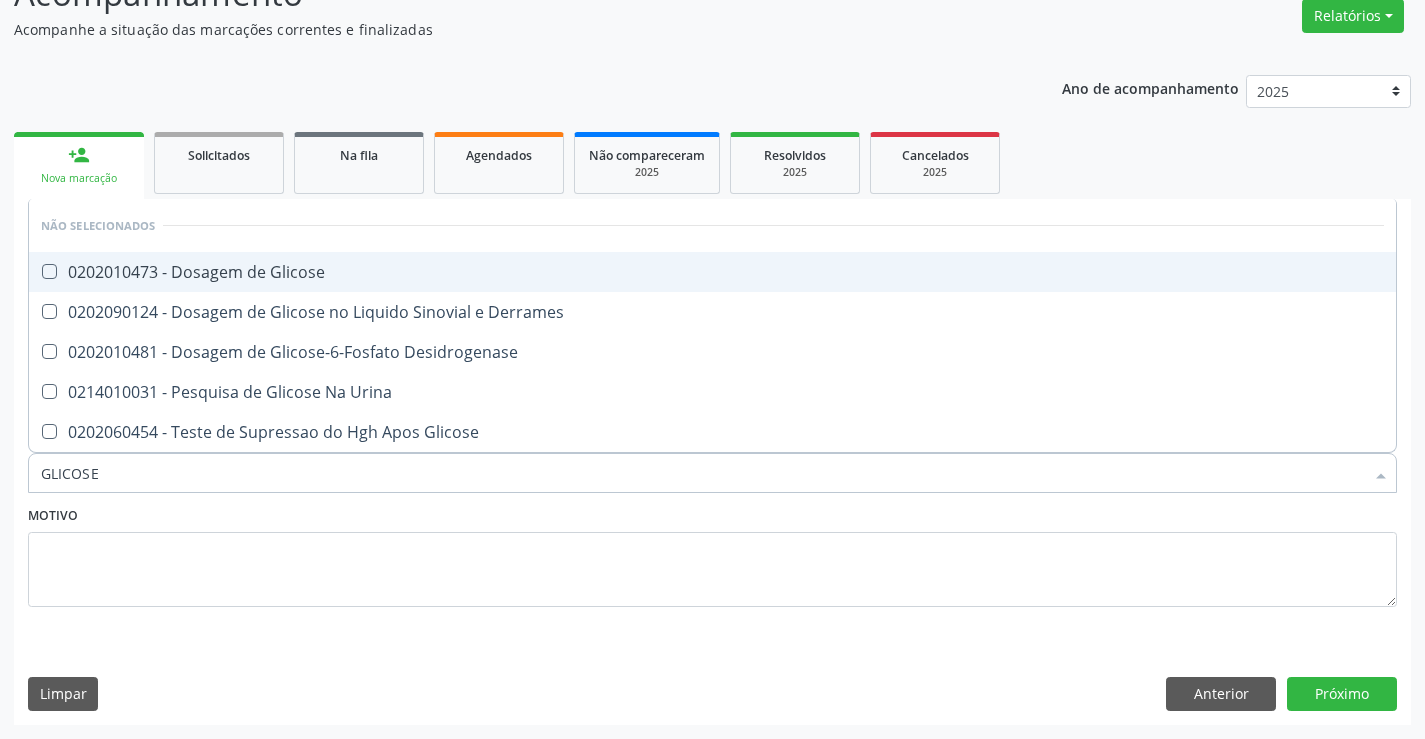 click on "0202010473 - Dosagem de Glicose" at bounding box center (712, 272) 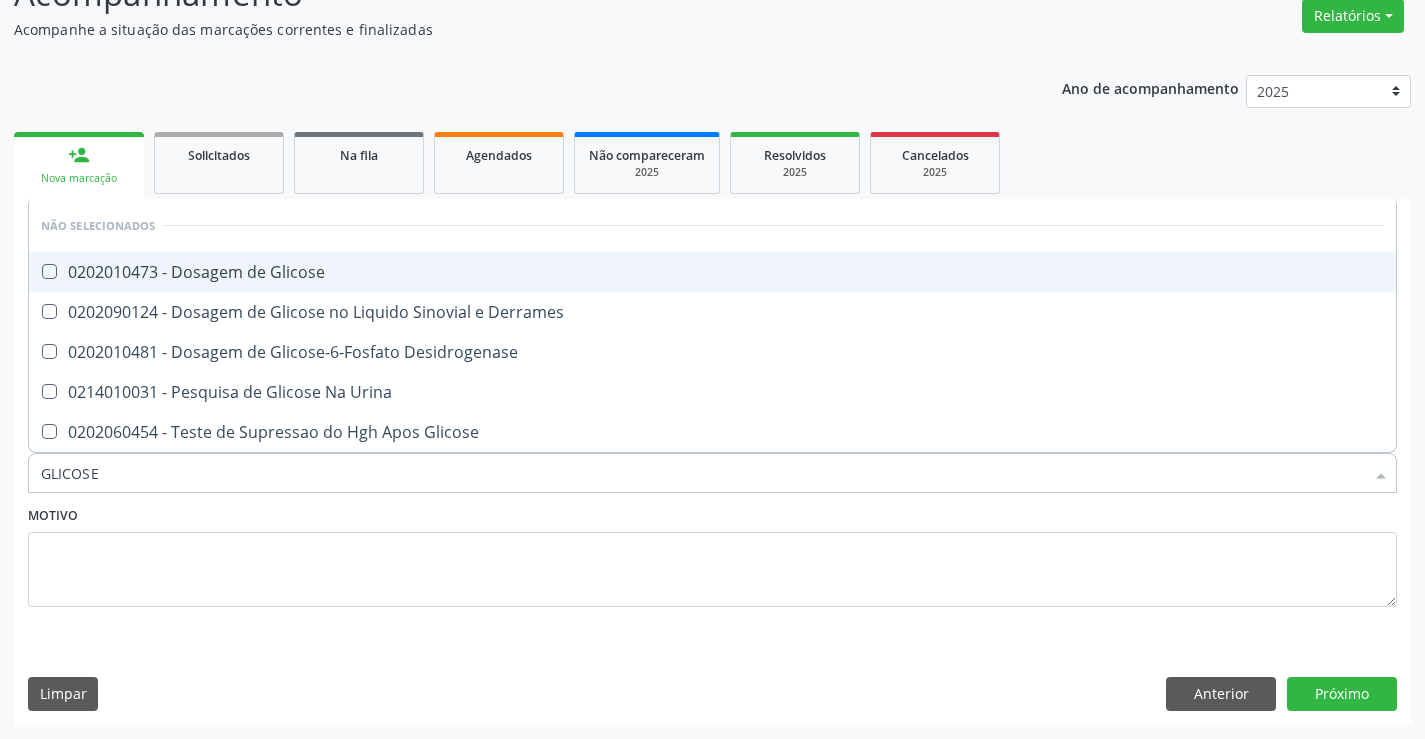 checkbox on "true" 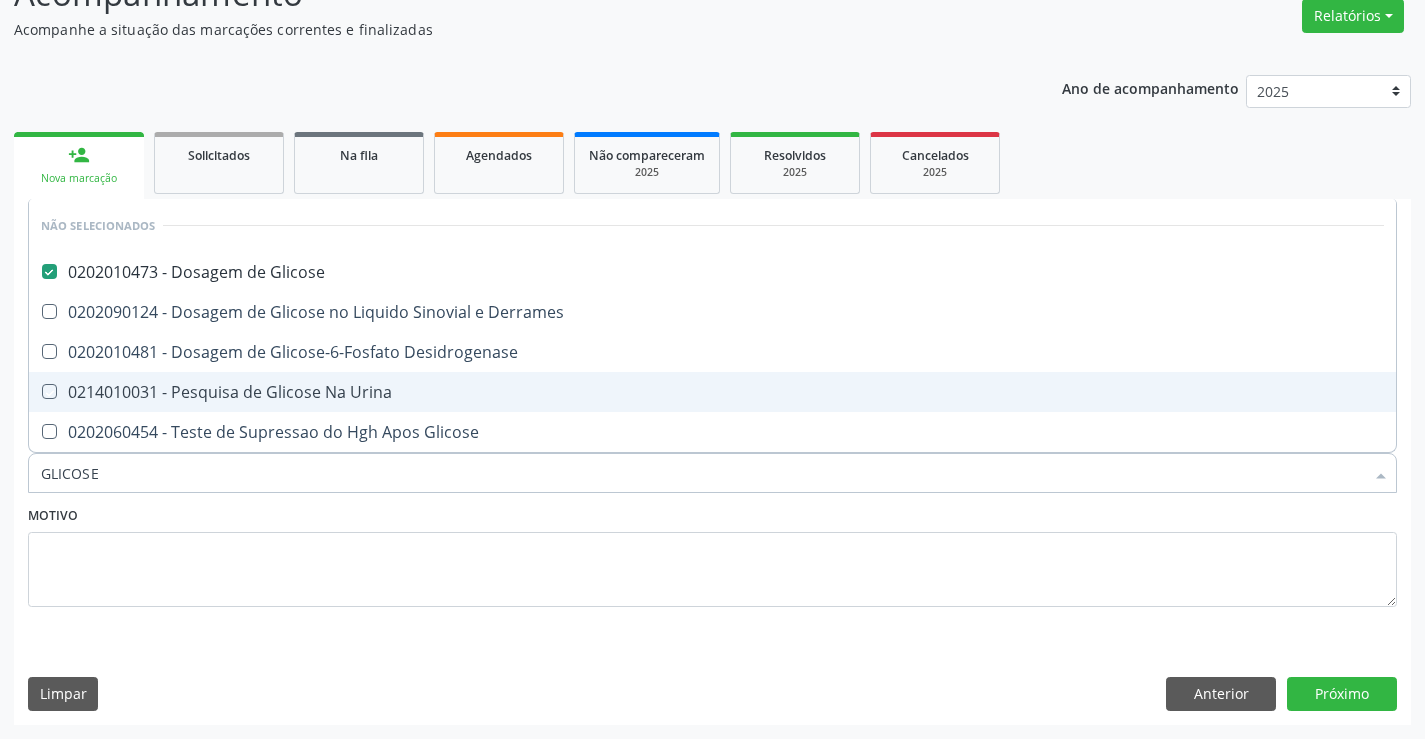 click on "Motivo" at bounding box center (712, 554) 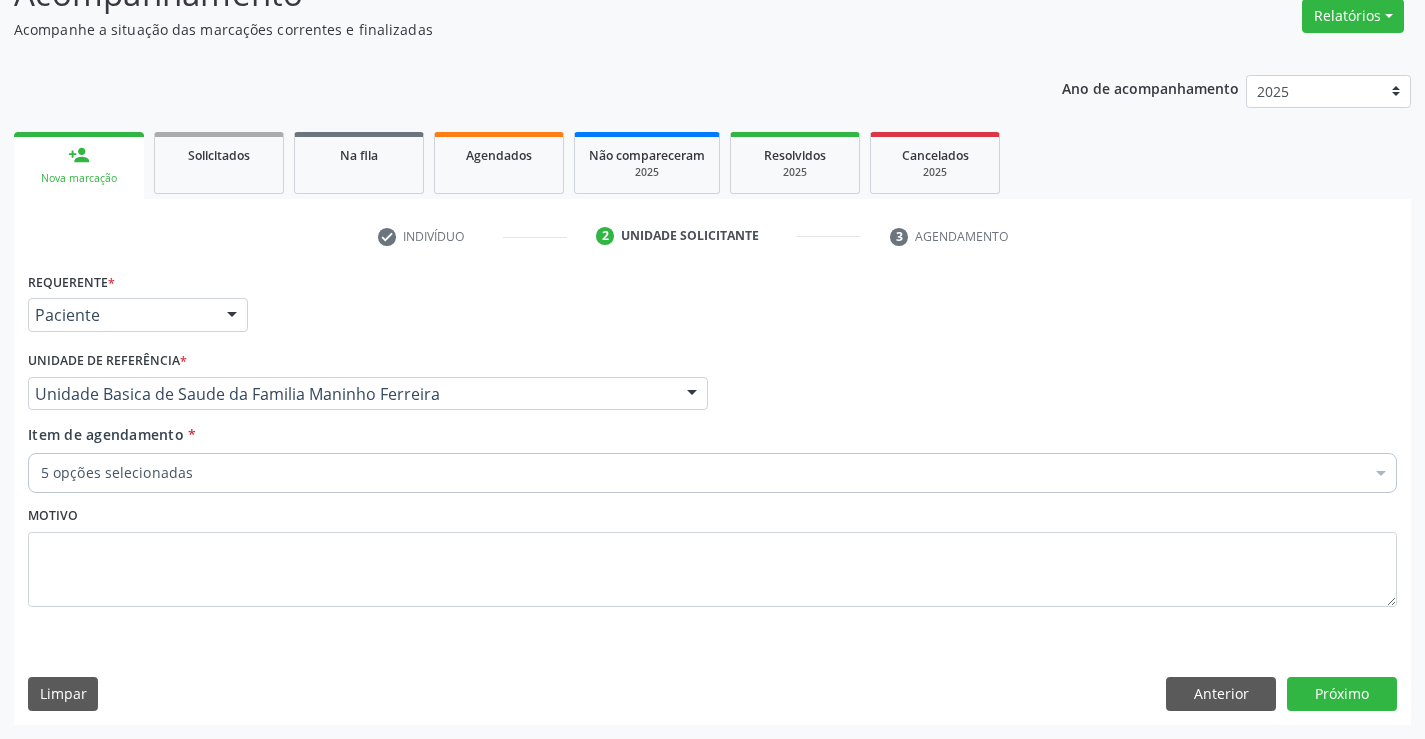 checkbox on "true" 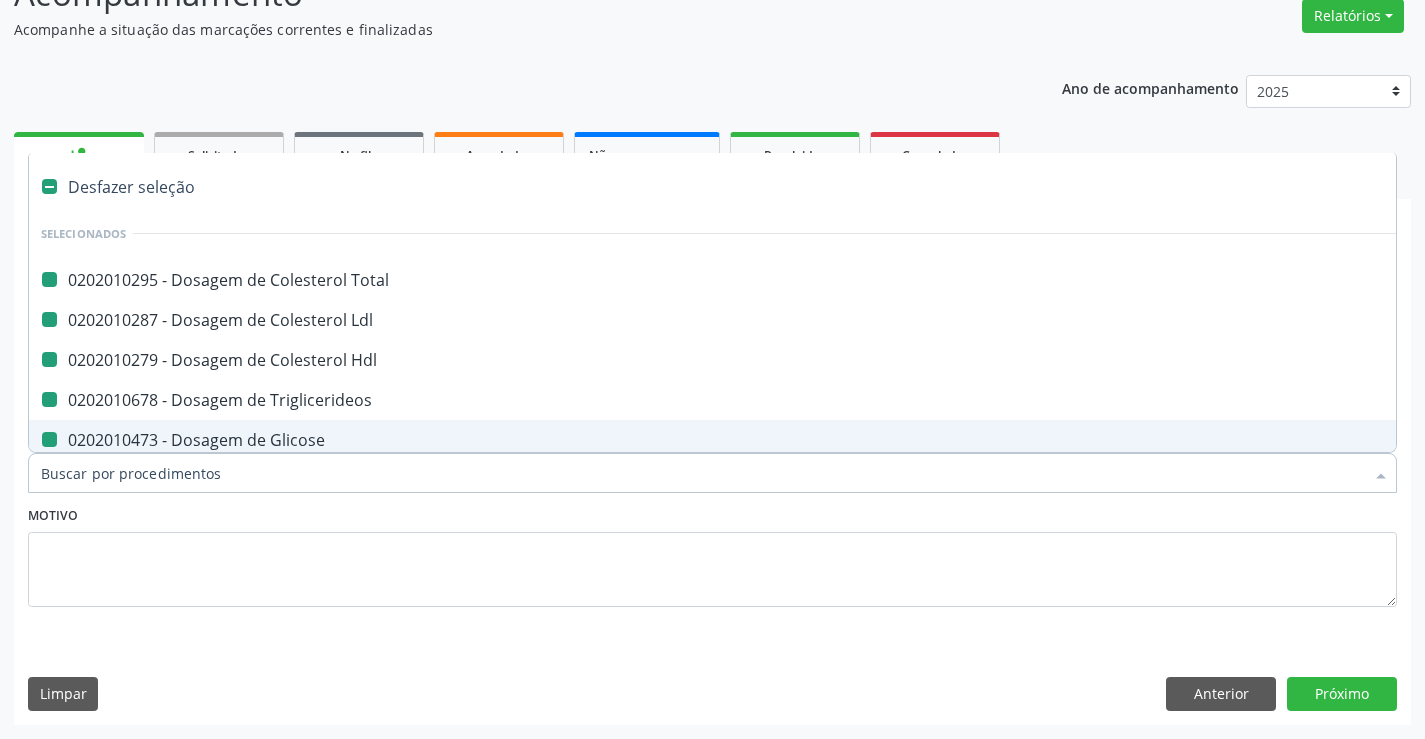 type on "F" 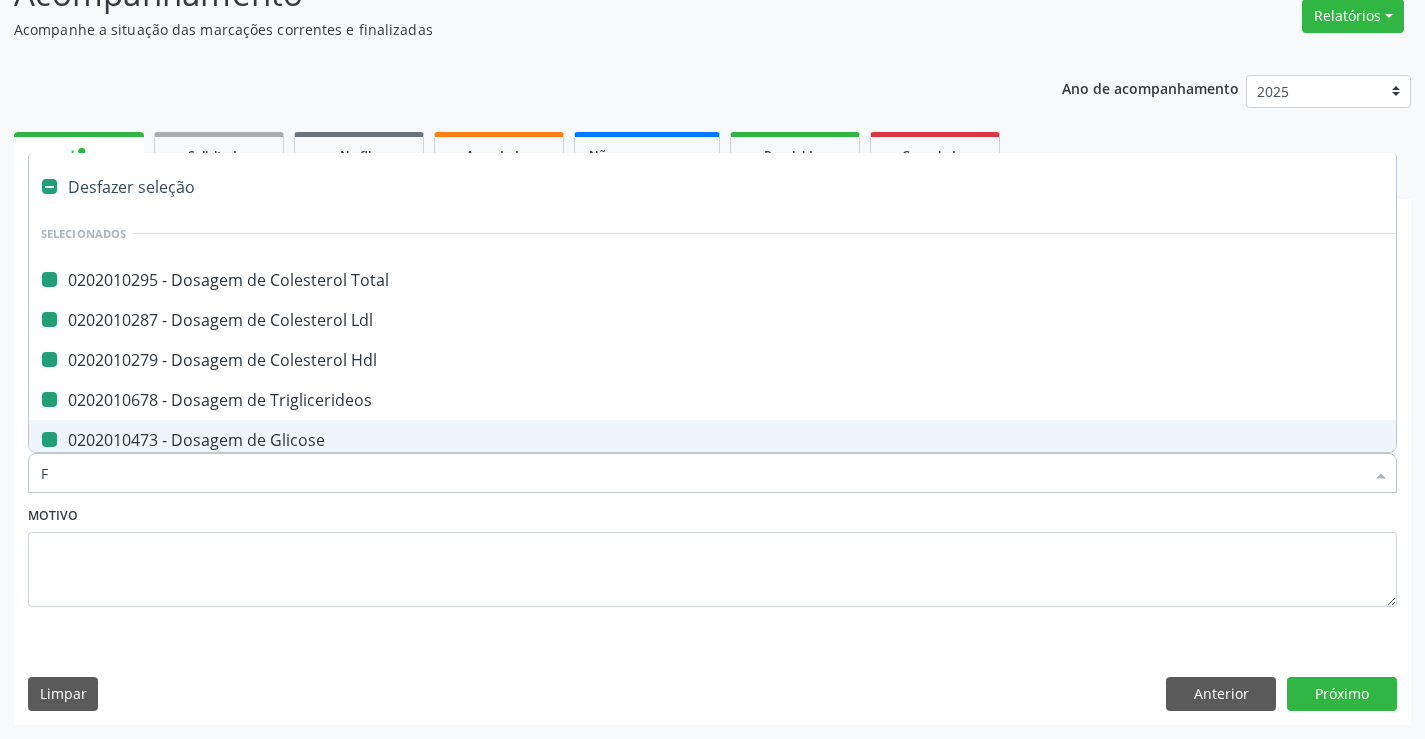checkbox on "false" 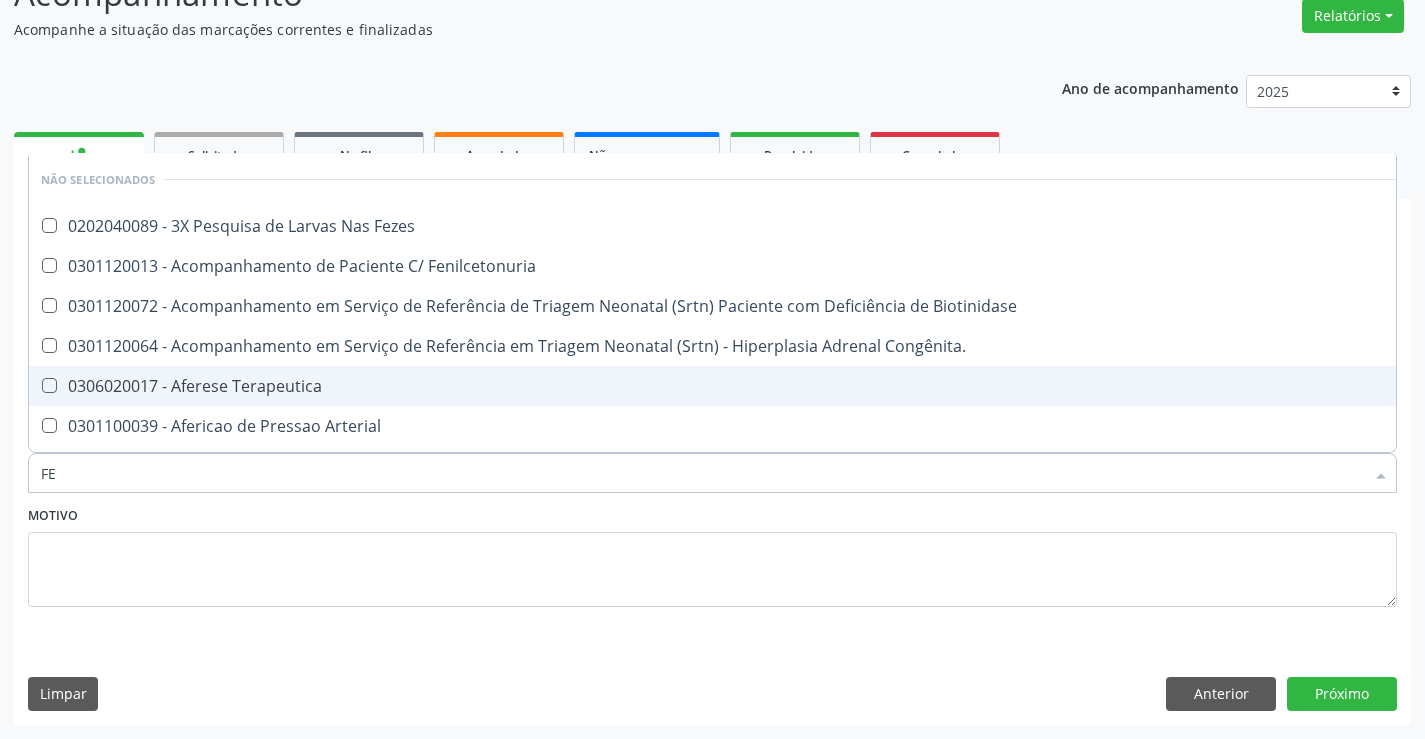 type on "FEZ" 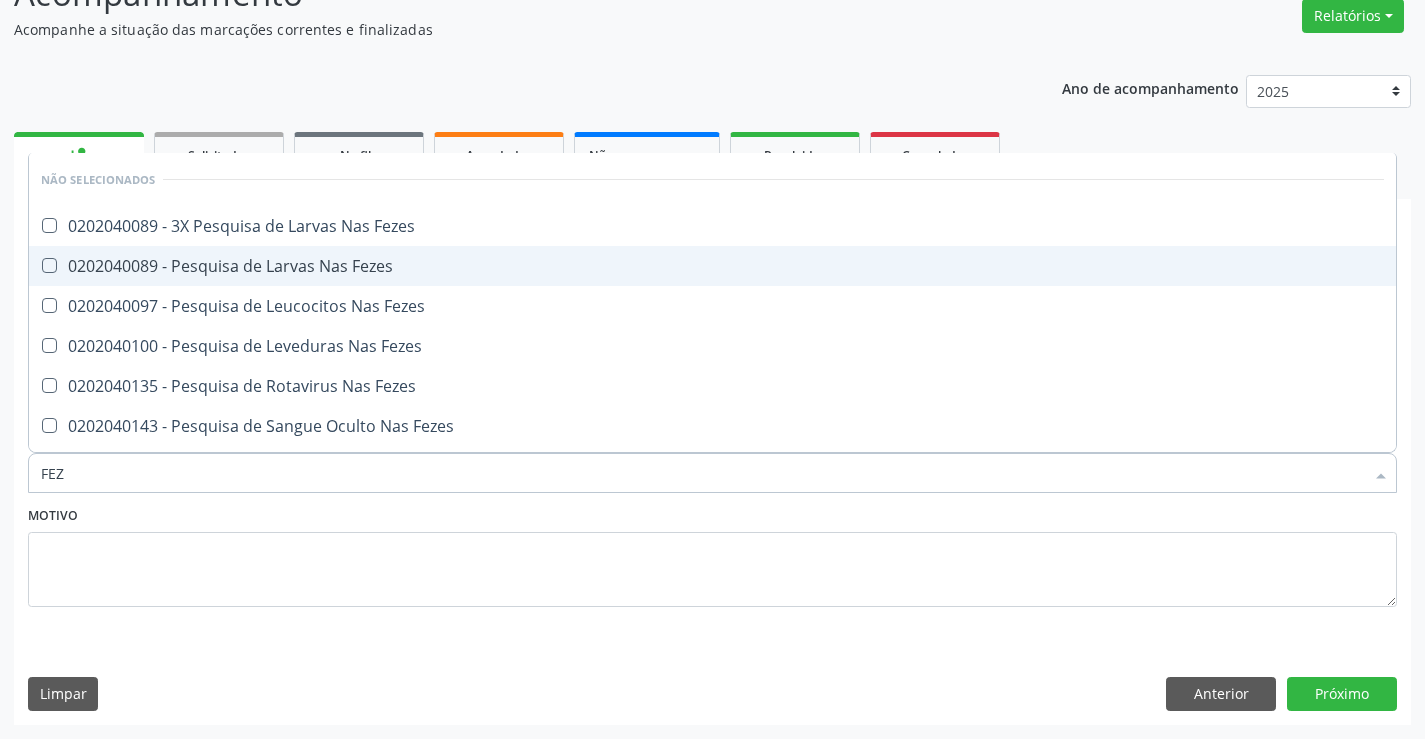 click on "0202040089 - Pesquisa de Larvas Nas Fezes" at bounding box center [712, 266] 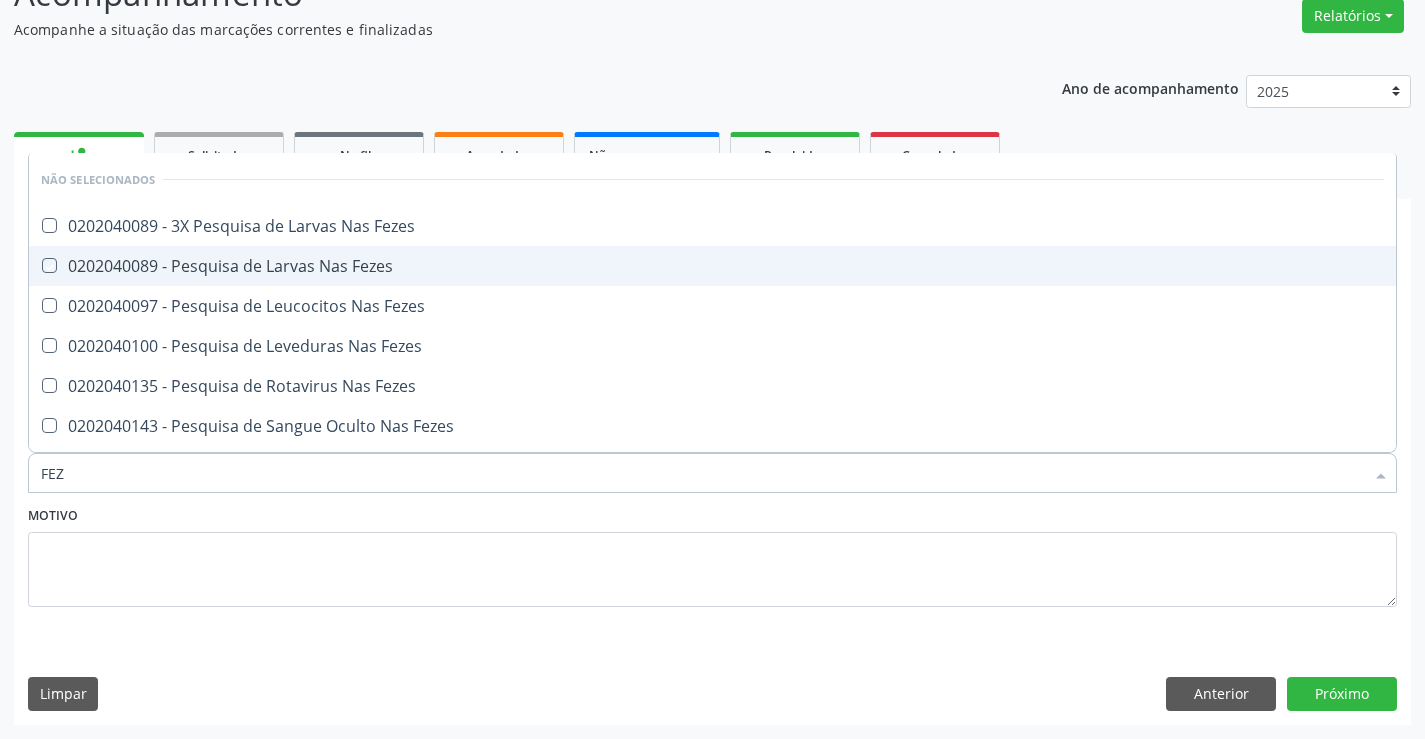 checkbox on "true" 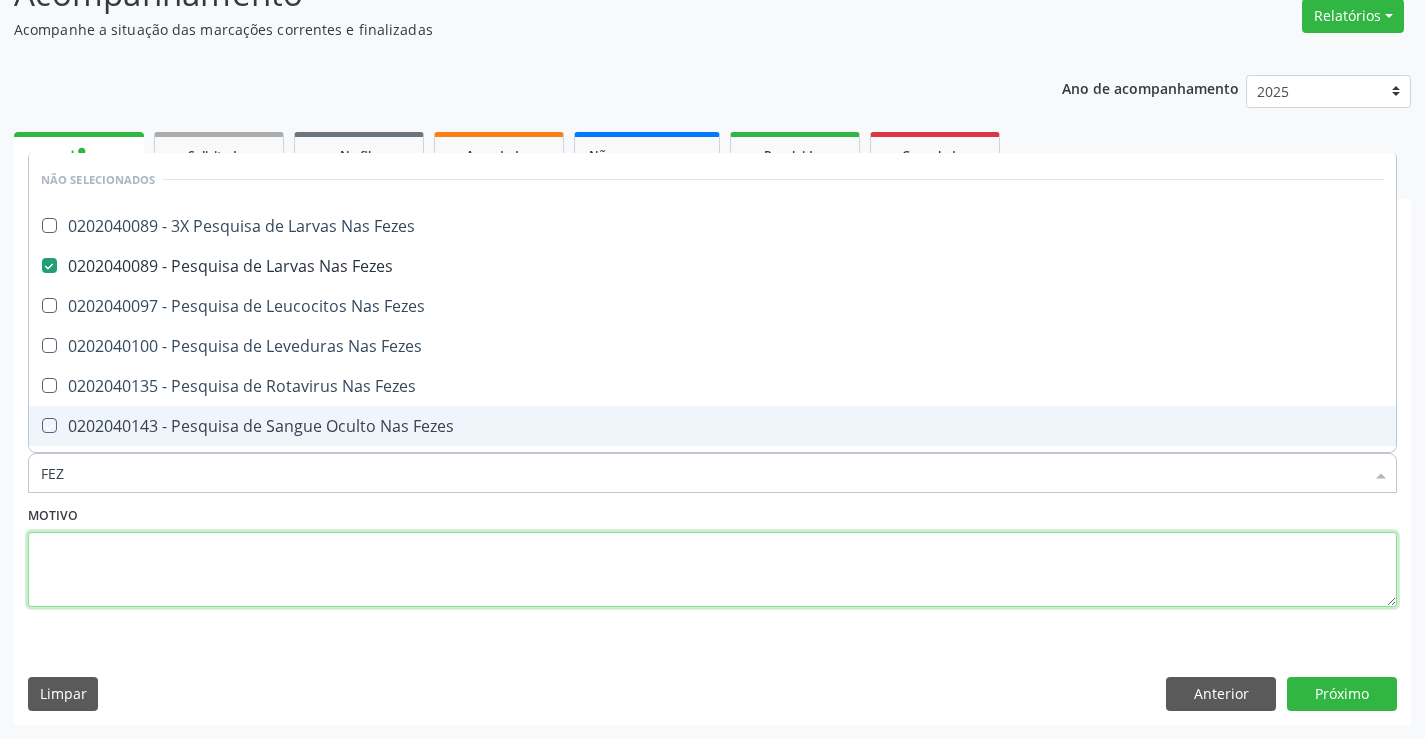 click at bounding box center [712, 570] 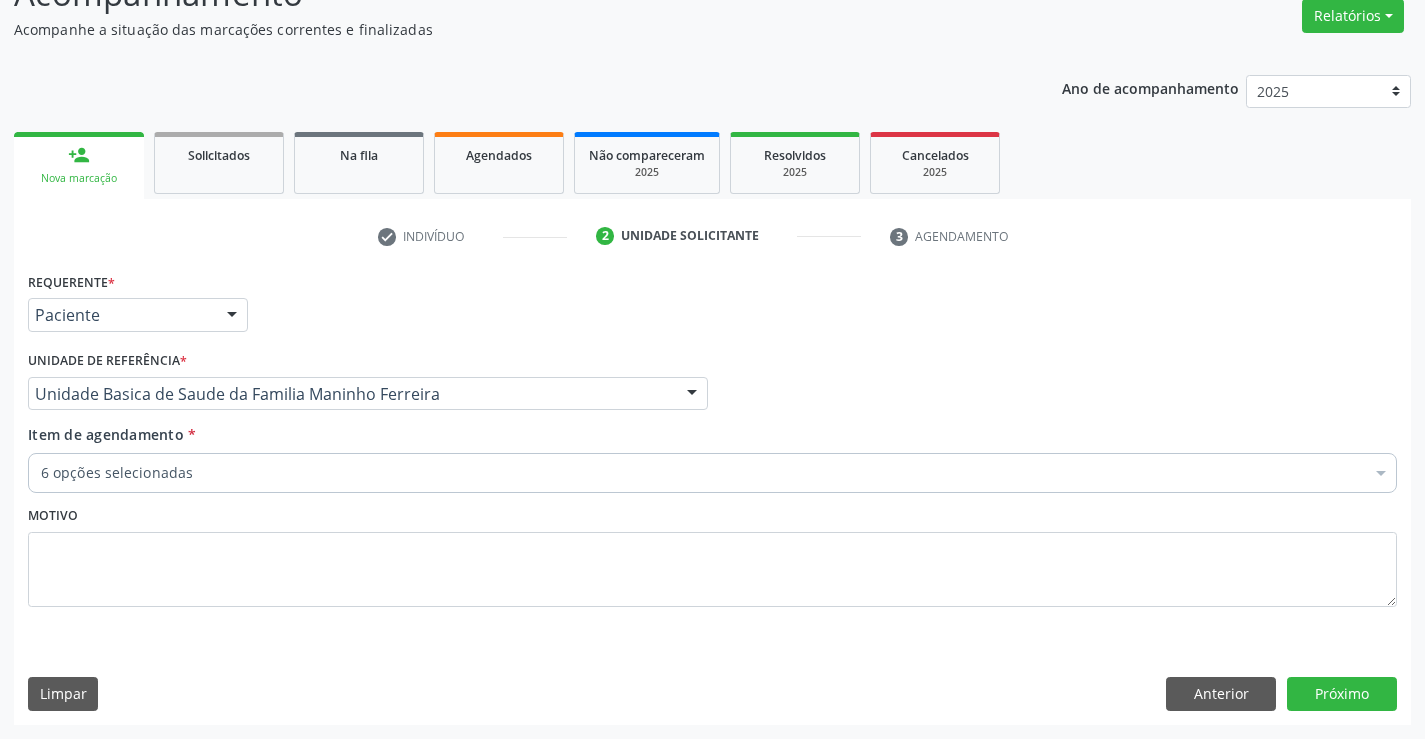 click on "6 opções selecionadas" at bounding box center (712, 473) 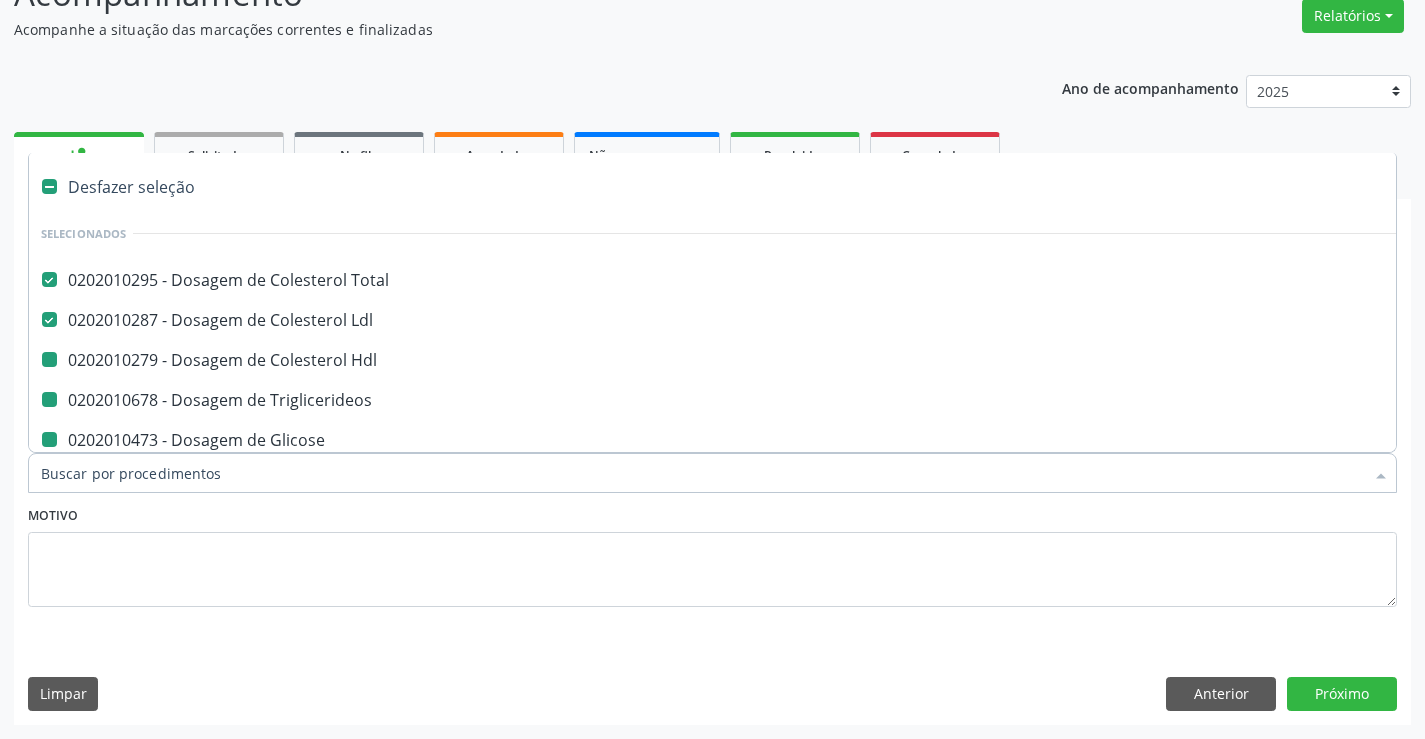 type on "U" 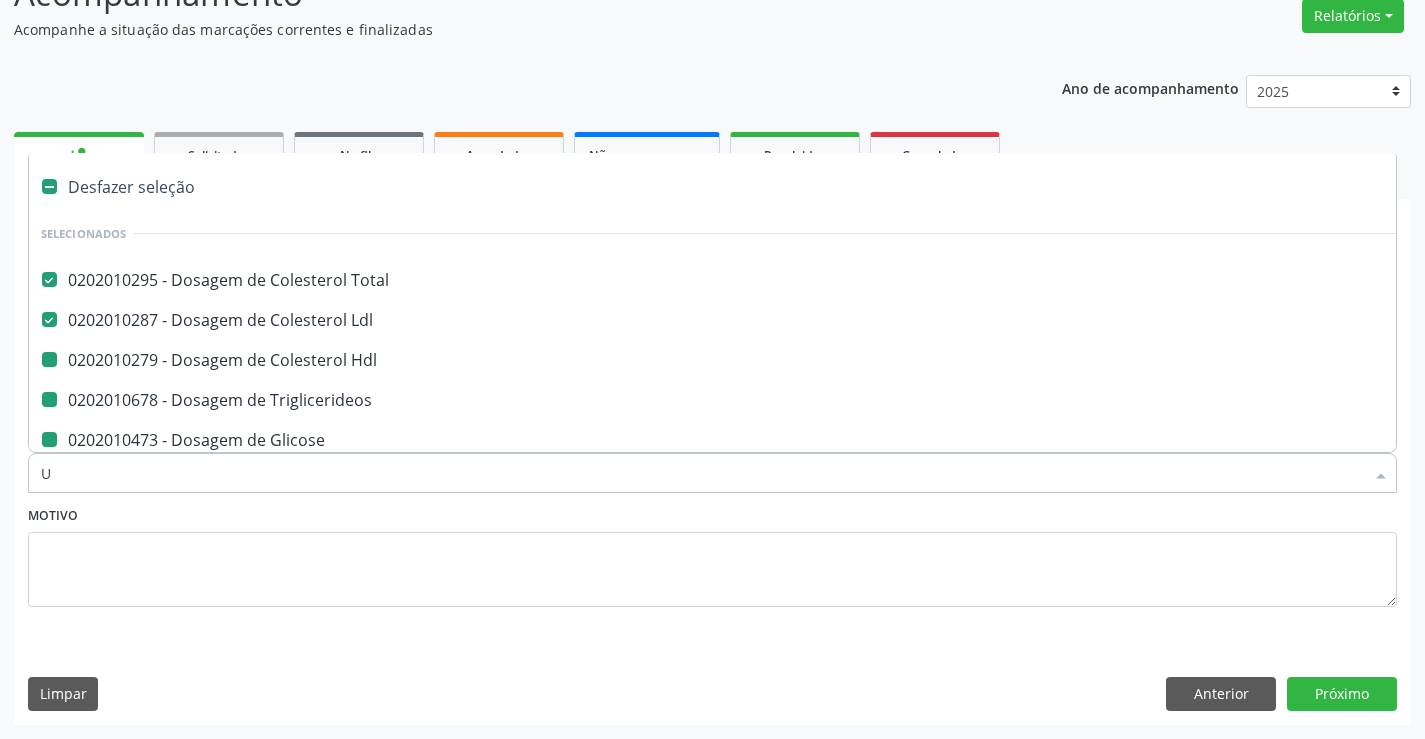 checkbox on "false" 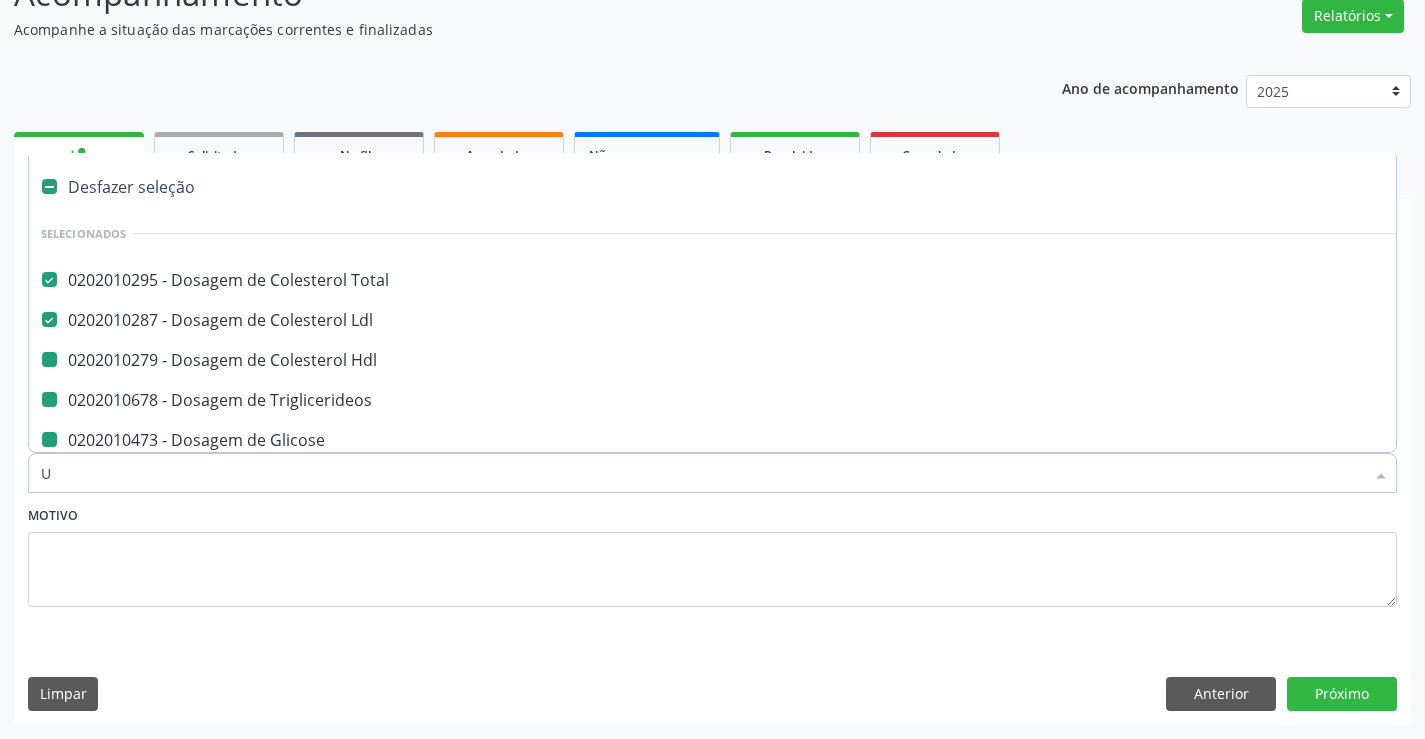 checkbox on "false" 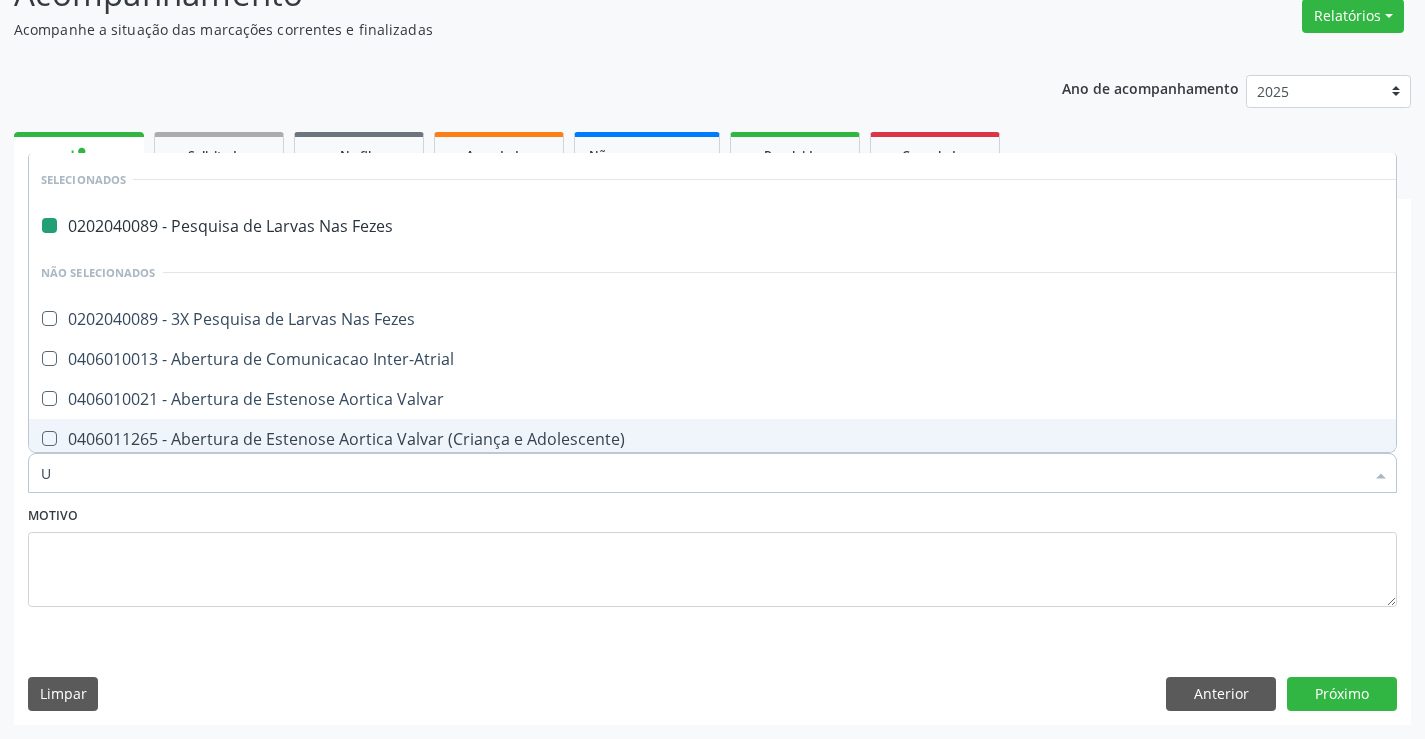 type on "UR" 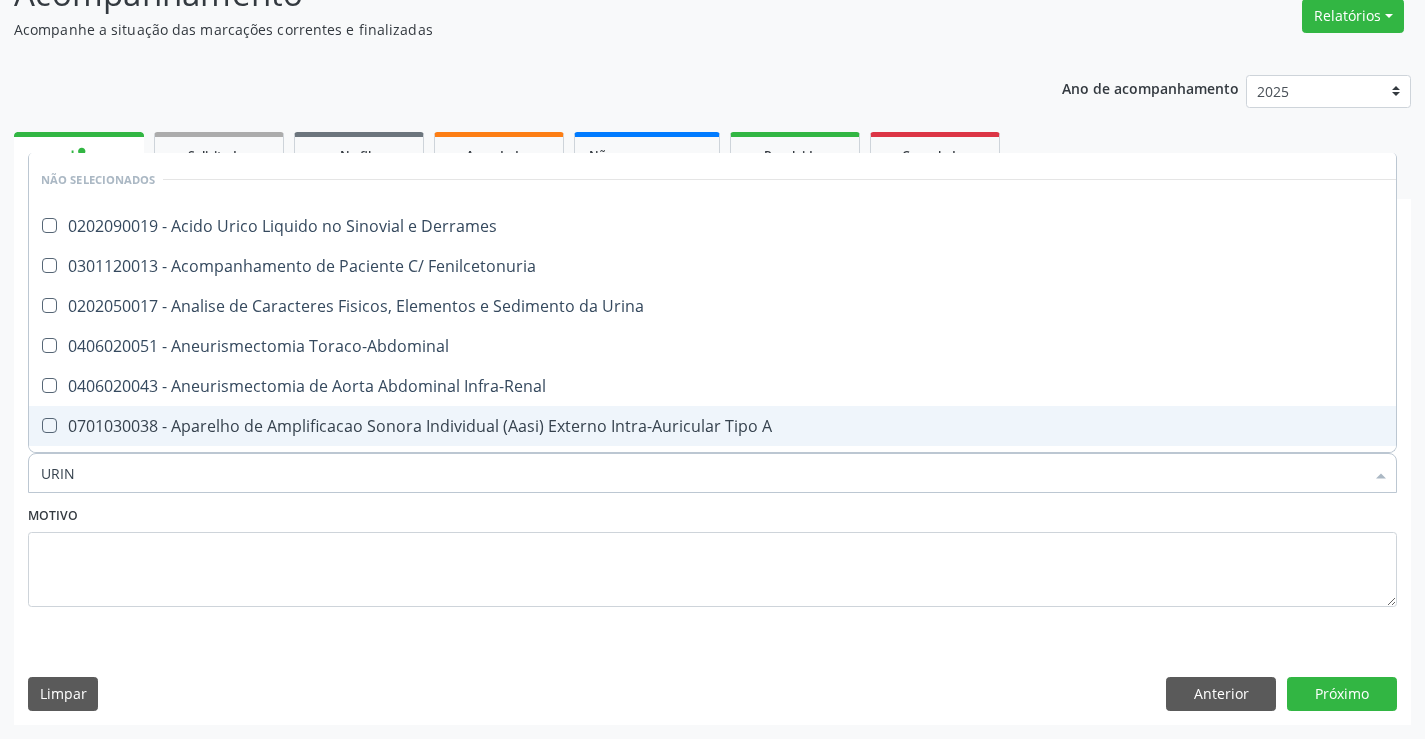type on "URINA" 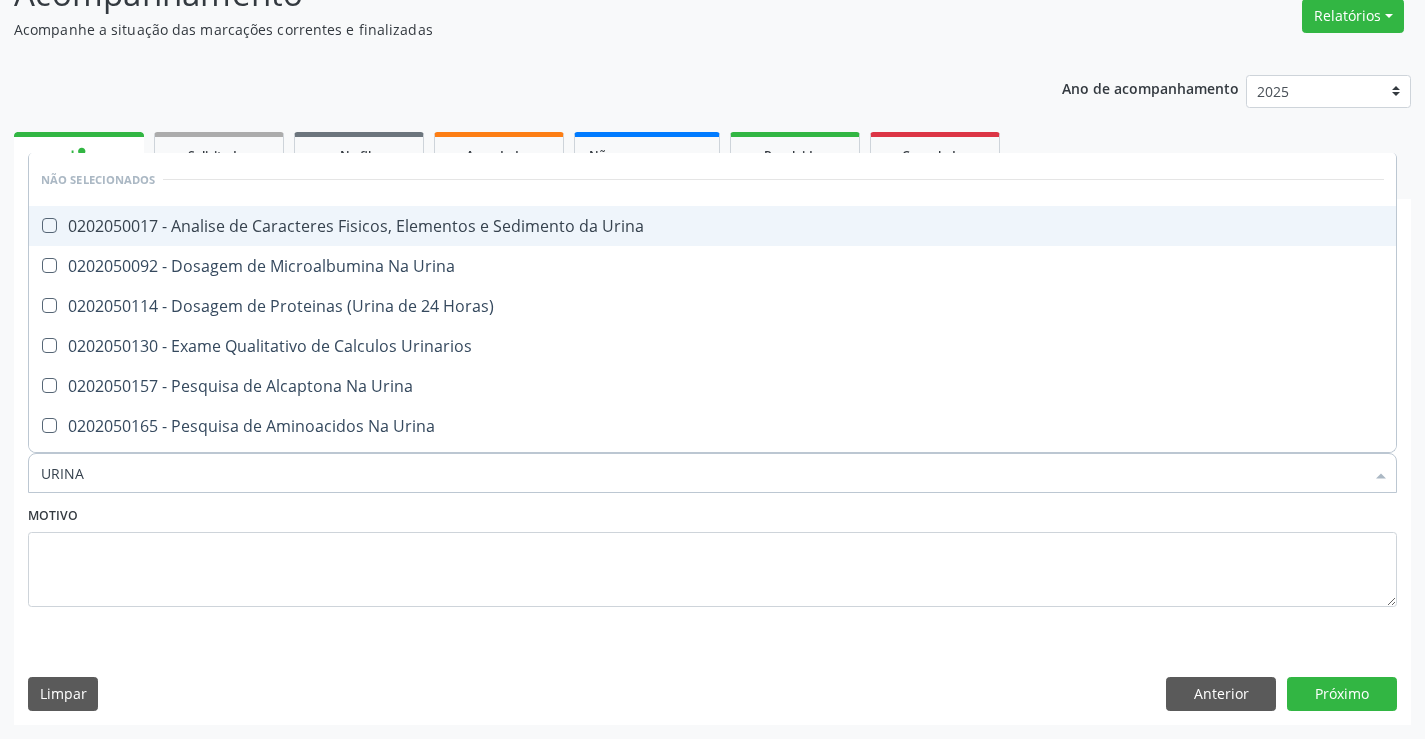 drag, startPoint x: 268, startPoint y: 228, endPoint x: 237, endPoint y: 312, distance: 89.537704 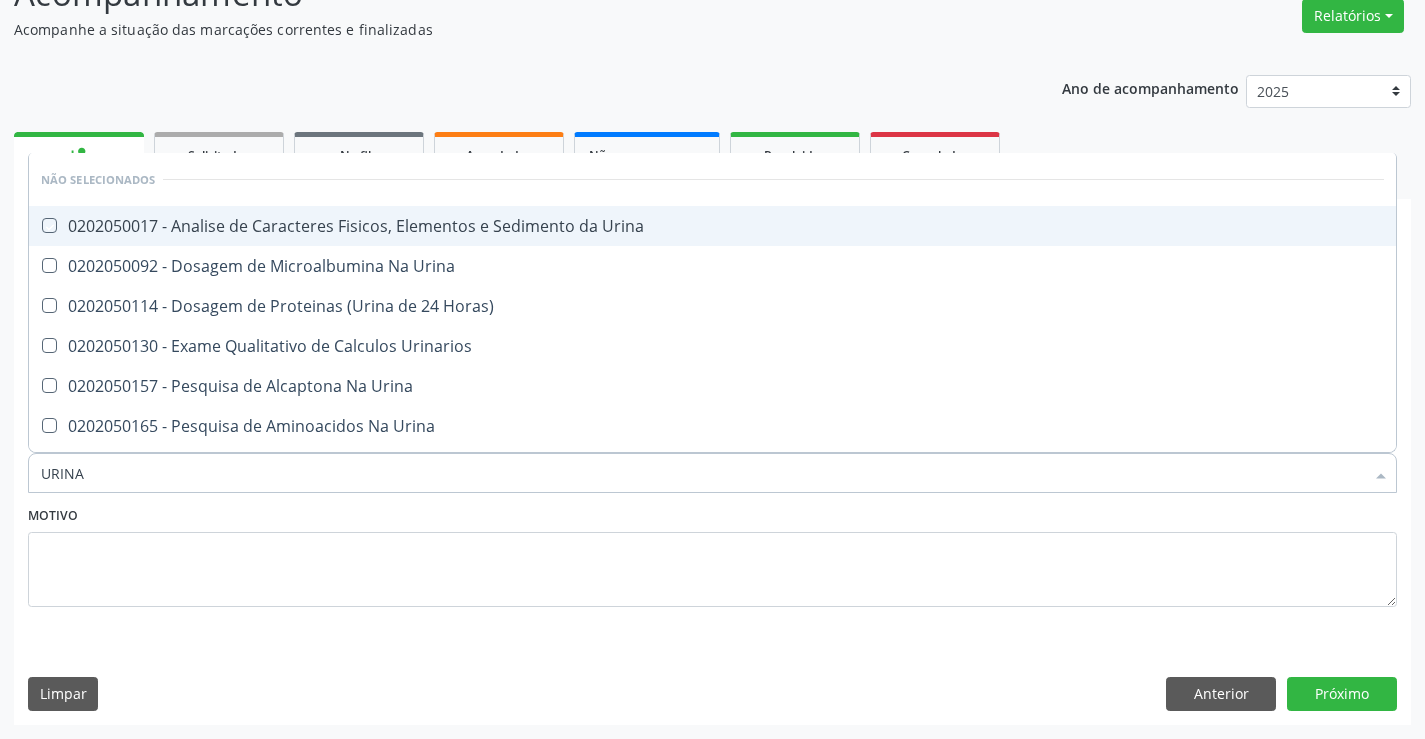 checkbox on "true" 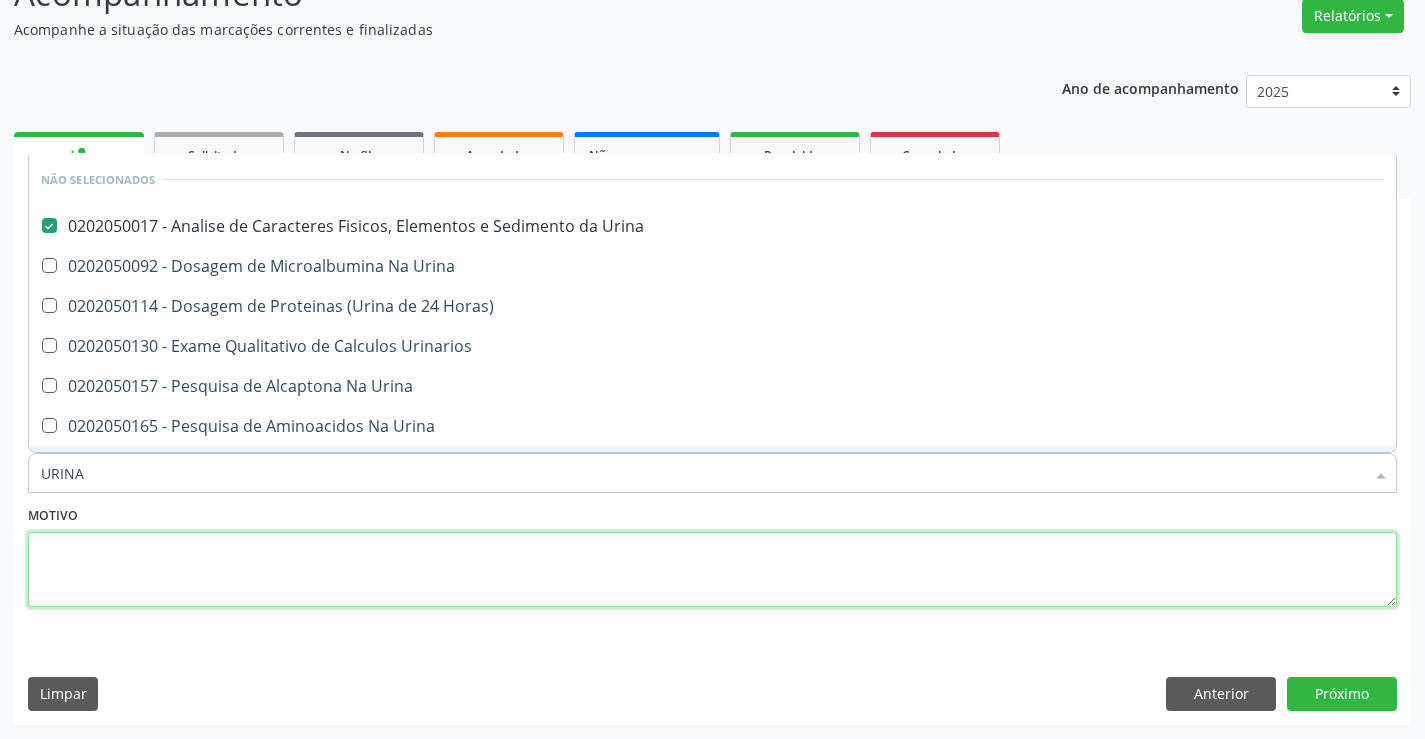 click at bounding box center (712, 570) 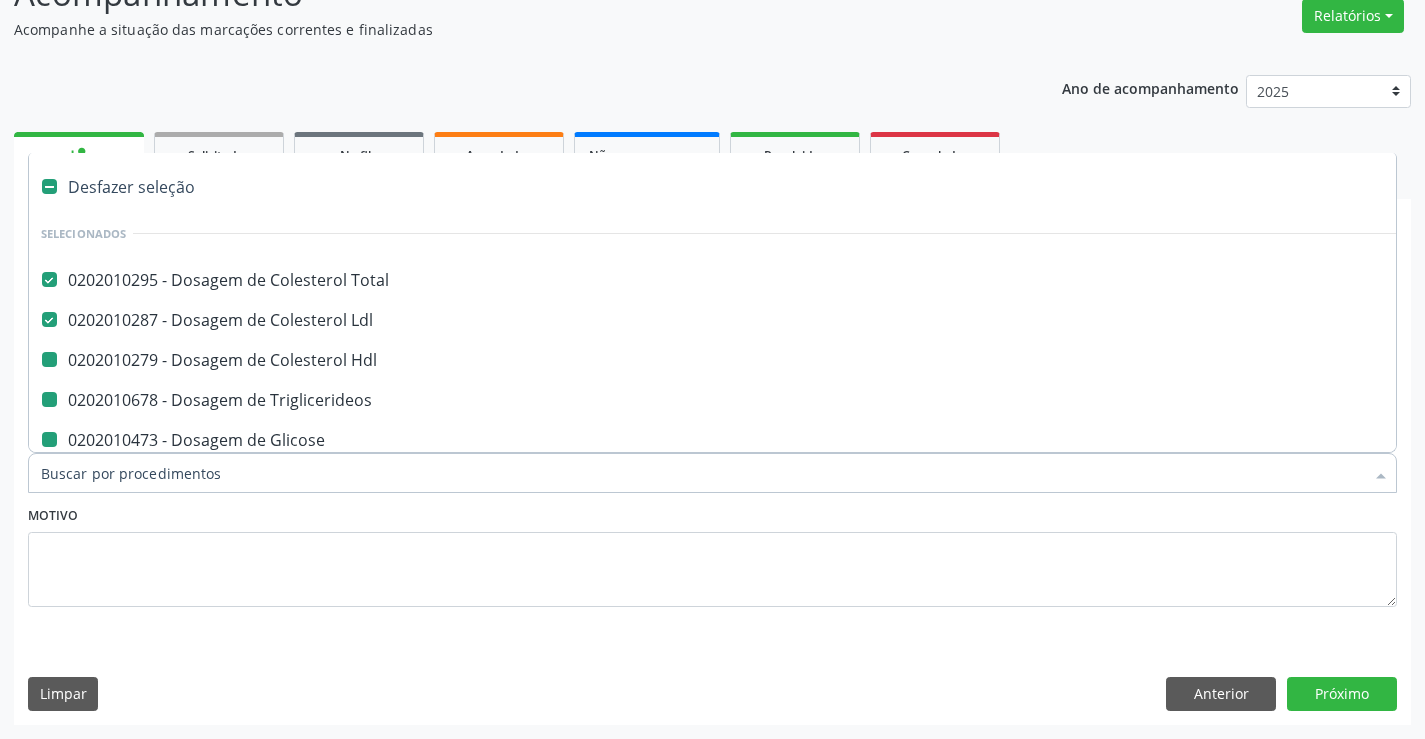 type on "H" 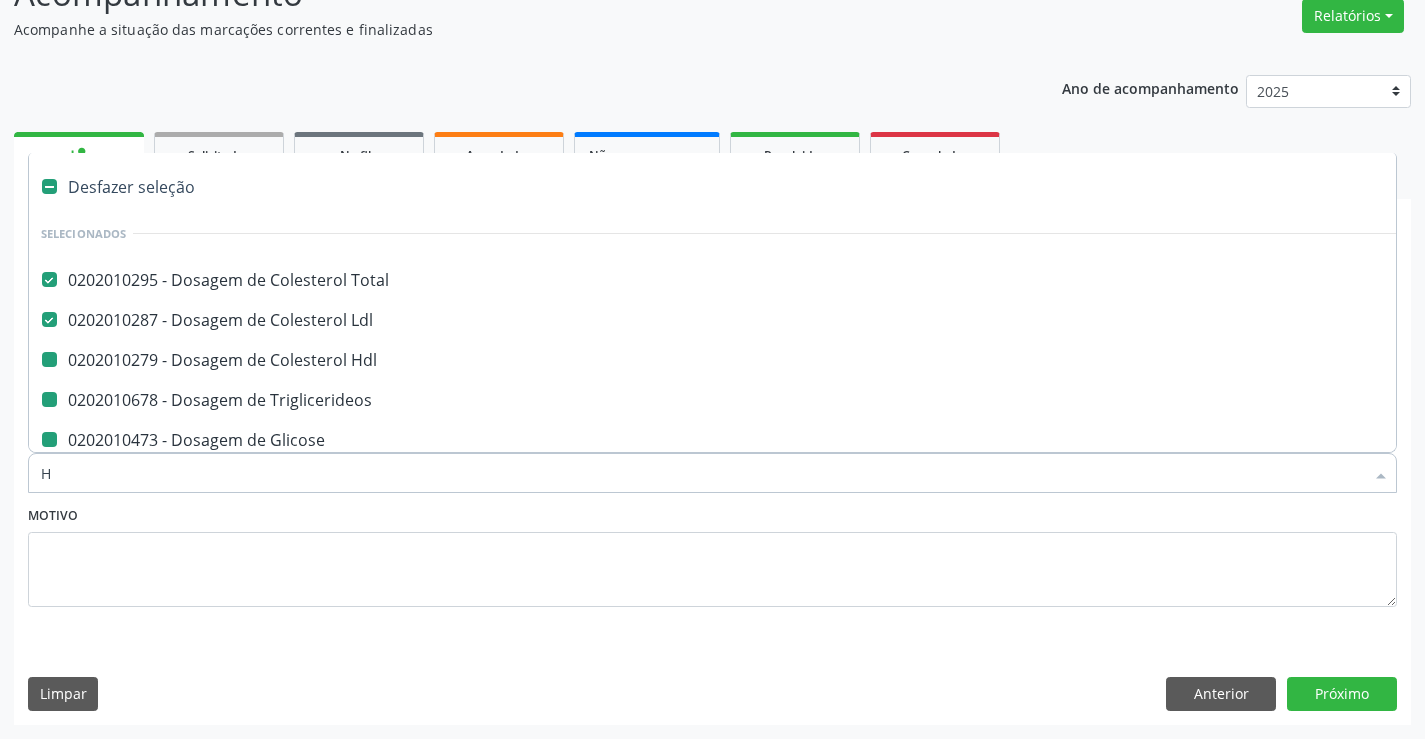 checkbox on "false" 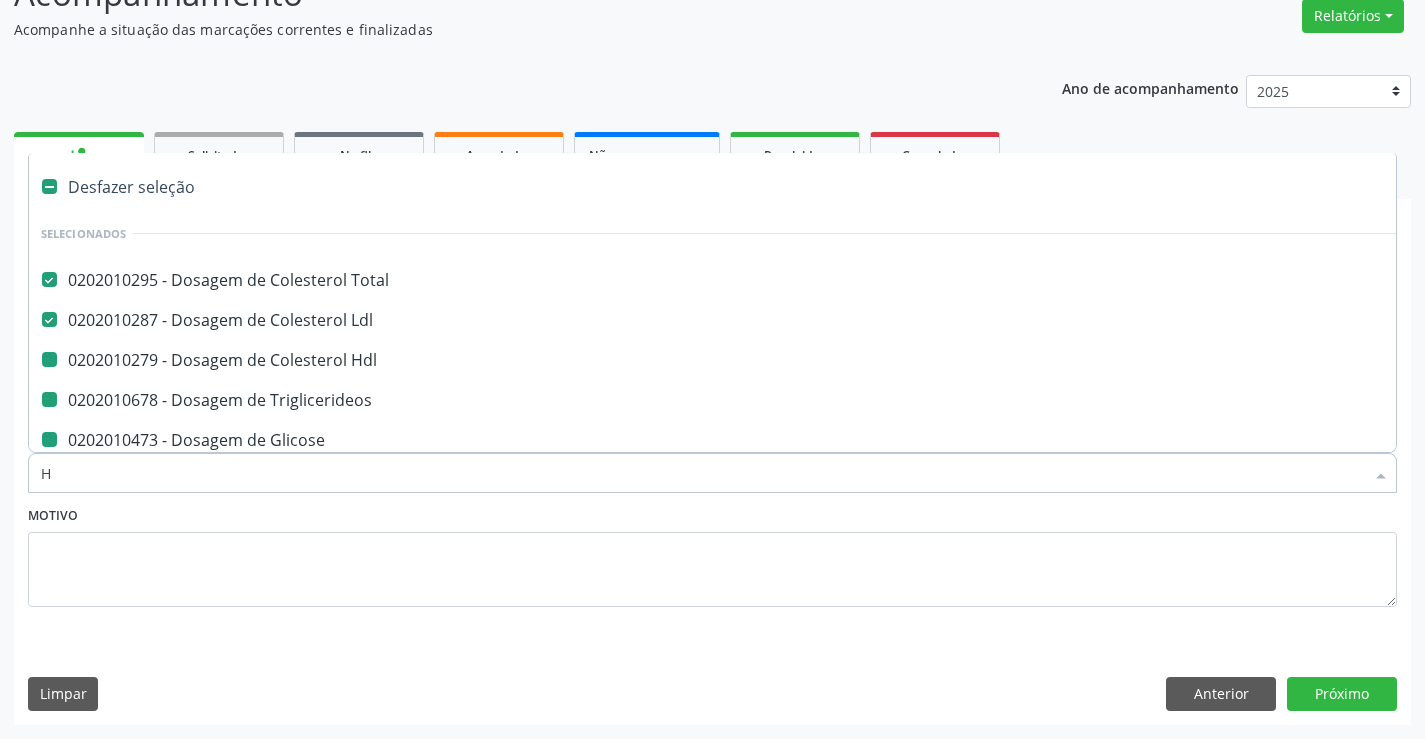 checkbox on "false" 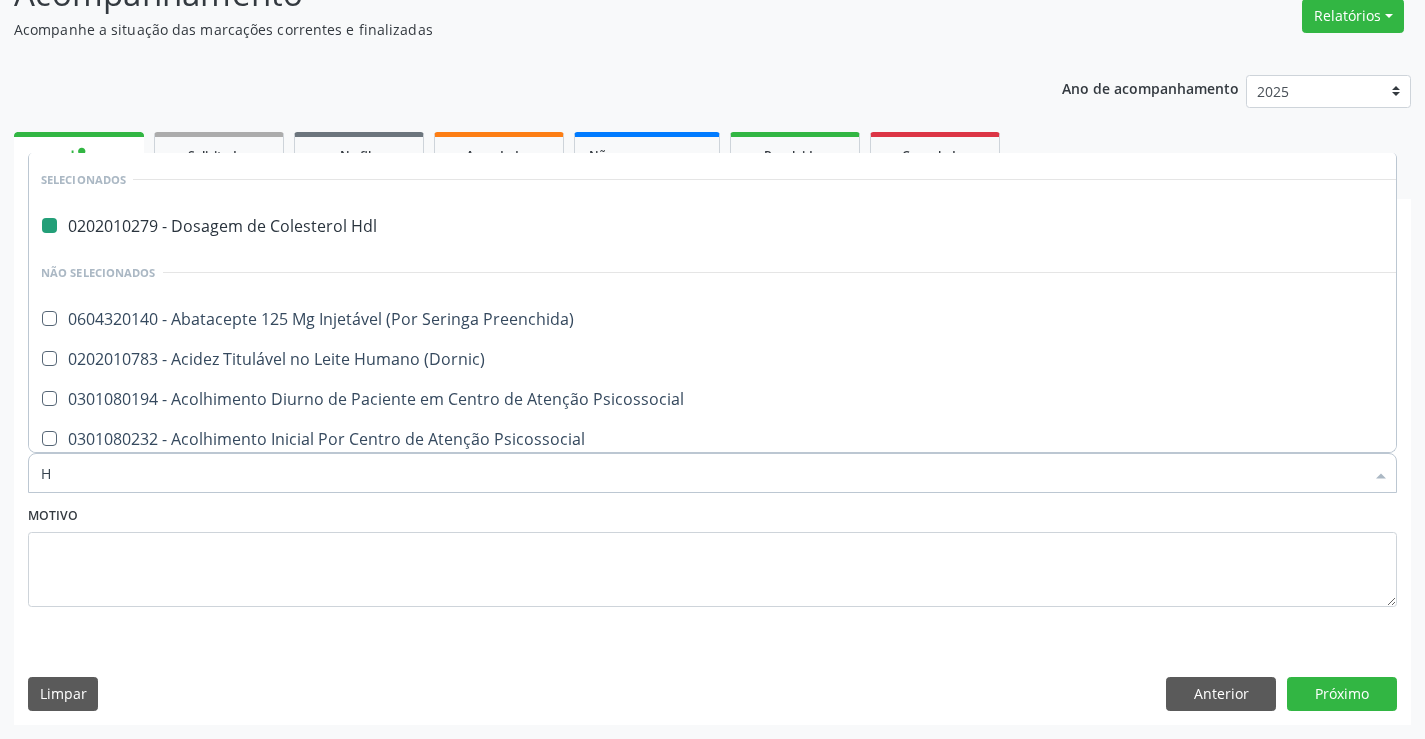 type on "HE" 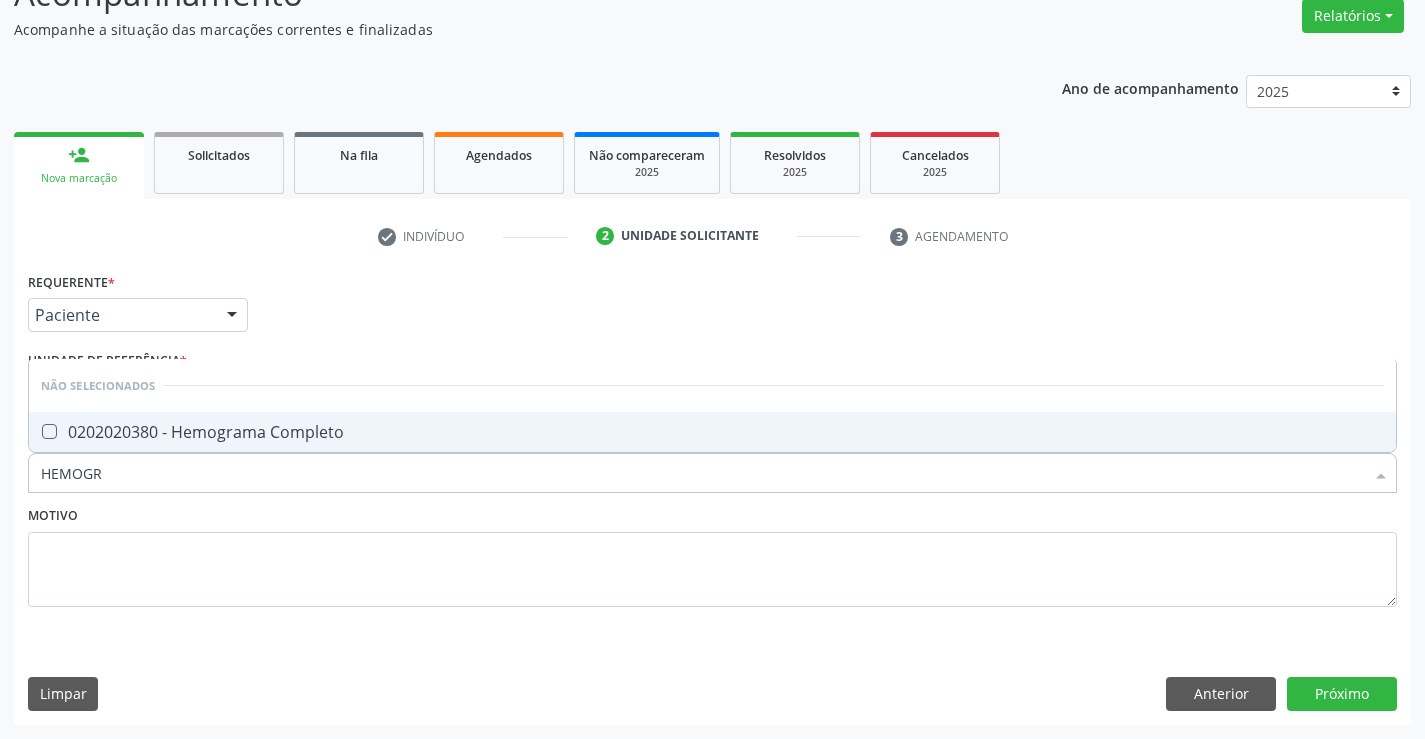 type on "HEMOGRA" 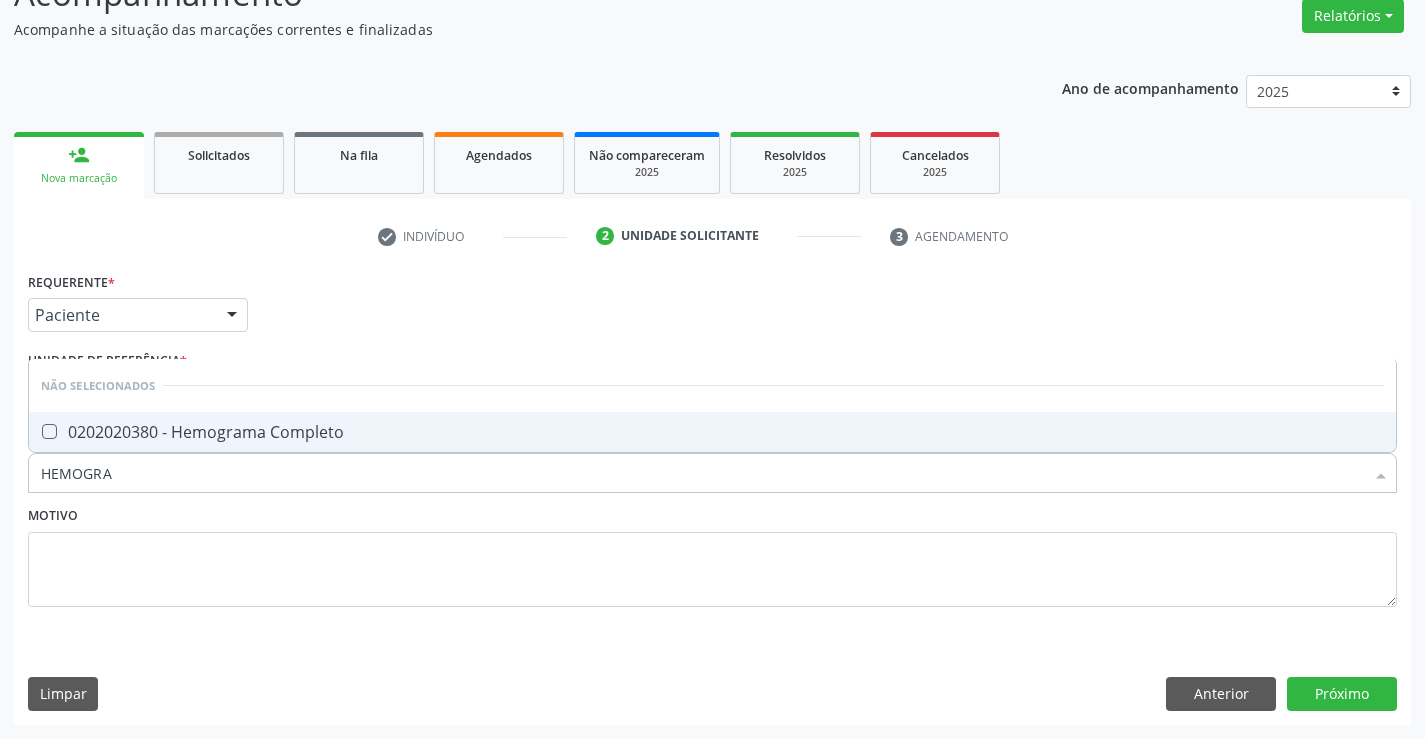 click on "0202020380 - Hemograma Completo" at bounding box center (712, 432) 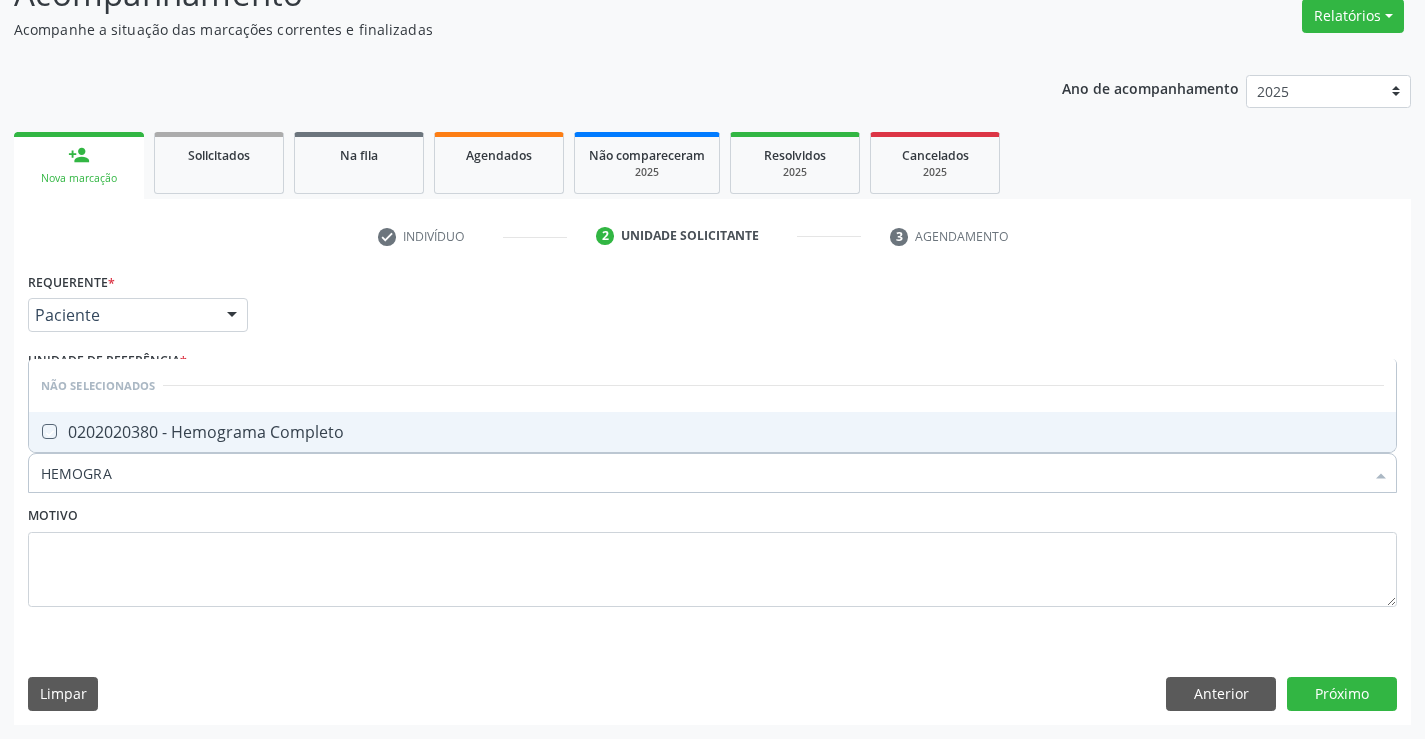 checkbox on "true" 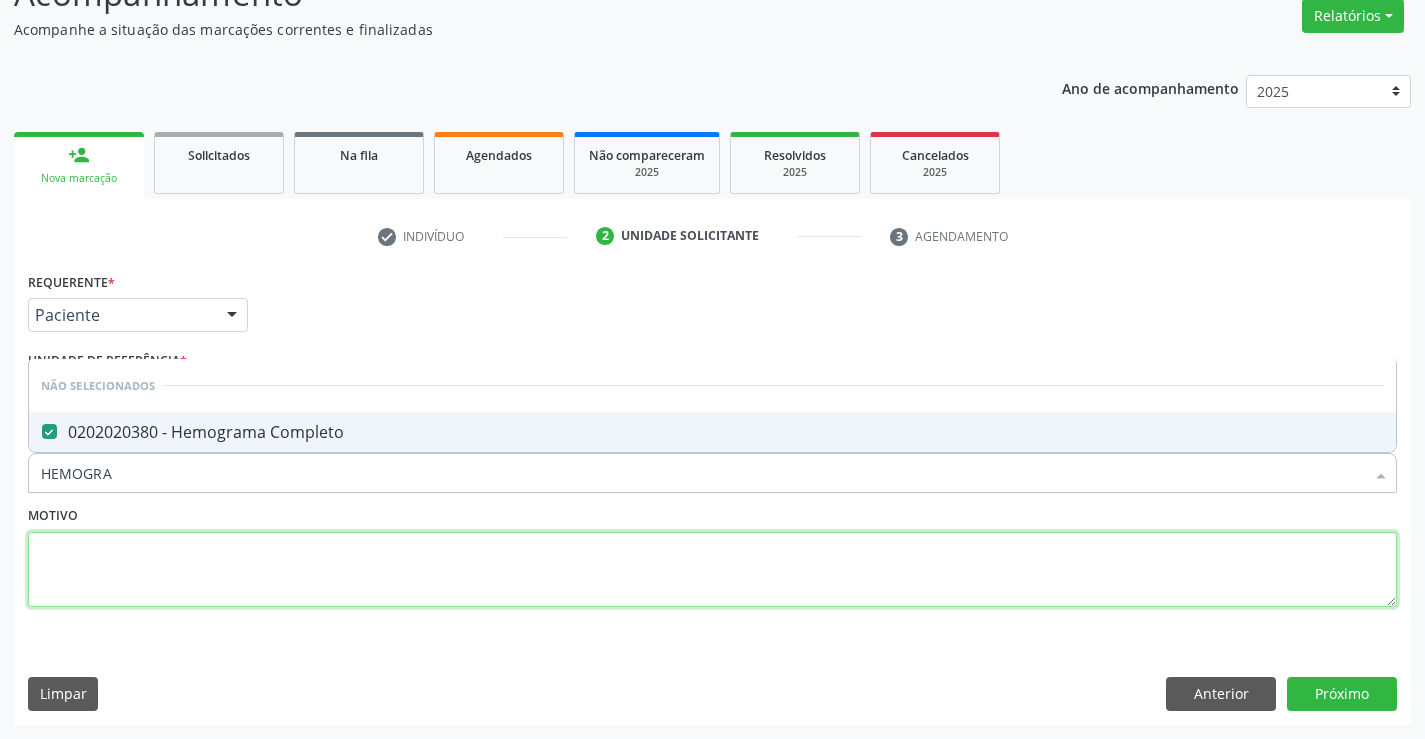 click at bounding box center (712, 570) 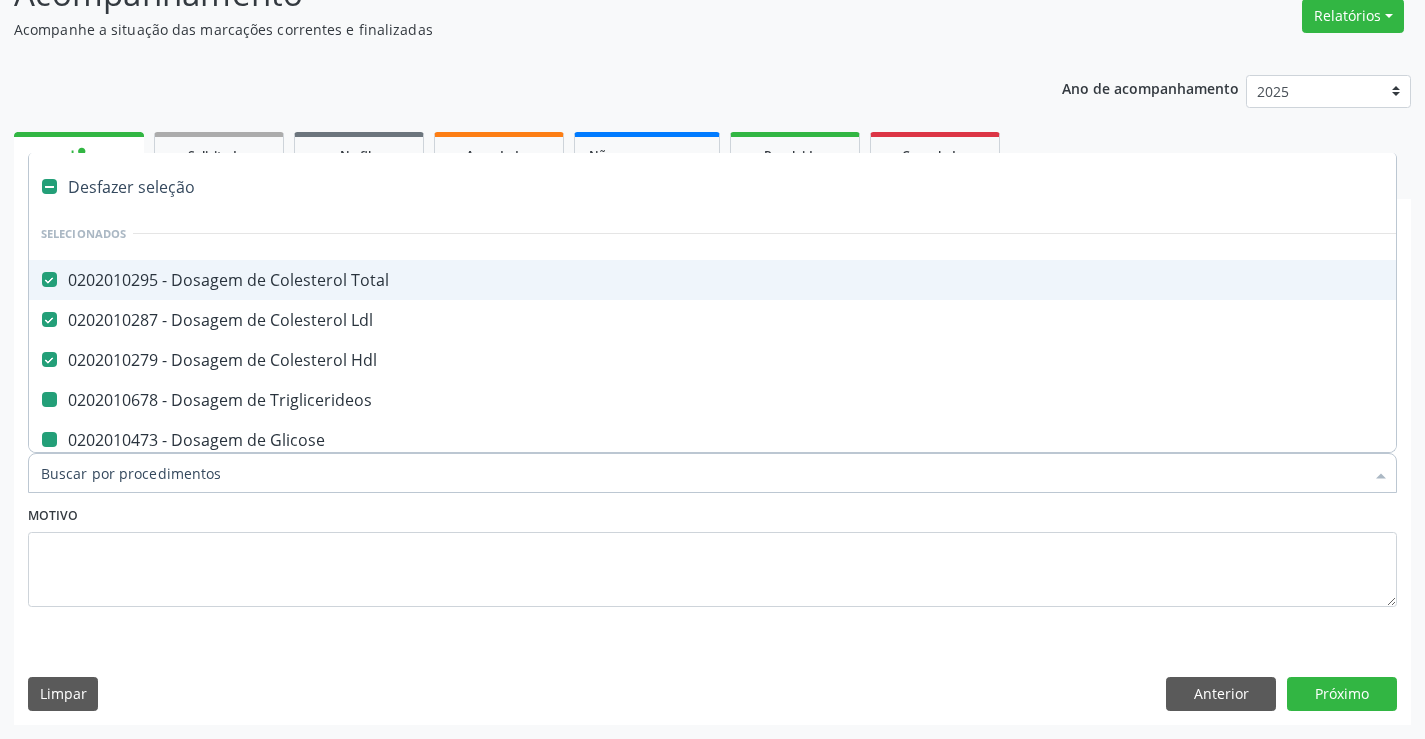 type on "P" 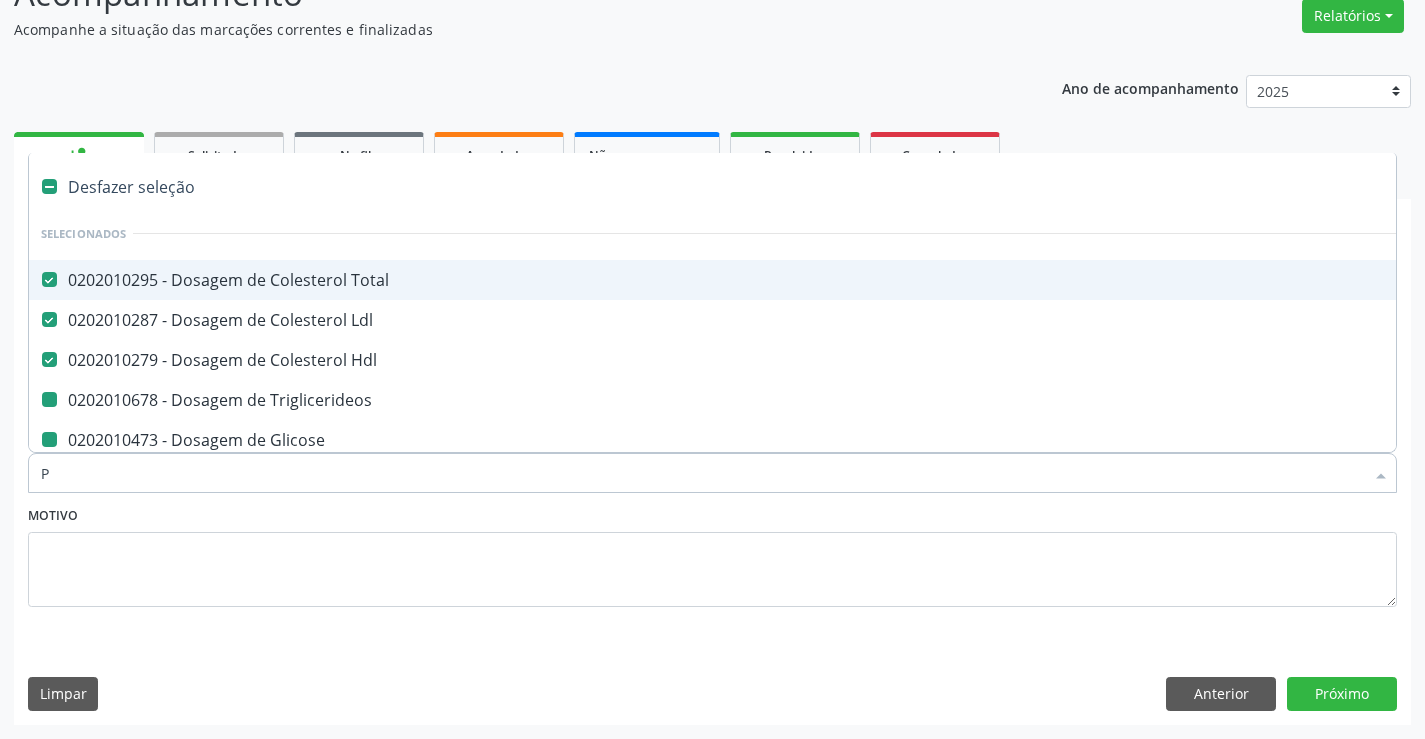 checkbox on "false" 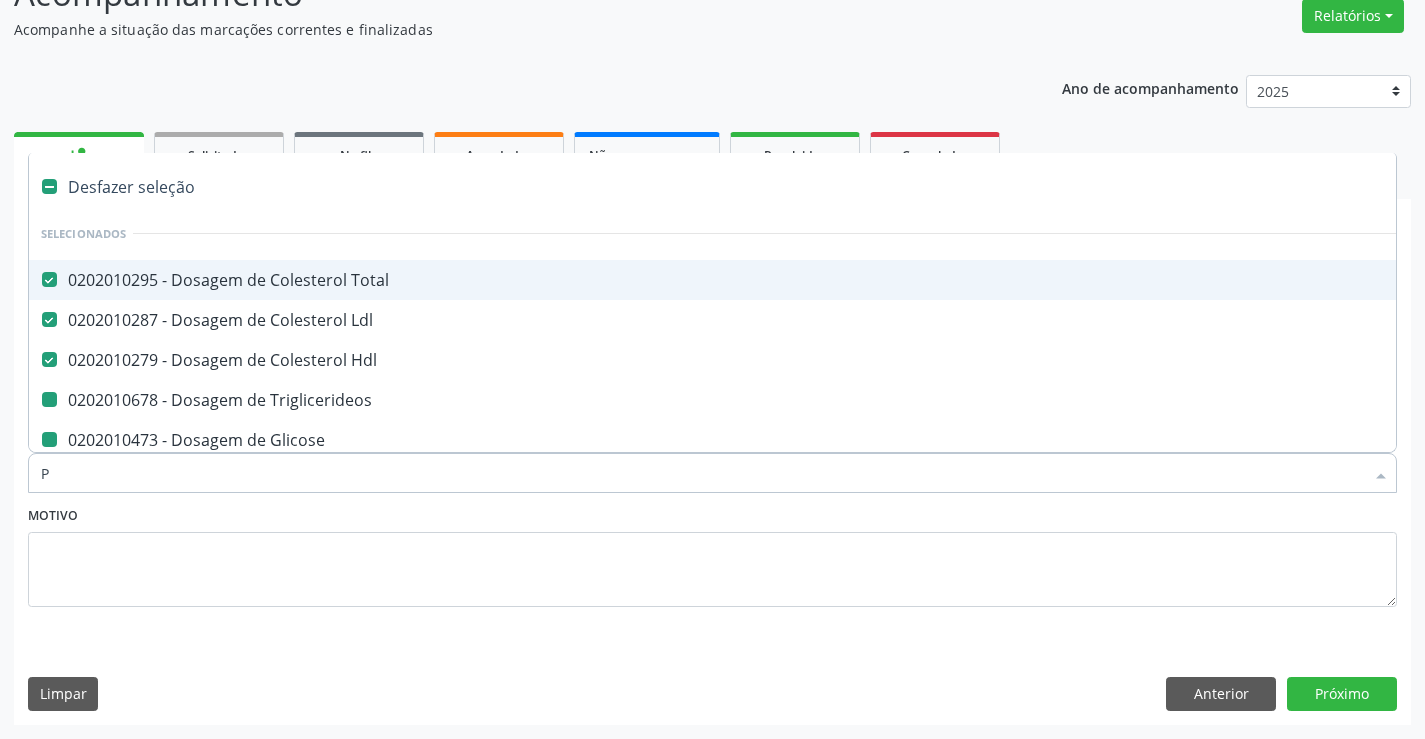checkbox on "false" 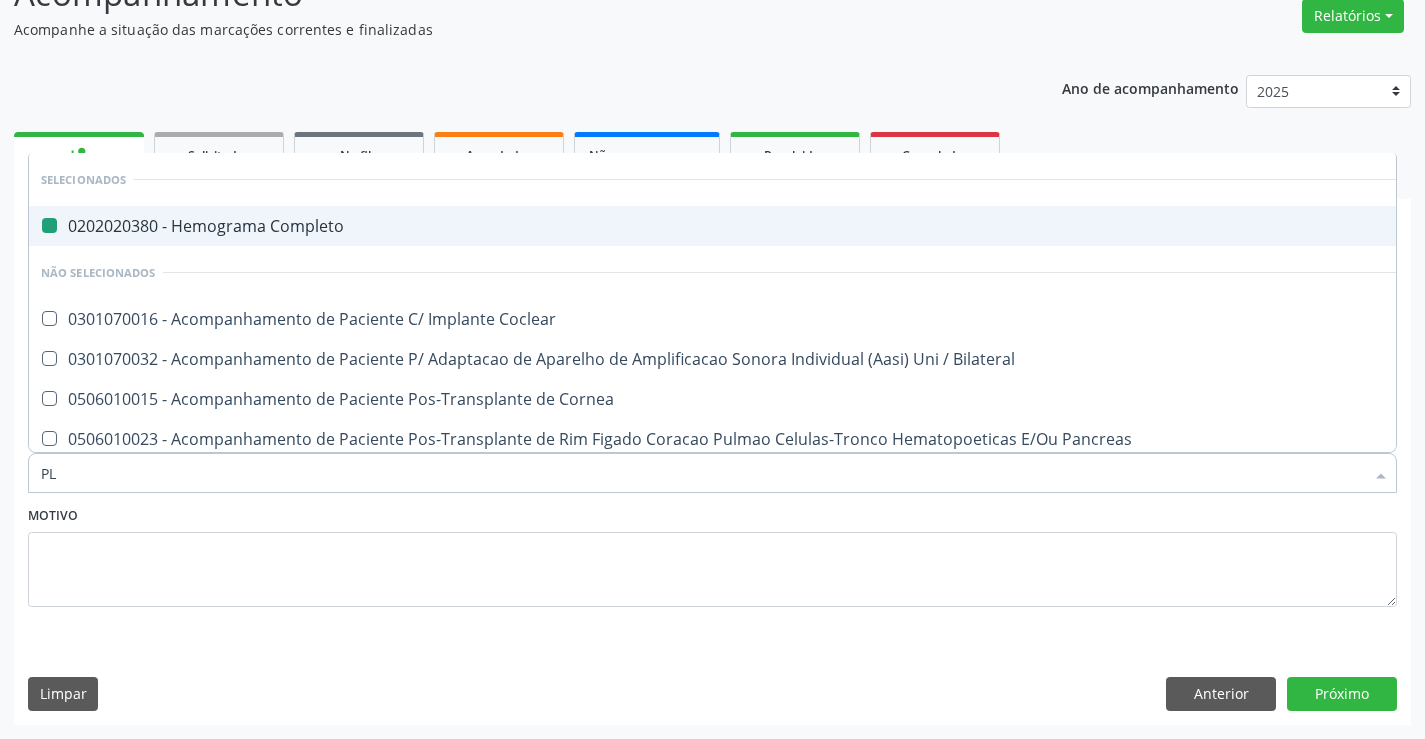 type on "PLA" 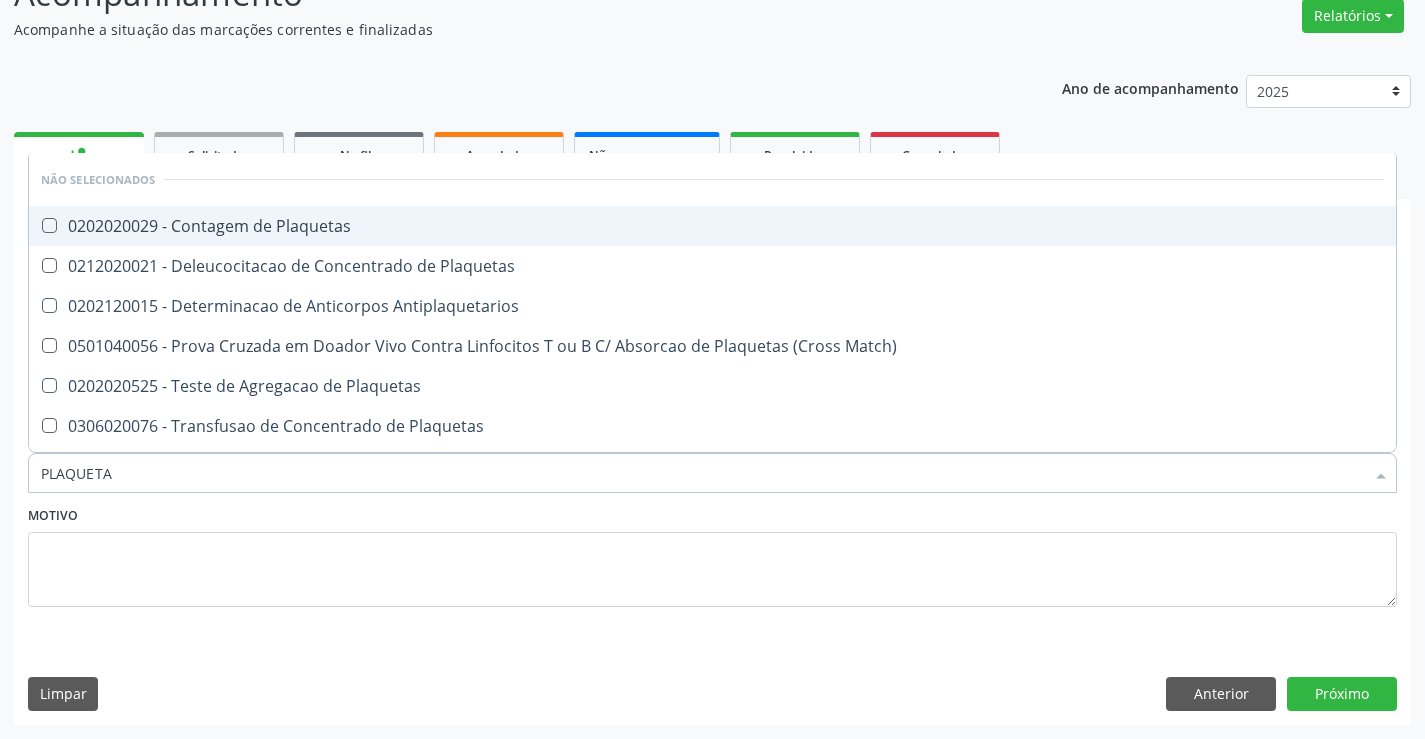 type on "PLAQUETAS" 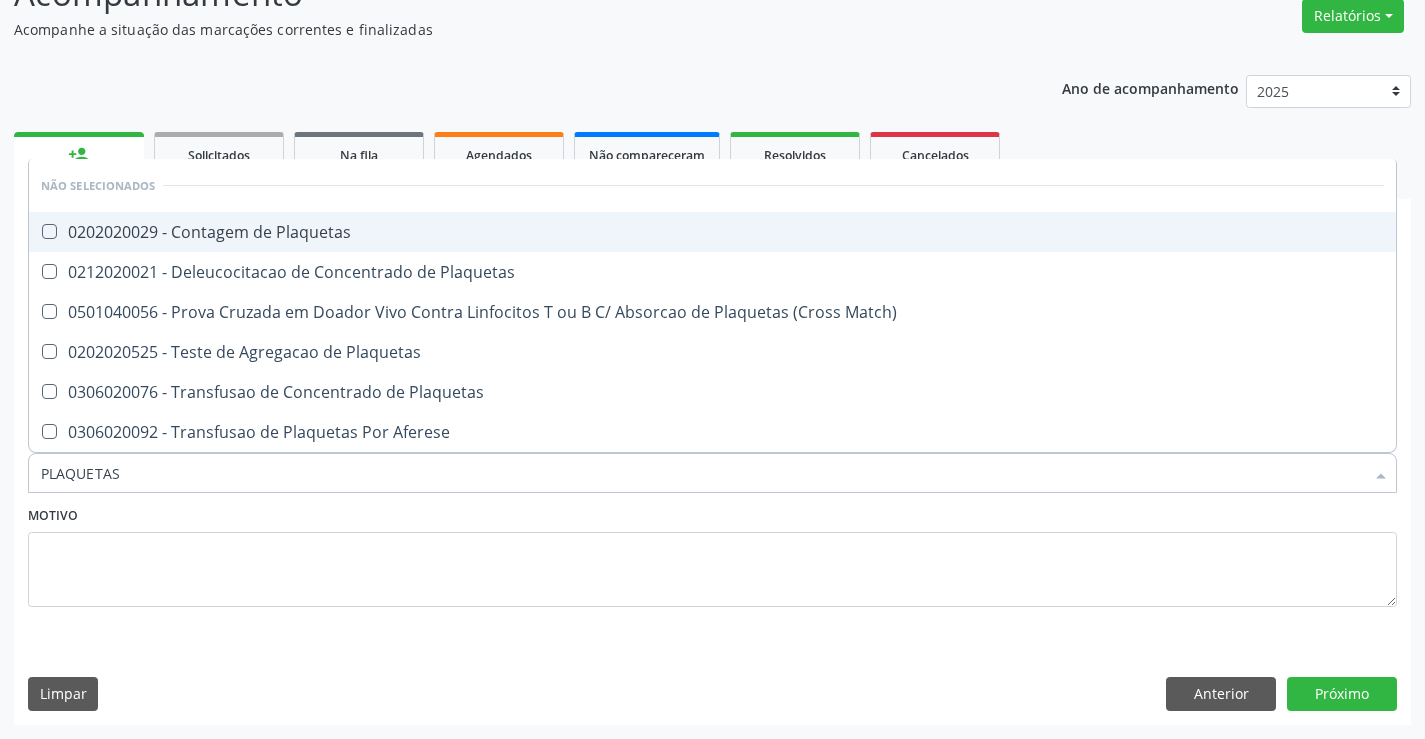 click on "0202020029 - Contagem de Plaquetas" at bounding box center (712, 232) 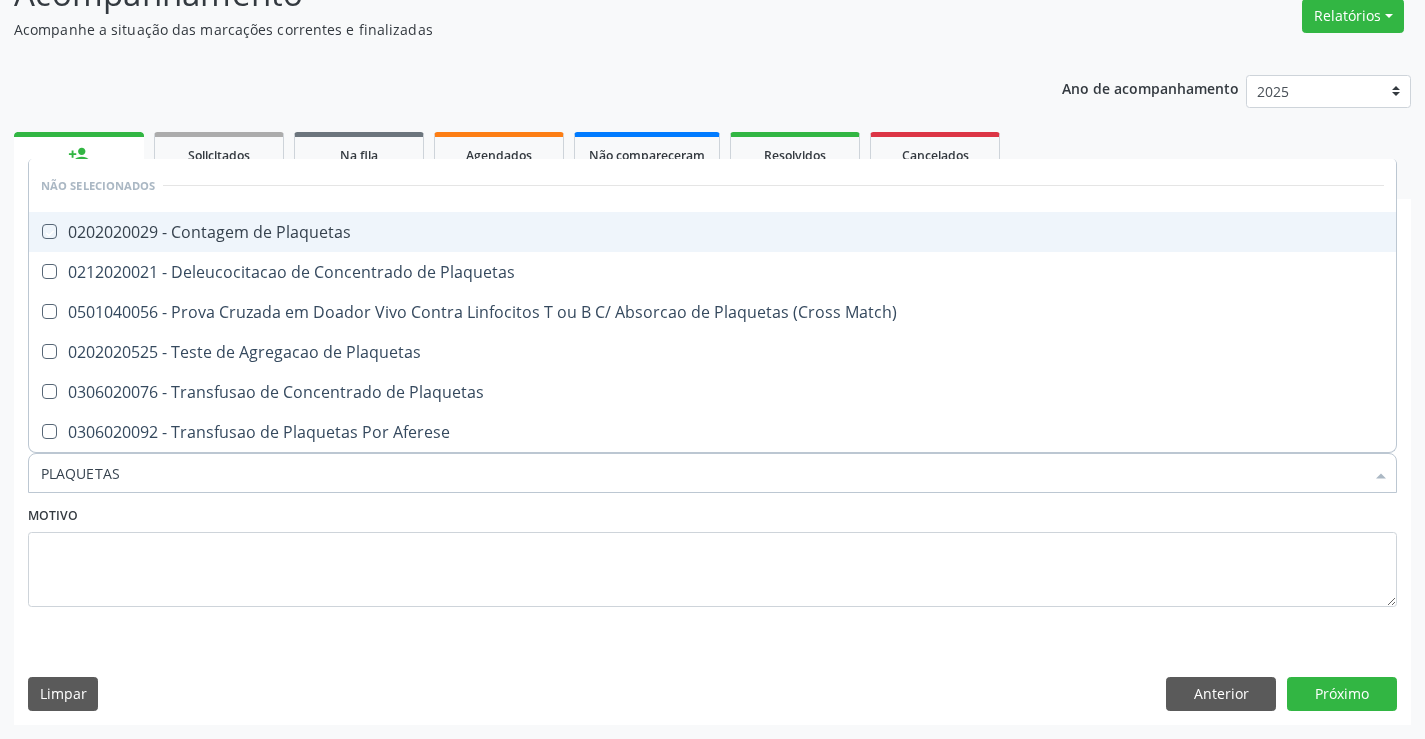 checkbox on "true" 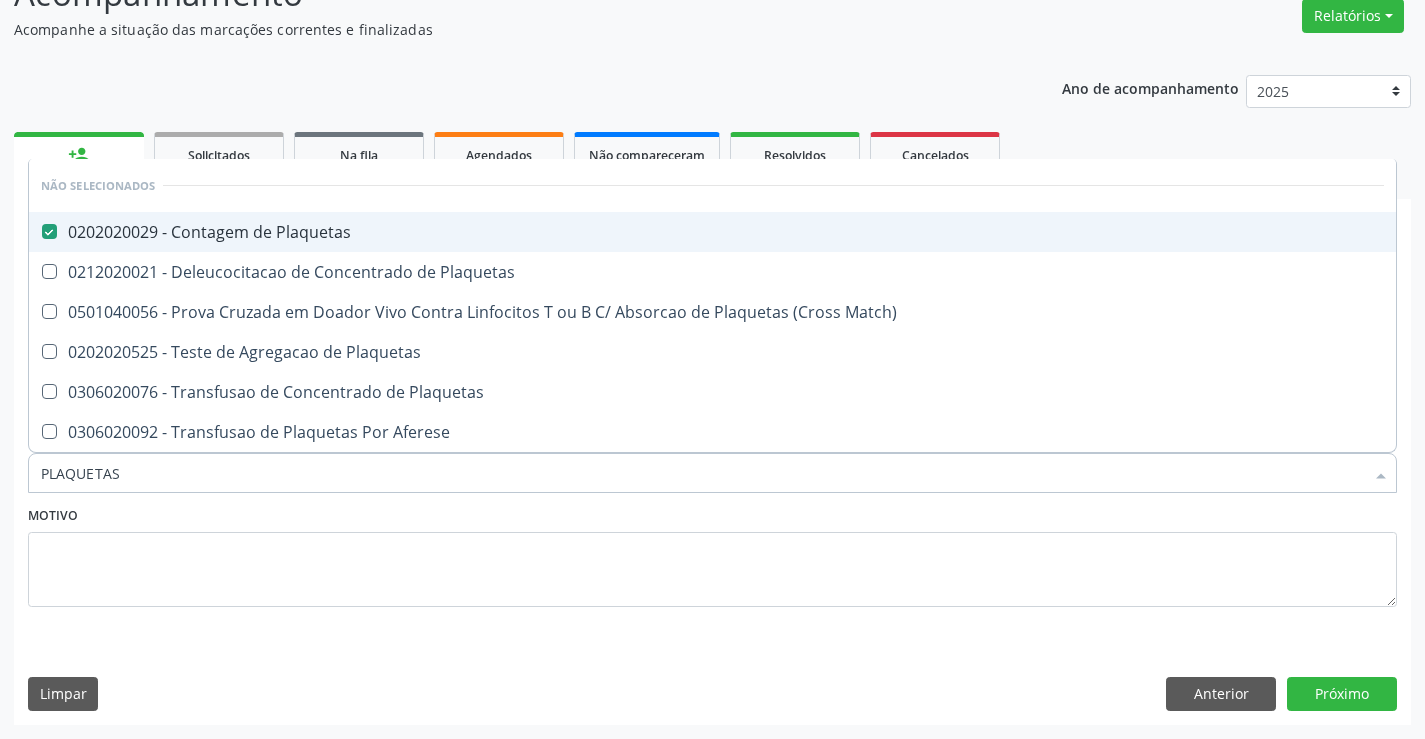 click on "Motivo" at bounding box center [712, 554] 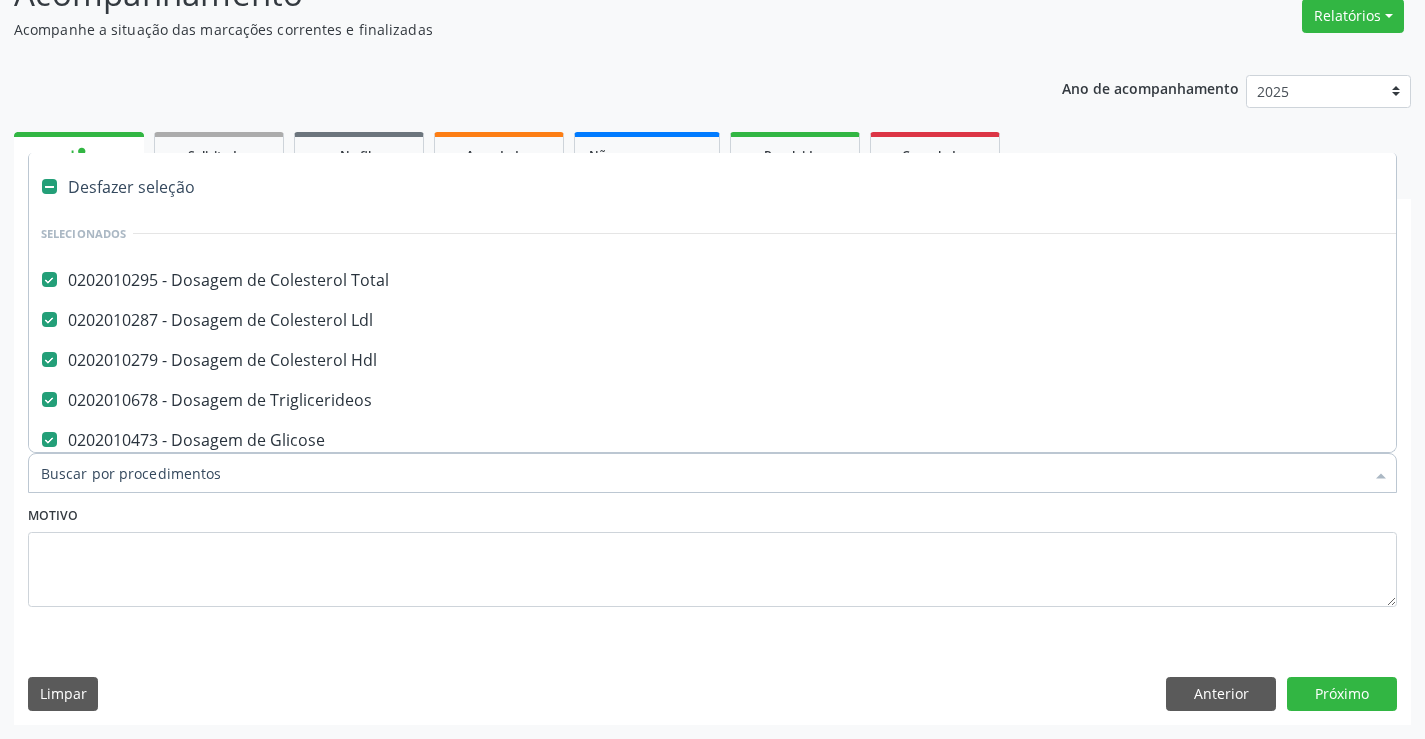 type on "T" 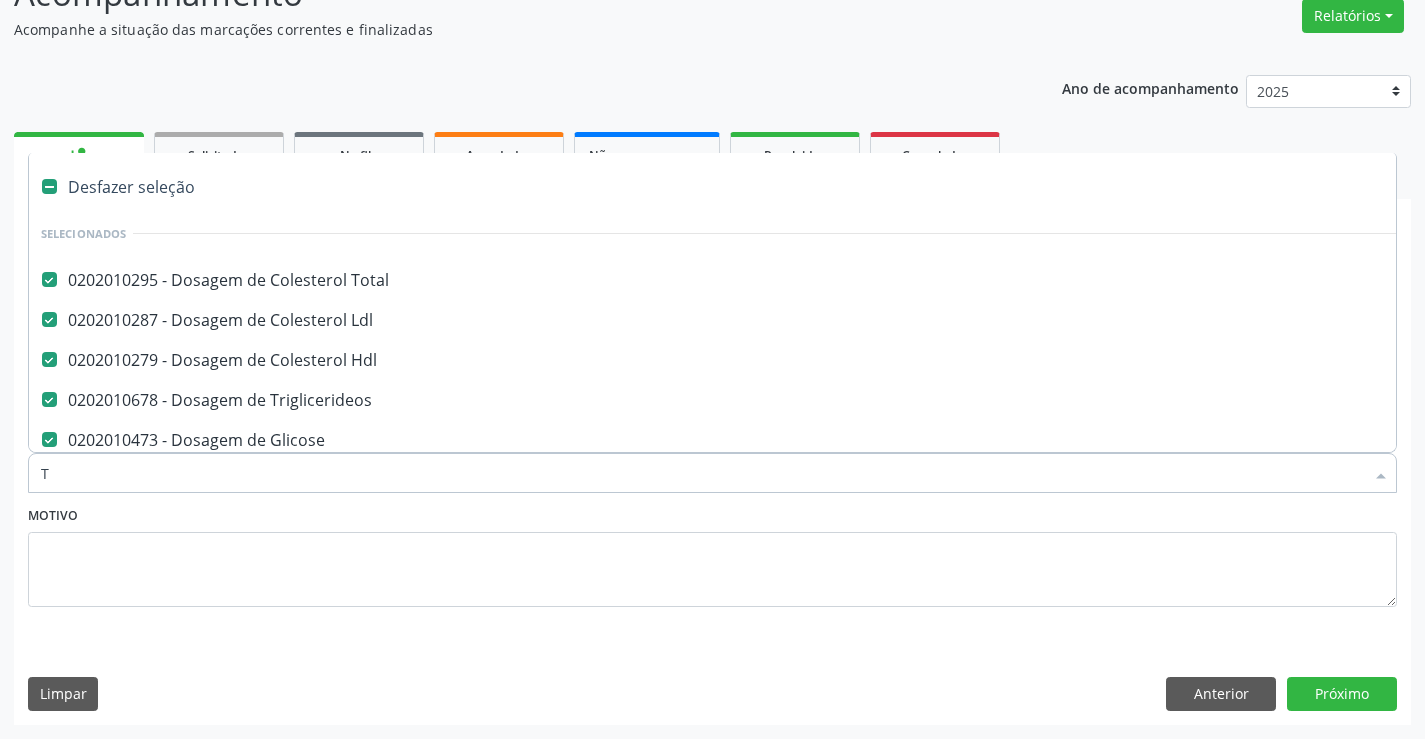 checkbox on "false" 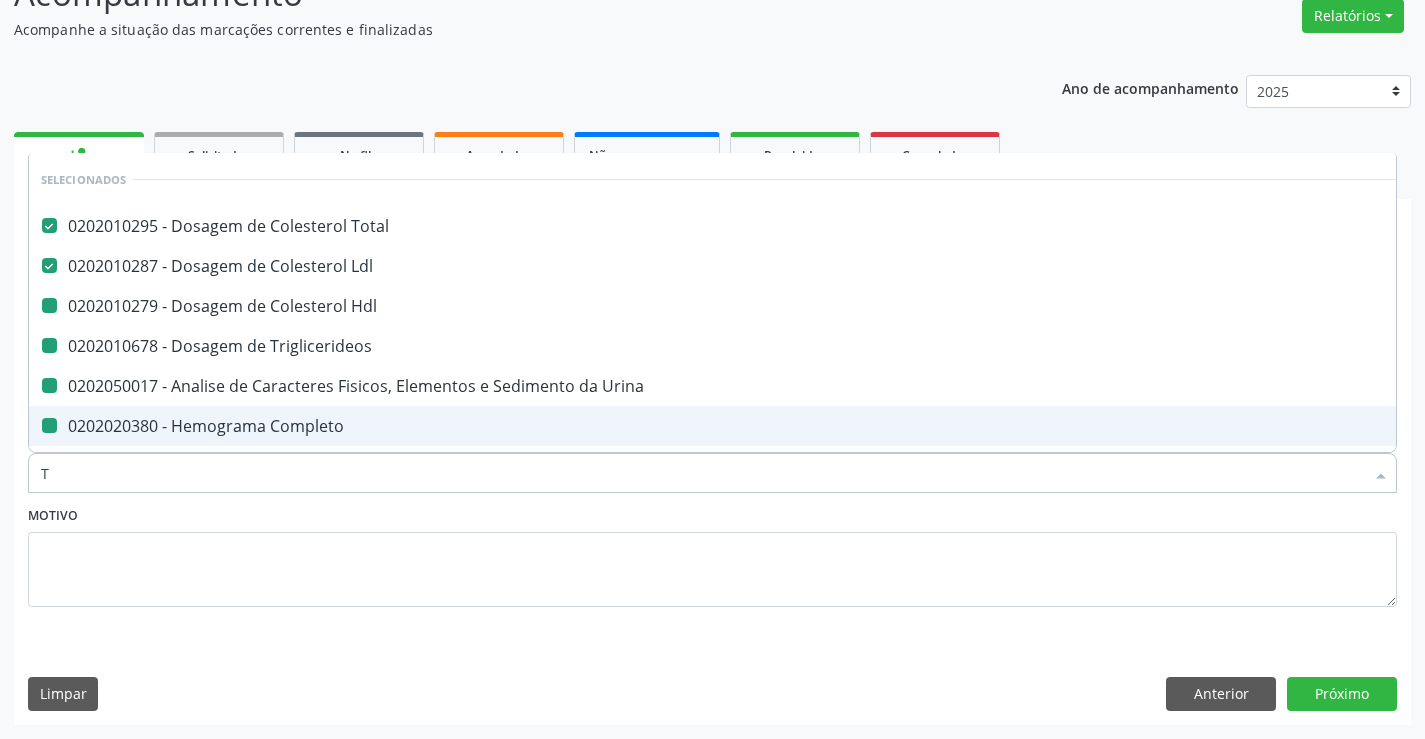 type on "TR" 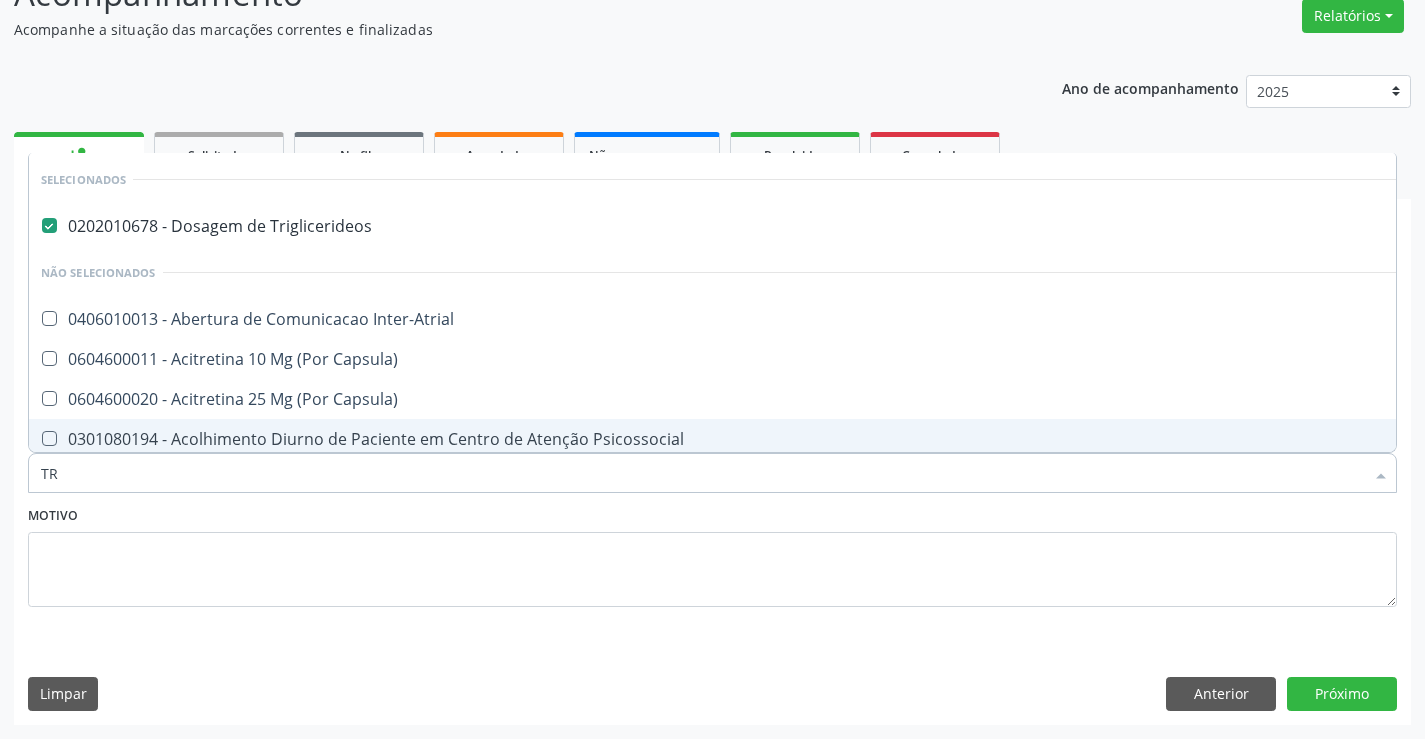 click on "Motivo" at bounding box center [712, 554] 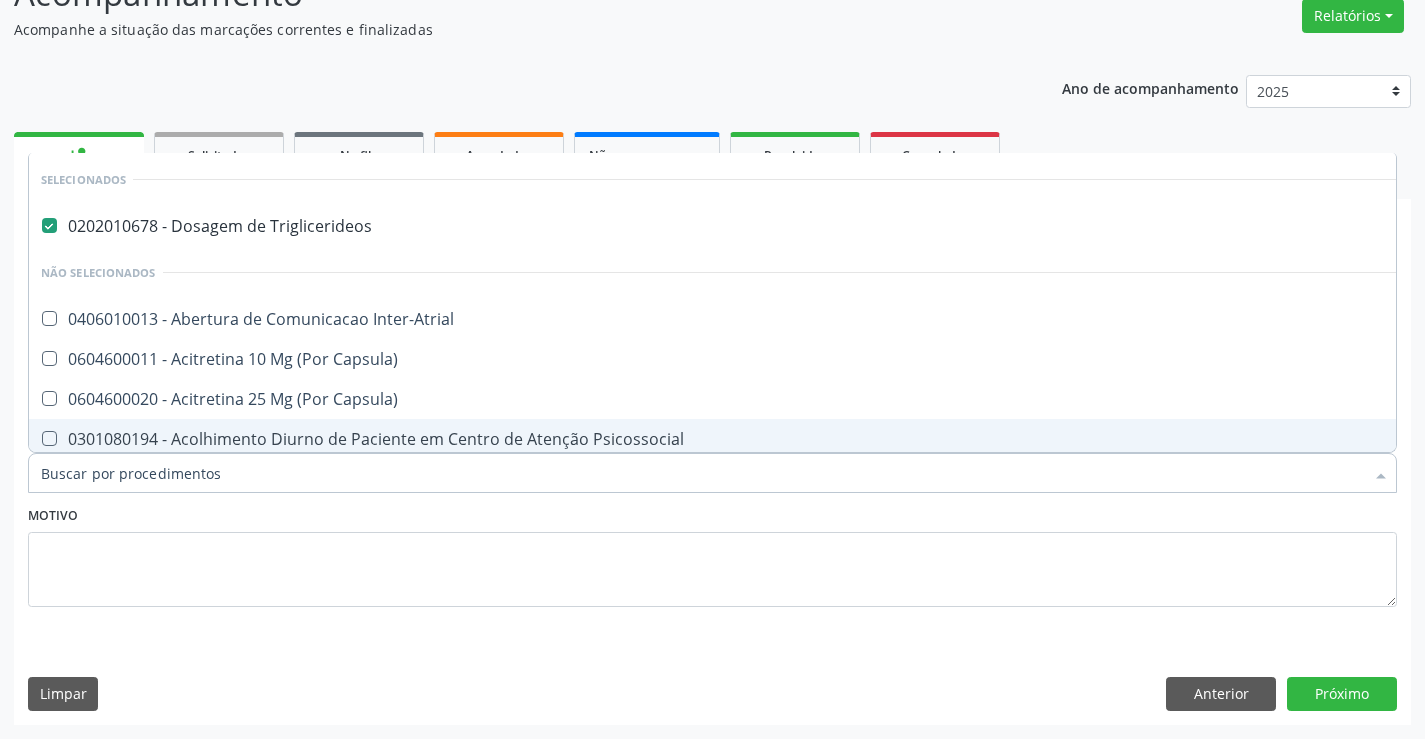 checkbox on "true" 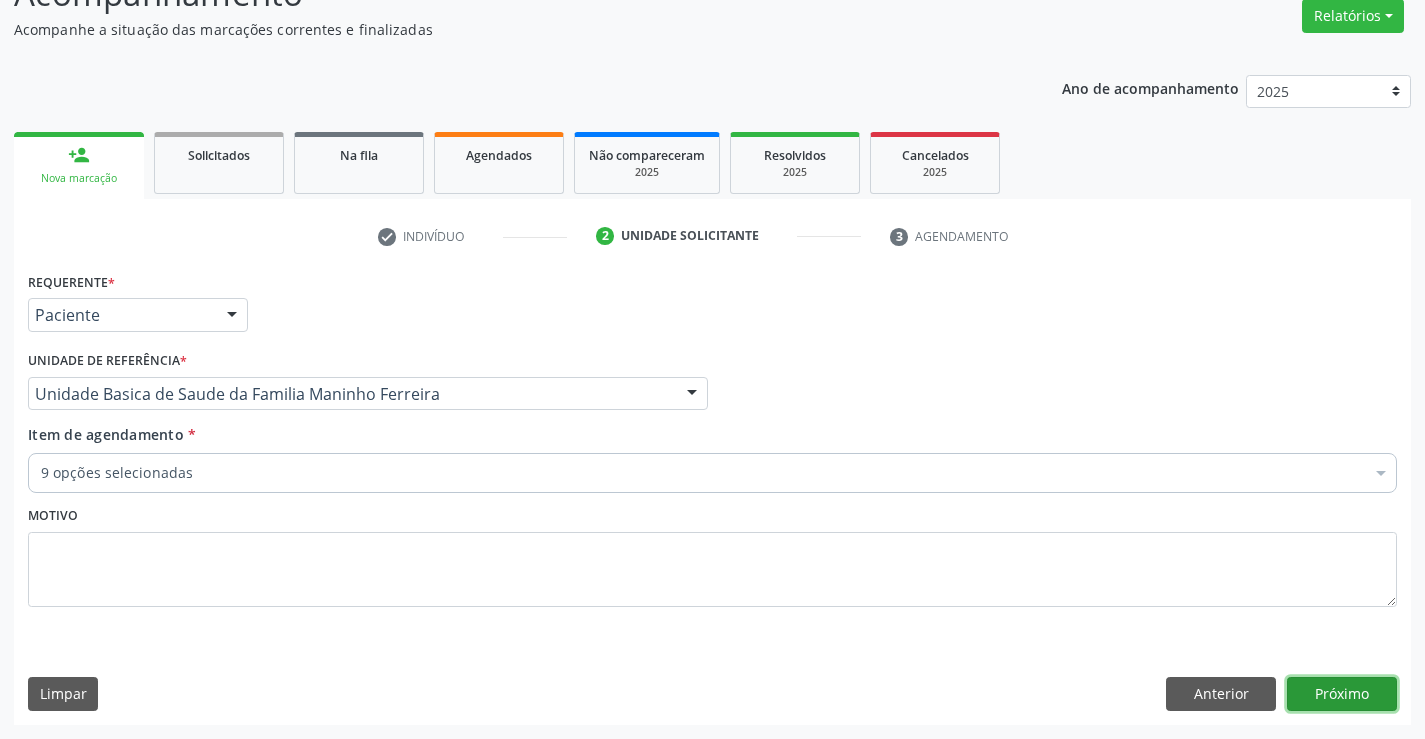 click on "Próximo" at bounding box center [1342, 694] 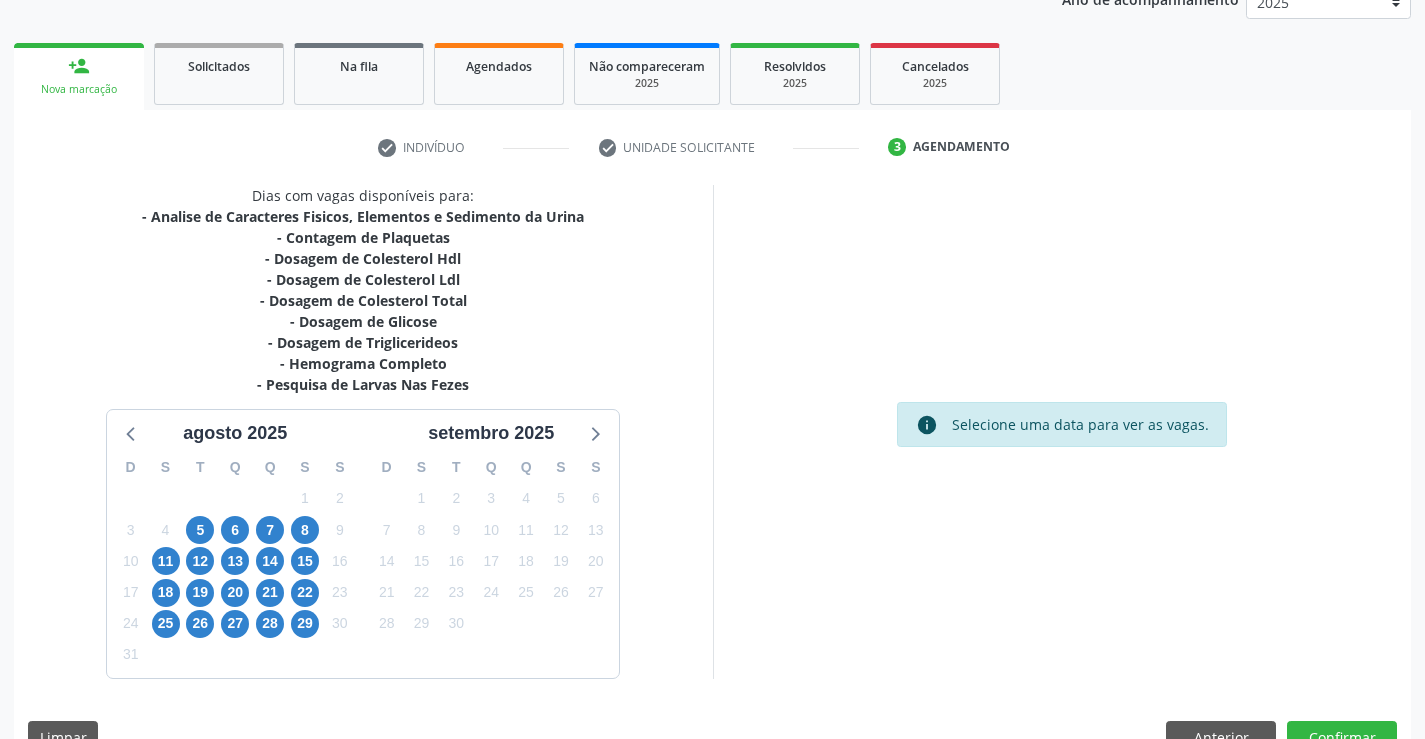 scroll, scrollTop: 299, scrollLeft: 0, axis: vertical 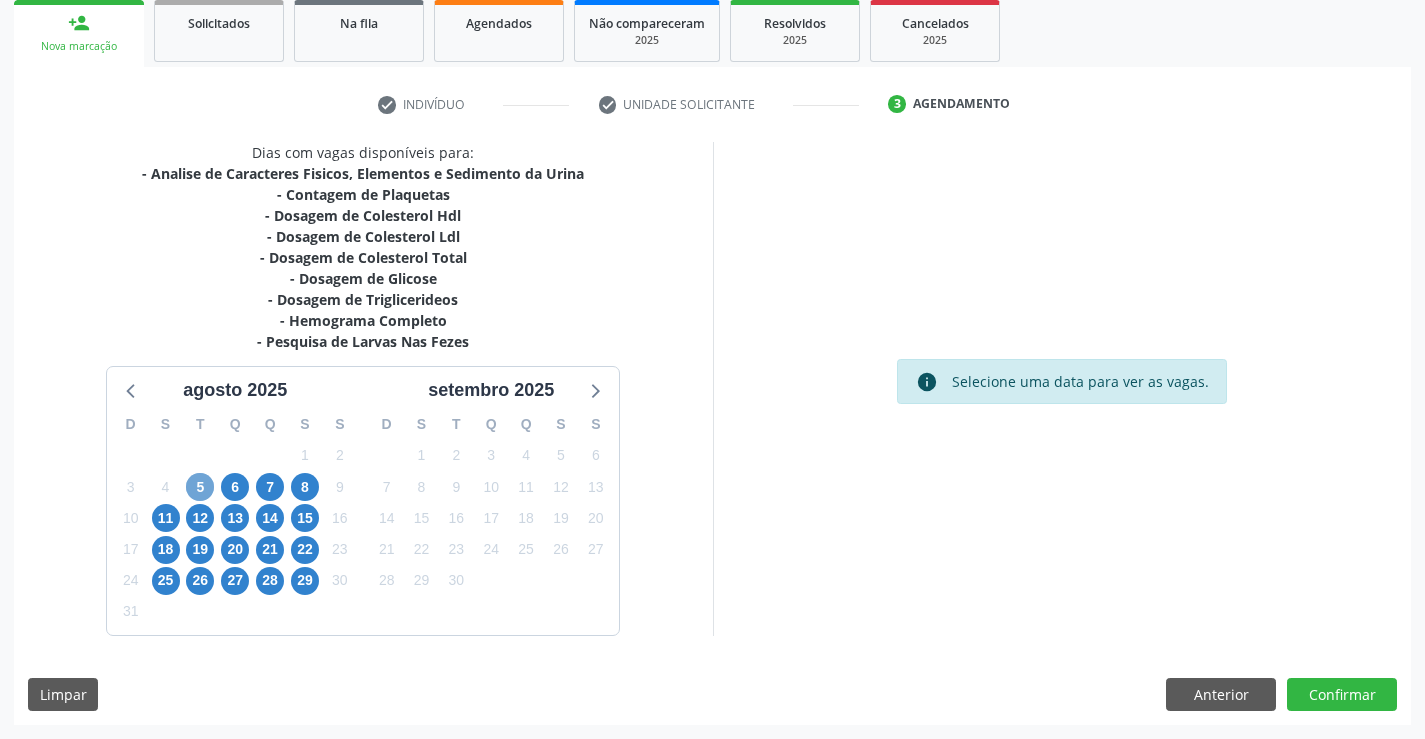 click on "5" at bounding box center (200, 487) 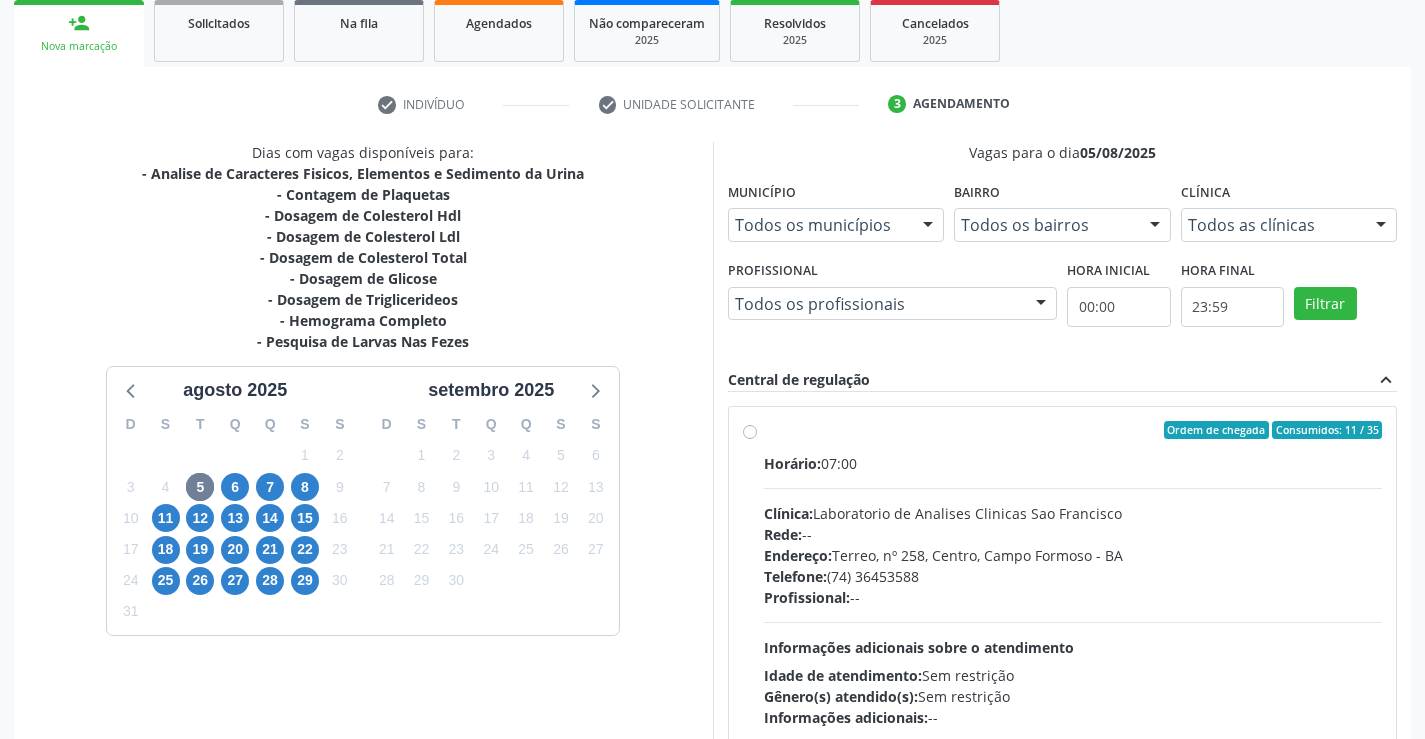 click on "Clínica:  Laboratorio de Analises Clinicas Sao Francisco" at bounding box center (1073, 513) 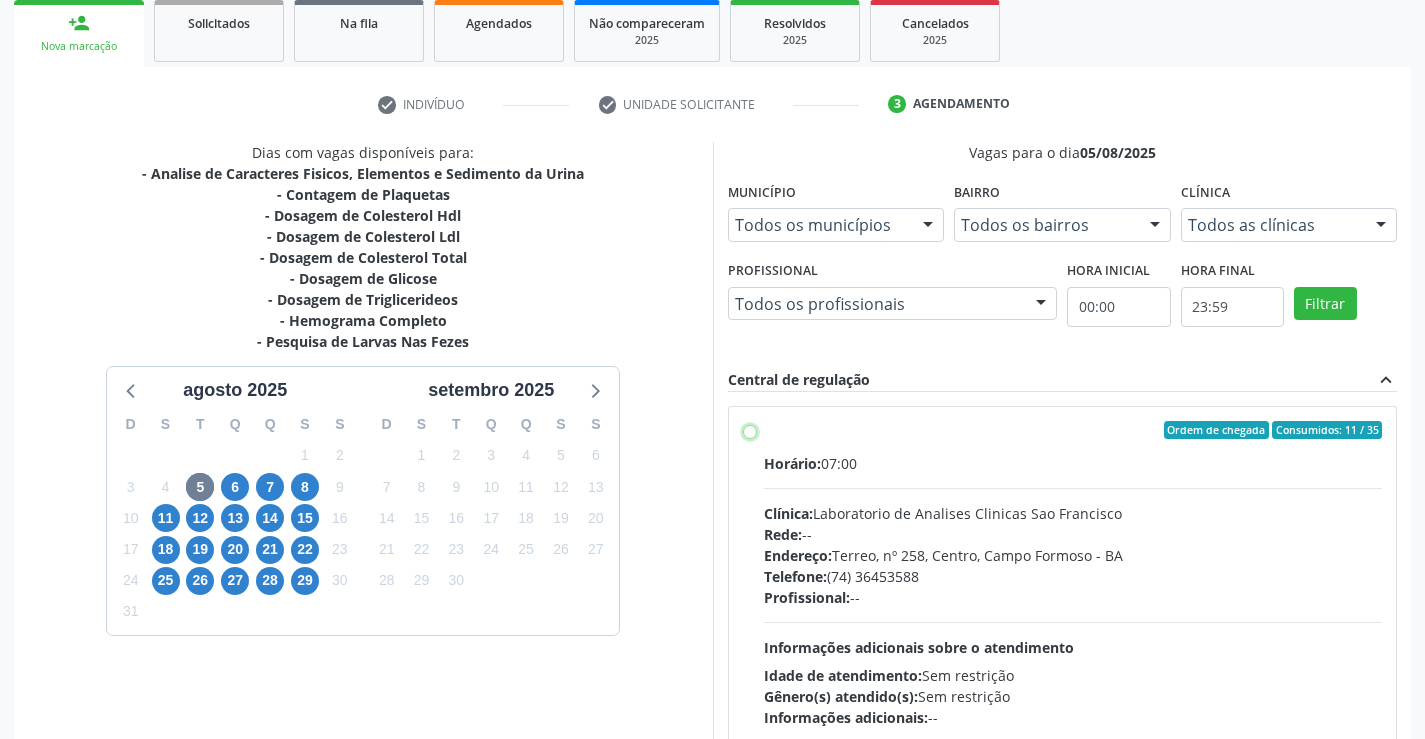 click on "Ordem de chegada
Consumidos: 11 / 35
Horário:   07:00
Clínica:  Laboratorio de Analises Clinicas Sao Francisco
Rede:
--
Endereço:   Terreo, nº 258, Centro, Campo Formoso - BA
Telefone:   (74) 36453588
Profissional:
--
Informações adicionais sobre o atendimento
Idade de atendimento:
Sem restrição
Gênero(s) atendido(s):
Sem restrição
Informações adicionais:
--" at bounding box center [750, 430] 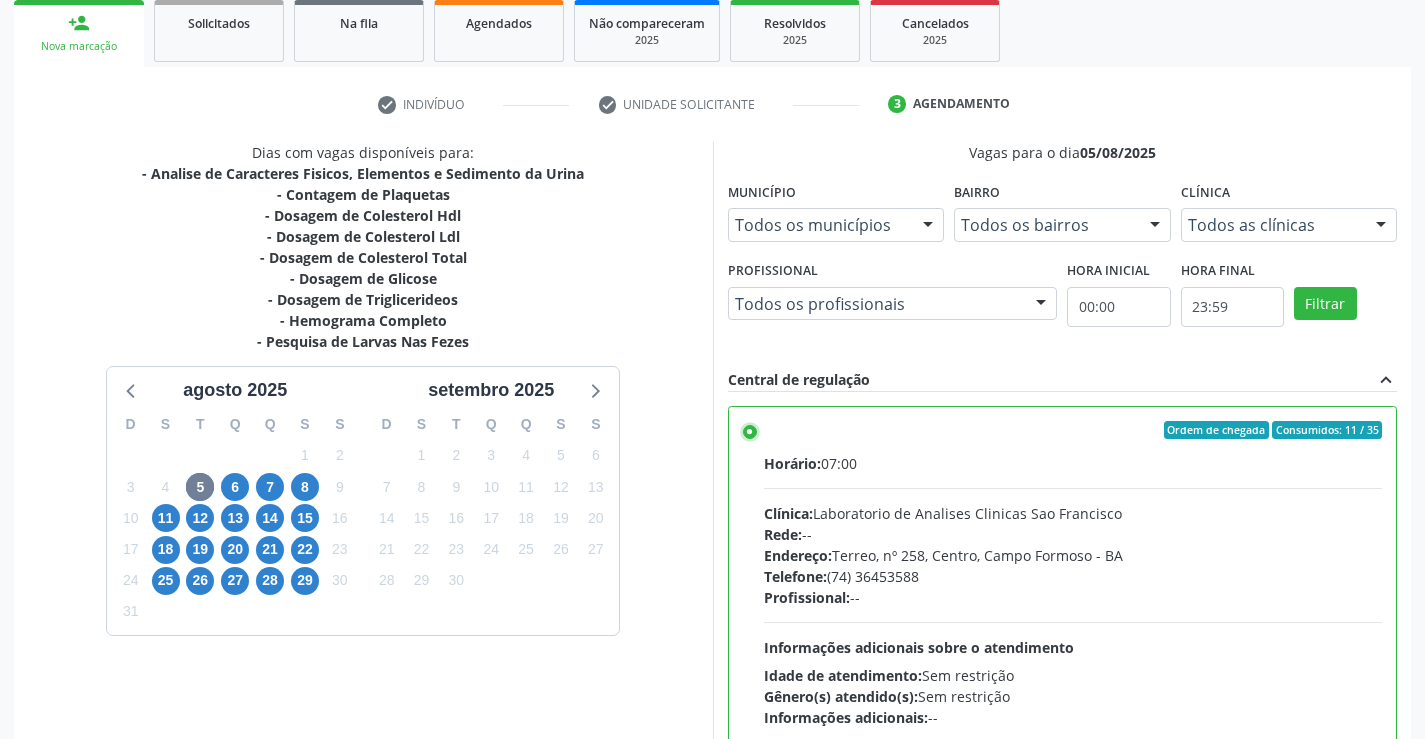 scroll, scrollTop: 456, scrollLeft: 0, axis: vertical 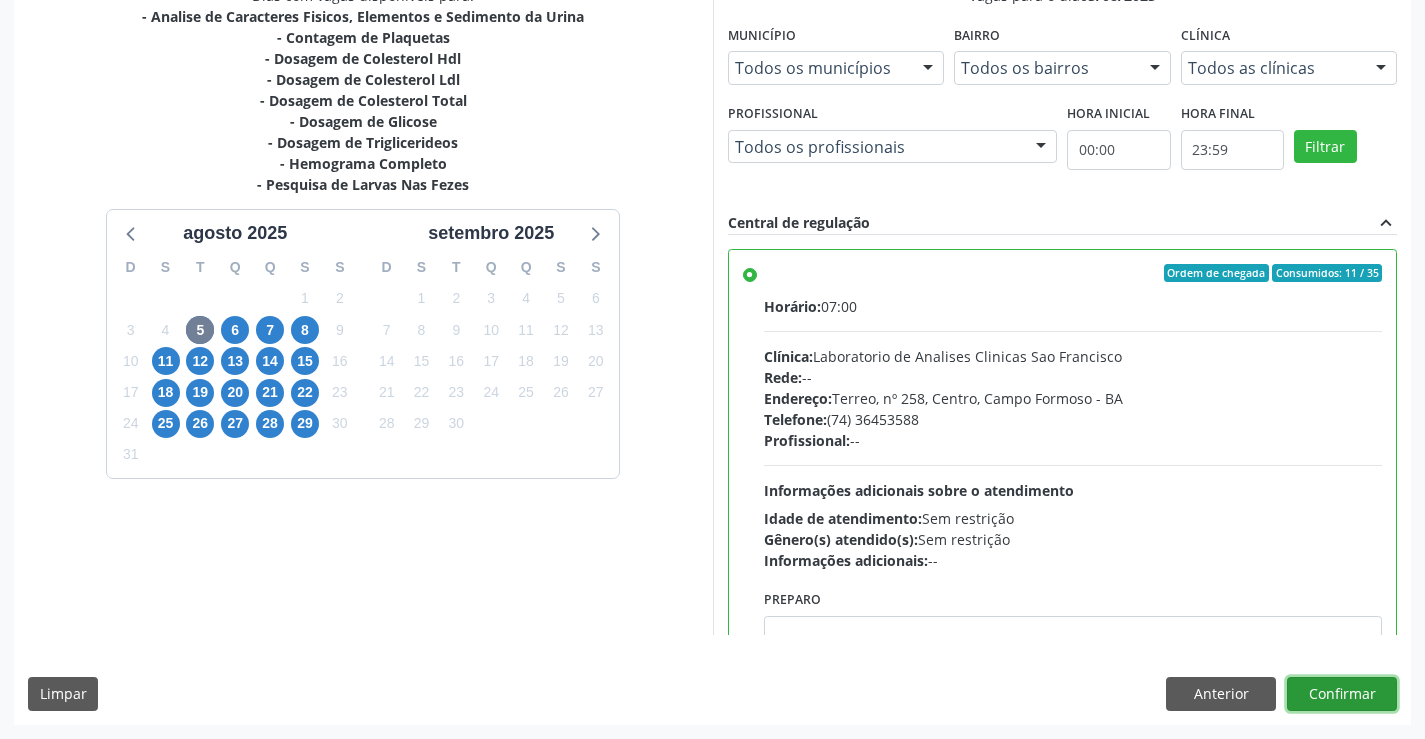 click on "Confirmar" at bounding box center (1342, 694) 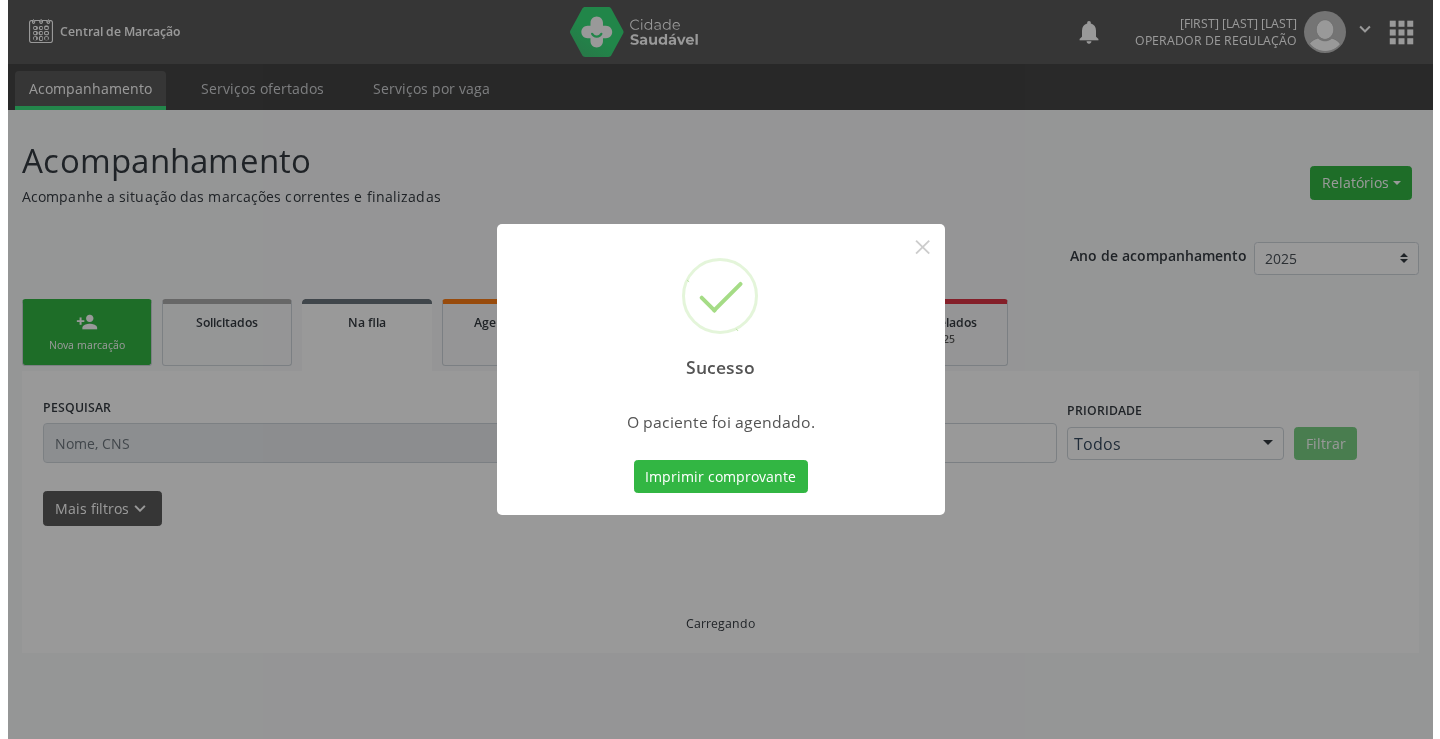 scroll, scrollTop: 0, scrollLeft: 0, axis: both 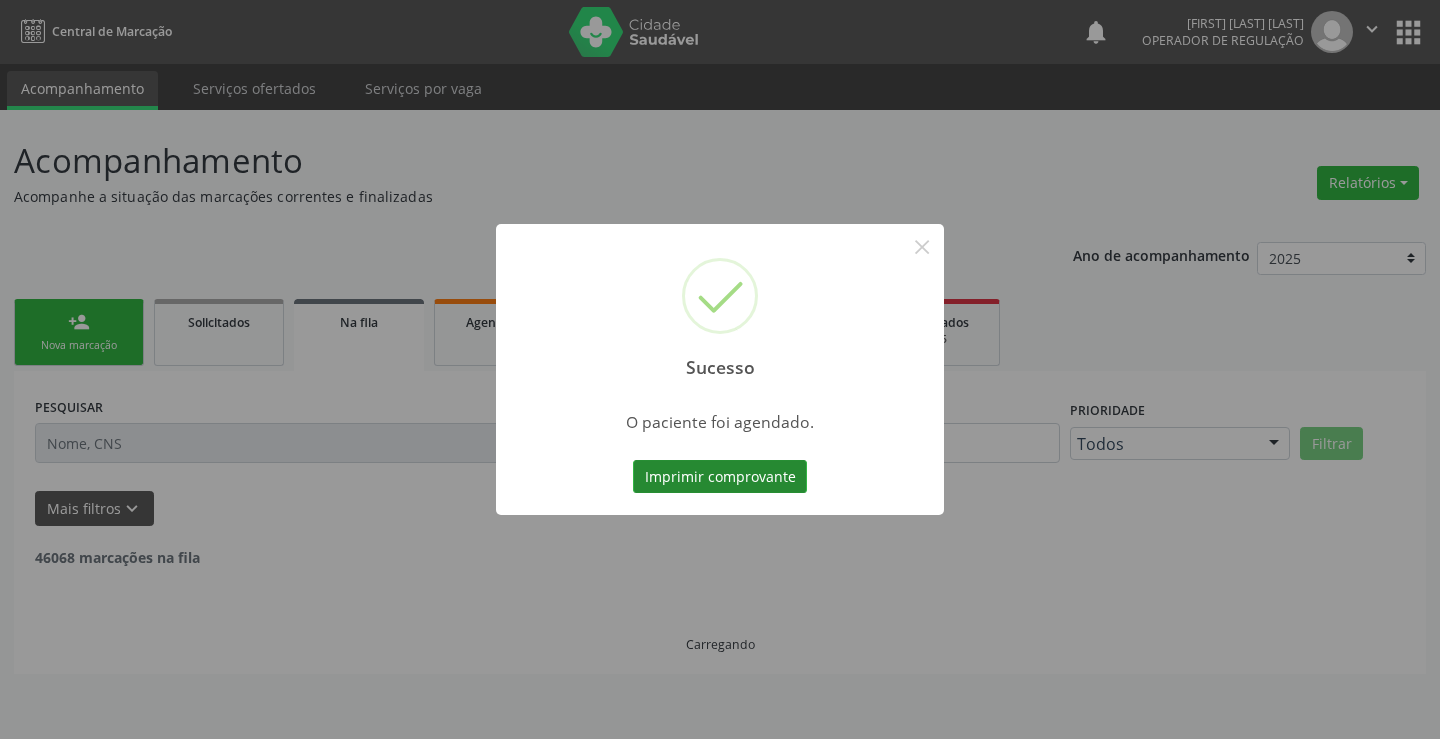 click on "Imprimir comprovante" at bounding box center (720, 477) 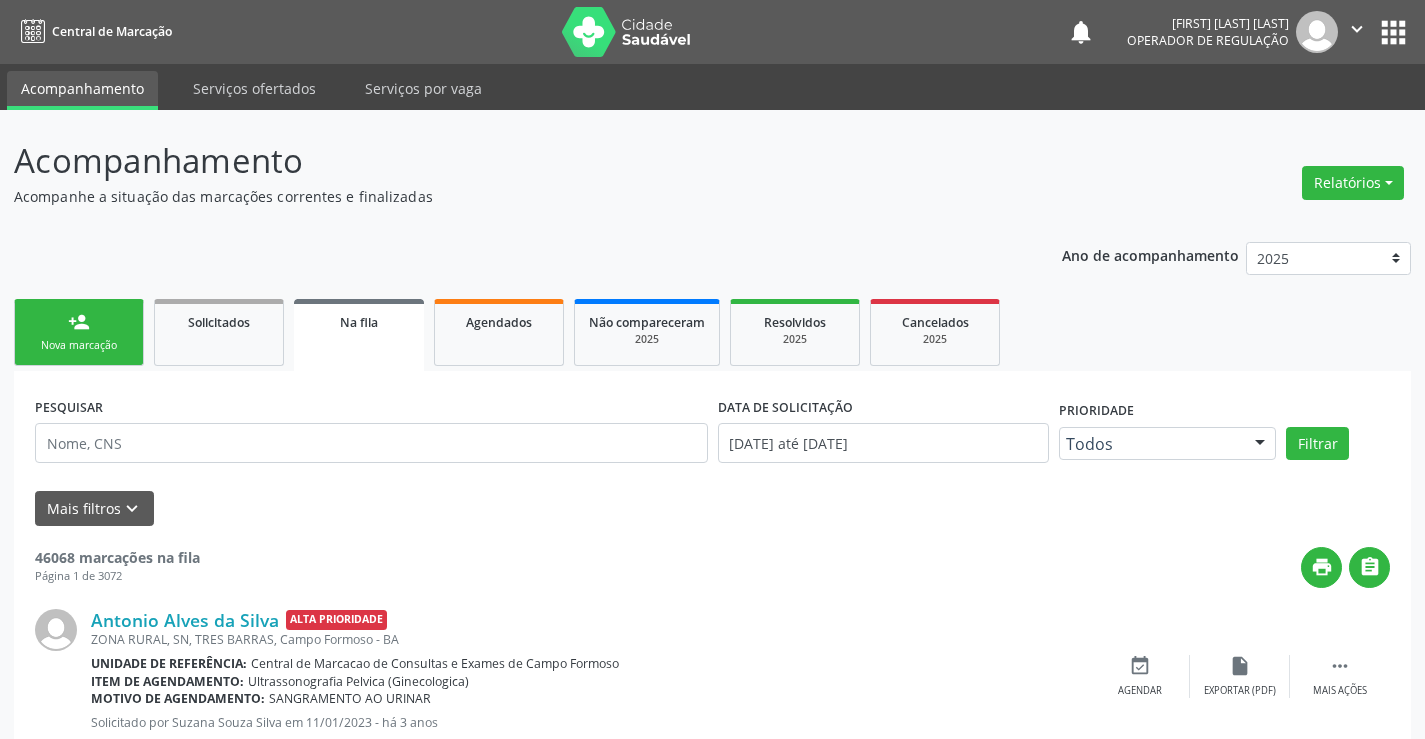 scroll, scrollTop: 0, scrollLeft: 0, axis: both 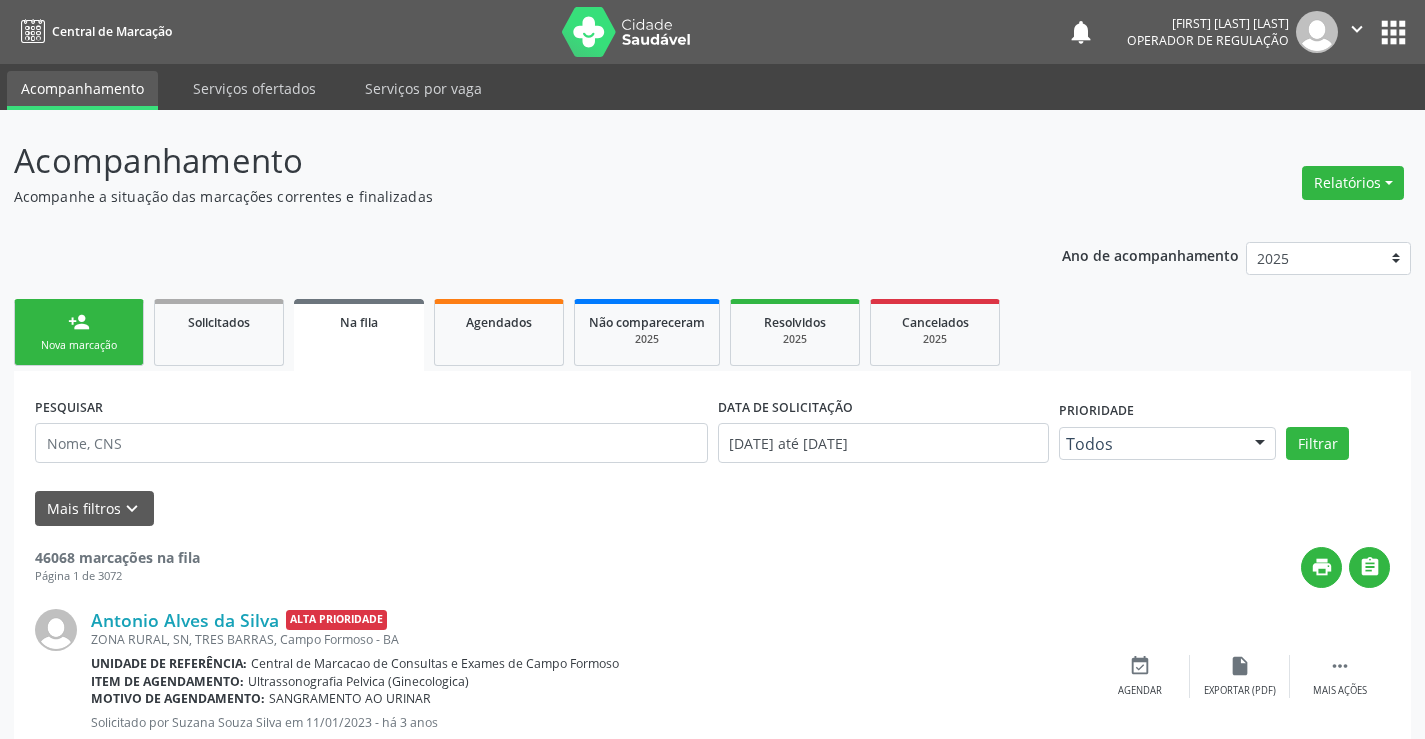 click on "person_add
Nova marcação" at bounding box center (79, 332) 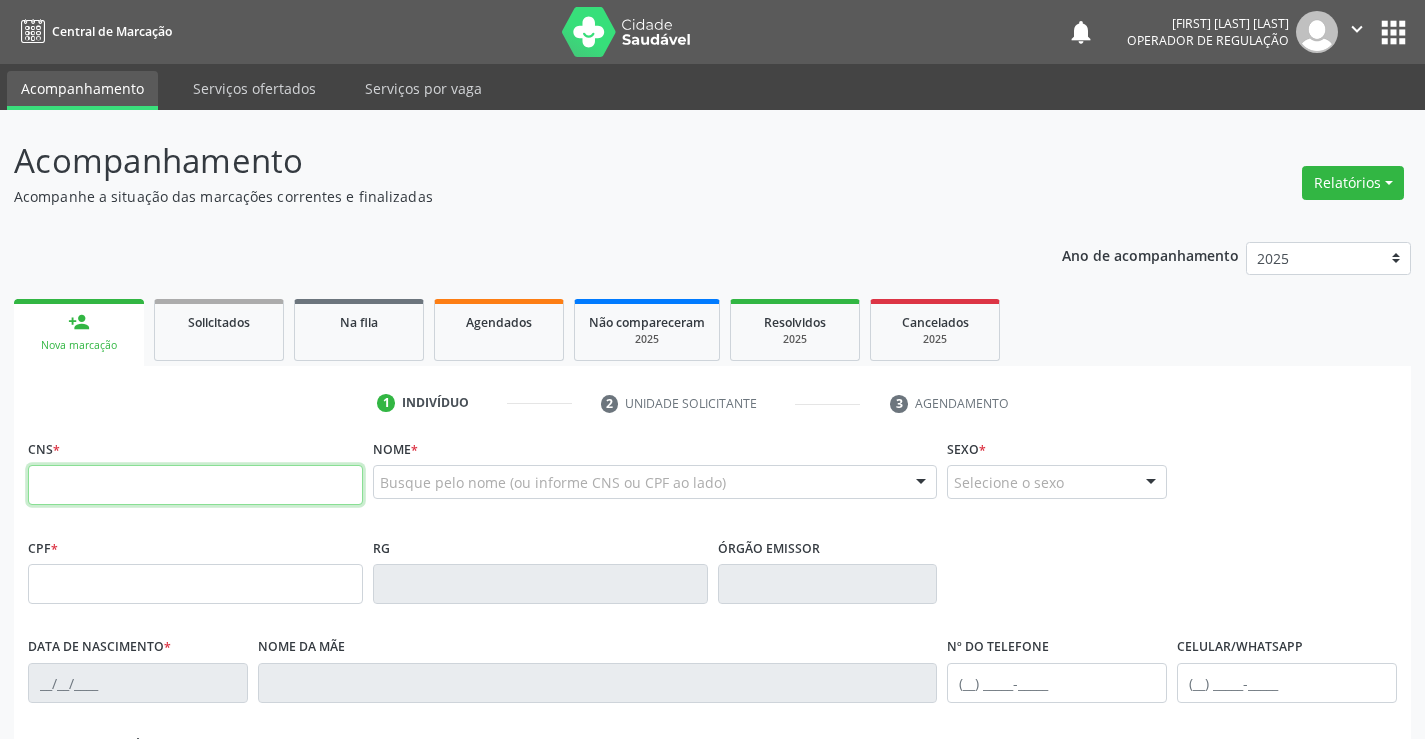click at bounding box center [195, 485] 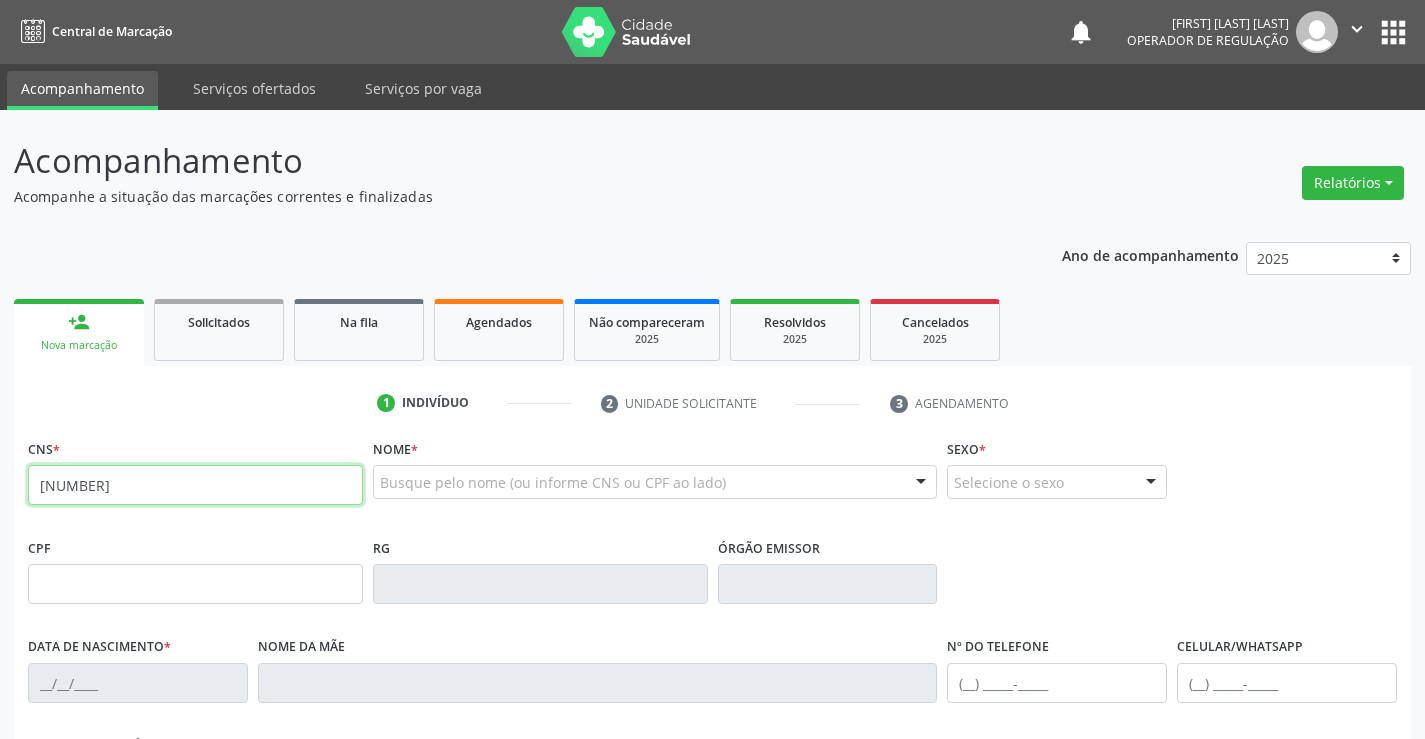 type on "[NUMBER]" 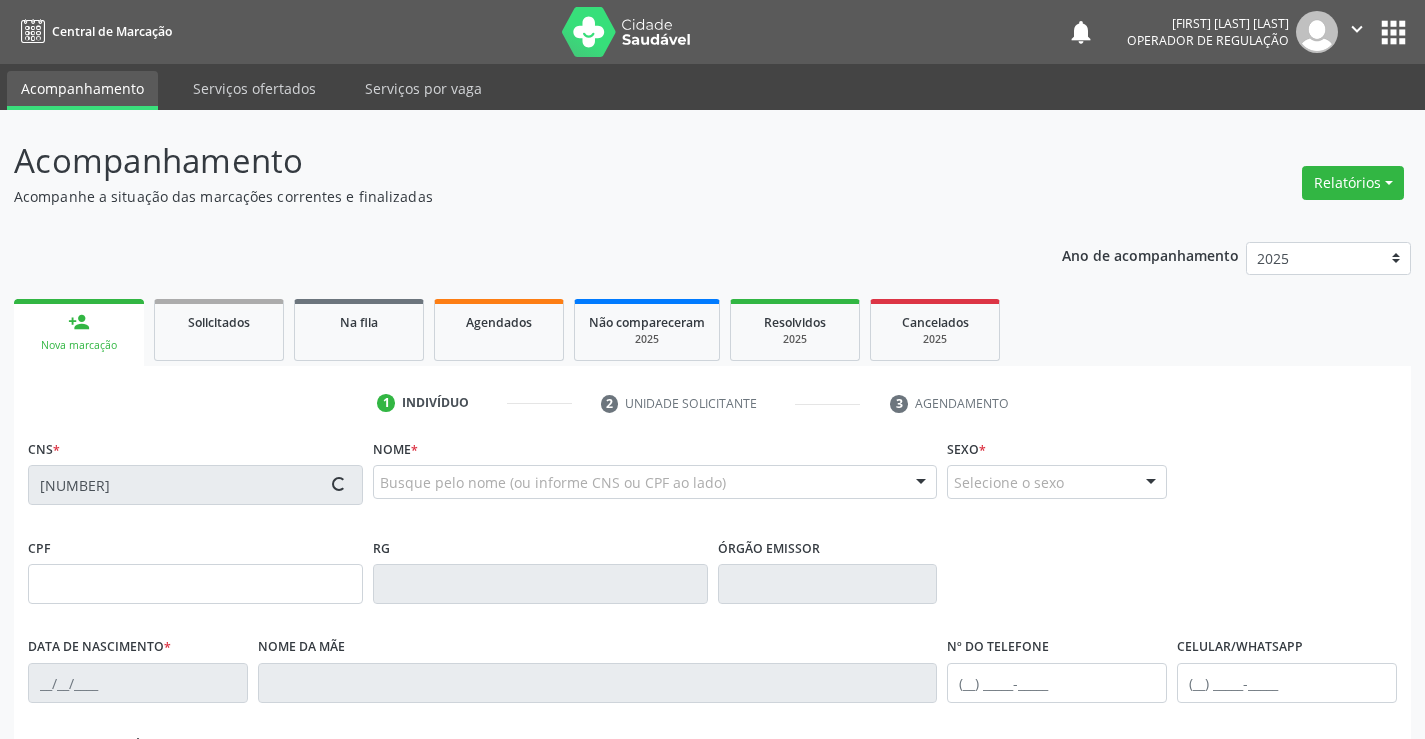 type on "[NUMBER]" 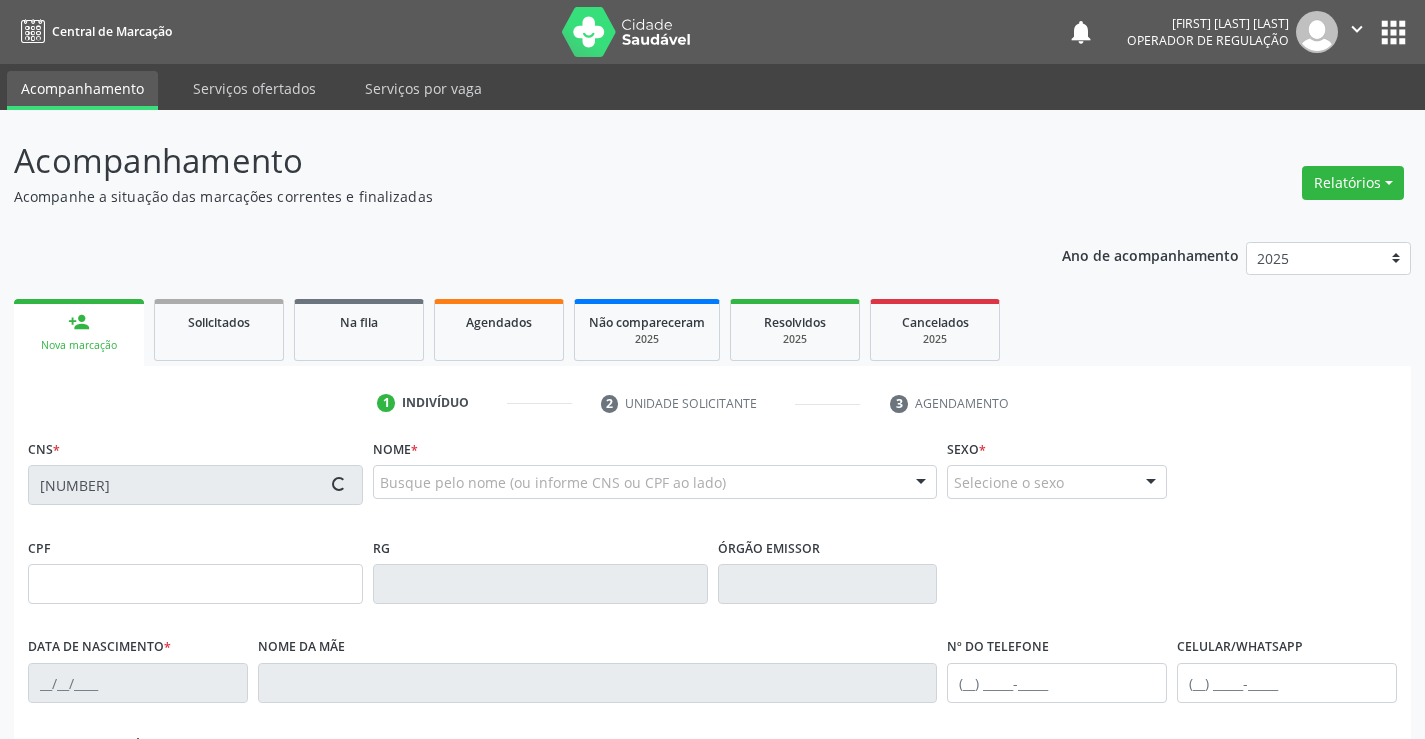 type on "[DATE]" 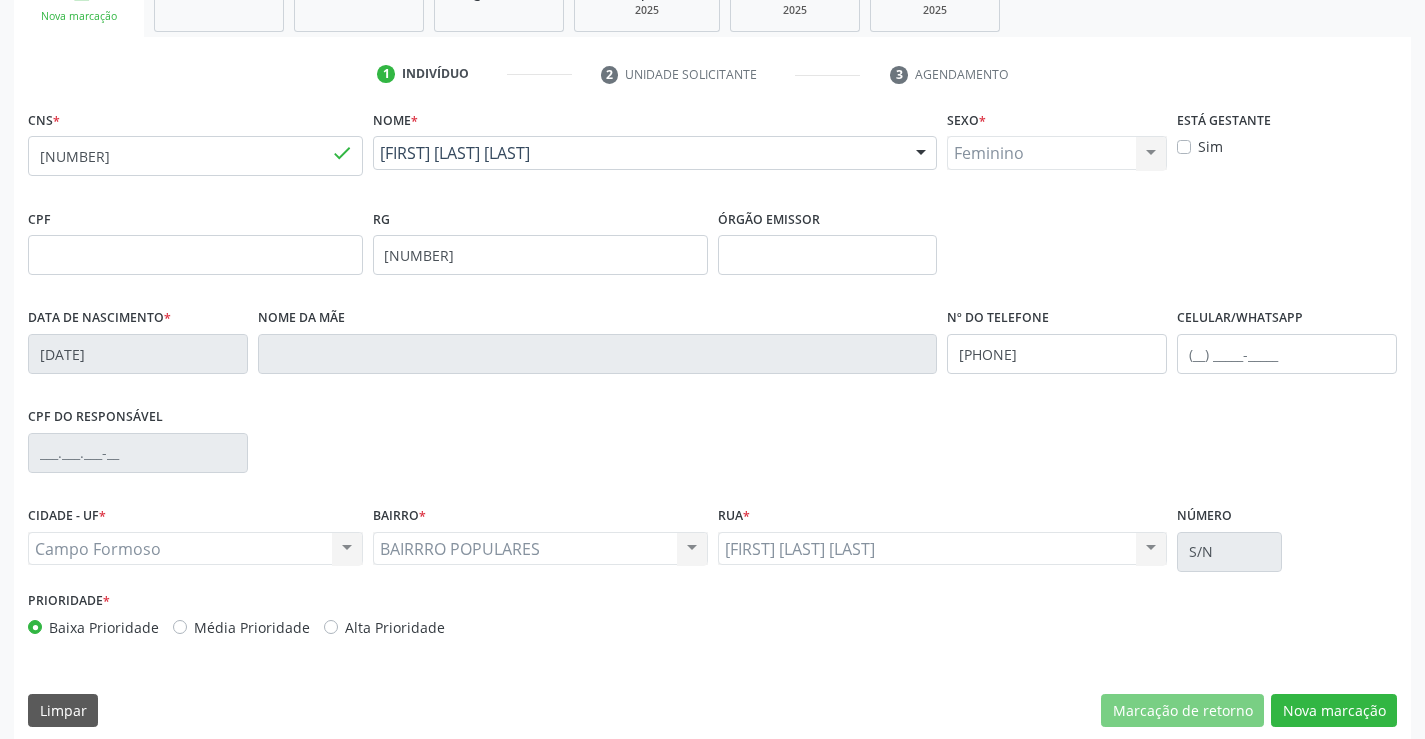 scroll, scrollTop: 345, scrollLeft: 0, axis: vertical 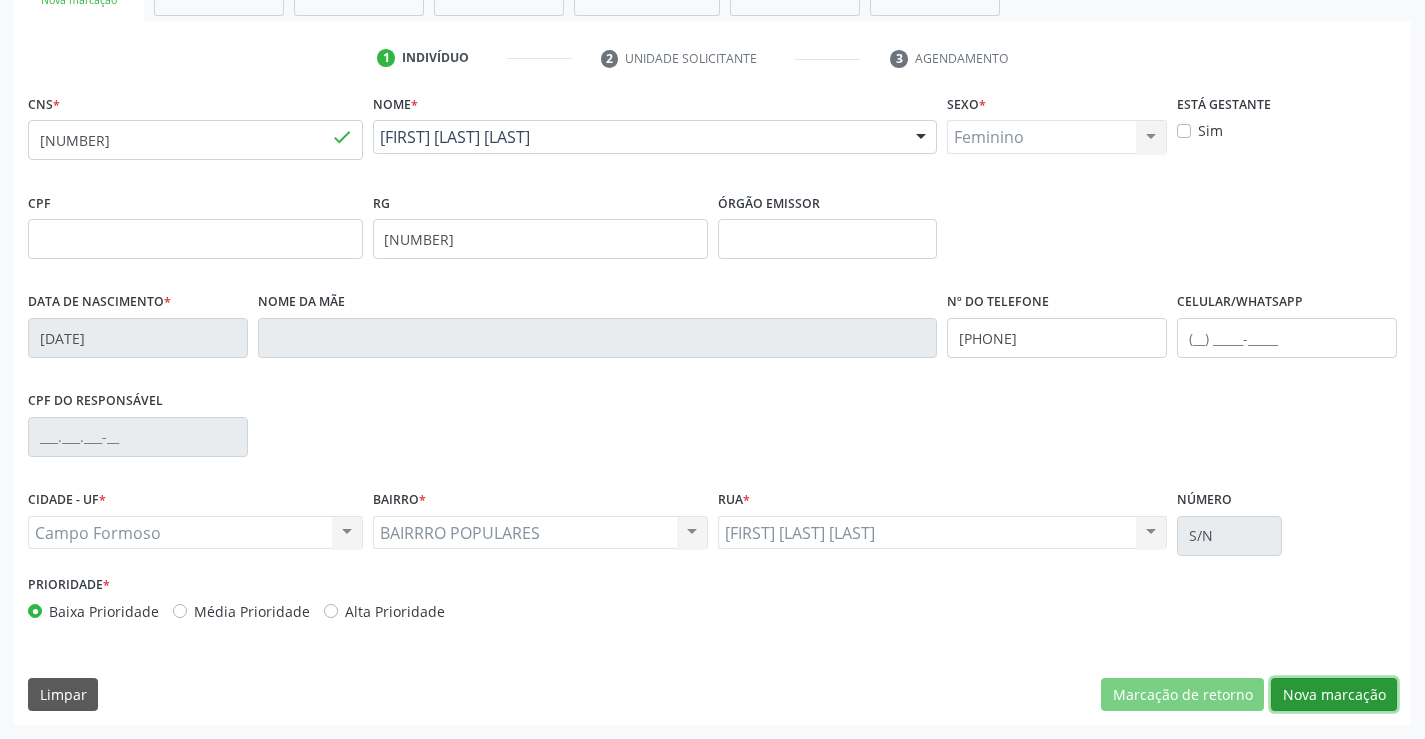 click on "Nova marcação" at bounding box center [1334, 695] 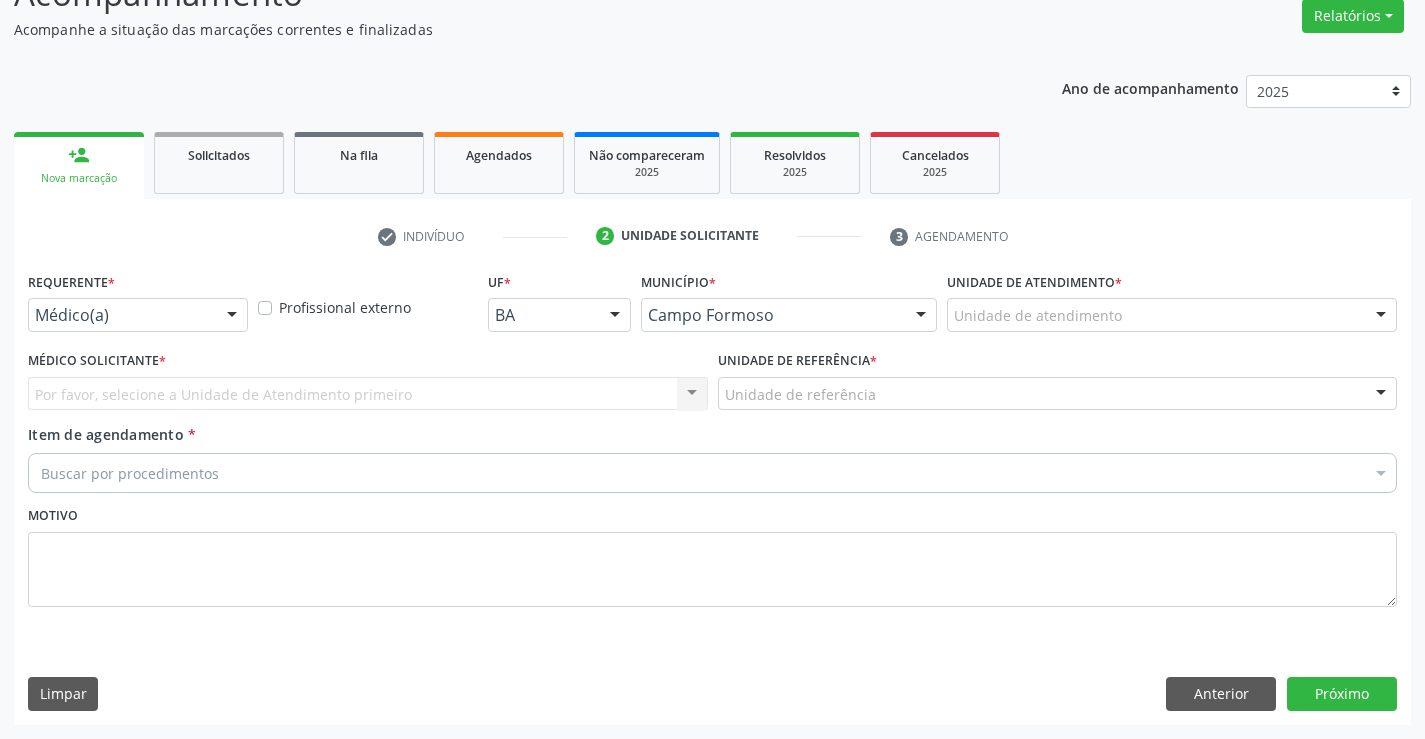 scroll, scrollTop: 167, scrollLeft: 0, axis: vertical 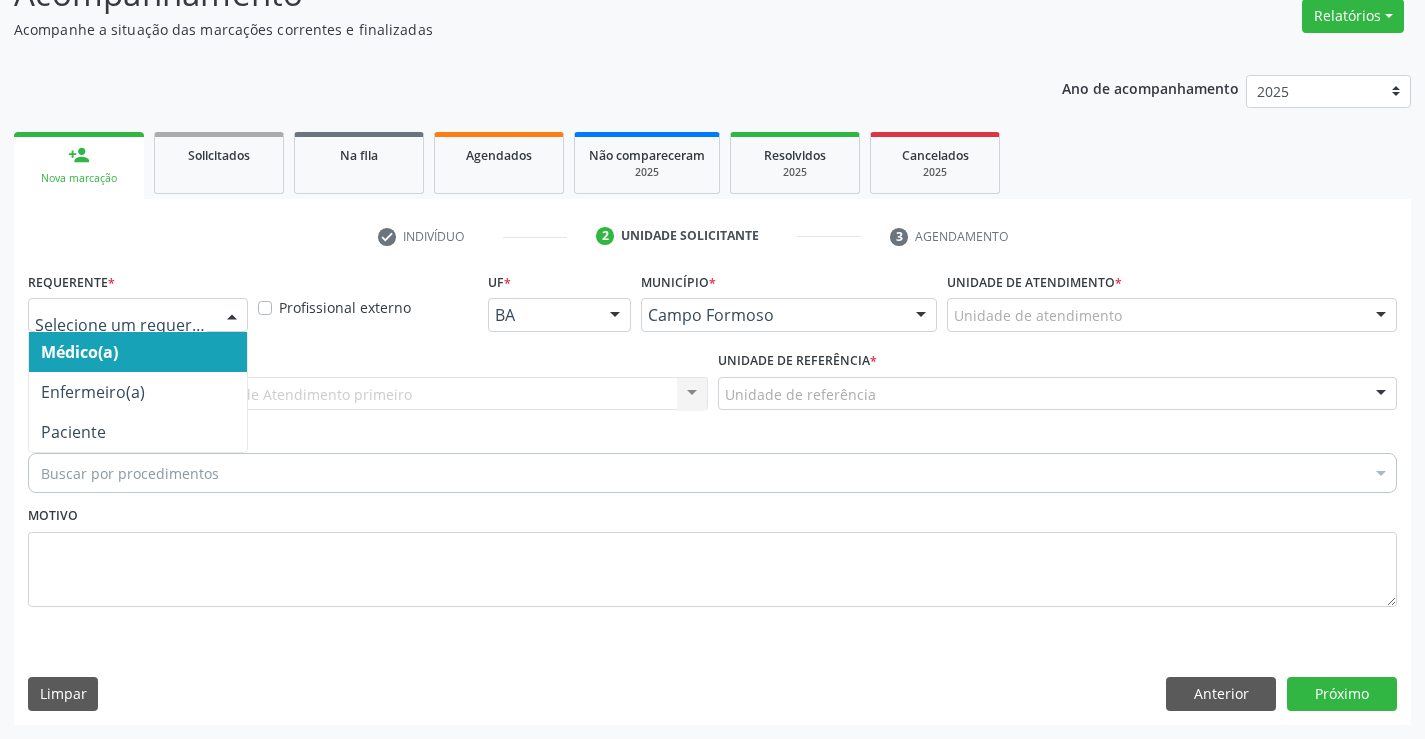 drag, startPoint x: 179, startPoint y: 313, endPoint x: 163, endPoint y: 316, distance: 16.27882 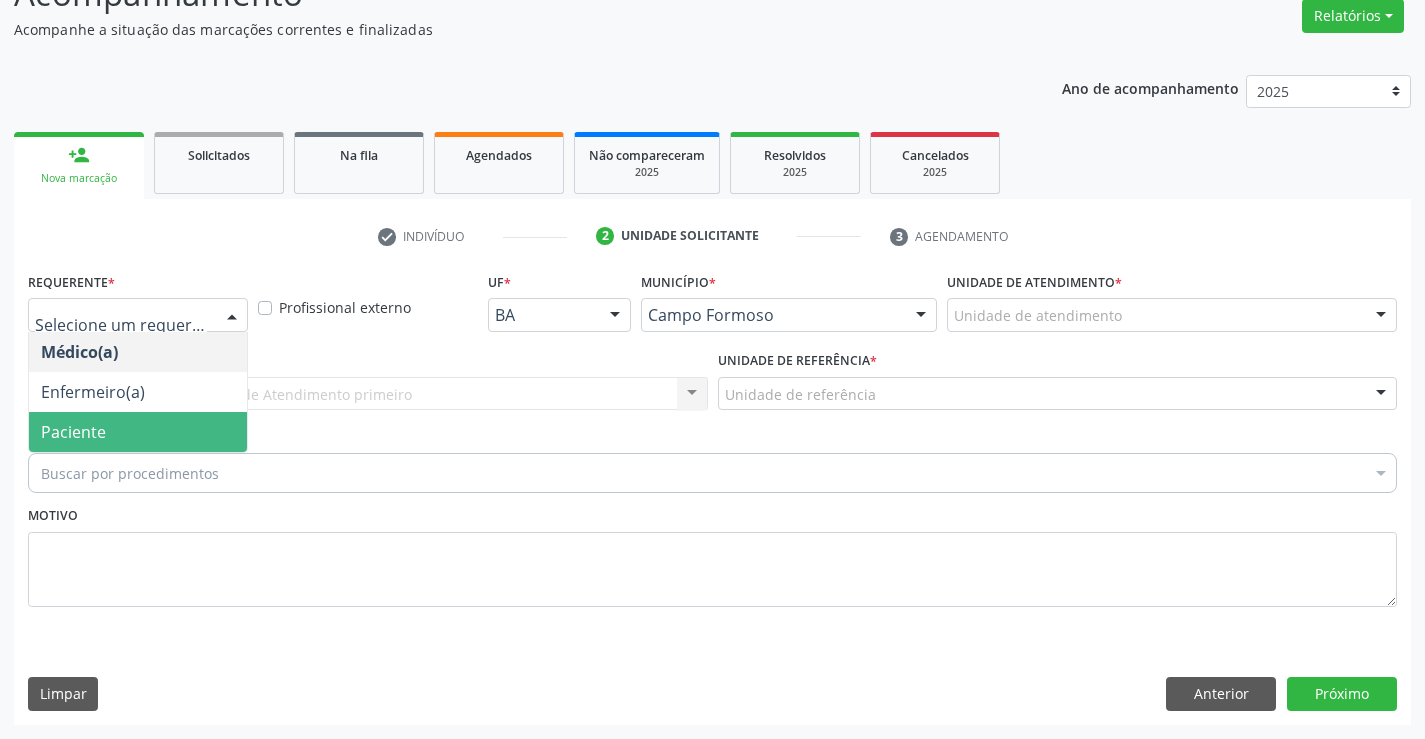 click on "Paciente" at bounding box center [73, 432] 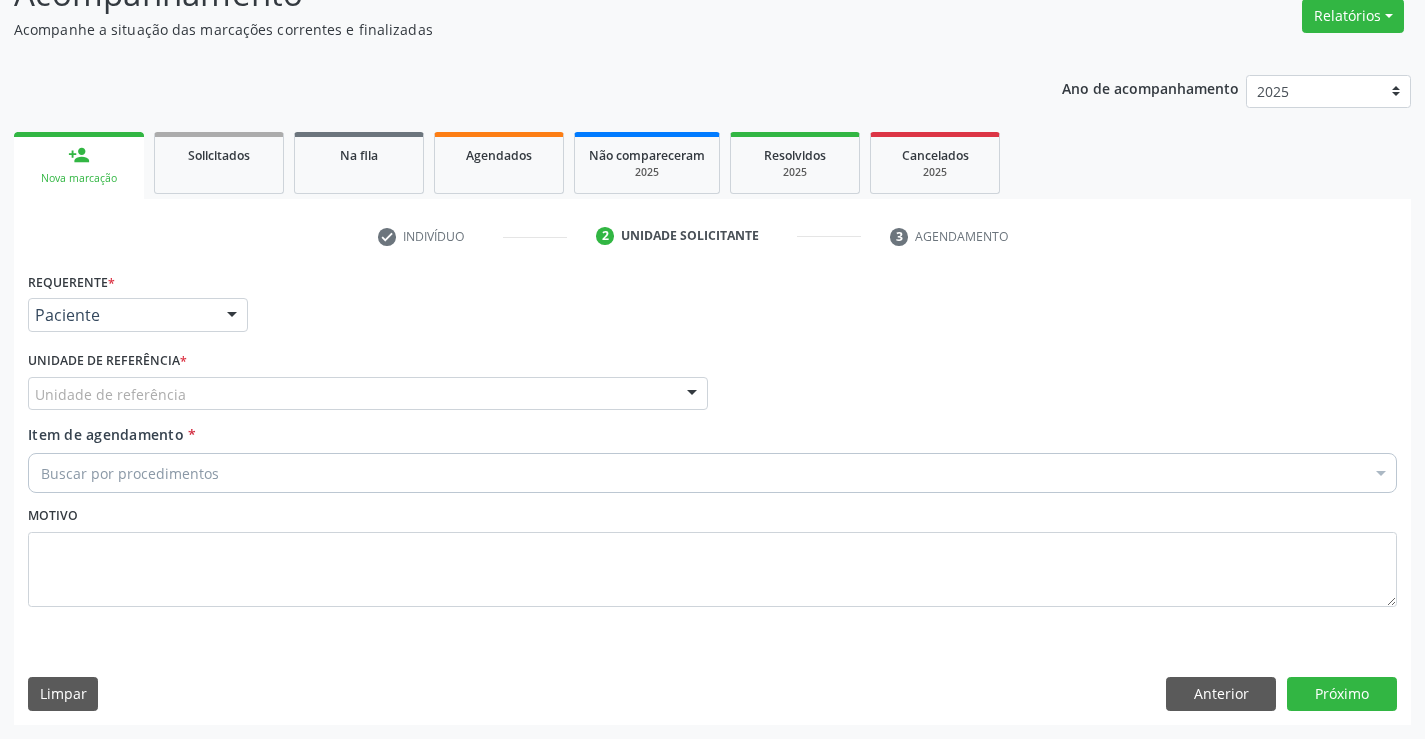 click on "Unidade de referência
*
Unidade de referência
Unidade Basica de Saude da Familia Dr Paulo Sudre   Centro de Enfrentamento Para Covid 19 de Campo Formoso   Central de Marcacao de Consultas e Exames de Campo Formoso   Vigilancia em Saude de Campo Formoso   PSF Lage dos Negros III   P S da Familia do Povoado de Caraibas   Unidade Basica de Saude da Familia Maninho Ferreira   P S de Curral da Ponta Psf Oseas Manoel da Silva   Farmacia Basica   Unidade Basica de Saude da Familia de Brejao da Caatinga   P S da Familia do Povoado de Pocos   P S da Familia do Povoado de Tiquara   P S da Familia do Povoado de Sao Tome   P S de Lages dos Negros   P S da Familia do Povoado de Tuiutiba   P S de Curral Velho   Centro de Saude Mutirao   Caps Centro de Atencao Psicossocial   Unidade Odontologica Movel   Unidade Basica de Saude da Familia Limoeiro   Unidade Basica de Saude da Familia Izabel Godinho de Freitas   Unidade Basica de Saude da Familia de Olho Dagua das Pombas" at bounding box center (368, 385) 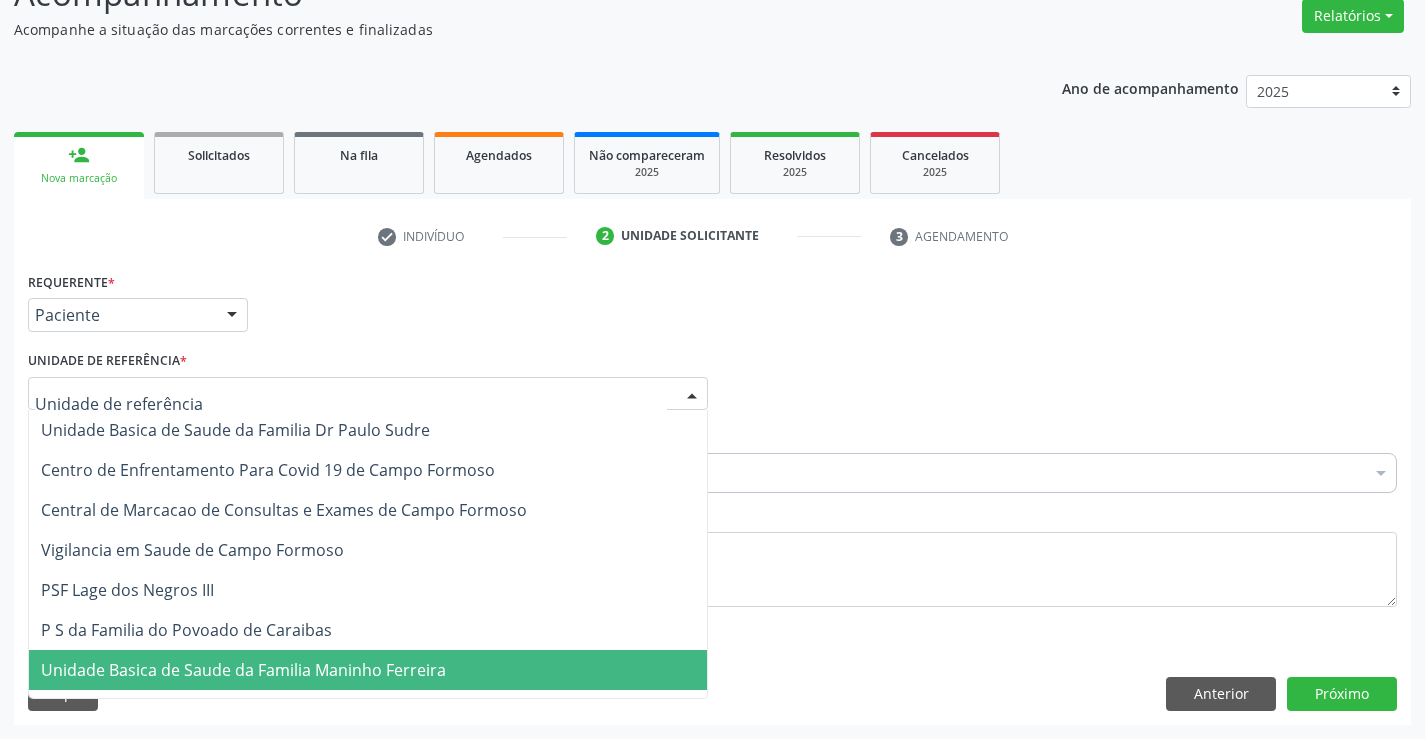 click on "Unidade Basica de Saude da Familia Maninho Ferreira" at bounding box center [243, 670] 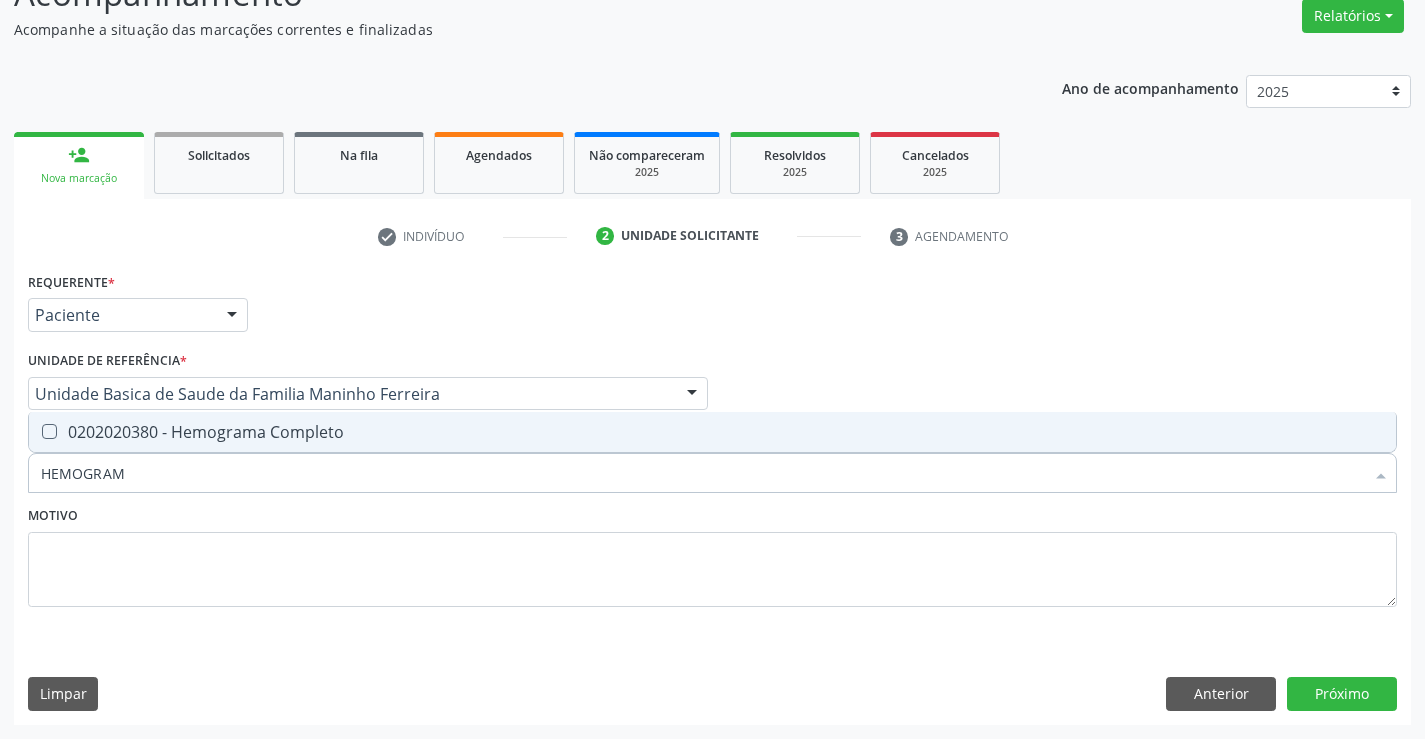 type on "HEMOGRAMA" 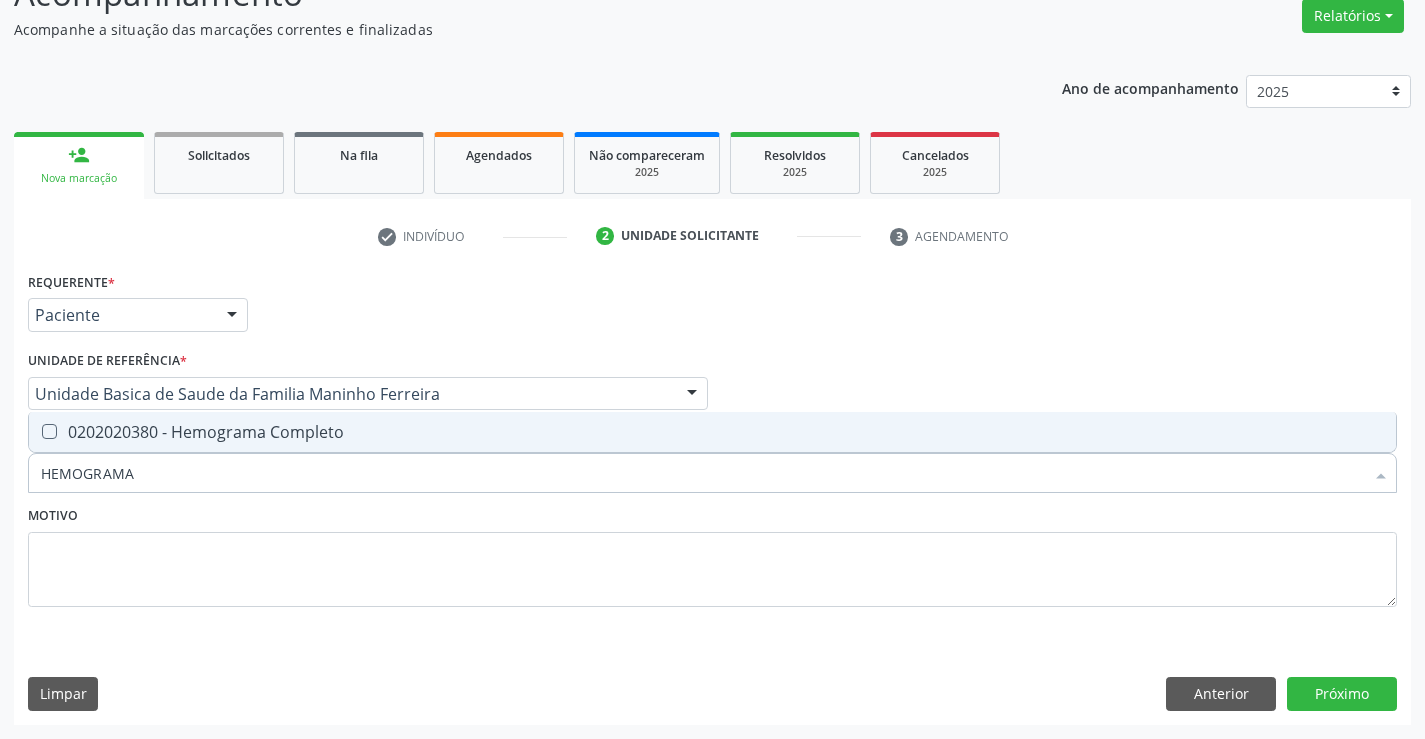 drag, startPoint x: 195, startPoint y: 427, endPoint x: 183, endPoint y: 478, distance: 52.392746 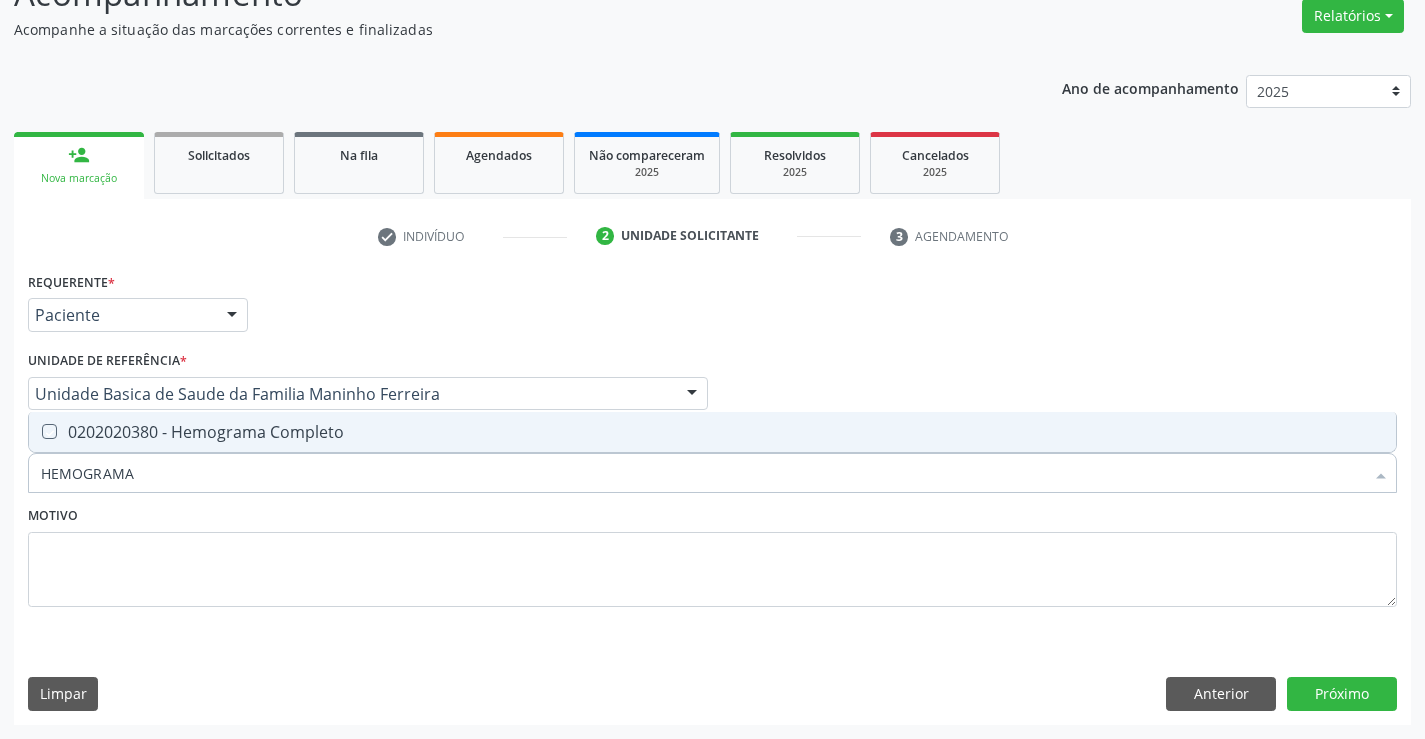 checkbox on "true" 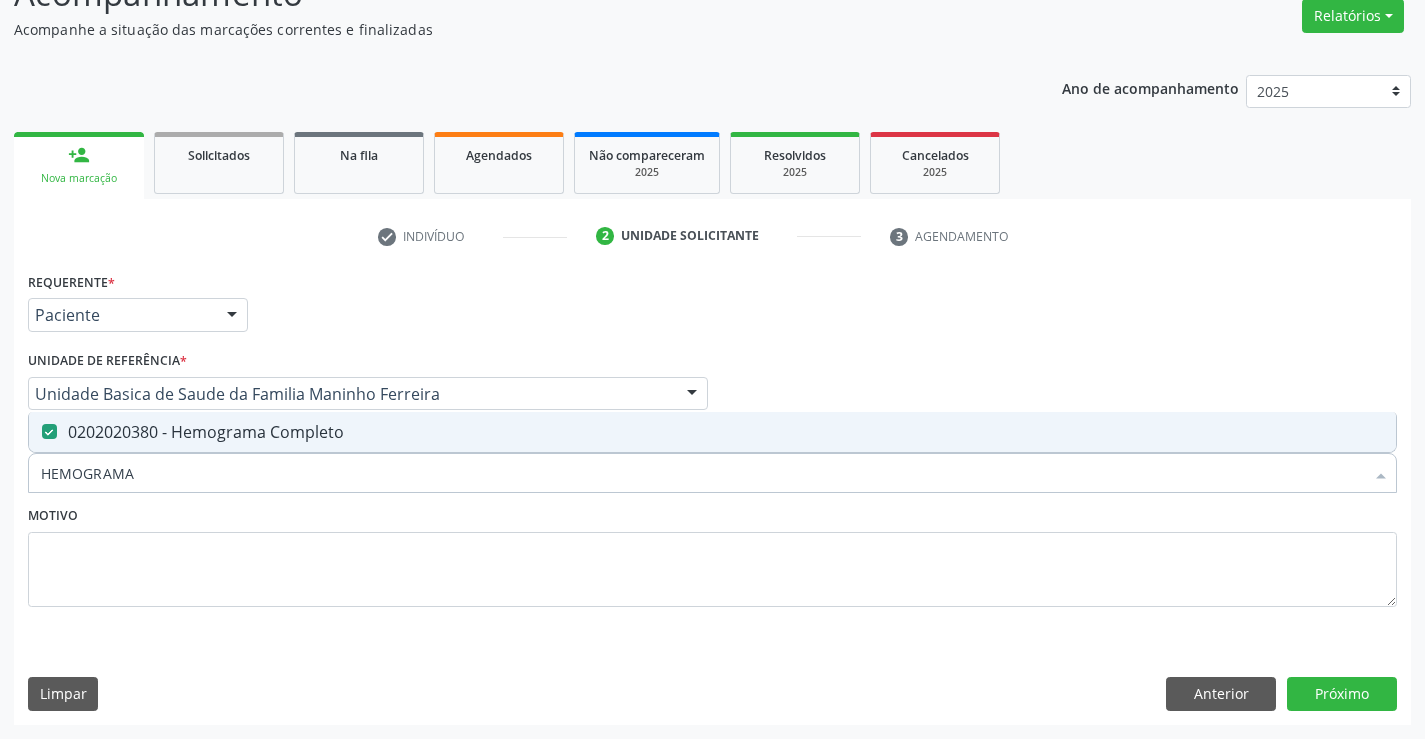 click on "HEMOGRAMA" at bounding box center (702, 473) 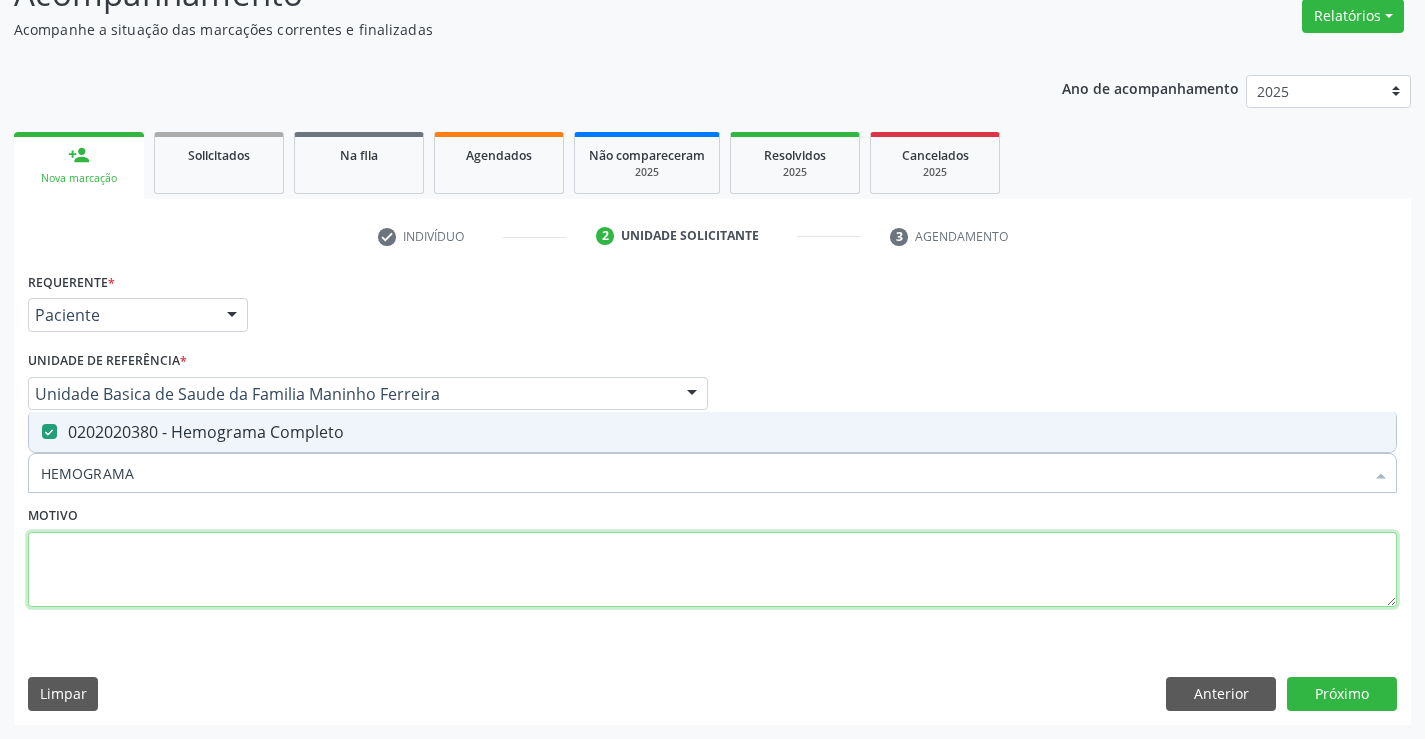 drag, startPoint x: 187, startPoint y: 544, endPoint x: 185, endPoint y: 518, distance: 26.076809 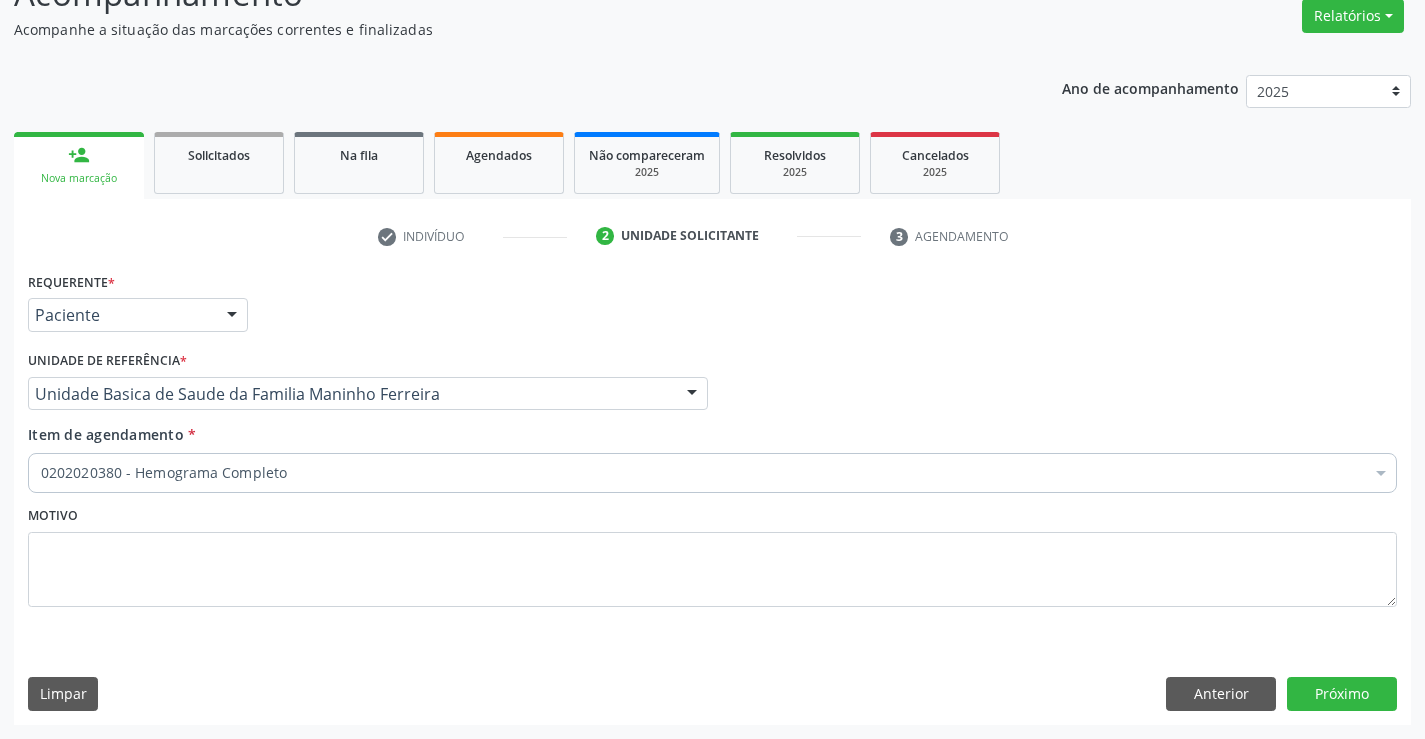 click on "0202020380 - Hemograma Completo" at bounding box center (712, 473) 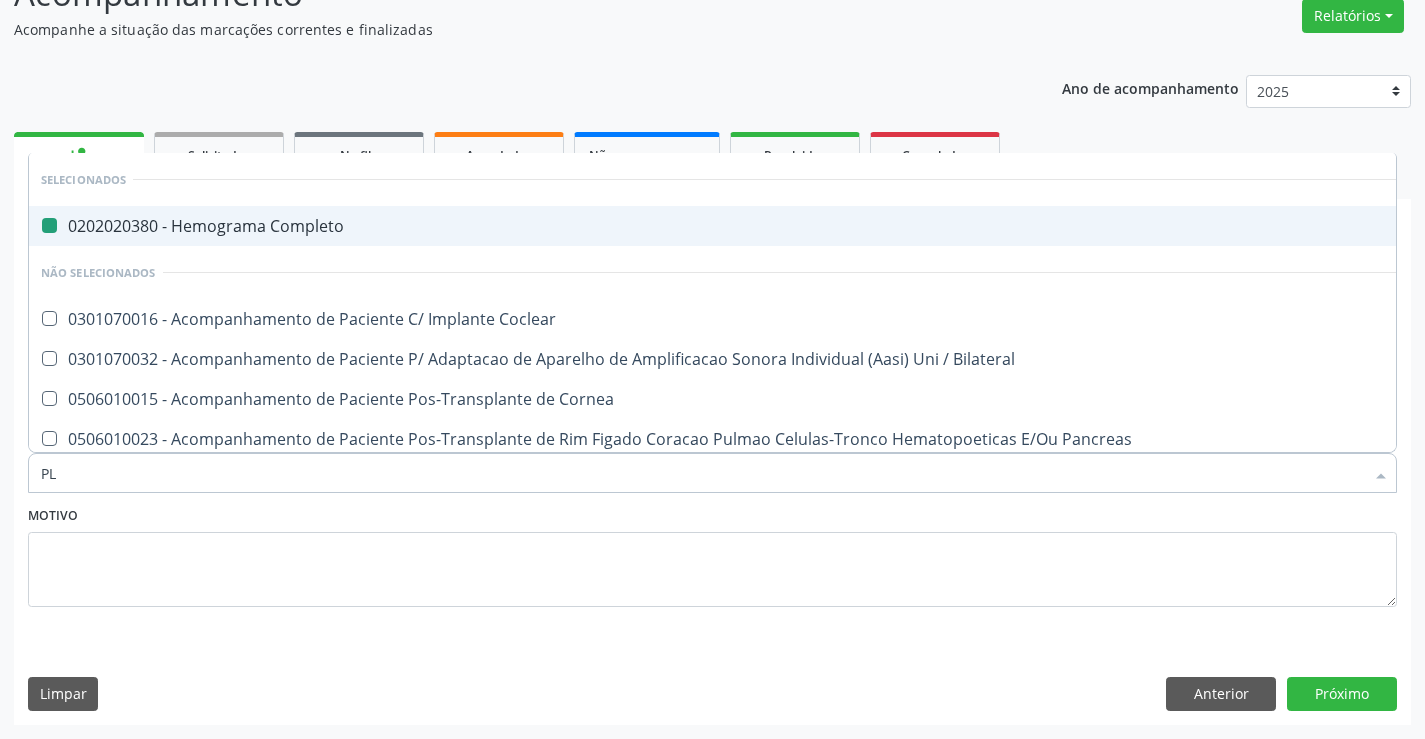 type on "PLA" 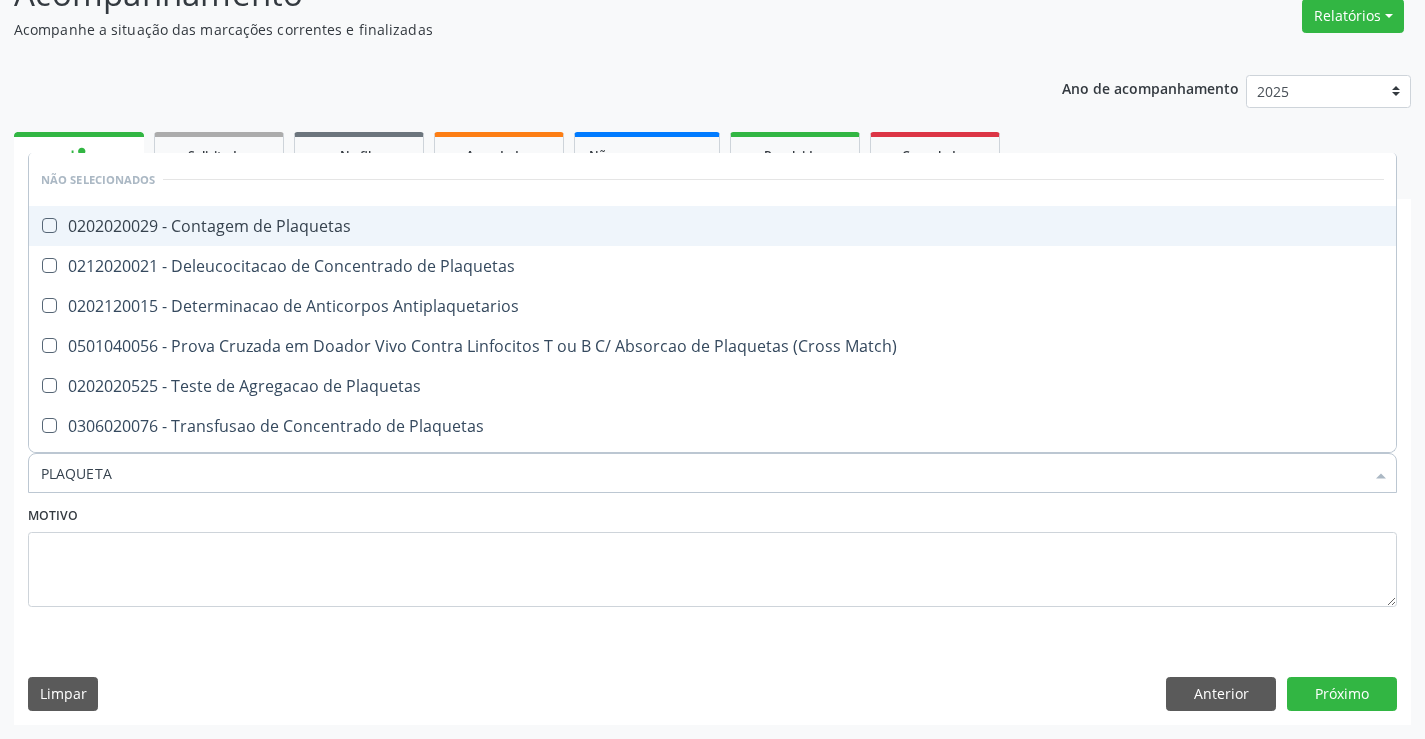 type on "PLAQUETAS" 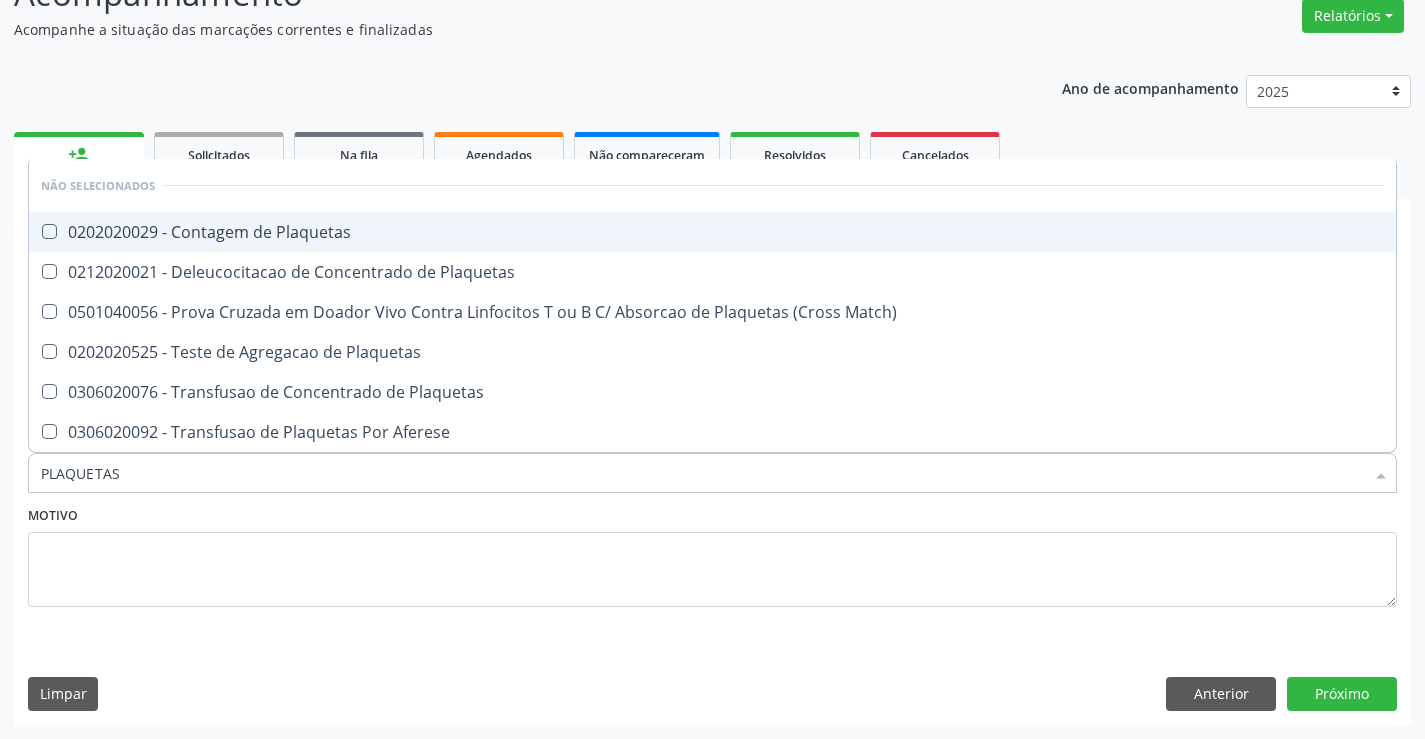 click on "0202020029 - Contagem de Plaquetas" at bounding box center (712, 232) 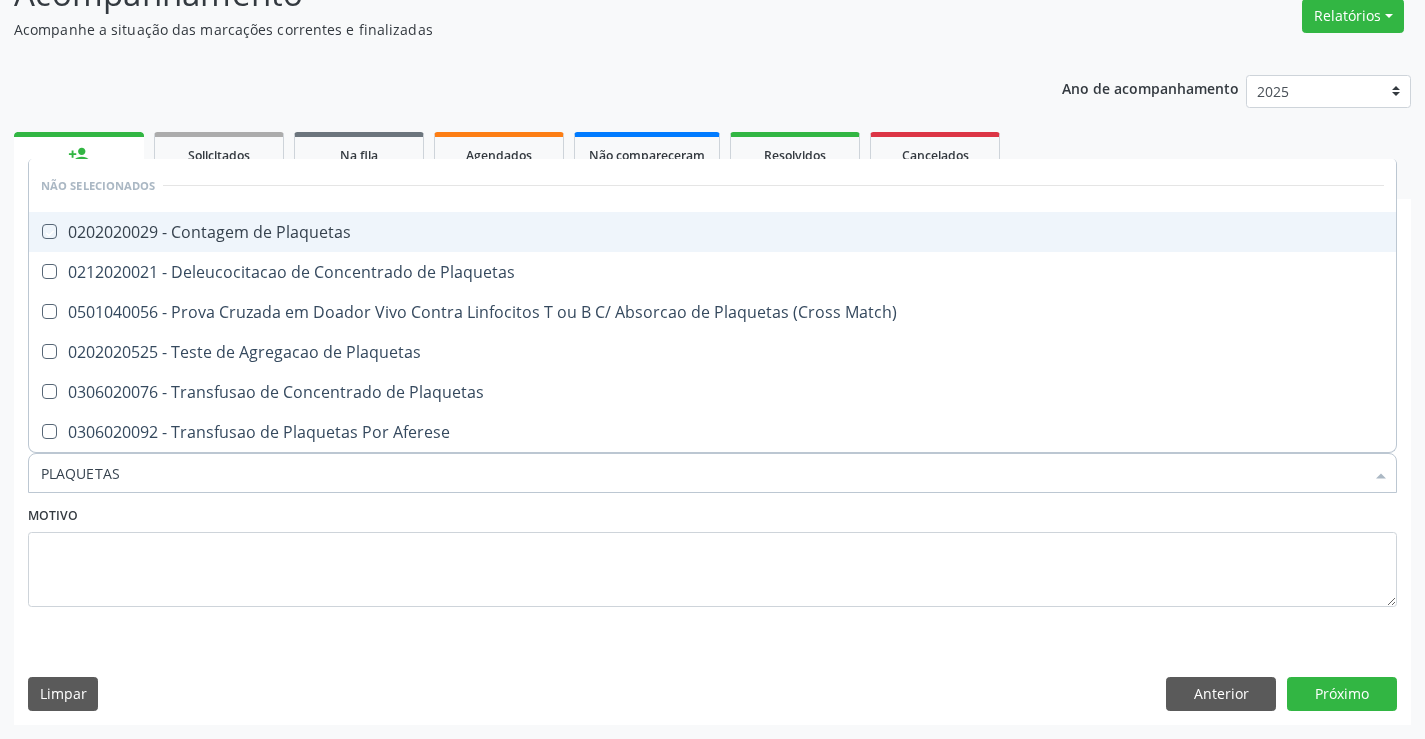 checkbox on "true" 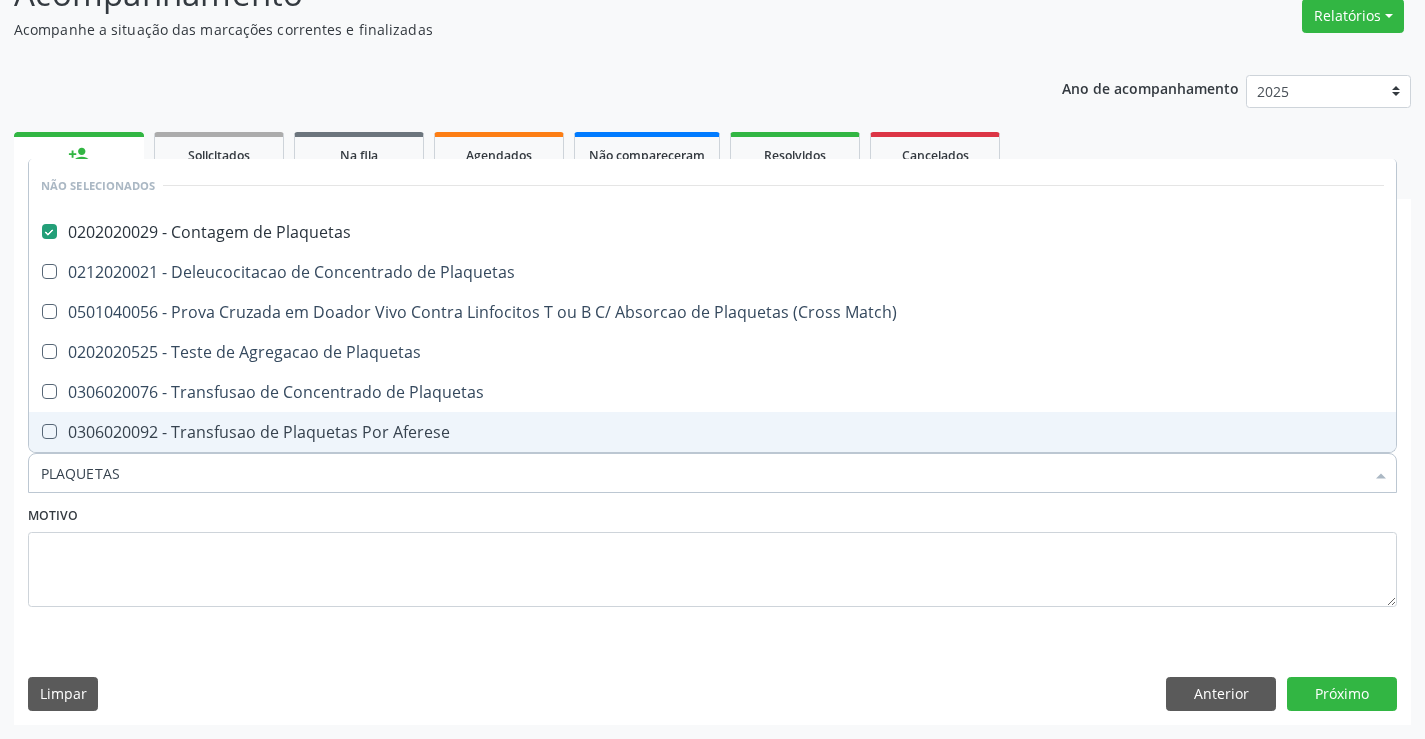 drag, startPoint x: 217, startPoint y: 463, endPoint x: 179, endPoint y: 481, distance: 42.047592 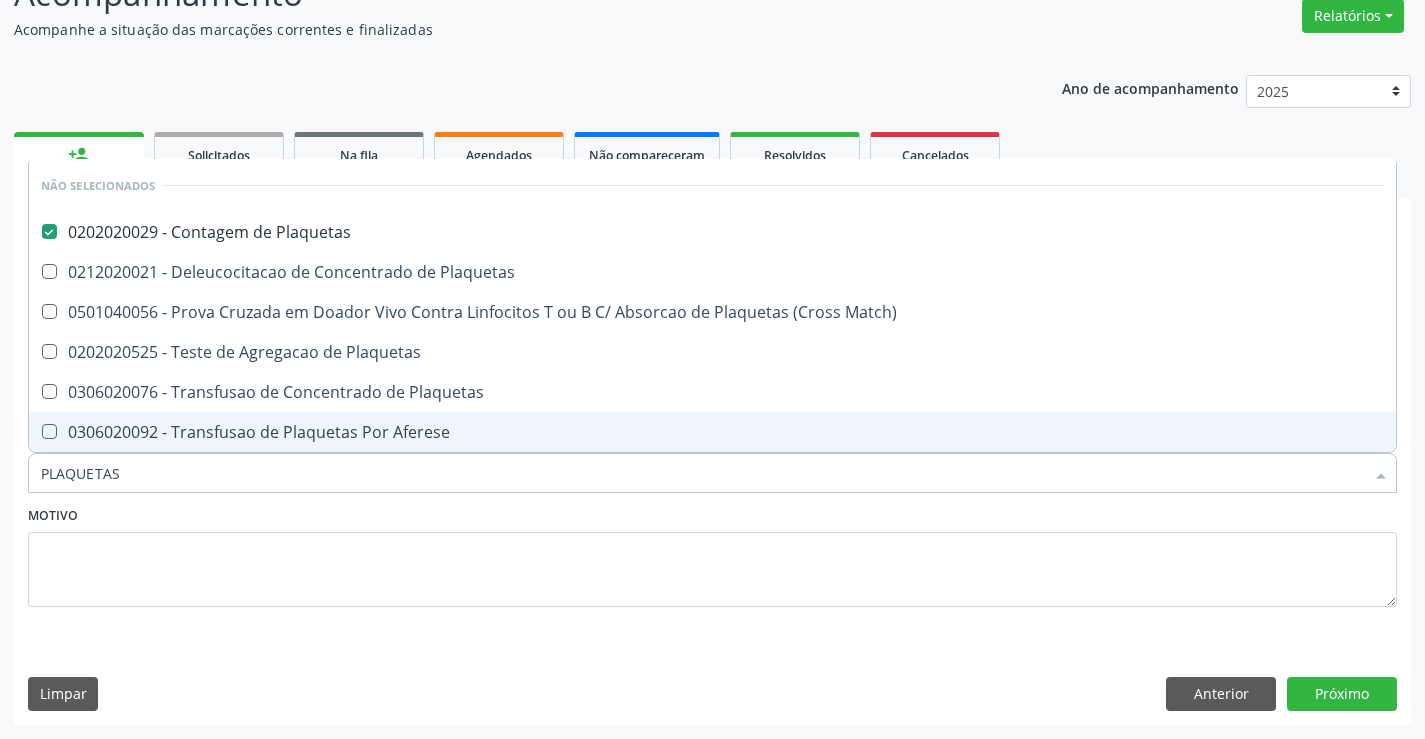 click on "Motivo" at bounding box center [712, 554] 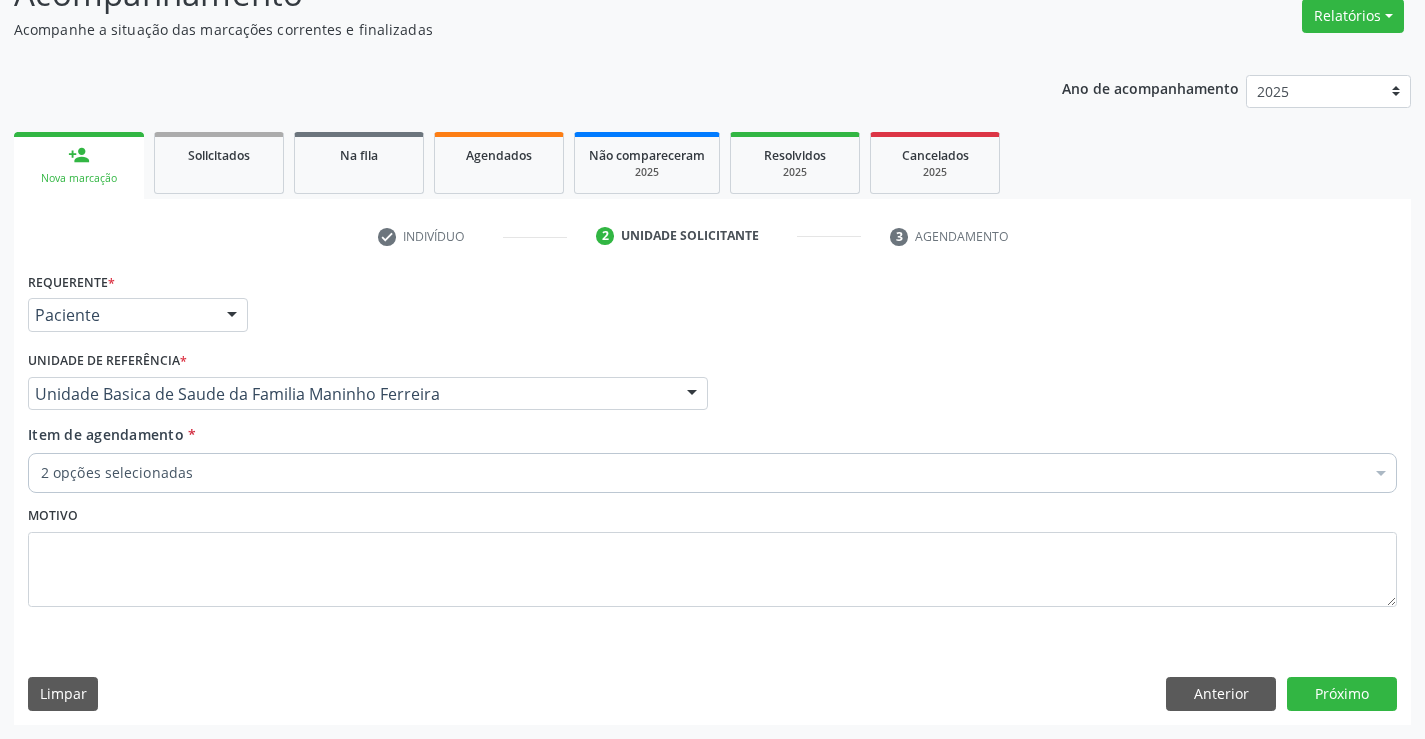 click on "2 opções selecionadas" at bounding box center (712, 473) 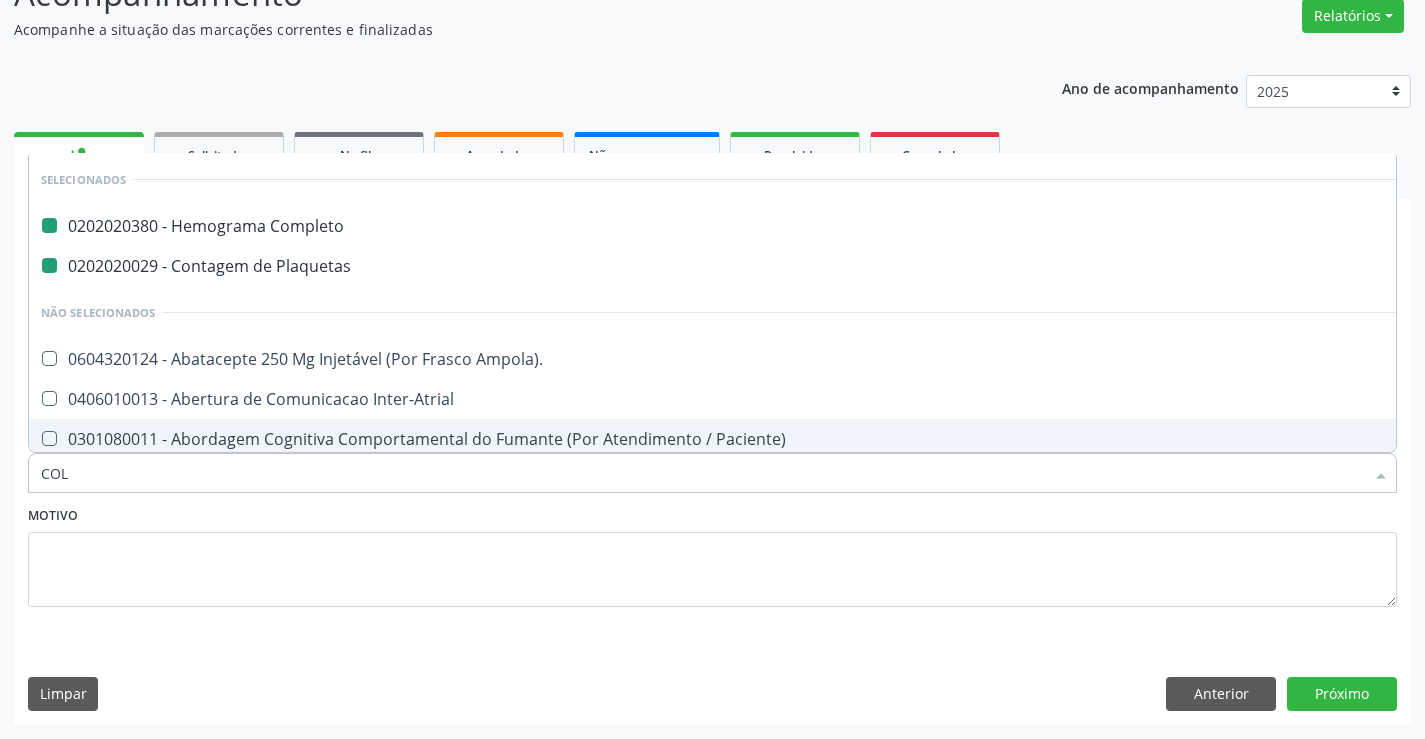 type on "COLE" 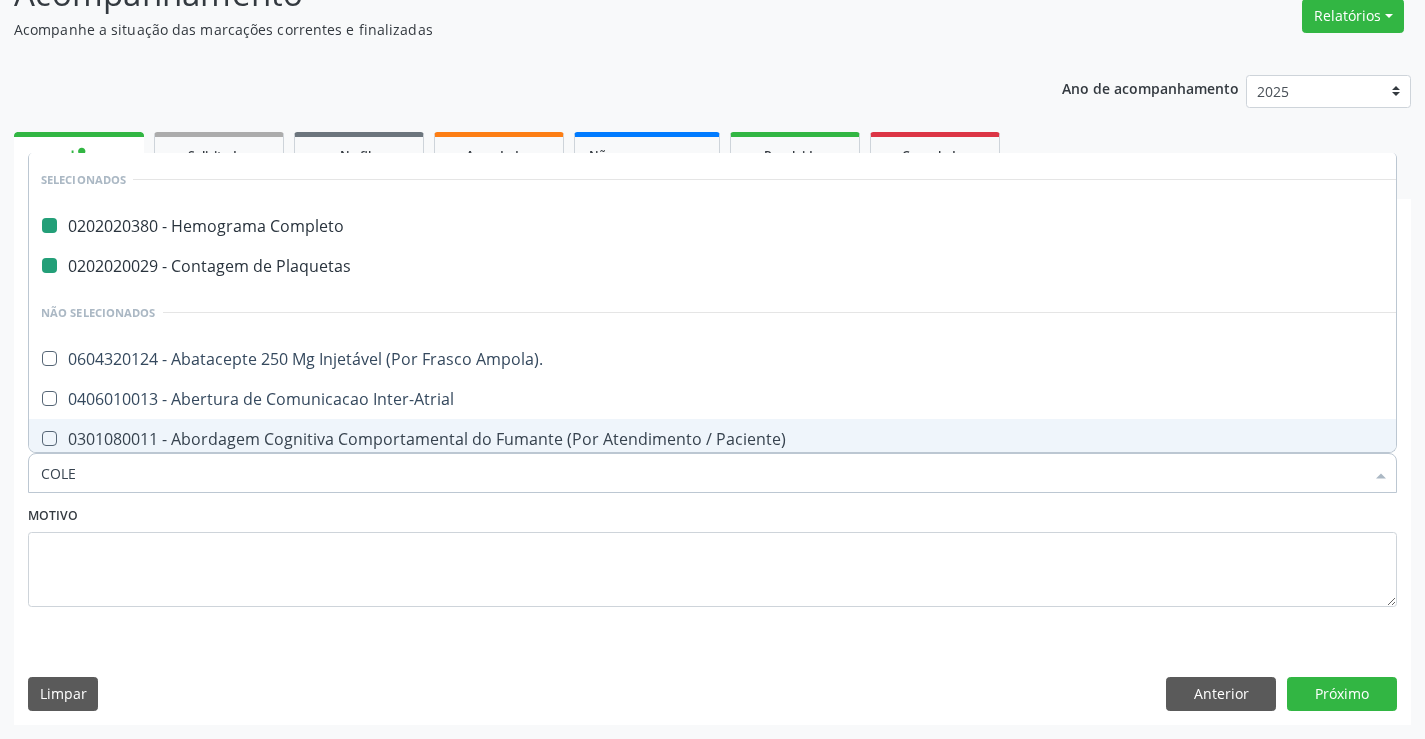 checkbox on "false" 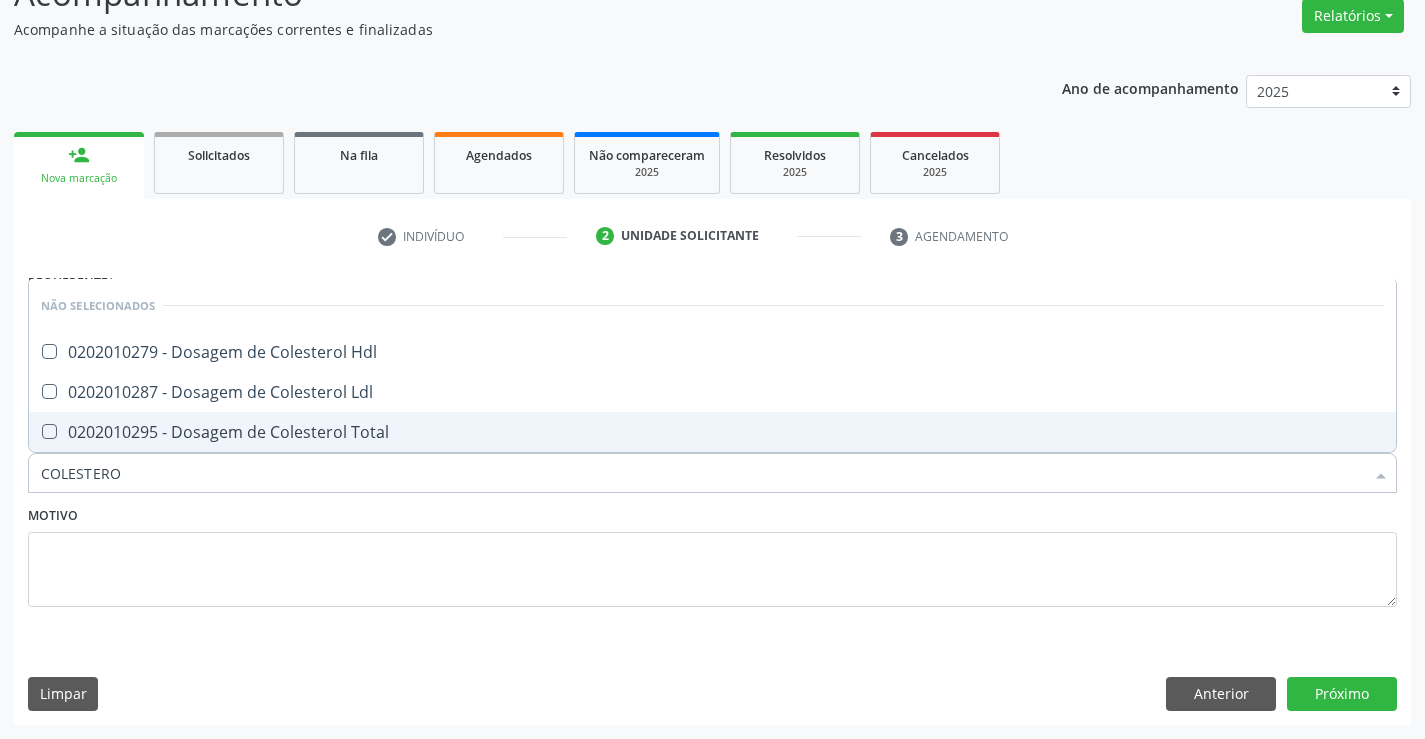 type on "COLESTEROL" 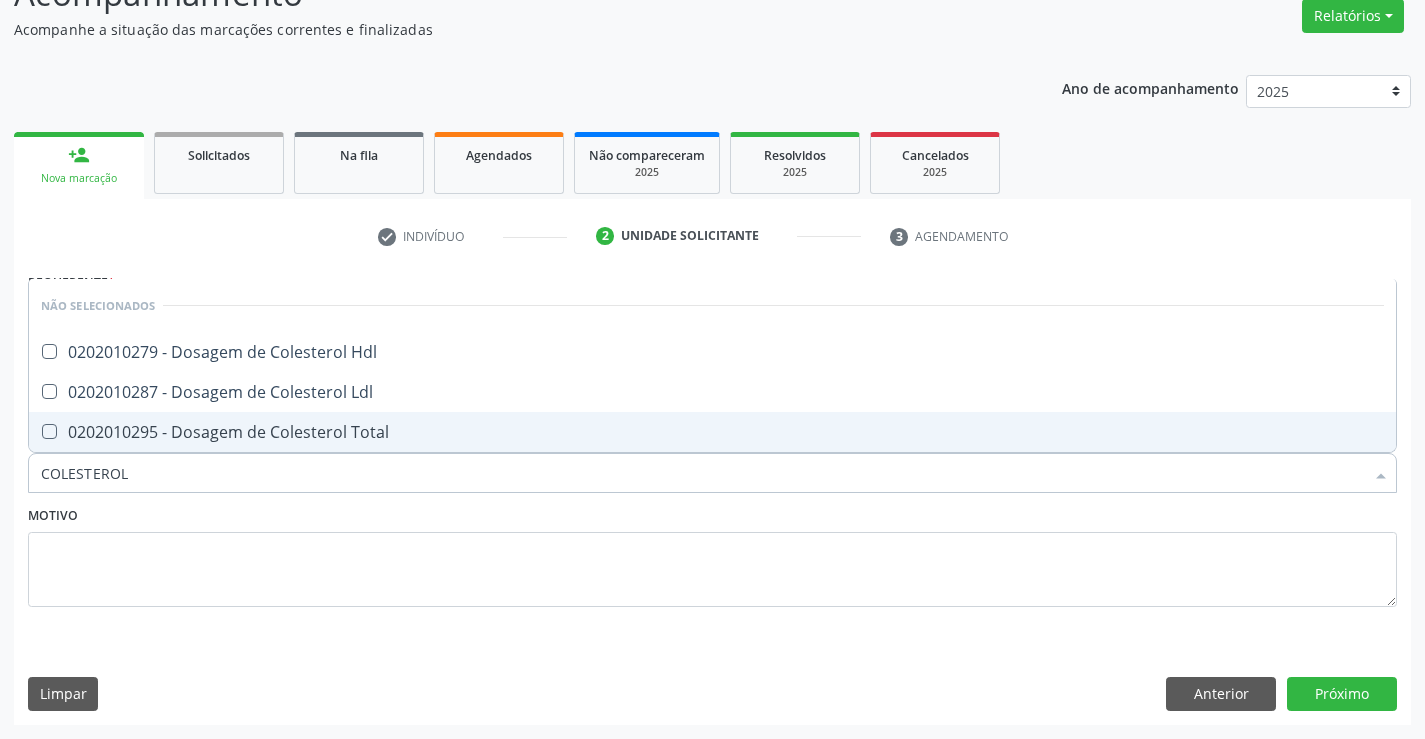 click on "0202010295 - Dosagem de Colesterol Total" at bounding box center [712, 432] 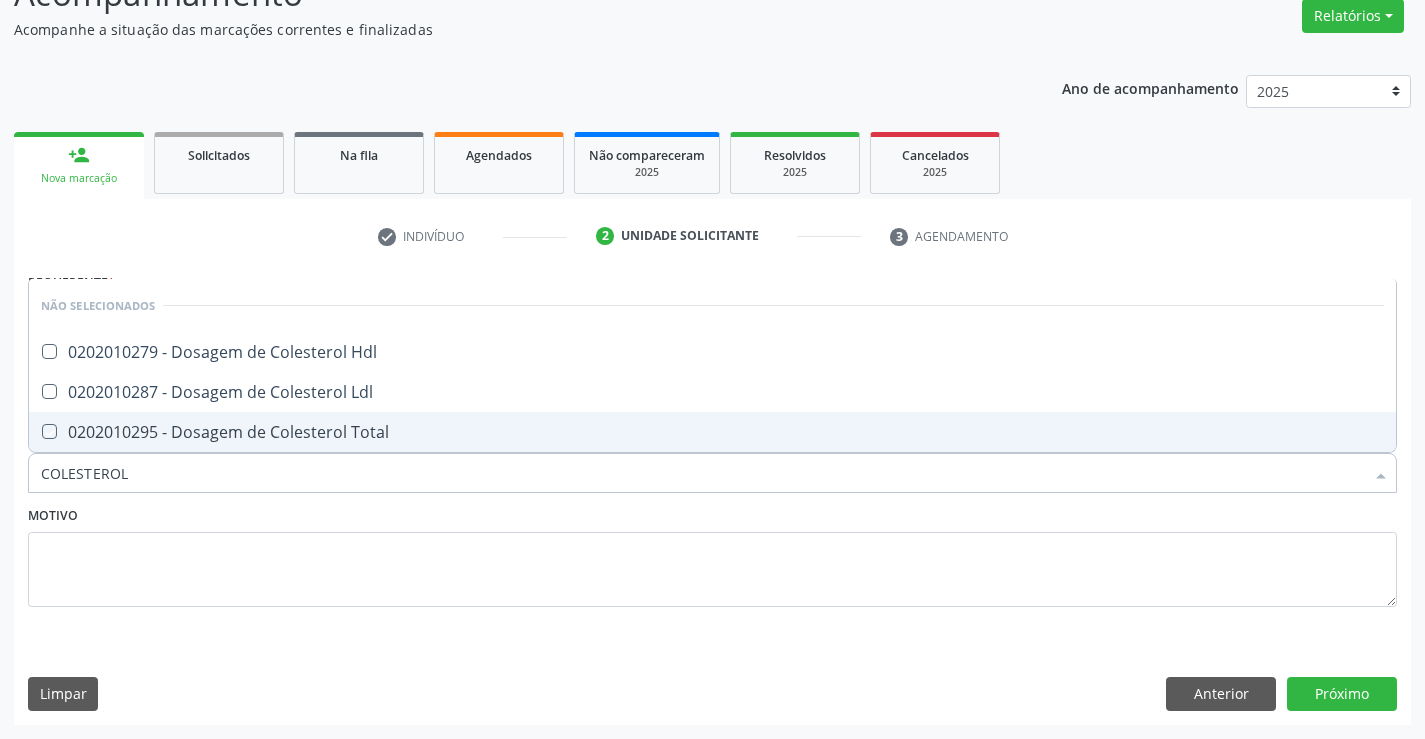 checkbox on "true" 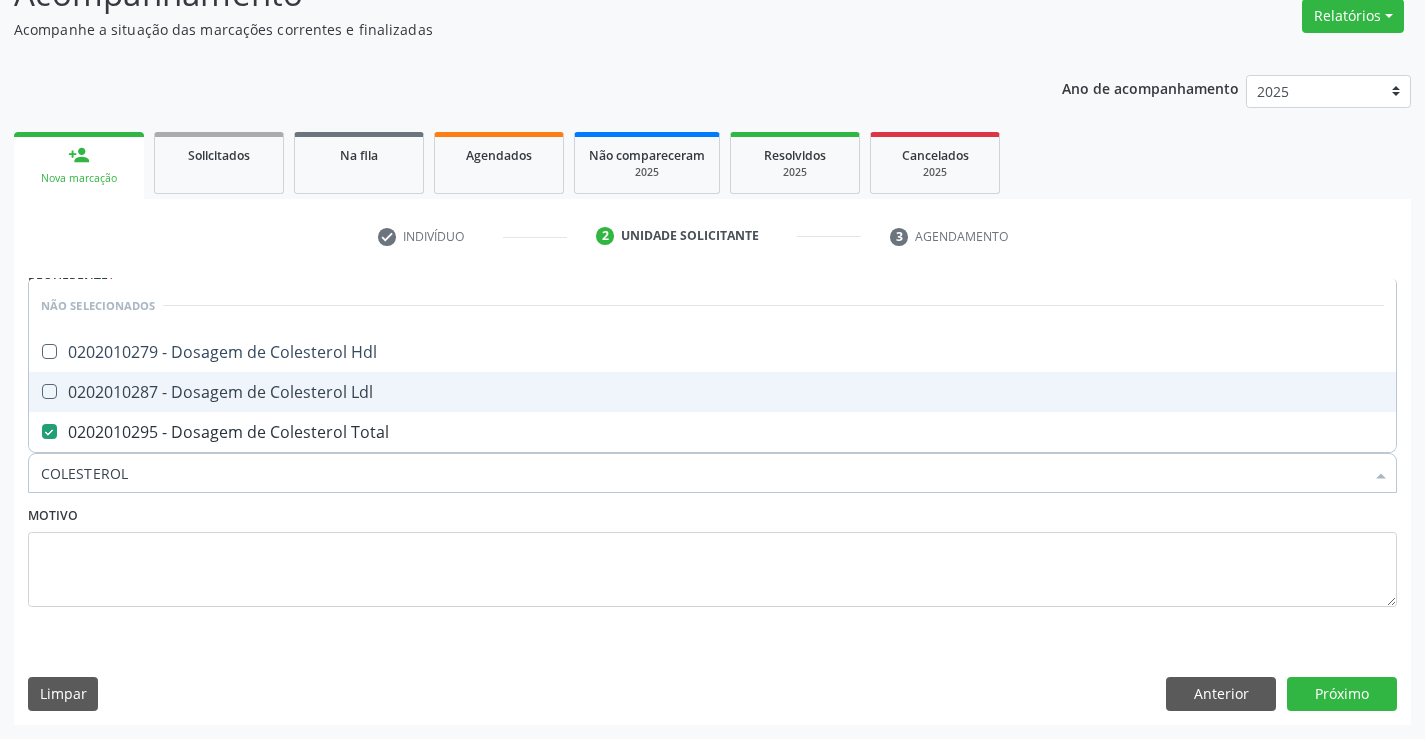 click on "0202010287 - Dosagem de Colesterol Ldl" at bounding box center [712, 392] 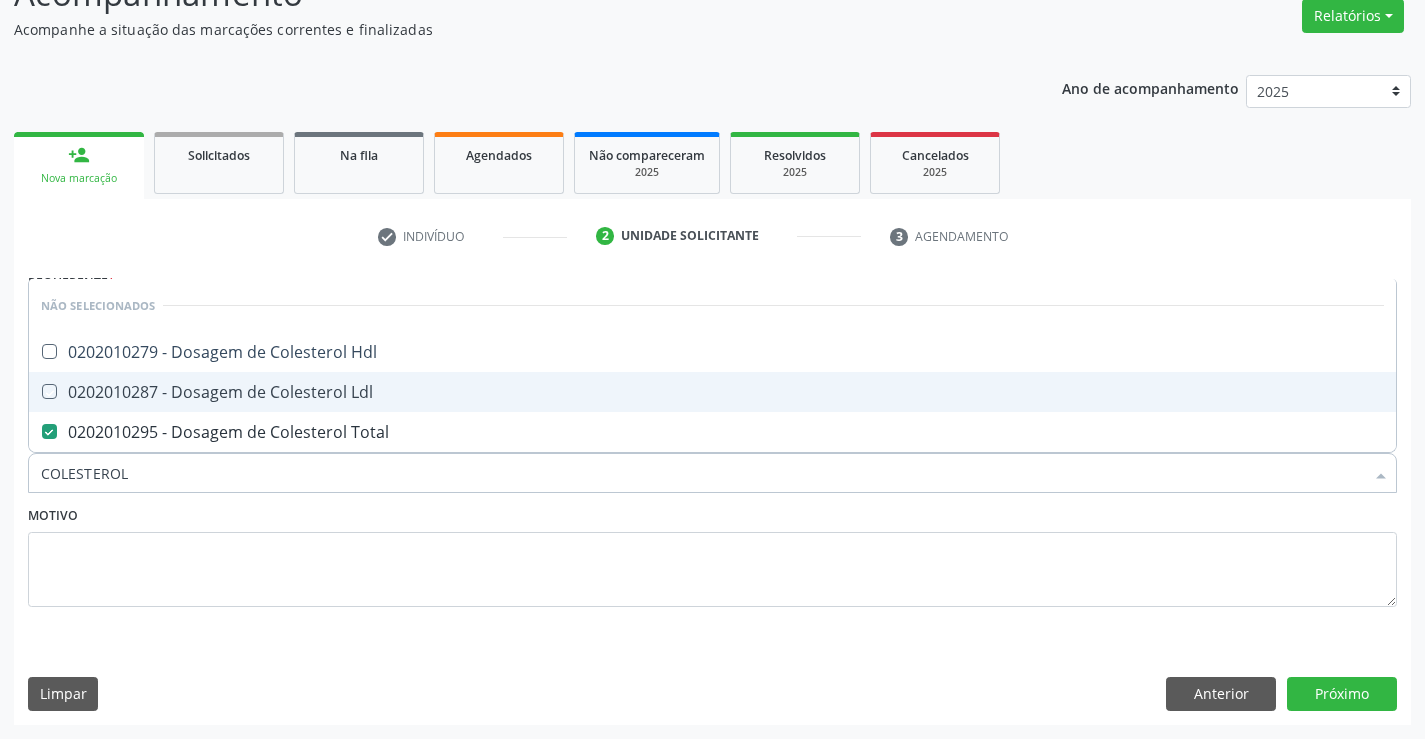 checkbox on "true" 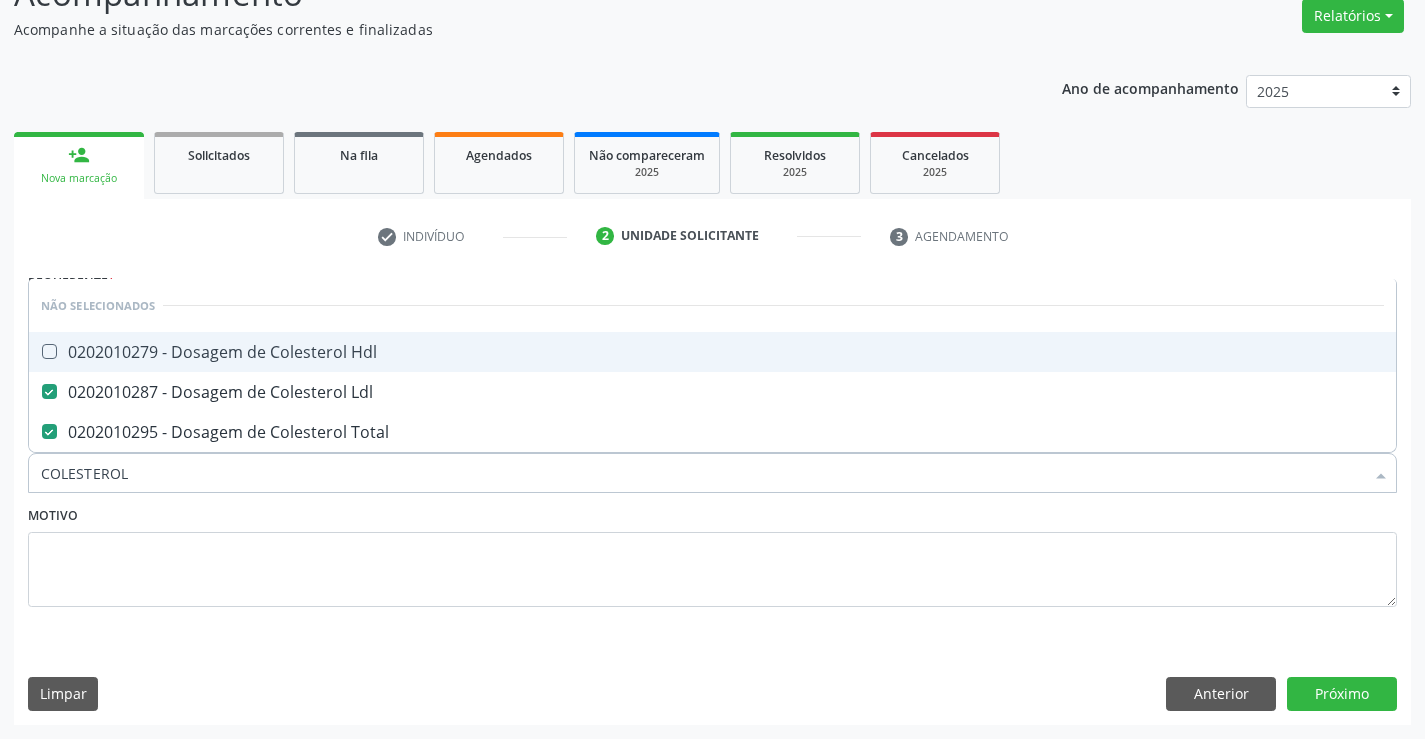 click on "0202010279 - Dosagem de Colesterol Hdl" at bounding box center (712, 352) 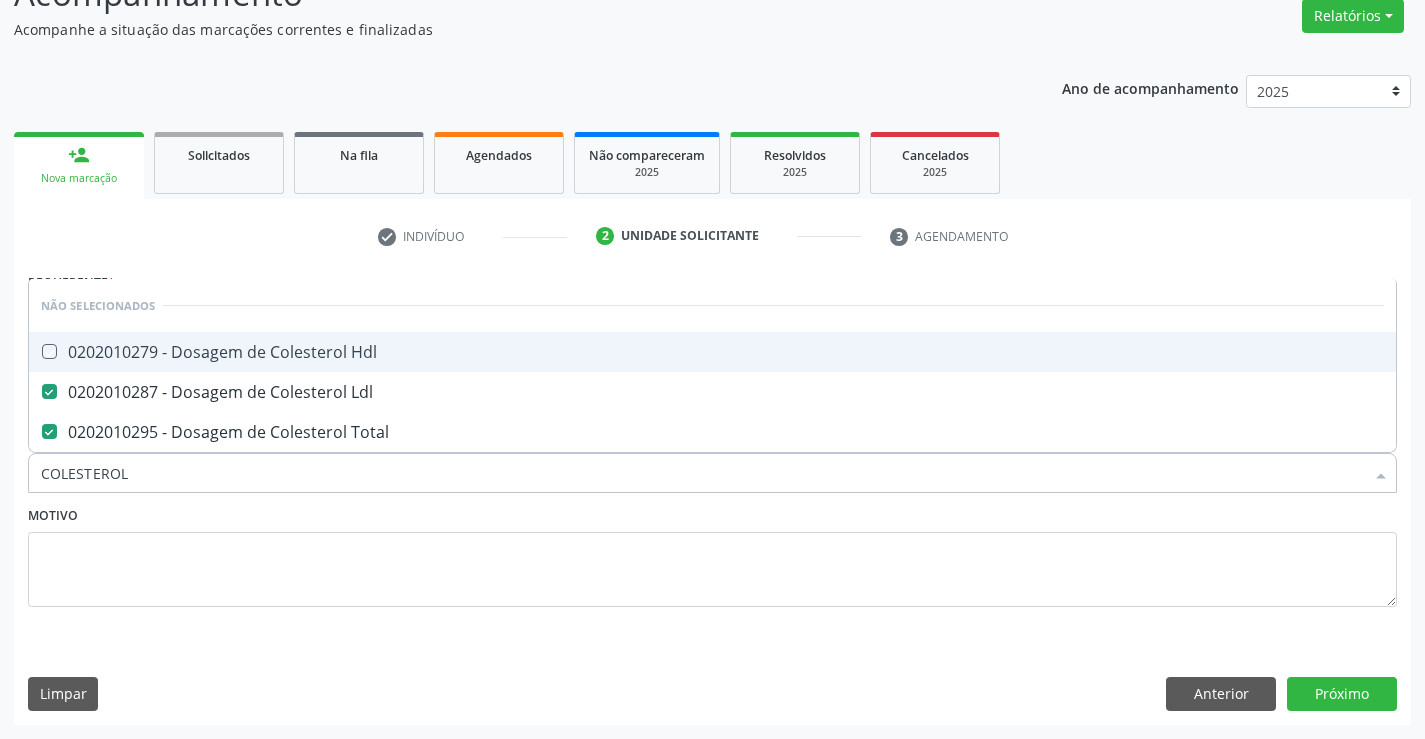 checkbox on "true" 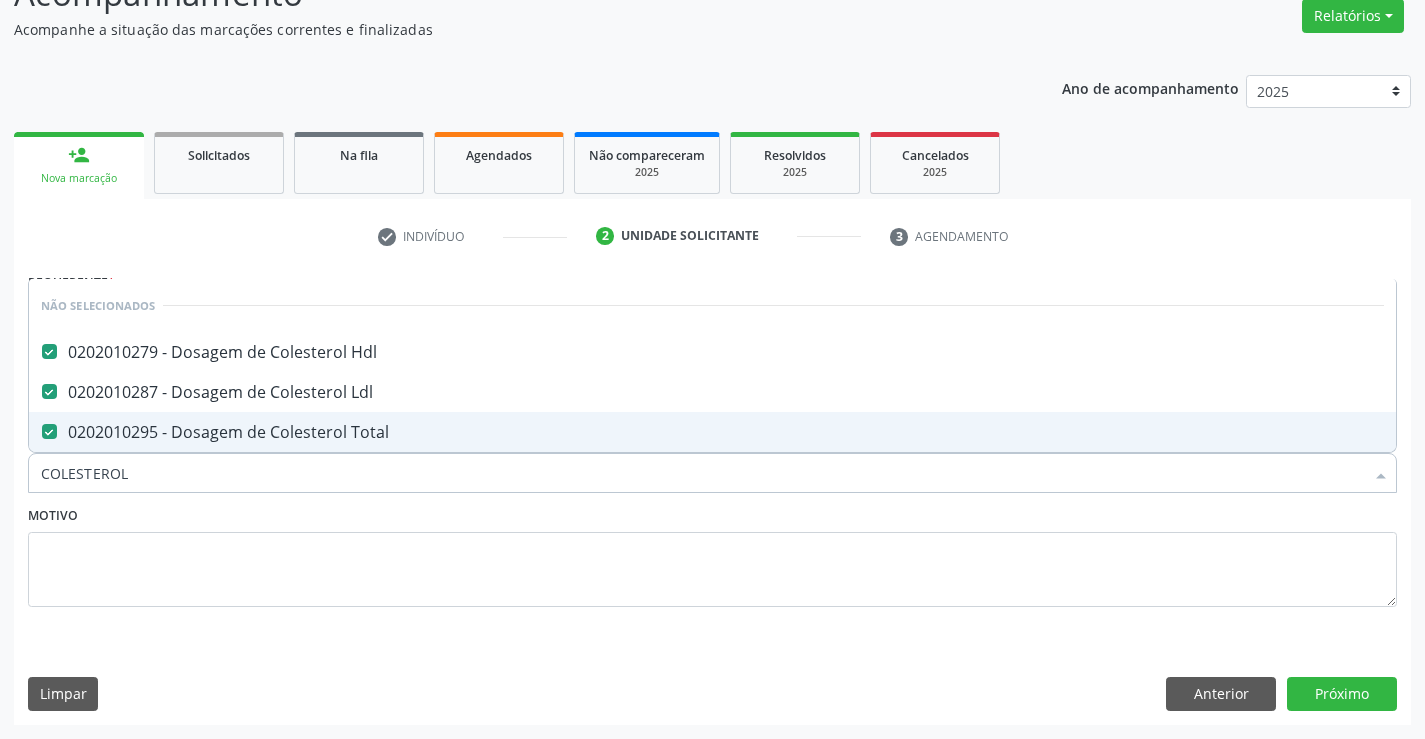 type on "COLESTEROL" 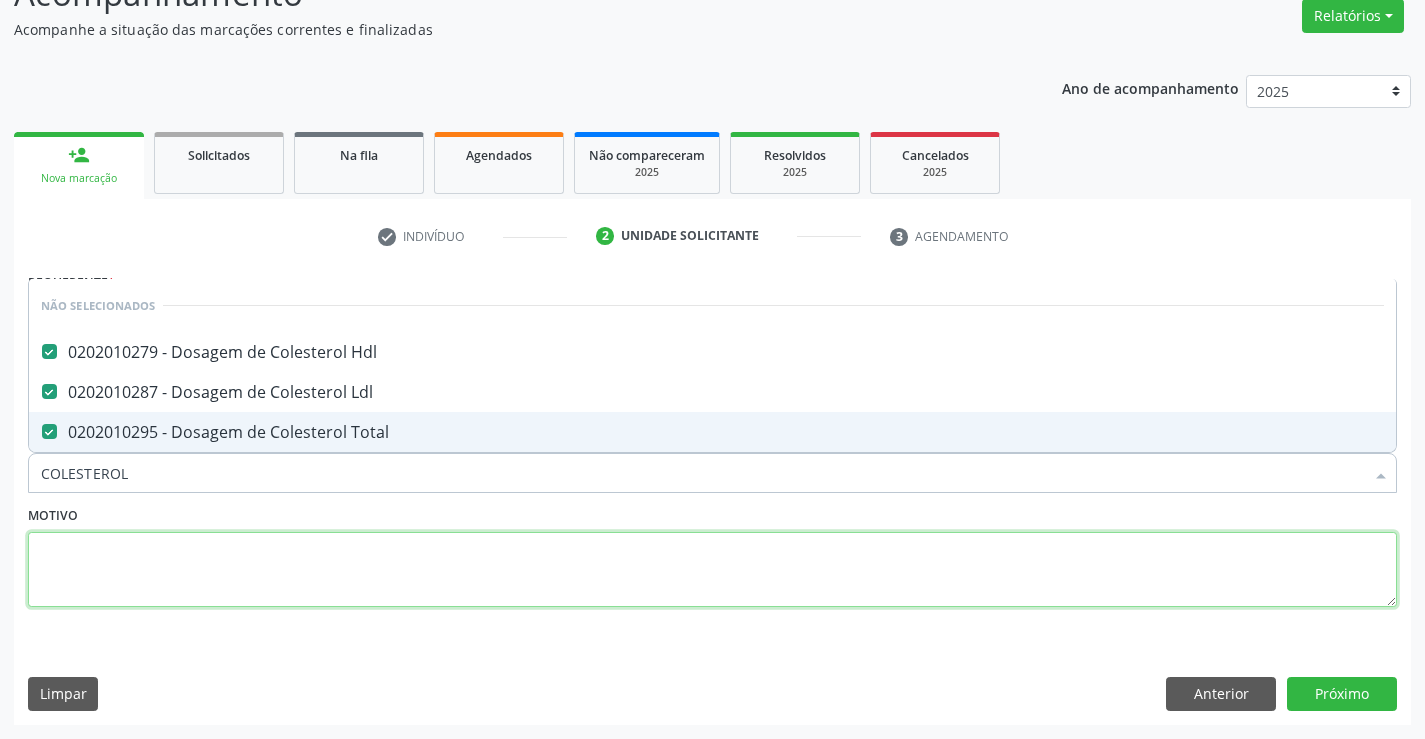 click at bounding box center (712, 570) 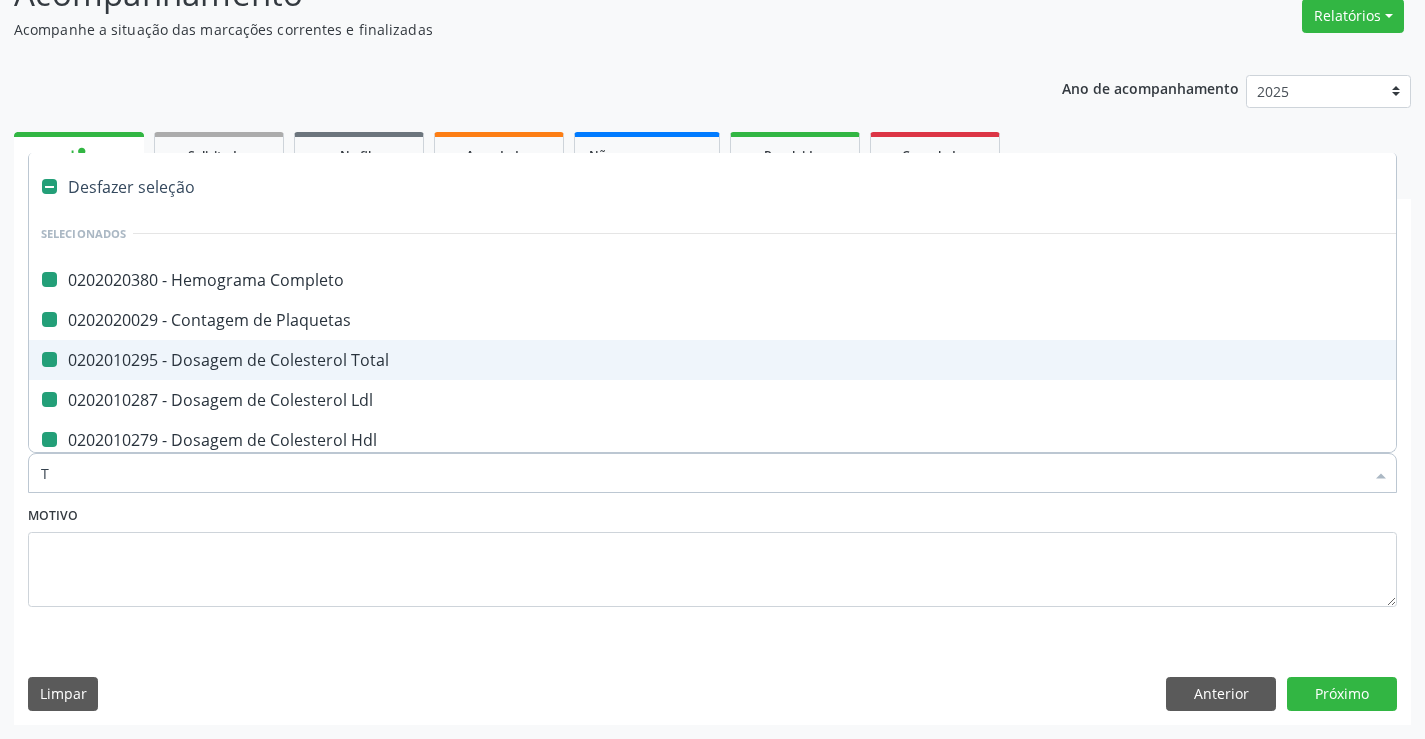 type on "TR" 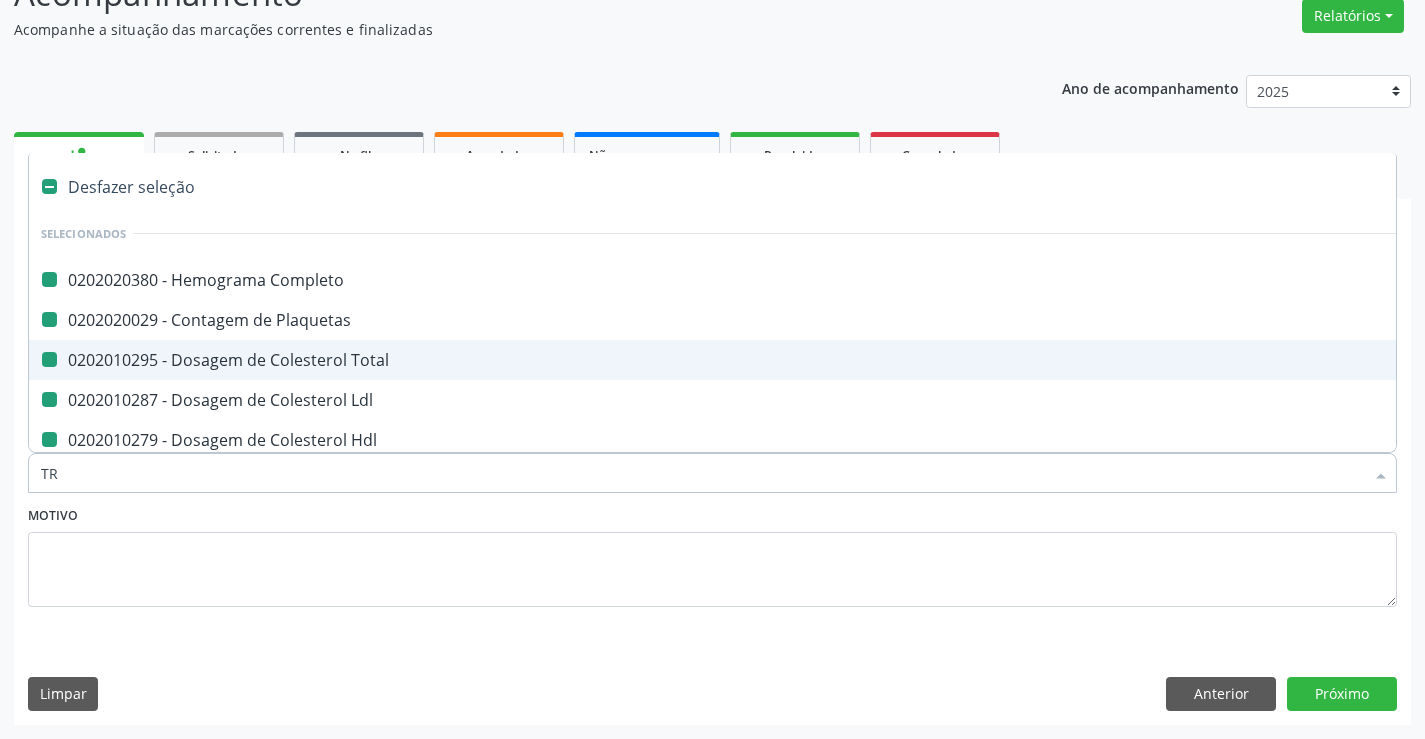 checkbox on "false" 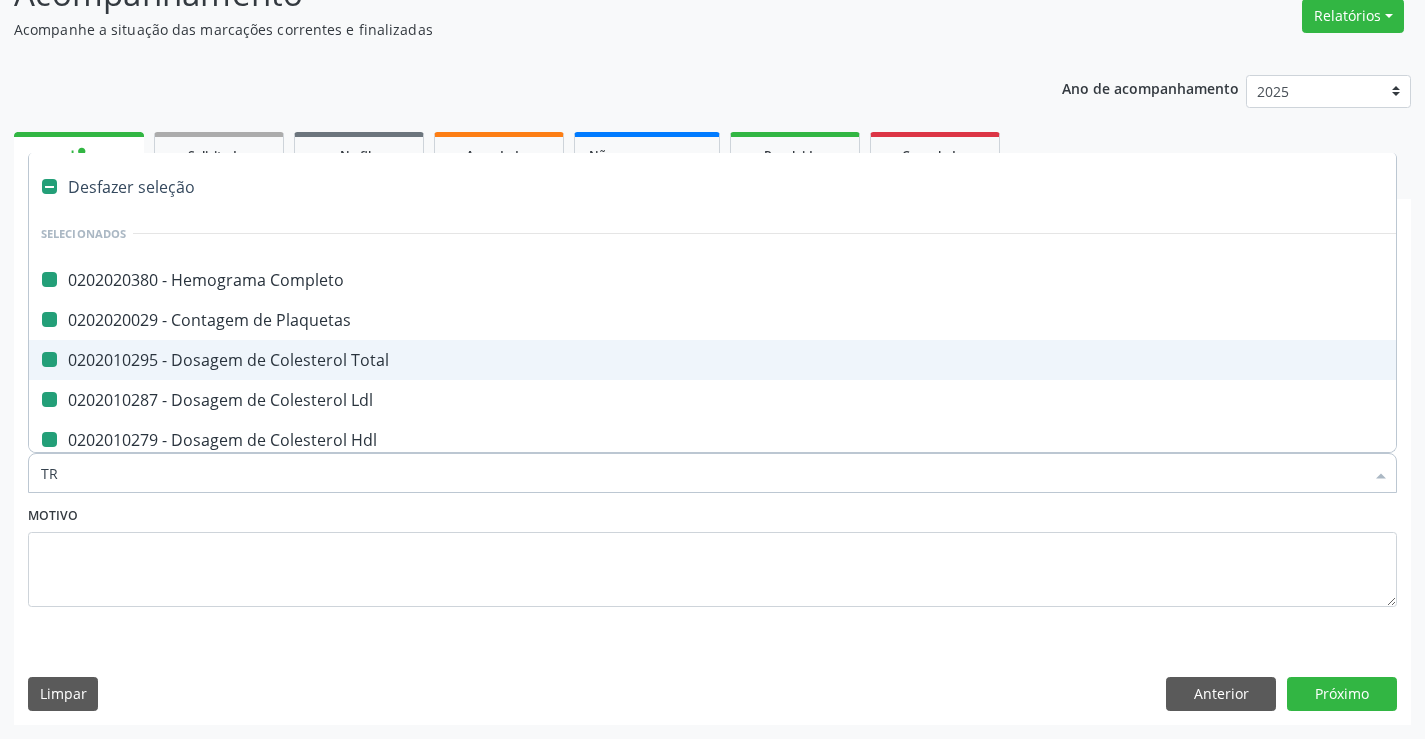 checkbox on "false" 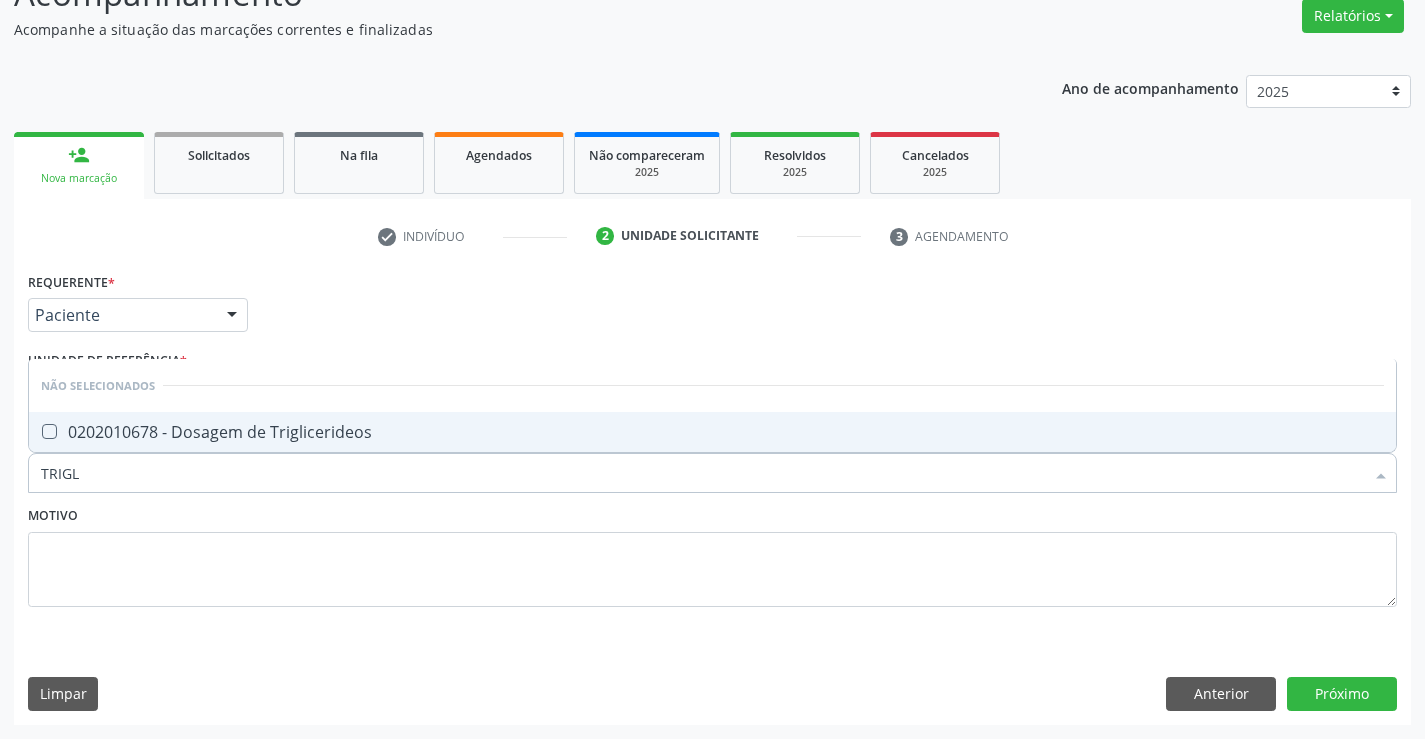 type on "TRIGLI" 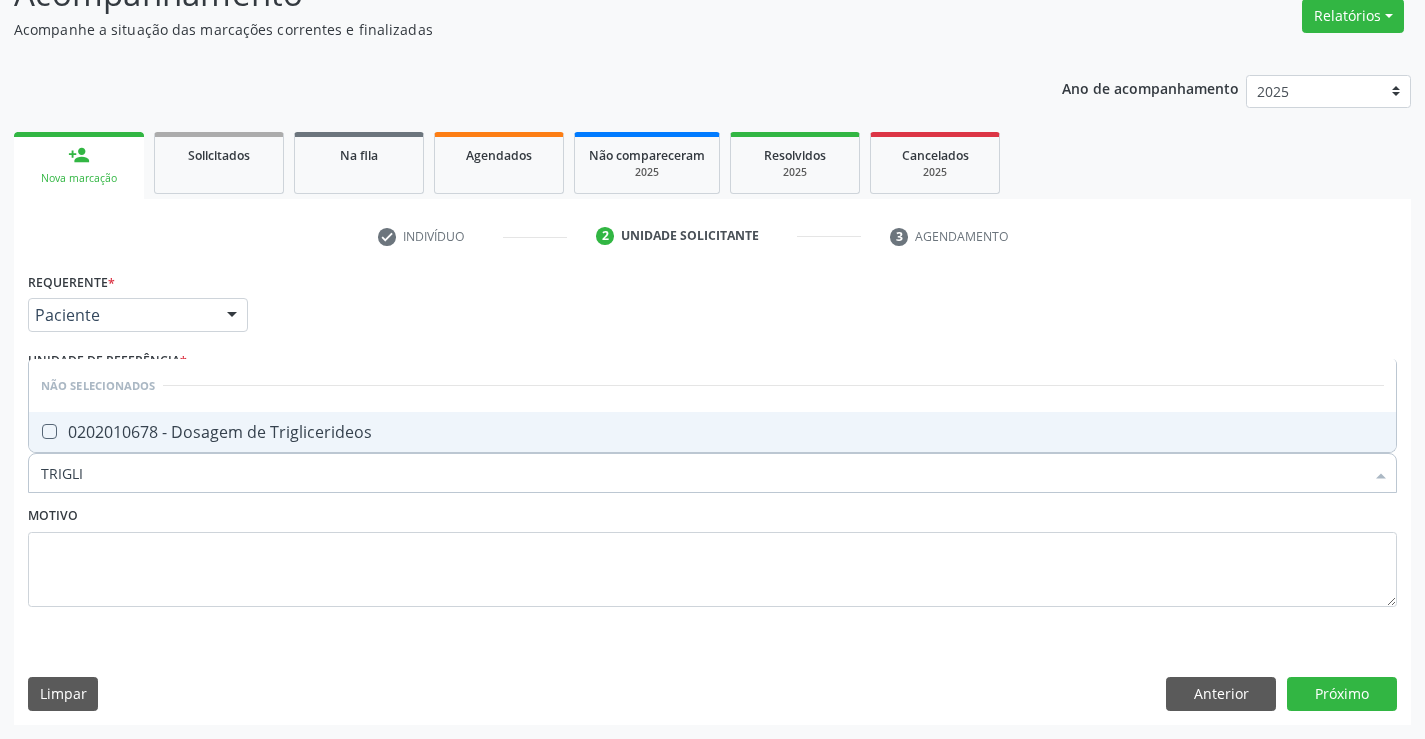 click on "0202010678 - Dosagem de Triglicerideos" at bounding box center (712, 432) 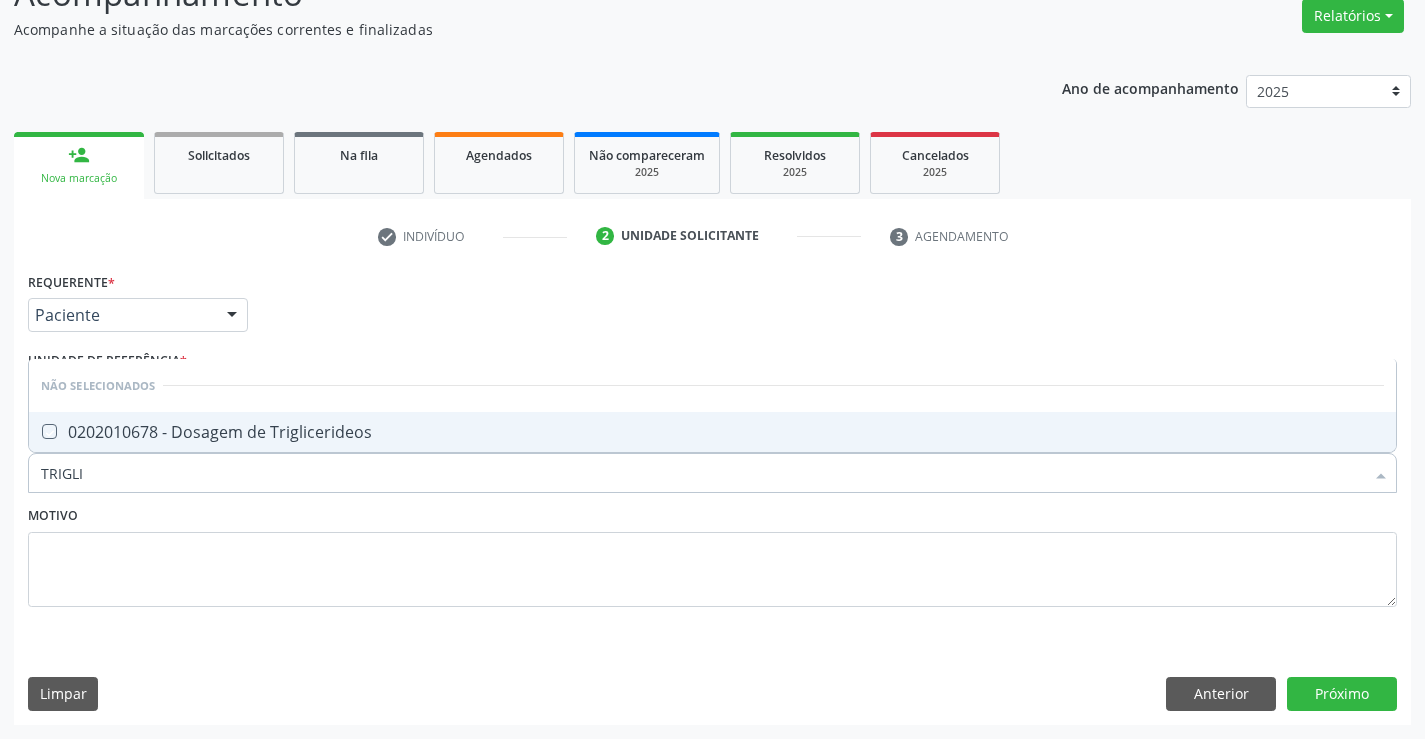 checkbox on "true" 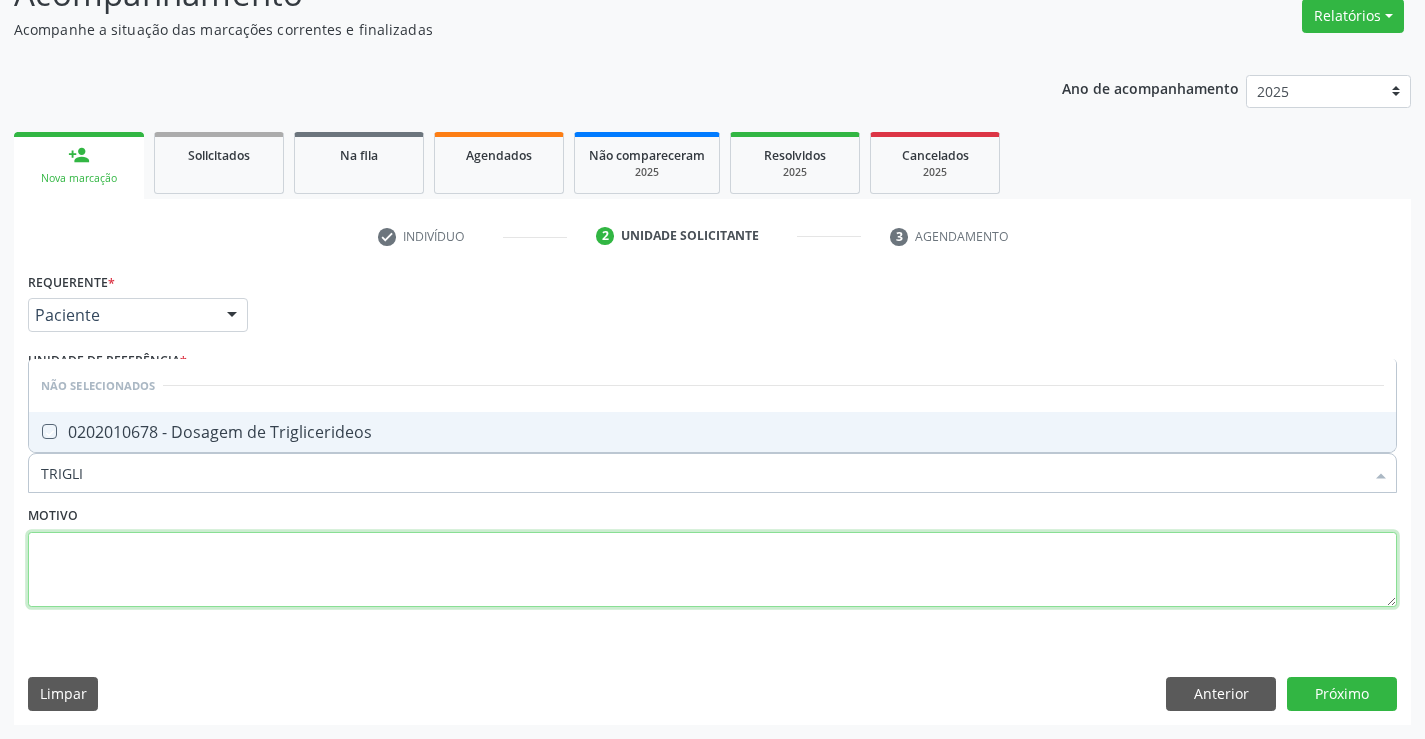 click at bounding box center [712, 570] 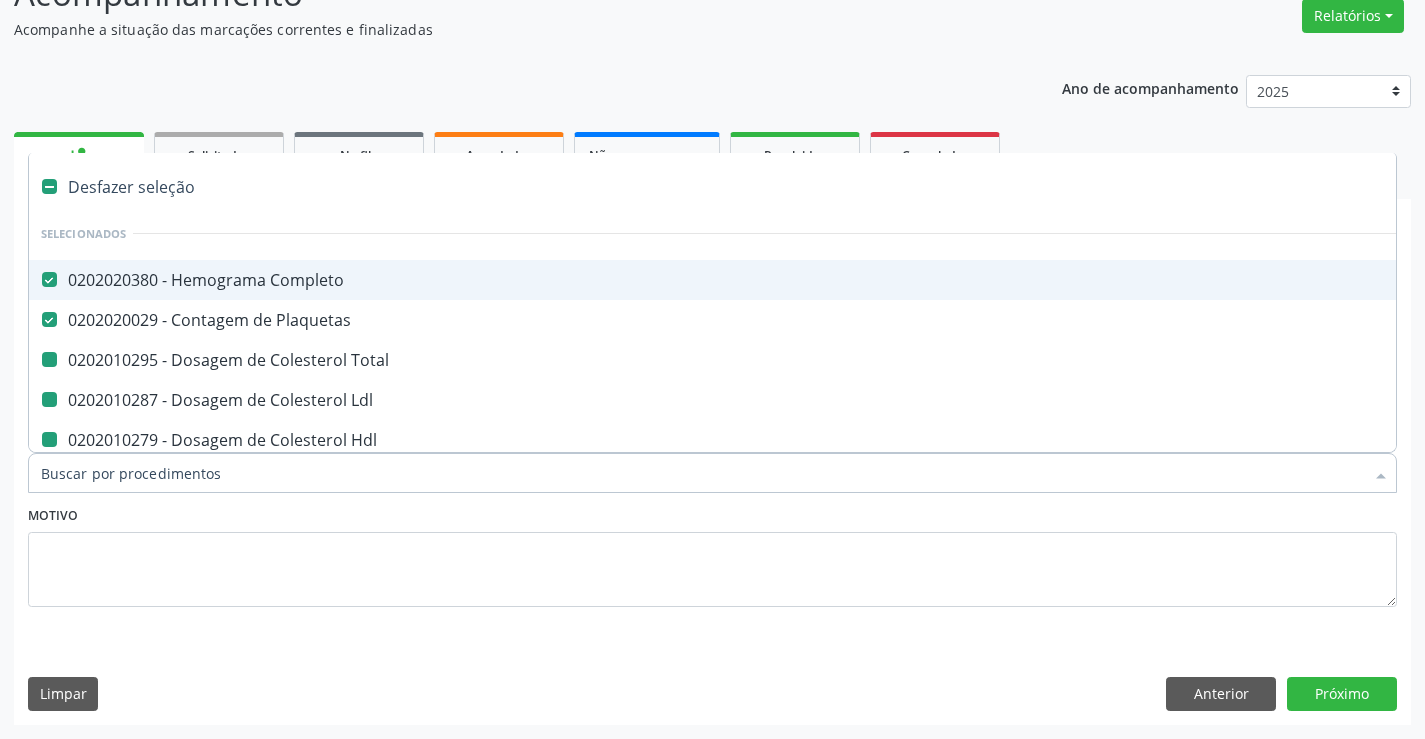 type on "U" 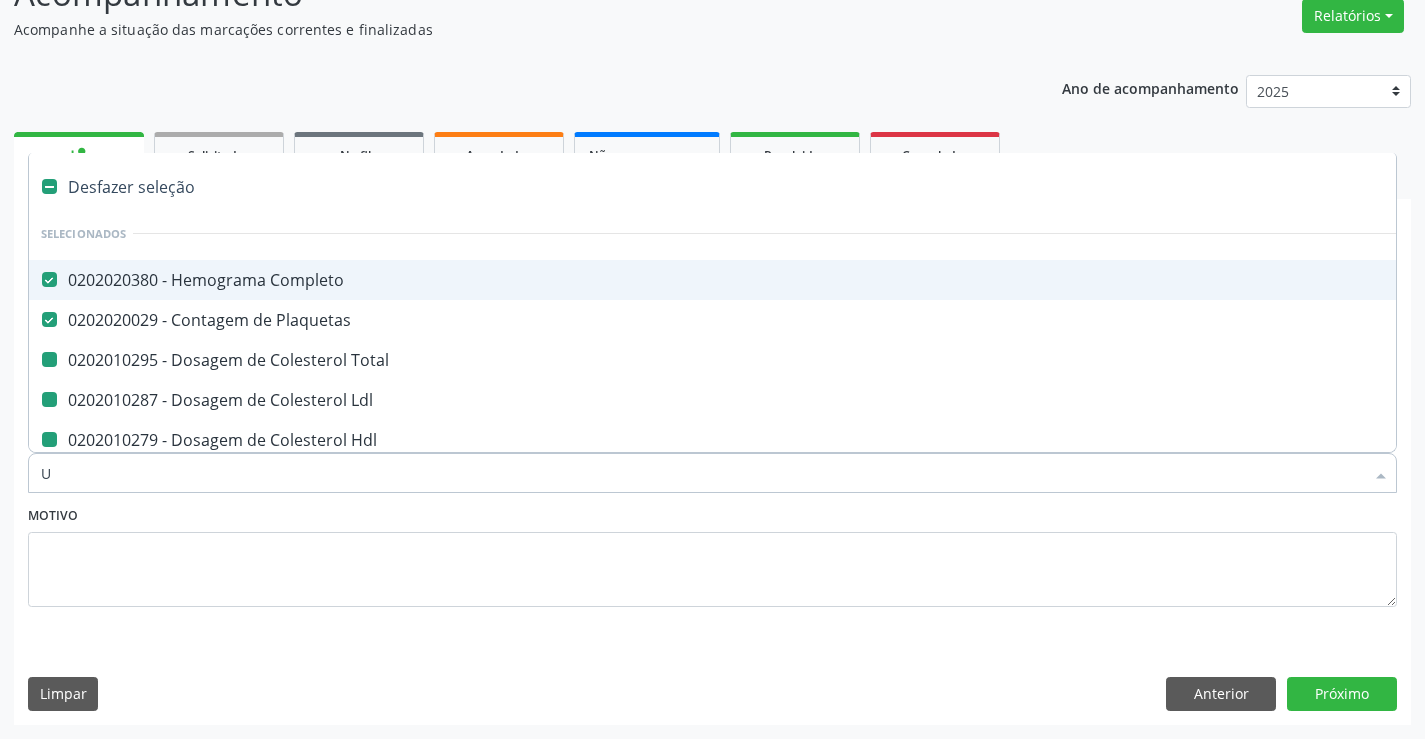 checkbox on "false" 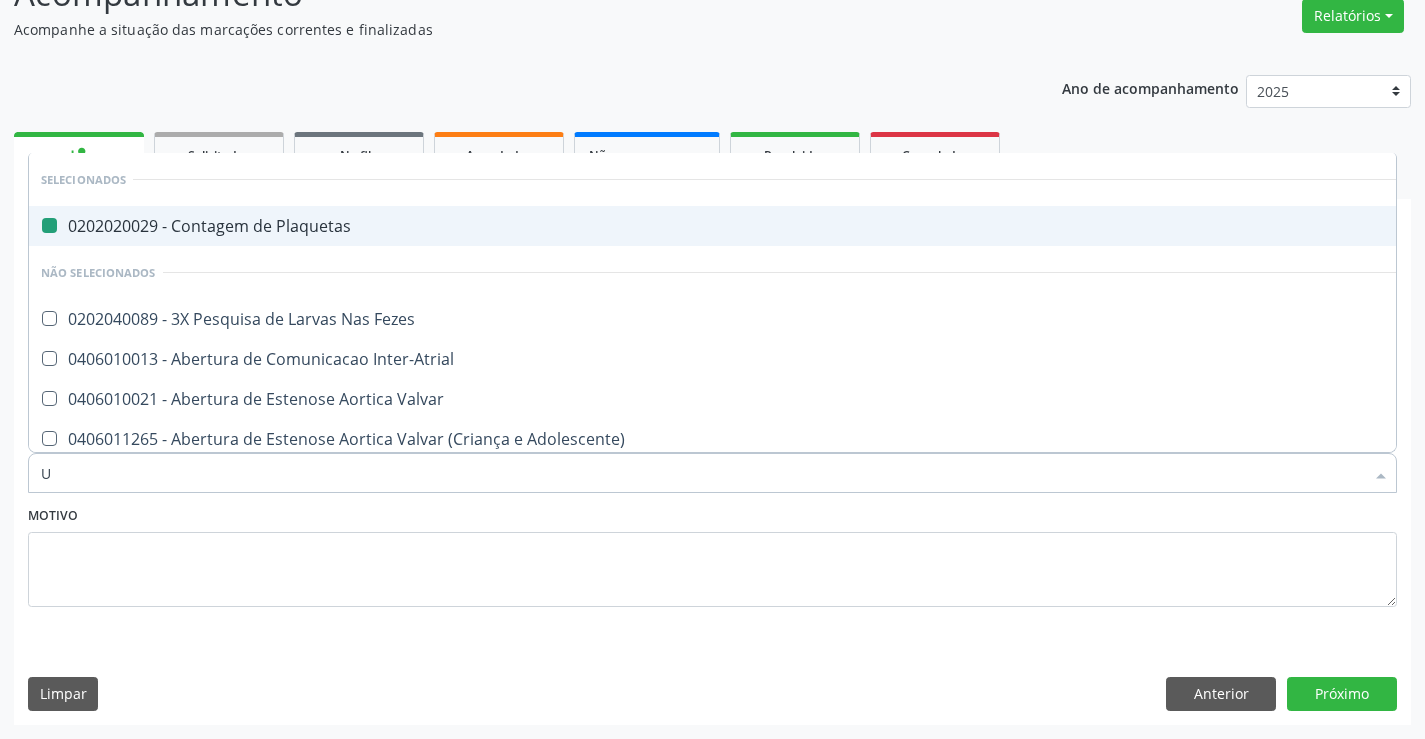 type on "UR" 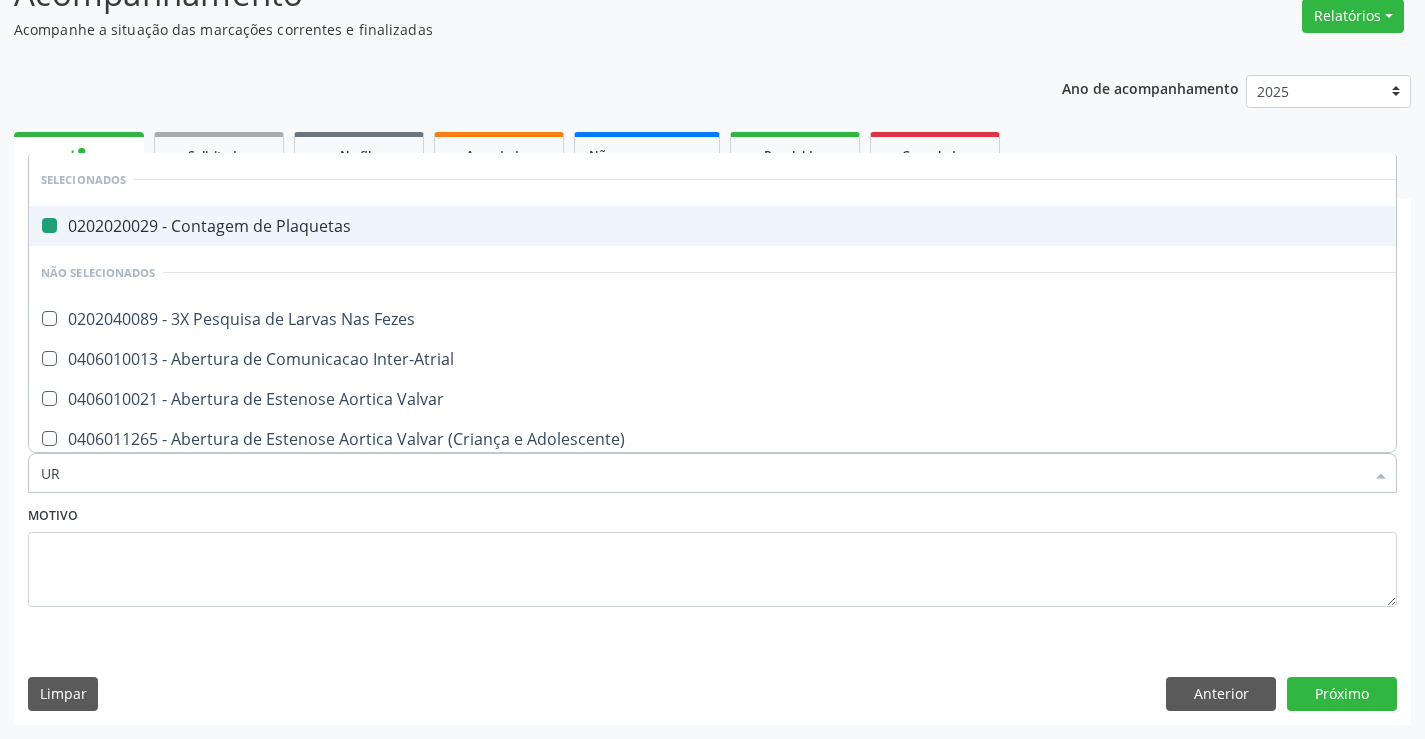 checkbox on "false" 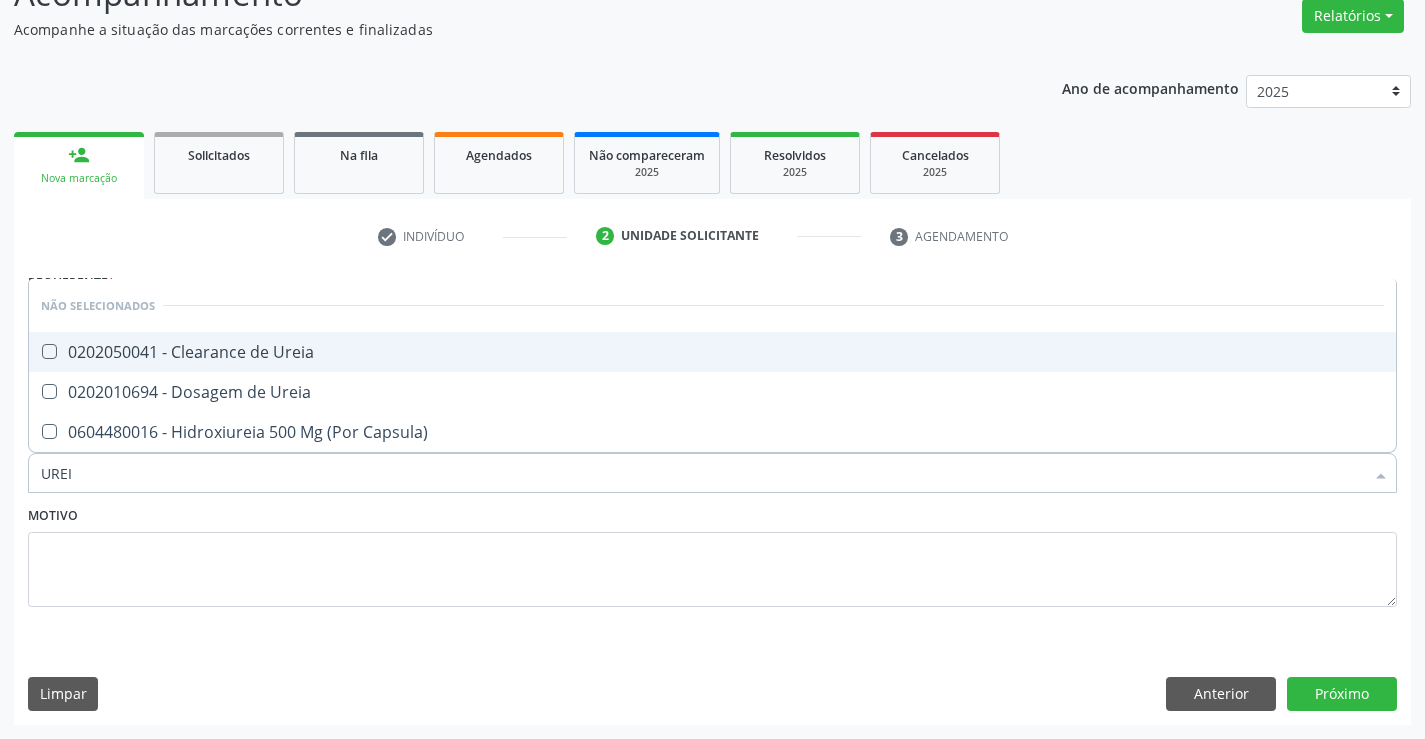type on "UREIA" 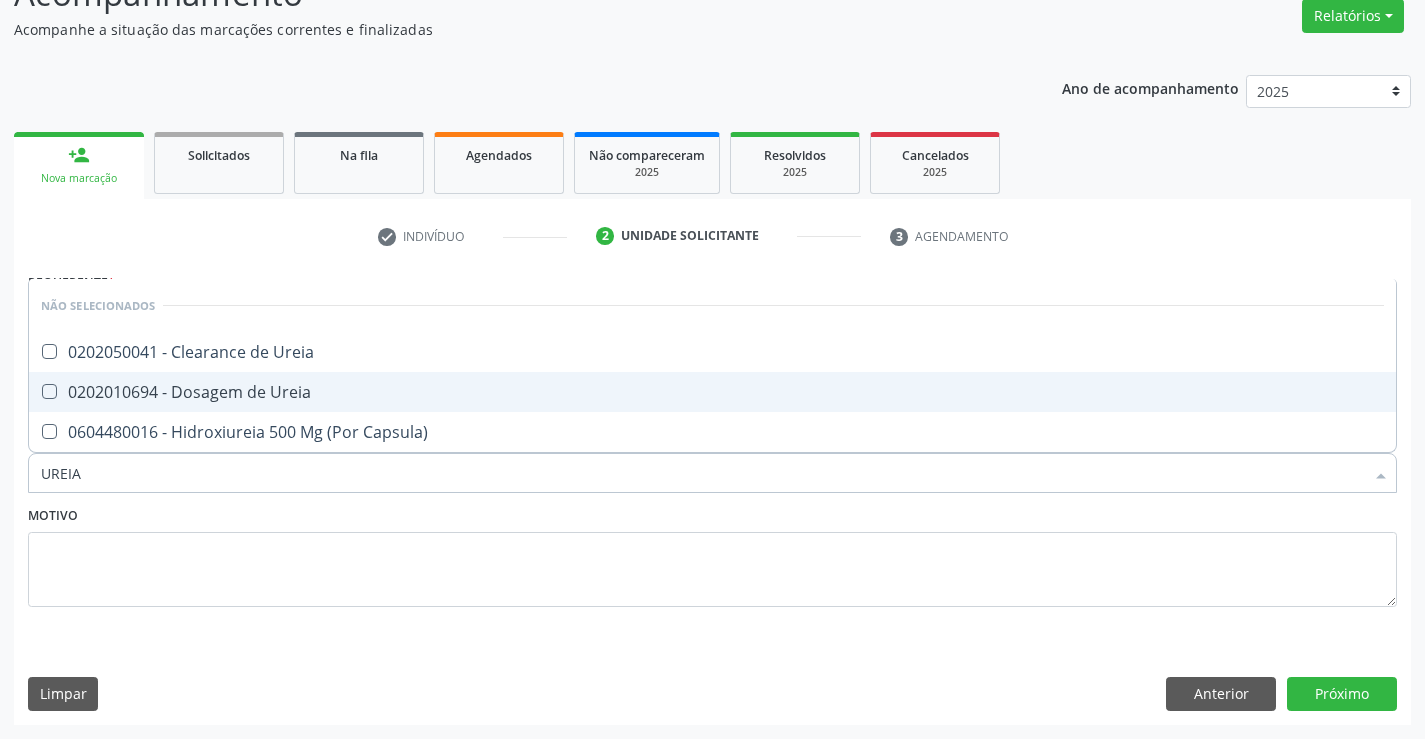 click on "0202010694 - Dosagem de Ureia" at bounding box center (712, 392) 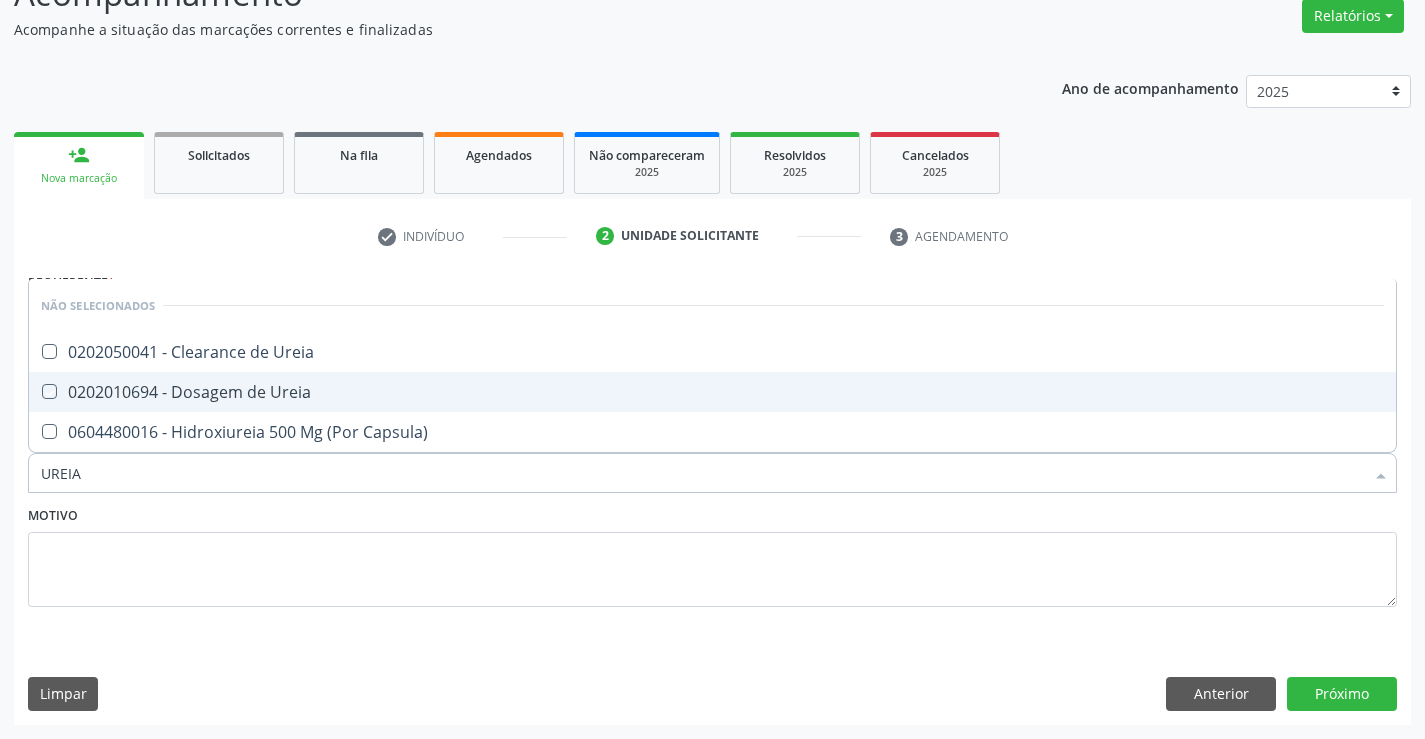 checkbox on "true" 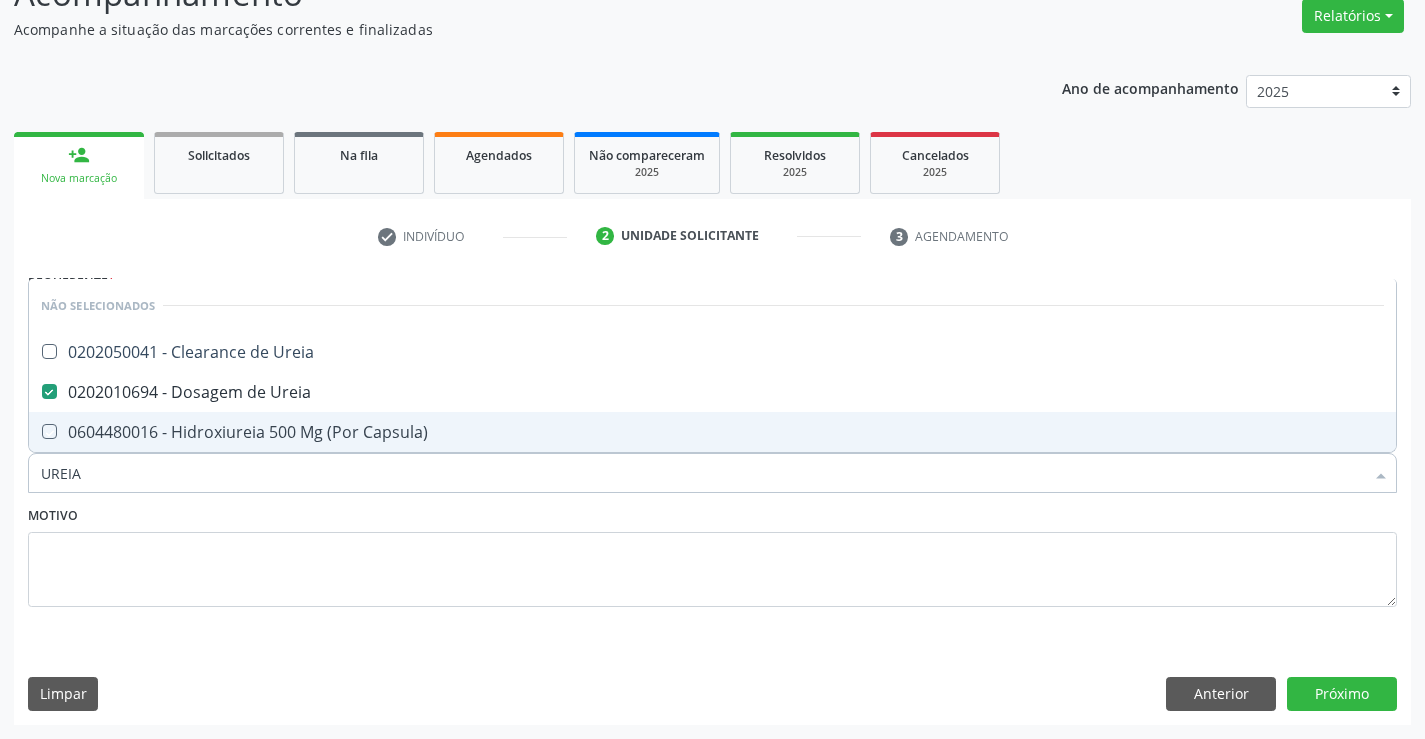 click on "Motivo" at bounding box center (712, 554) 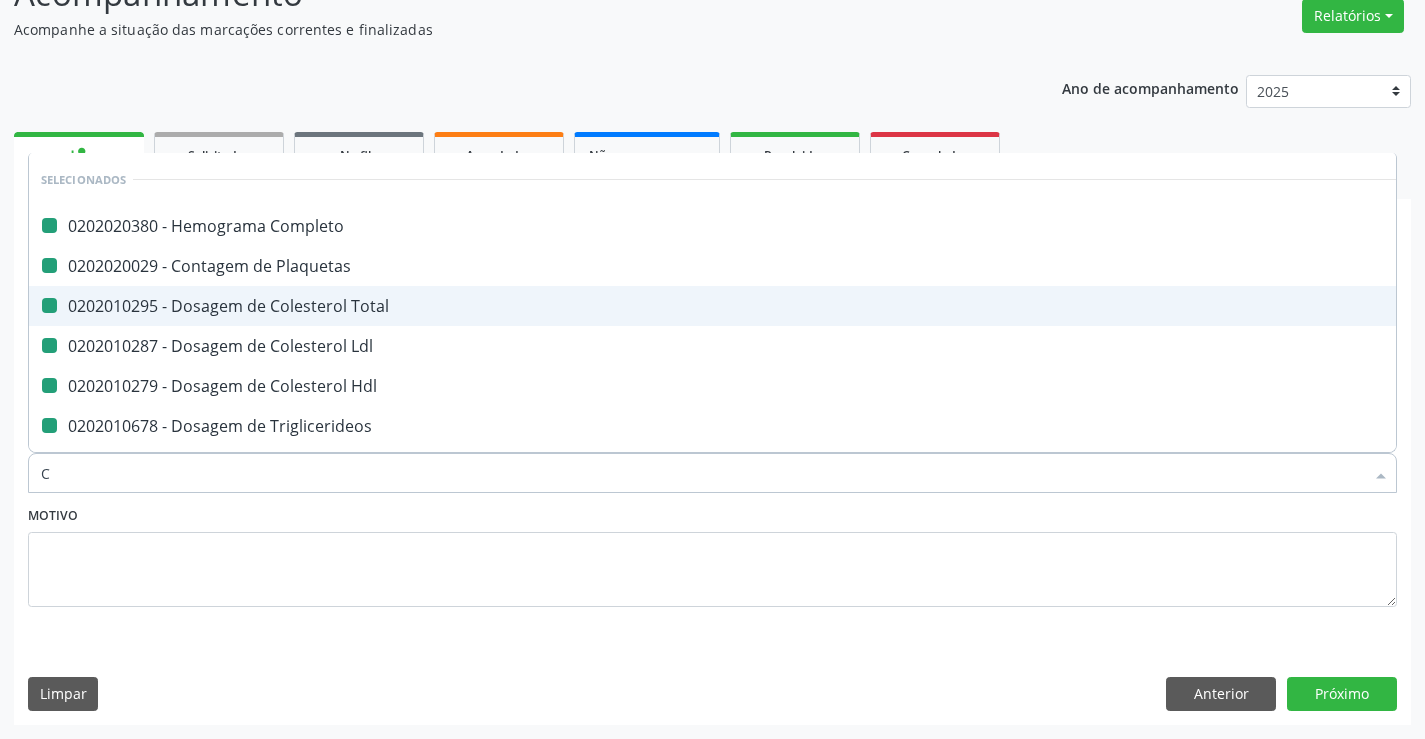 type on "CR" 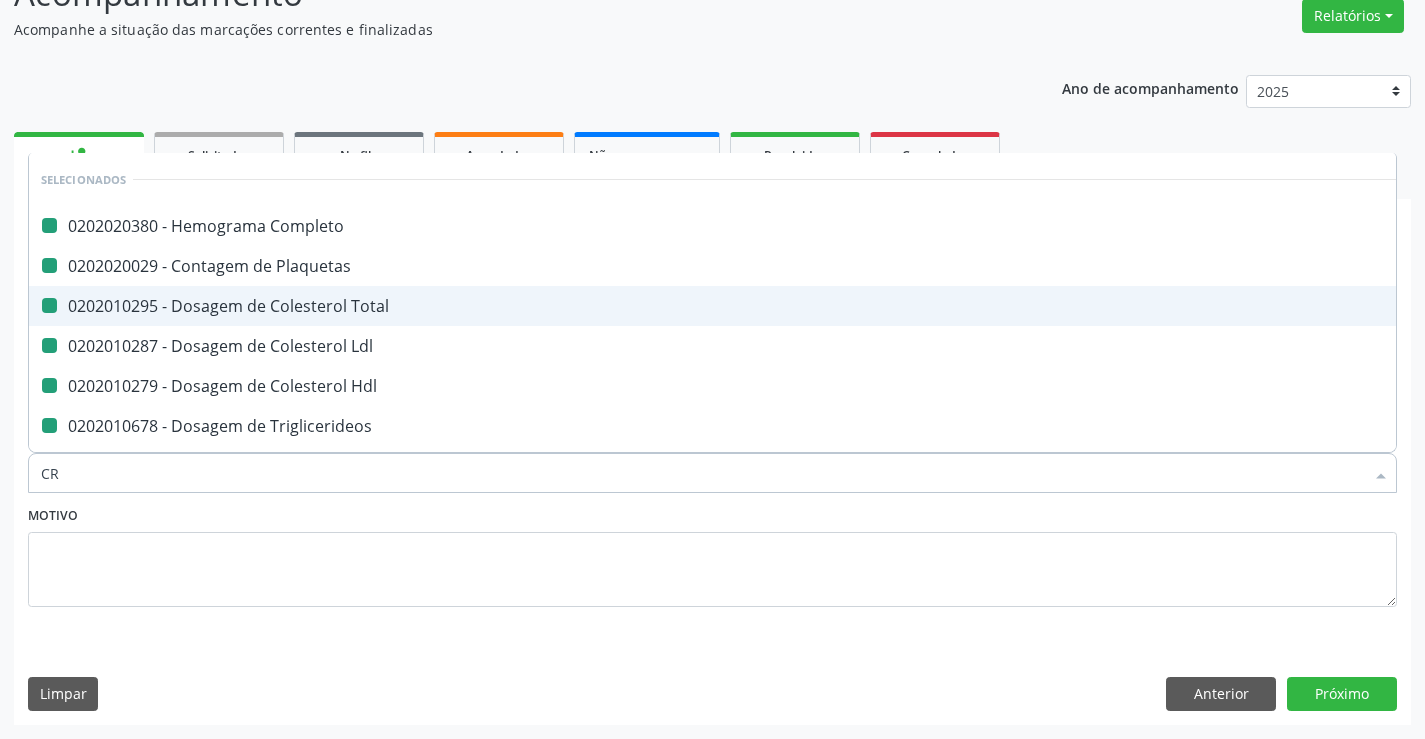 checkbox on "false" 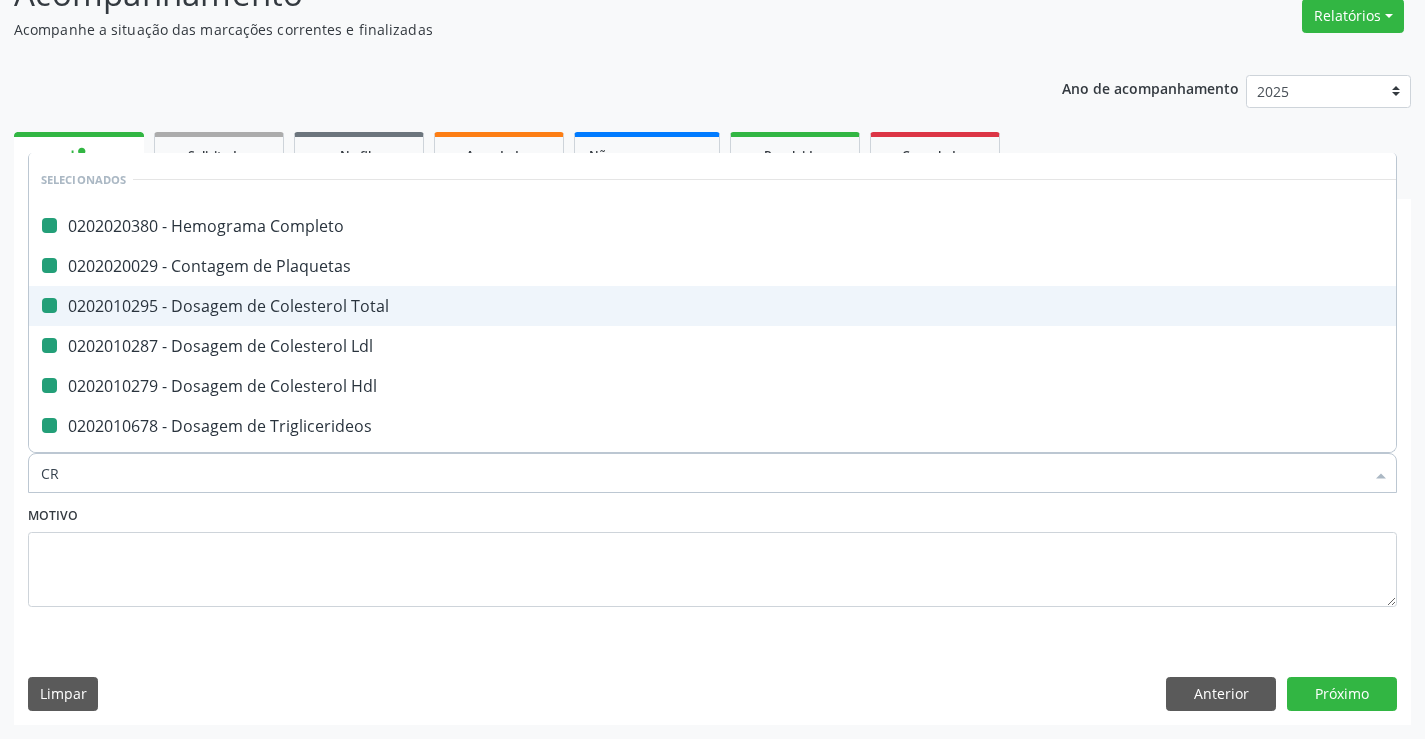 checkbox on "false" 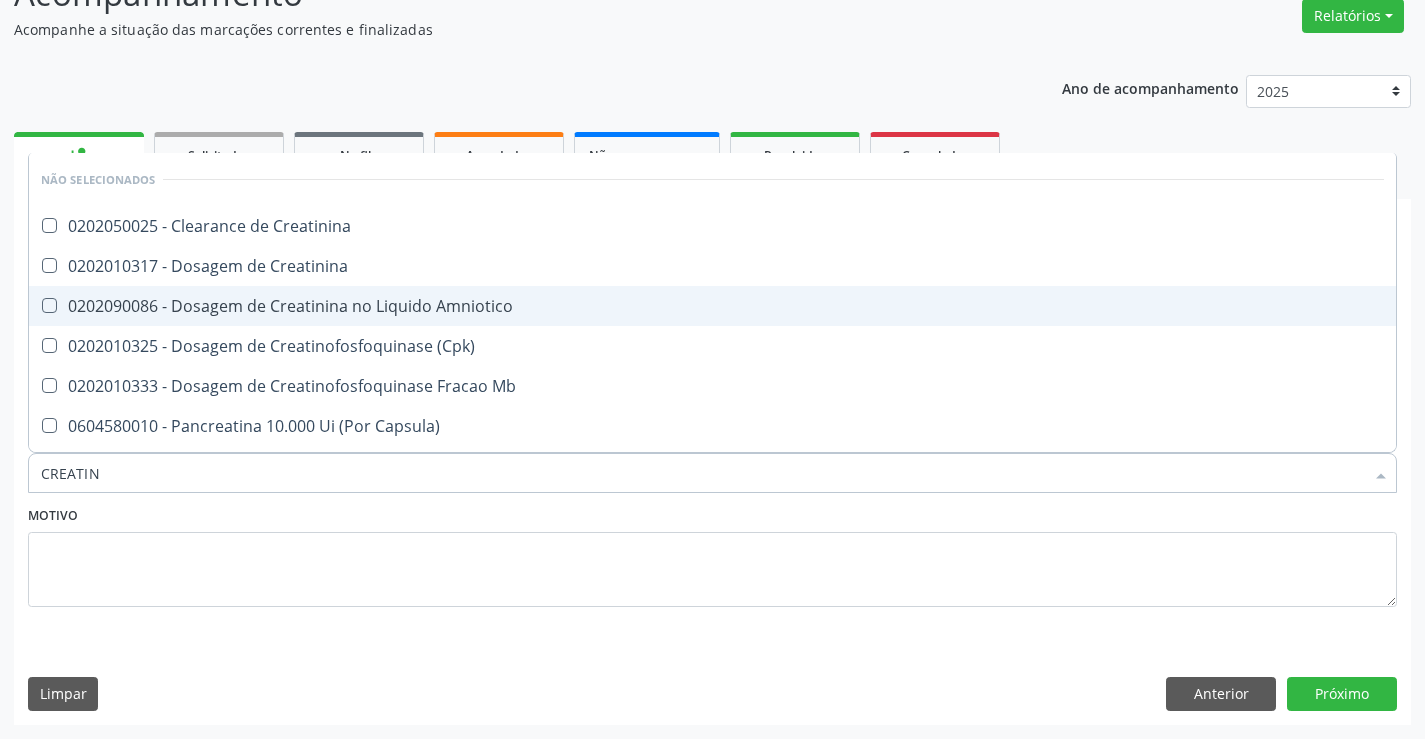 type on "CREATINI" 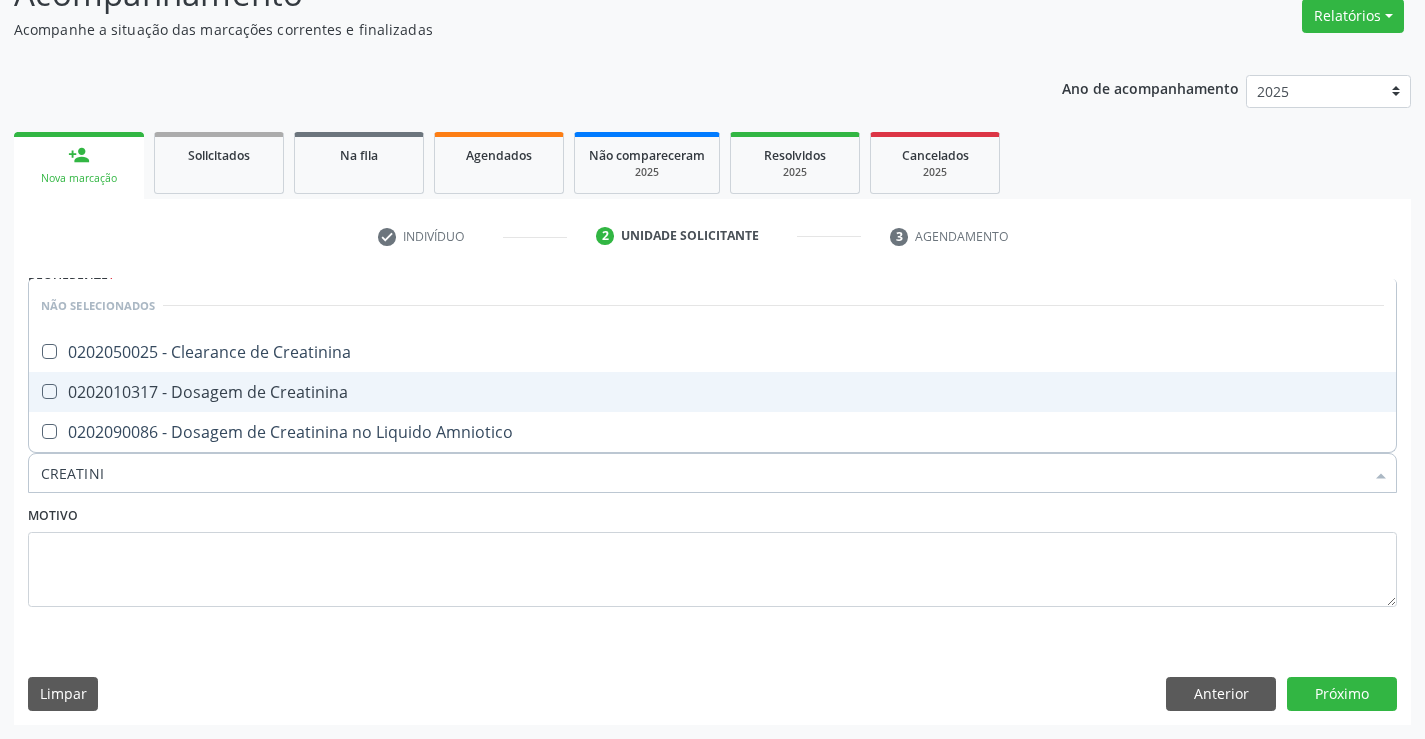 click on "0202010317 - Dosagem de Creatinina" at bounding box center [712, 392] 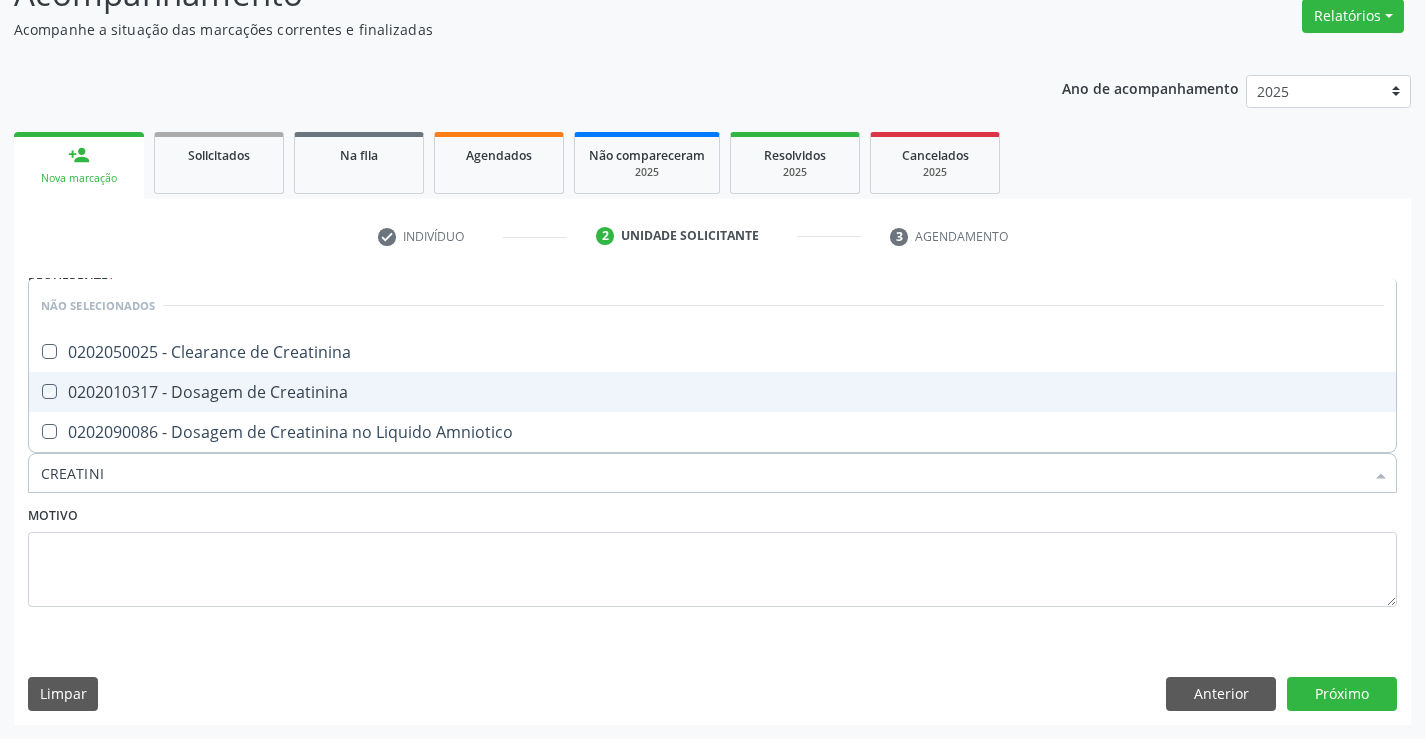 checkbox on "true" 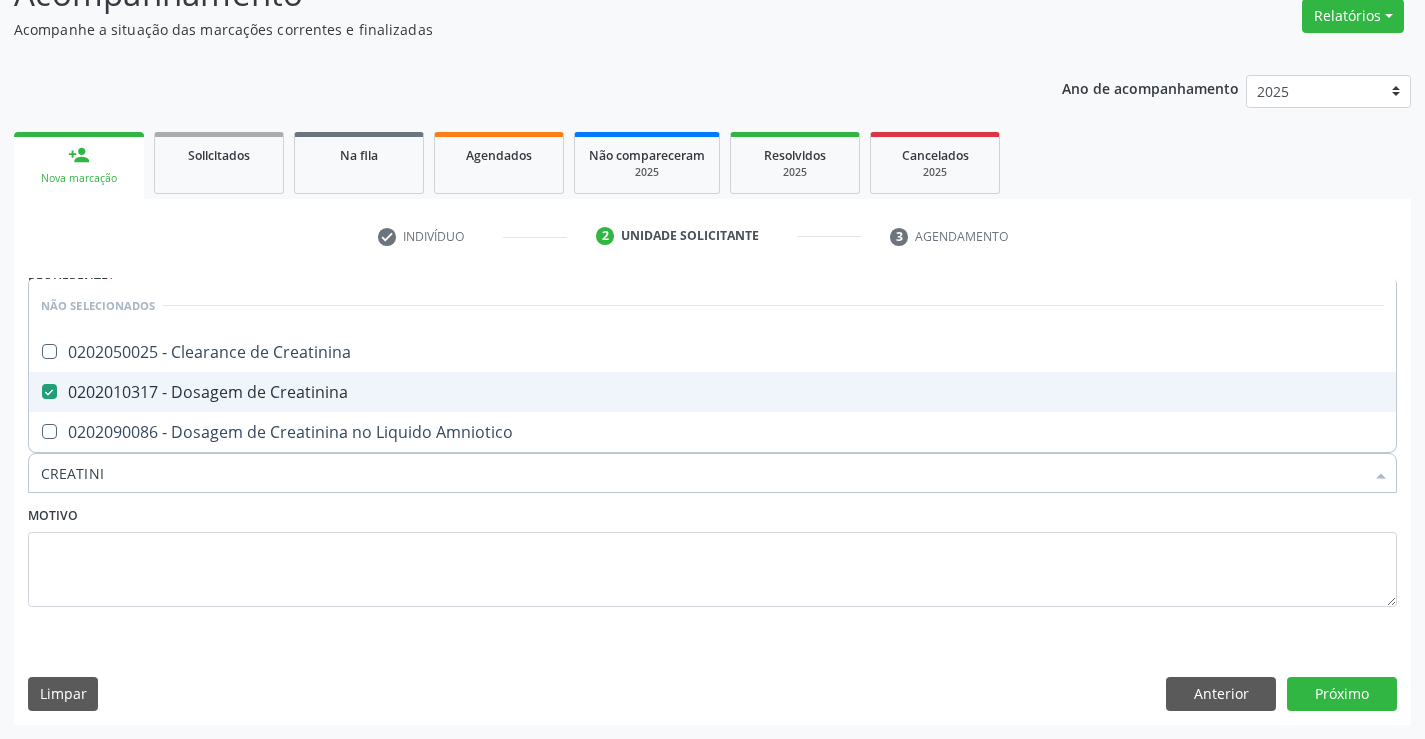 click on "Motivo" at bounding box center (712, 561) 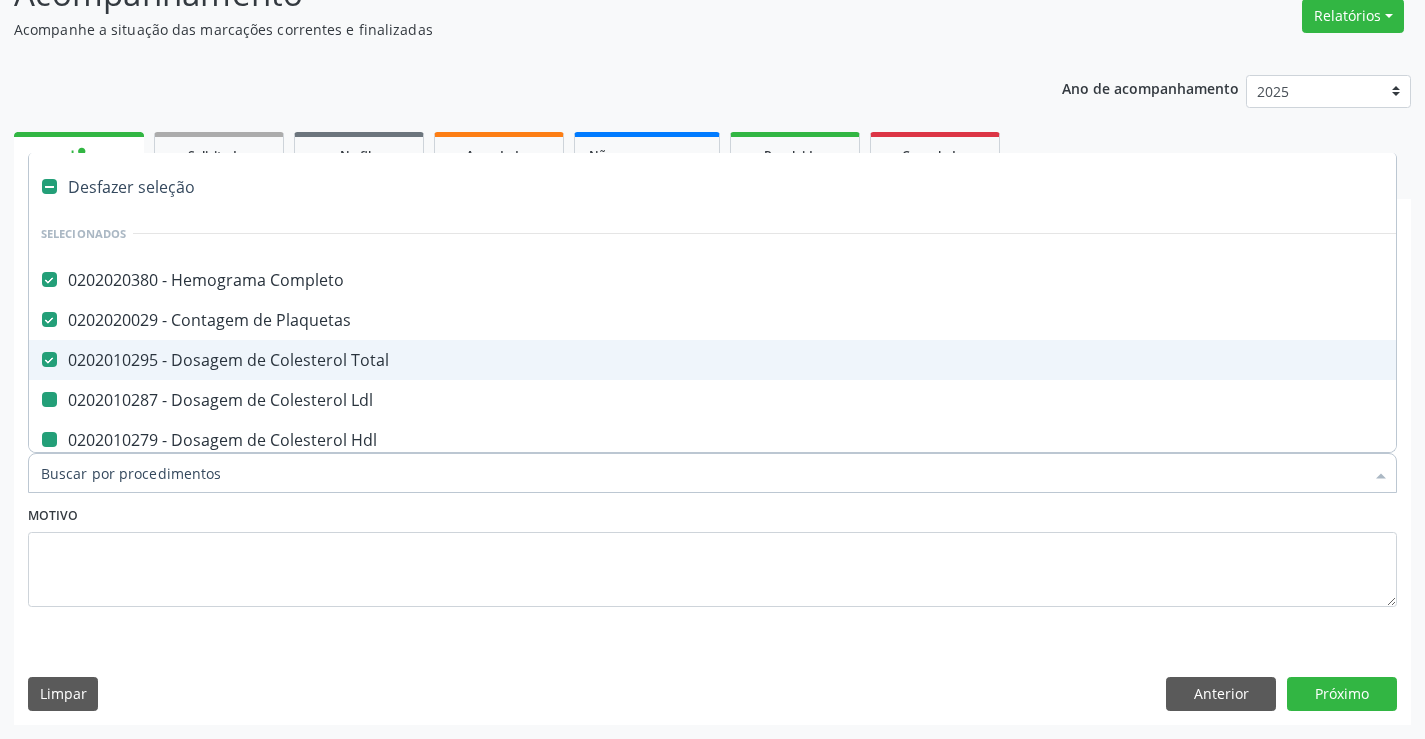 type on "U" 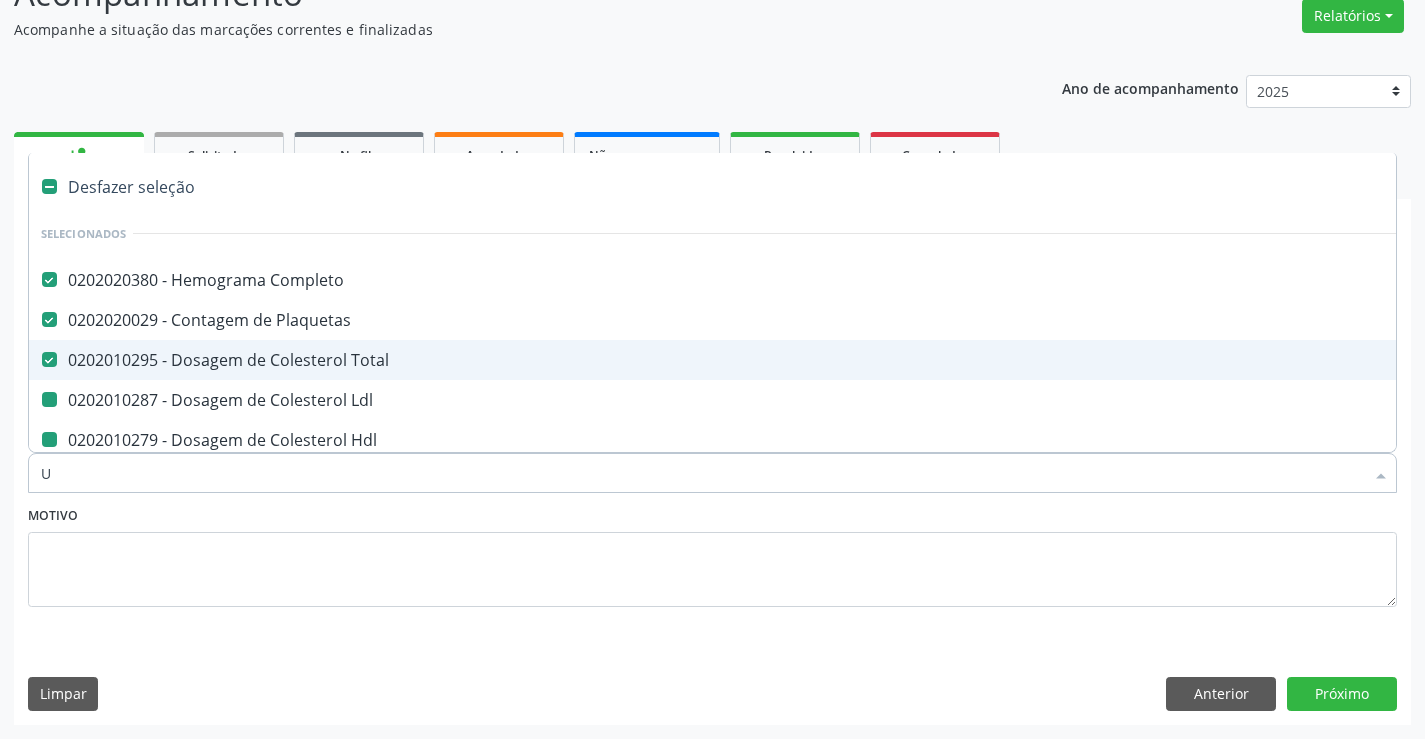 checkbox on "false" 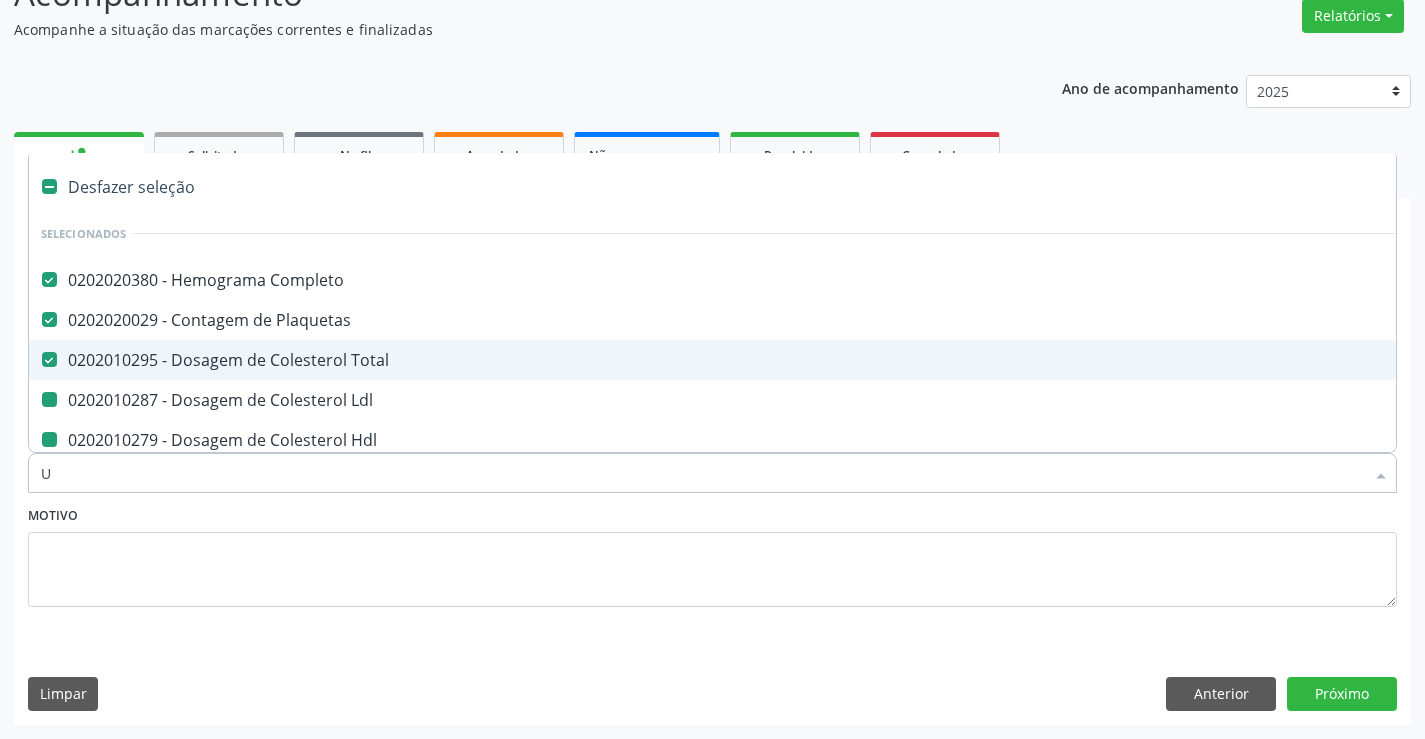 checkbox on "false" 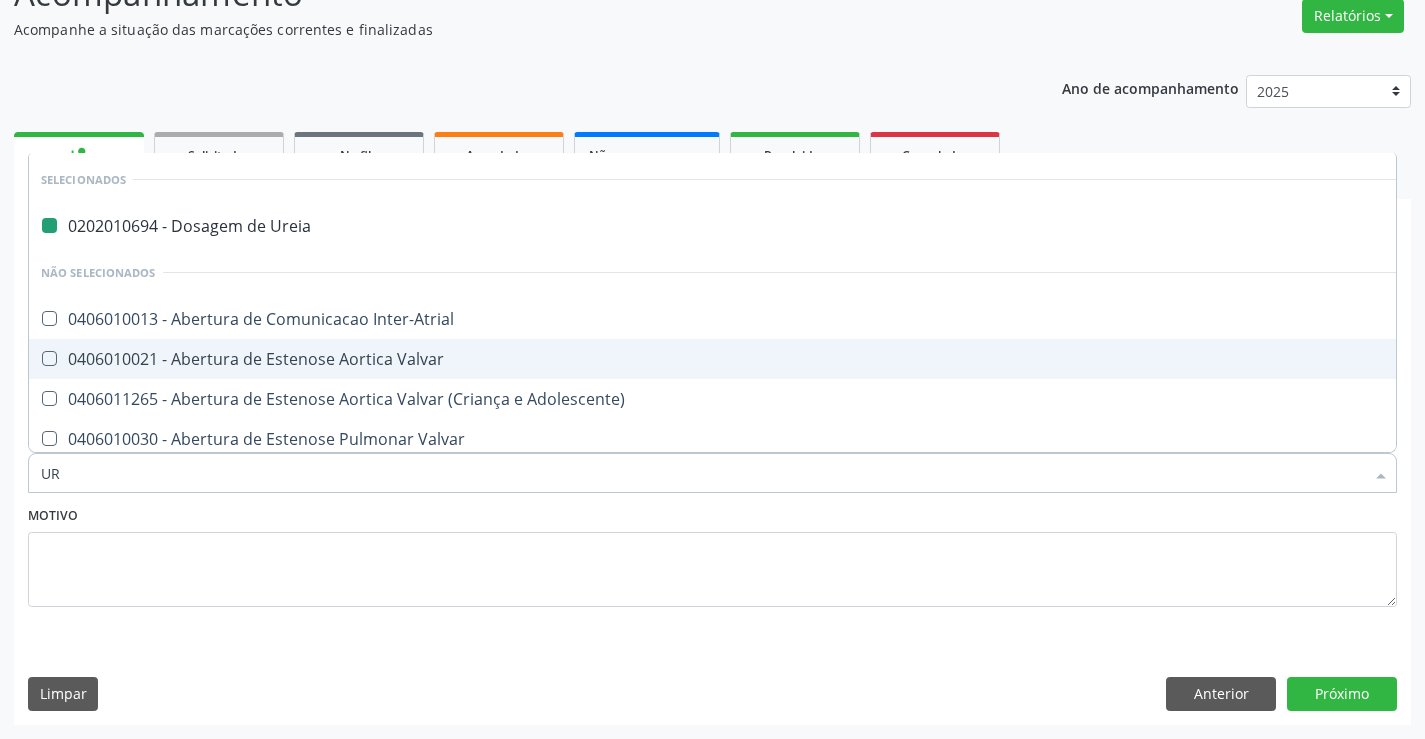 type on "URI" 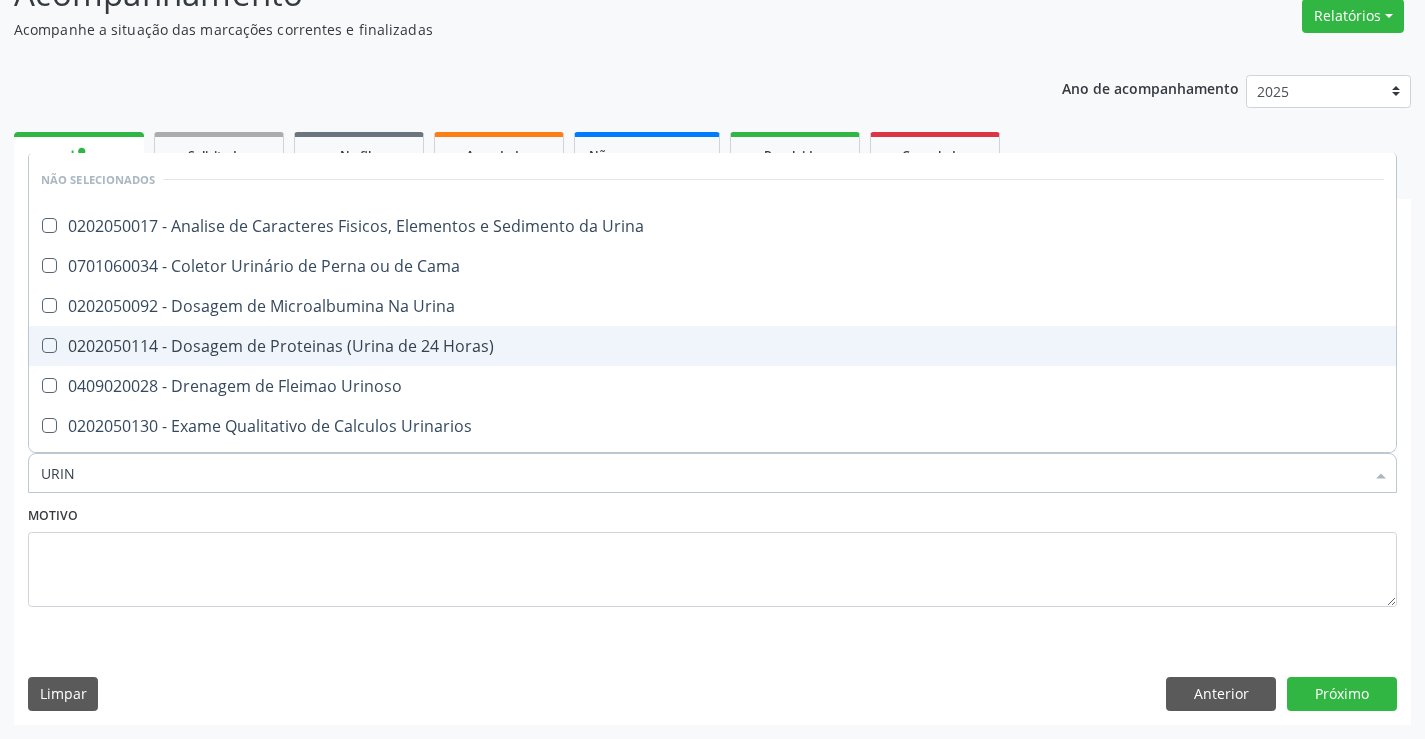 type on "URINA" 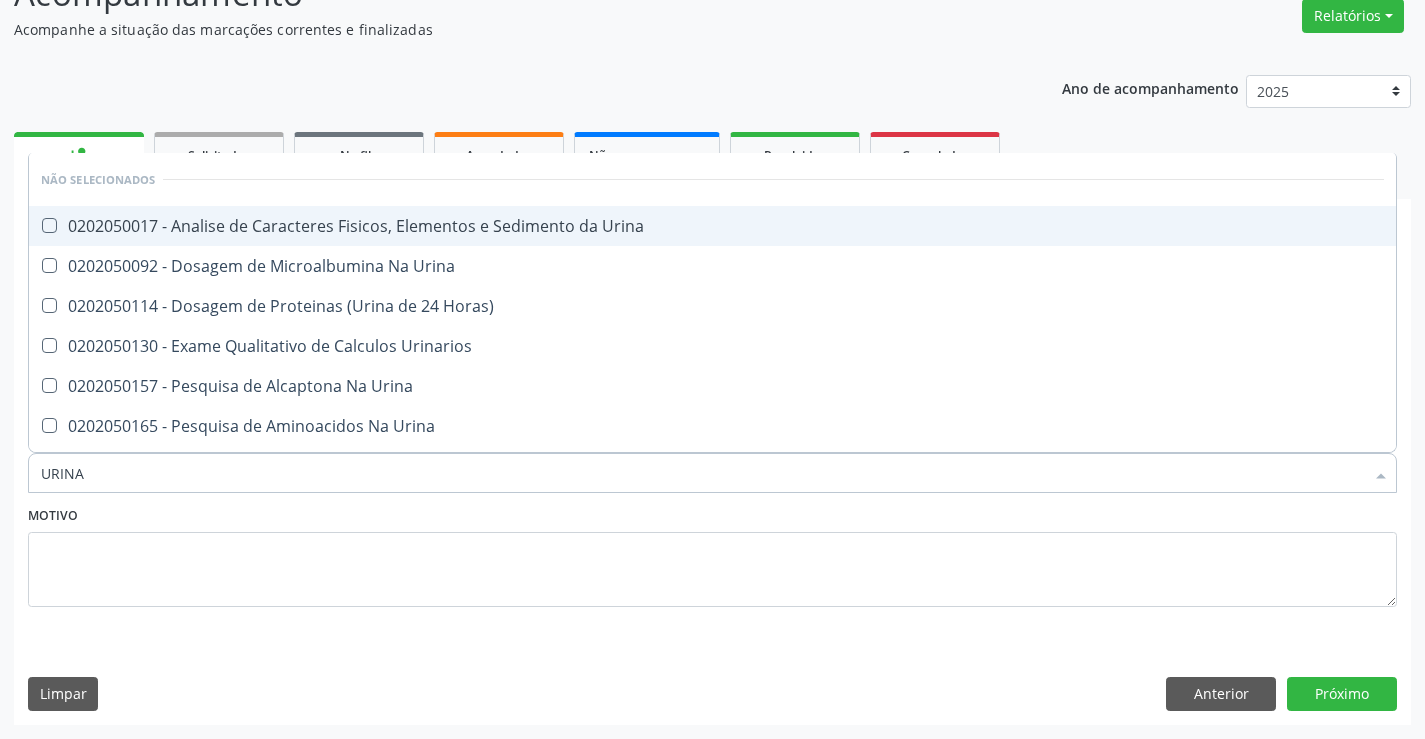 click on "0202050017 - Analise de Caracteres Fisicos, Elementos e Sedimento da Urina" at bounding box center [712, 226] 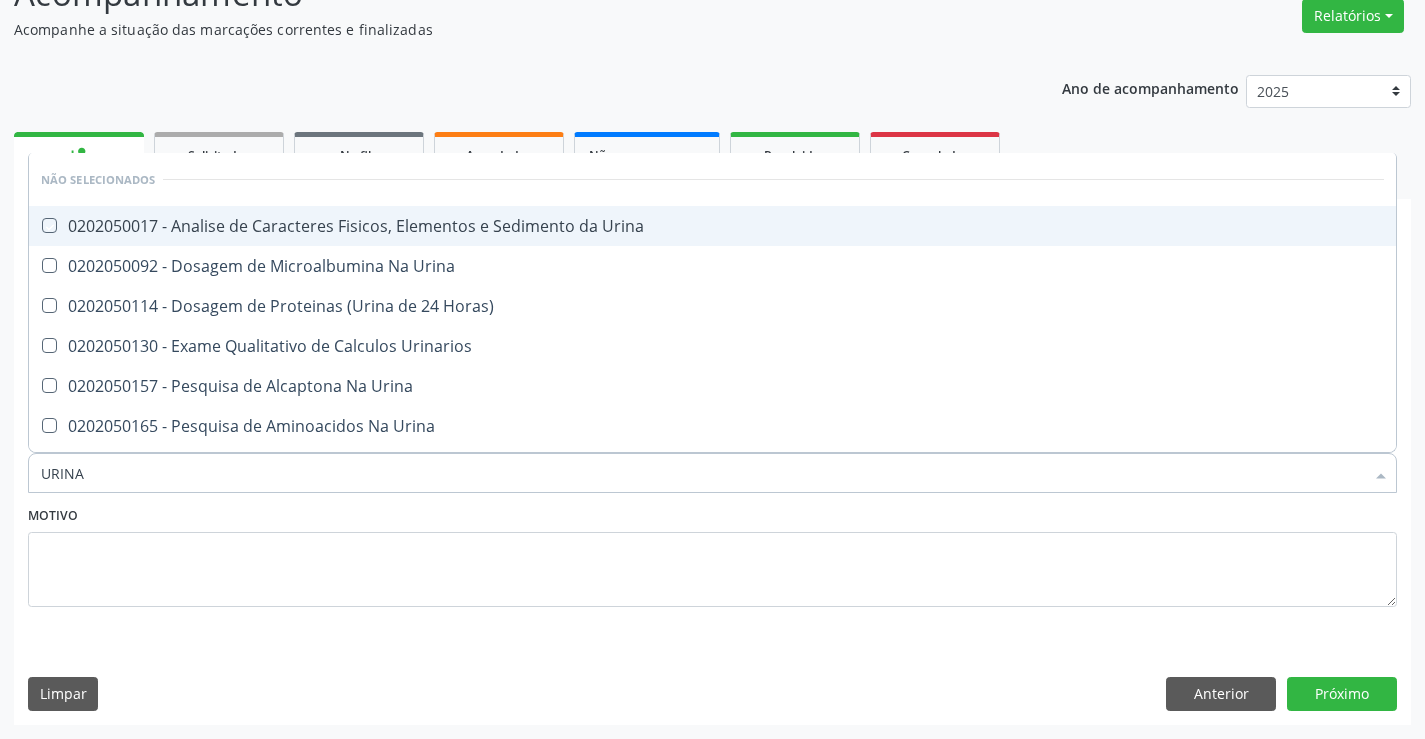 checkbox on "true" 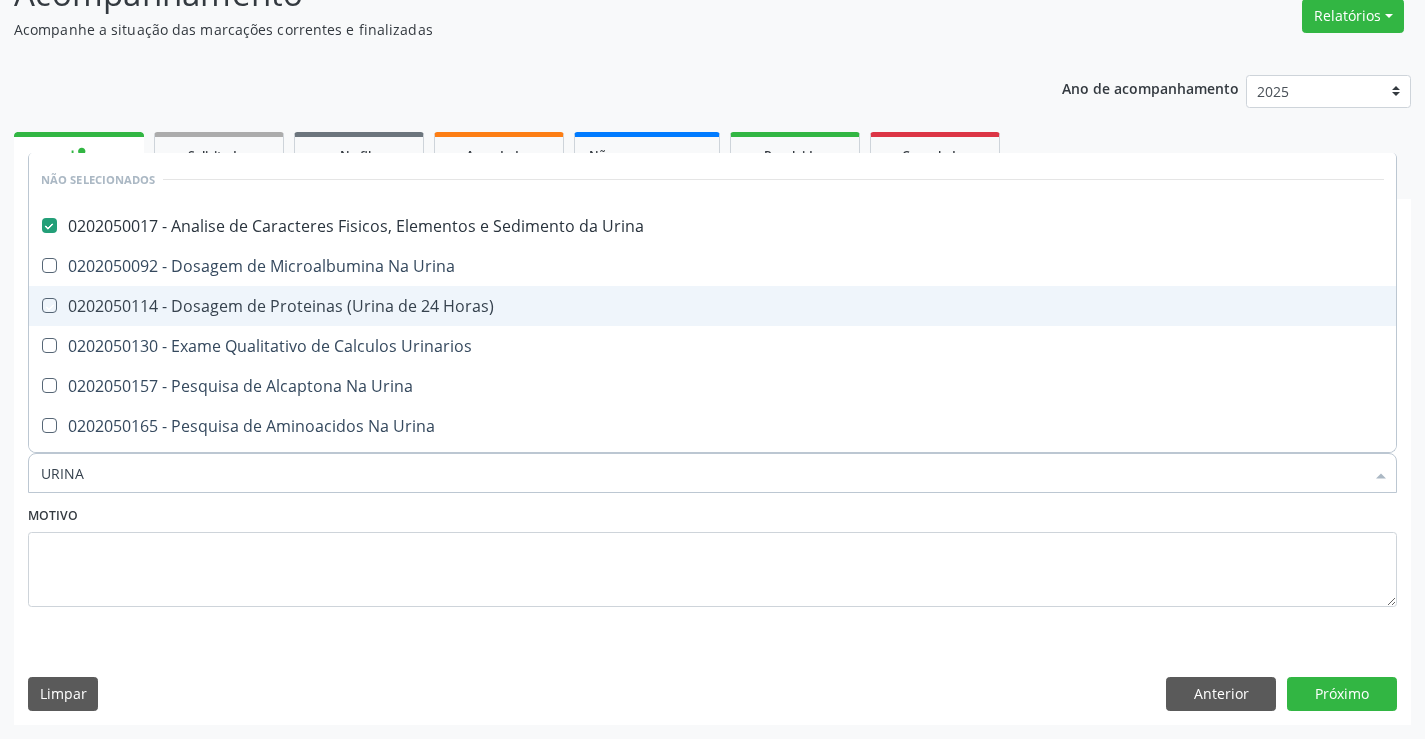 click on "Item de agendamento
*
URINA
Desfazer seleção
Não selecionados
0202050017 - Analise de Caracteres Fisicos, Elementos e Sedimento da Urina
0202050092 - Dosagem de Microalbumina Na Urina
0202050114 - Dosagem de Proteinas (Urina de 24 Horas)
0202050130 - Exame Qualitativo de Calculos Urinarios
0202050157 - Pesquisa de Alcaptona Na Urina
0202050165 - Pesquisa de Aminoacidos Na Urina
0202050190 - Pesquisa de Cistina Na Urina
0202050203 - Pesquisa de Coproporfirina Na Urina
0214010023 - Pesquisa de Corpos Cetonicos Na Urina
0202050211 - Pesquisa de Erros Inatos do Metabolismo Na Urina
0202050220 - Pesquisa de Fenil-Cetona Na Urina
0202050238 - Pesquisa de Frutose Na Urina
0202050246 - Pesquisa de Galactose Na Urina
0214010031 - Pesquisa de Glicose Na Urina" at bounding box center [712, 462] 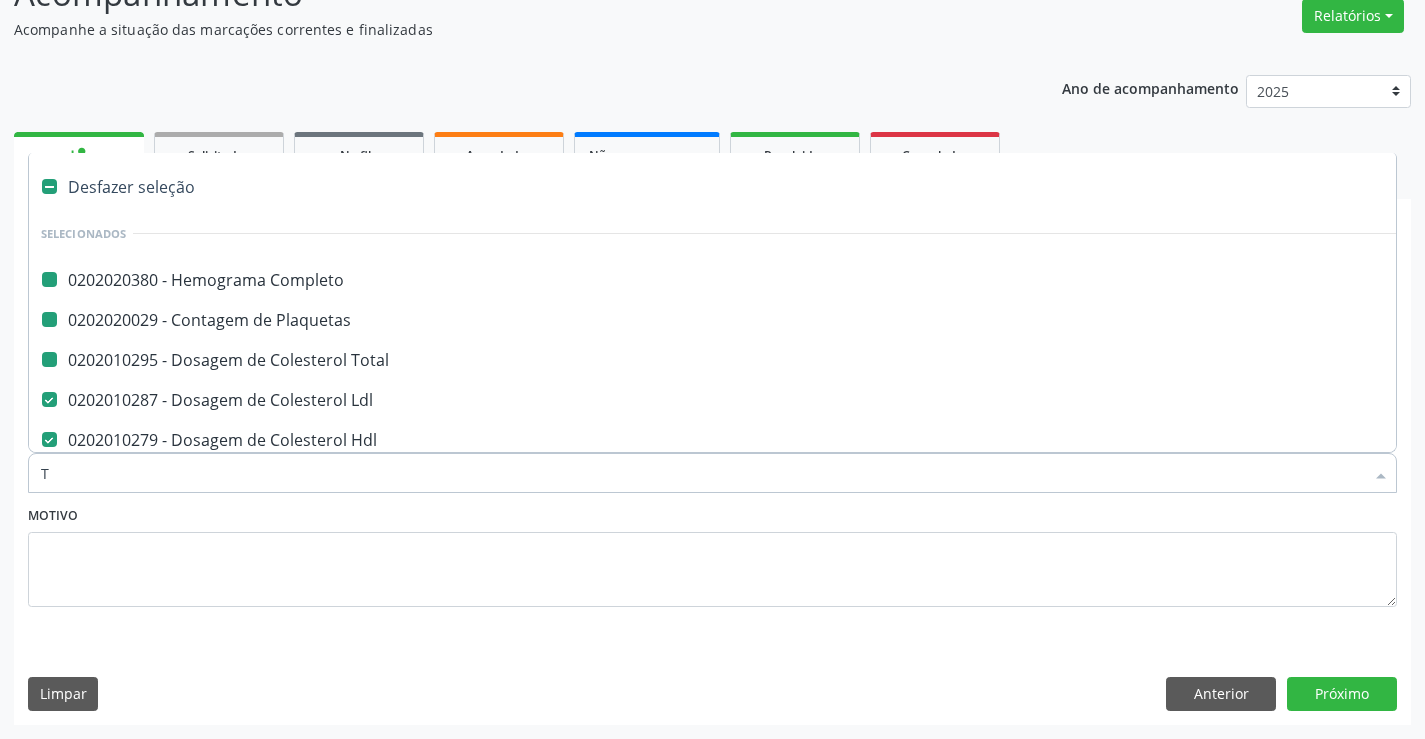 type on "TG" 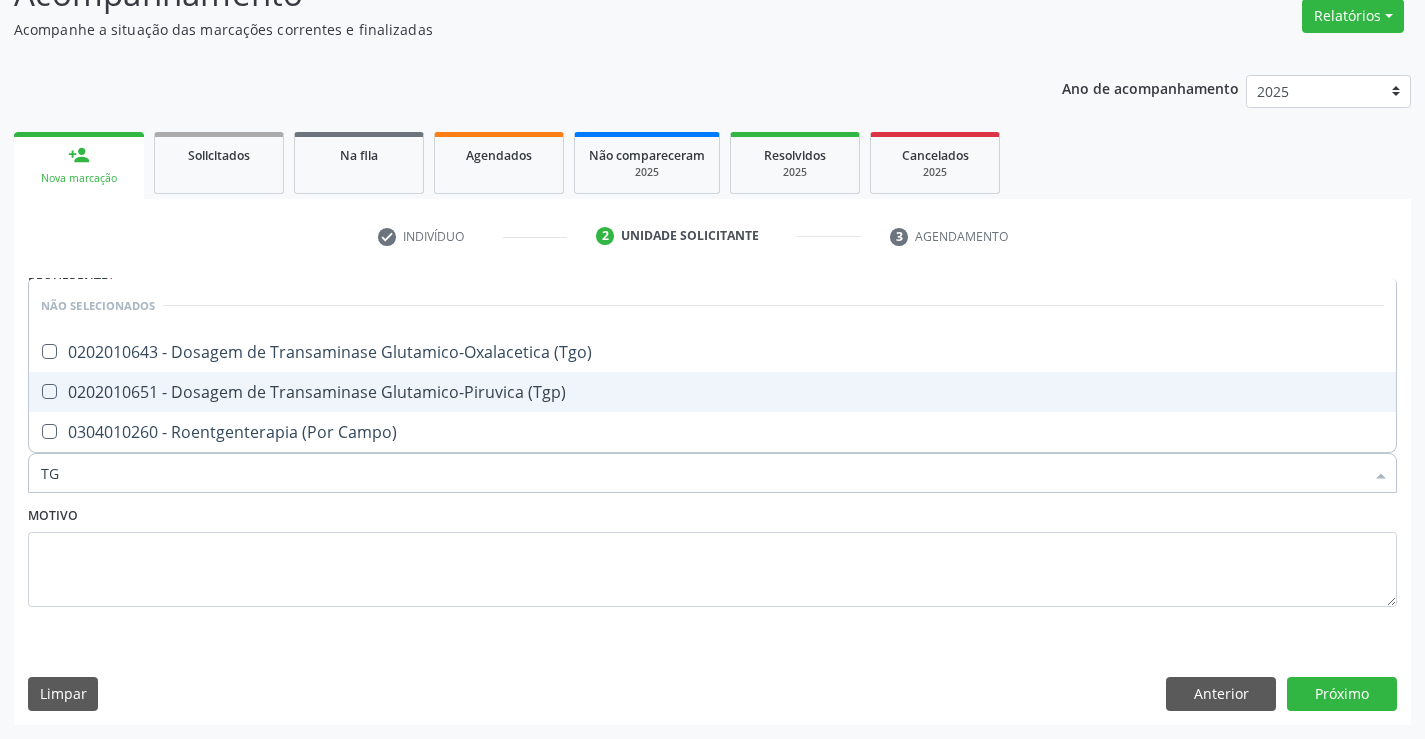 click on "0202010651 - Dosagem de Transaminase Glutamico-Piruvica (Tgp)" at bounding box center (712, 392) 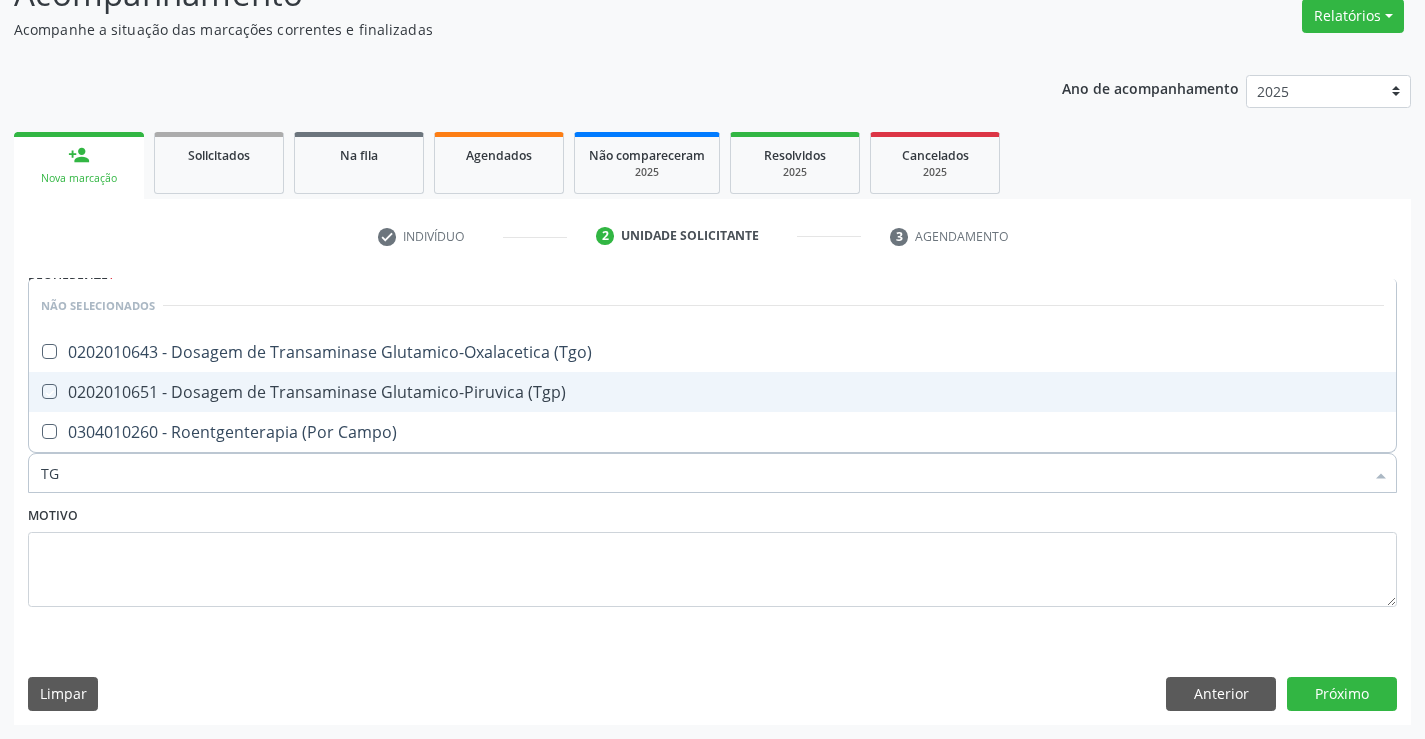 checkbox on "true" 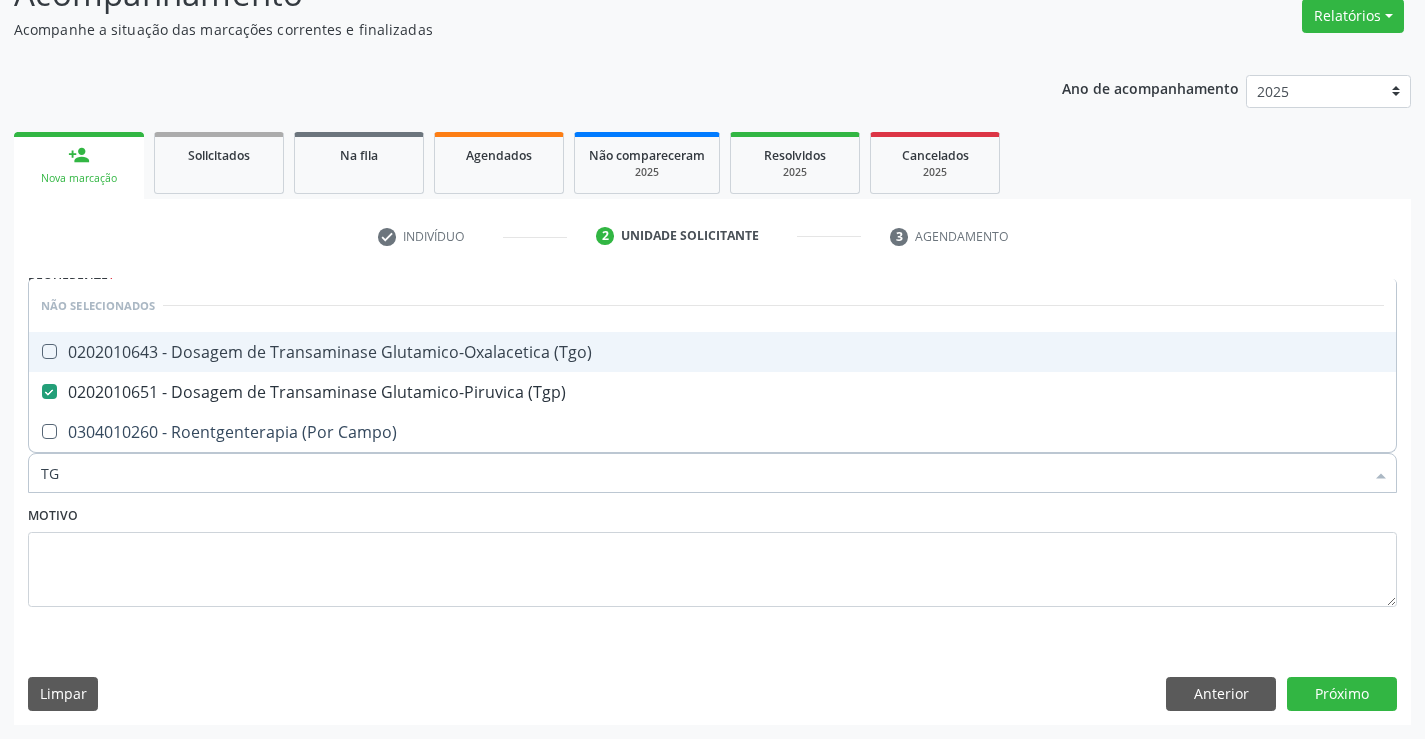 click on "0202010643 - Dosagem de Transaminase Glutamico-Oxalacetica (Tgo)" at bounding box center [712, 352] 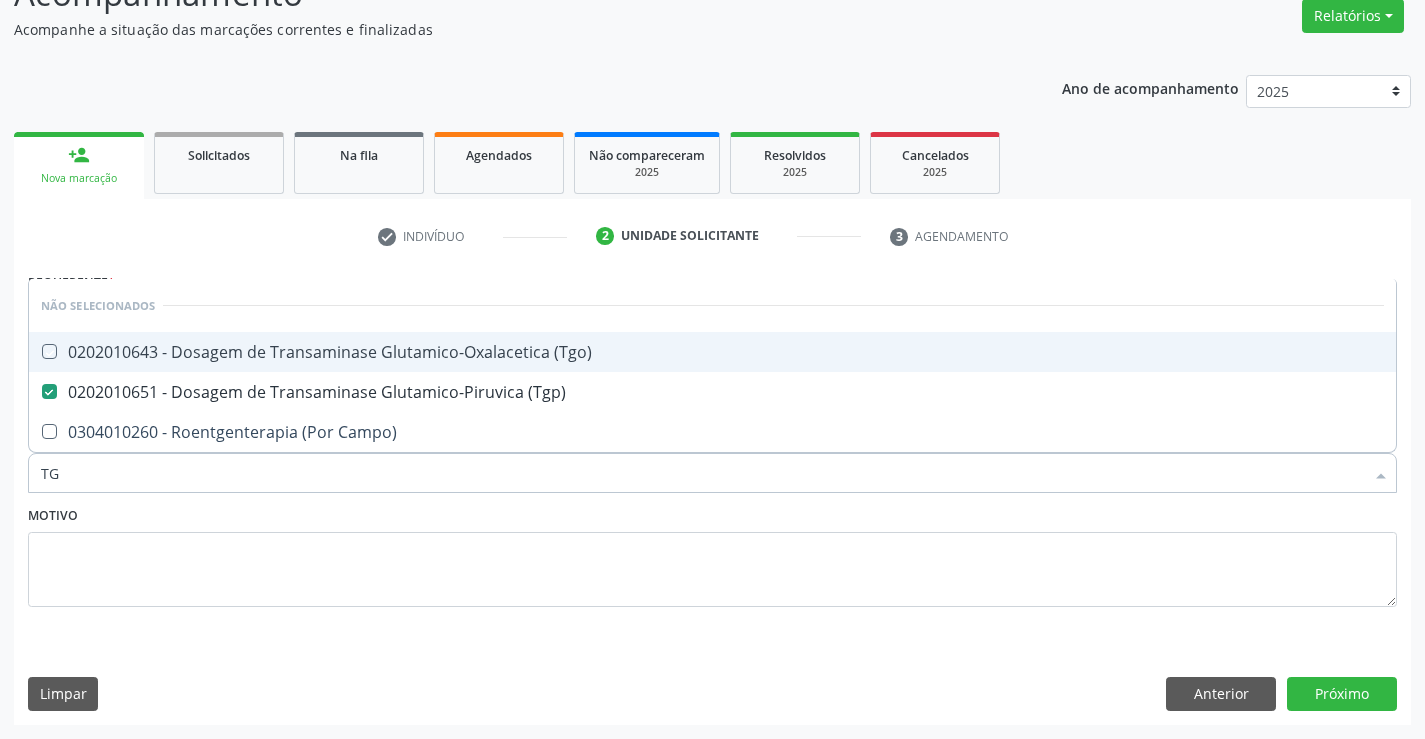 checkbox on "true" 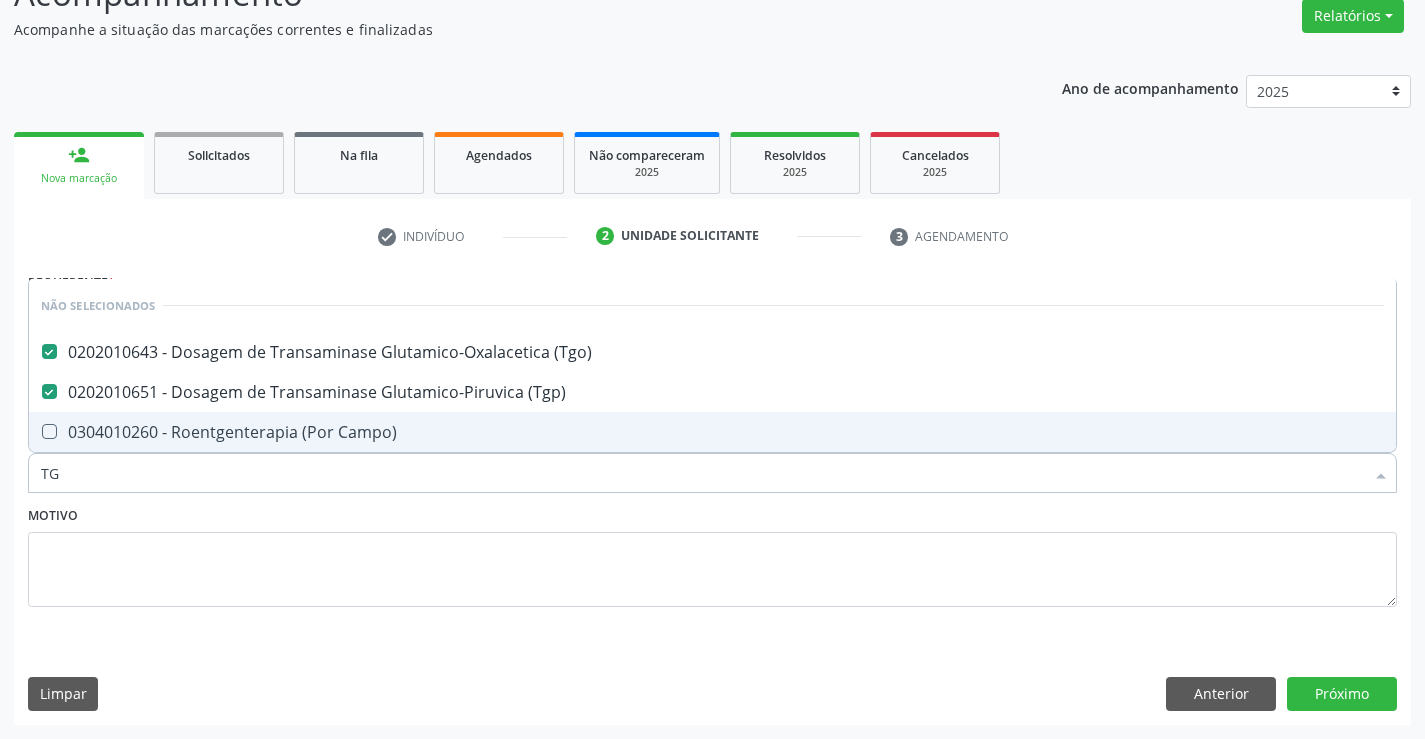 type on "TOTAL" 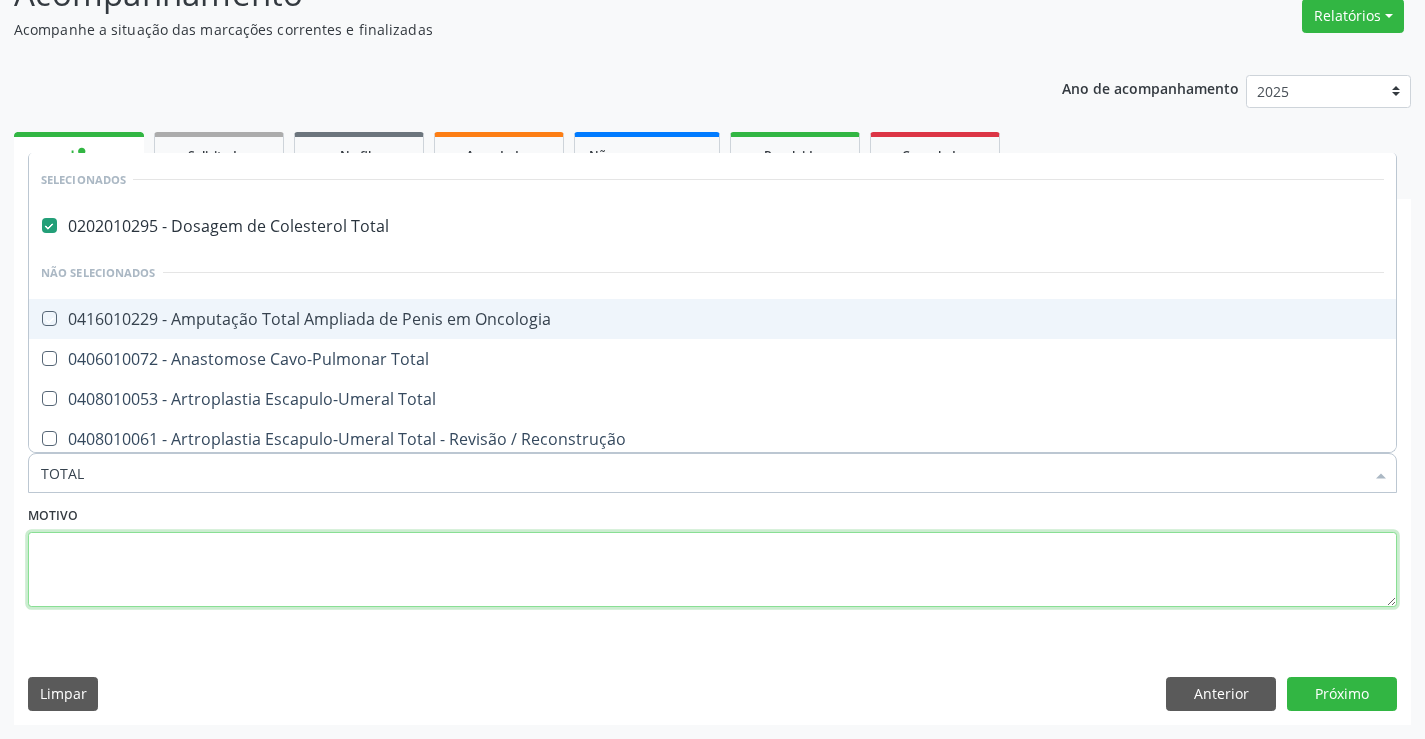 click at bounding box center [712, 570] 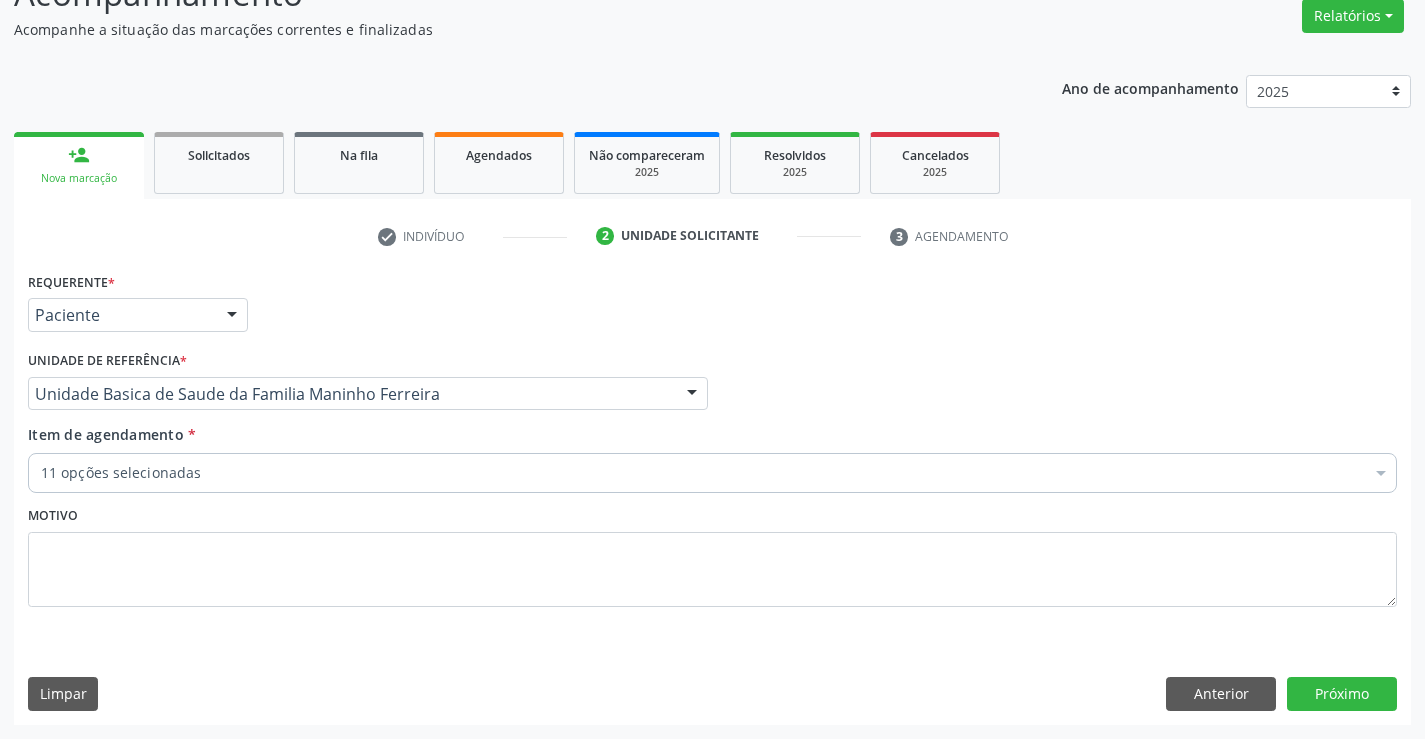 click on "Item de agendamento
*
11 opções selecionadas
Desfazer seleção
Selecionados
0202020380 - Hemograma Completo
0202020029 - Contagem de Plaquetas
0202010295 - Dosagem de Colesterol Total
0202010287 - Dosagem de Colesterol Ldl
0202010279 - Dosagem de Colesterol Hdl
0202010678 - Dosagem de Triglicerideos
0202010694 - Dosagem de Ureia
0202010317 - Dosagem de Creatinina
0202050017 - Analise de Caracteres Fisicos, Elementos e Sedimento da Urina
0202010651 - Dosagem de Transaminase Glutamico-Piruvica (Tgp)
0202010643 - Dosagem de Transaminase Glutamico-Oxalacetica (Tgo)
Não selecionados
0202040089 - 3X Pesquisa de Larvas Nas Fezes
0604320140 - Abatacepte 125 Mg Injetável (Por Seringa Preenchida)
0604320124 - Abatacepte 250 Mg Injetável (Por Frasco Ampola)." at bounding box center [712, 462] 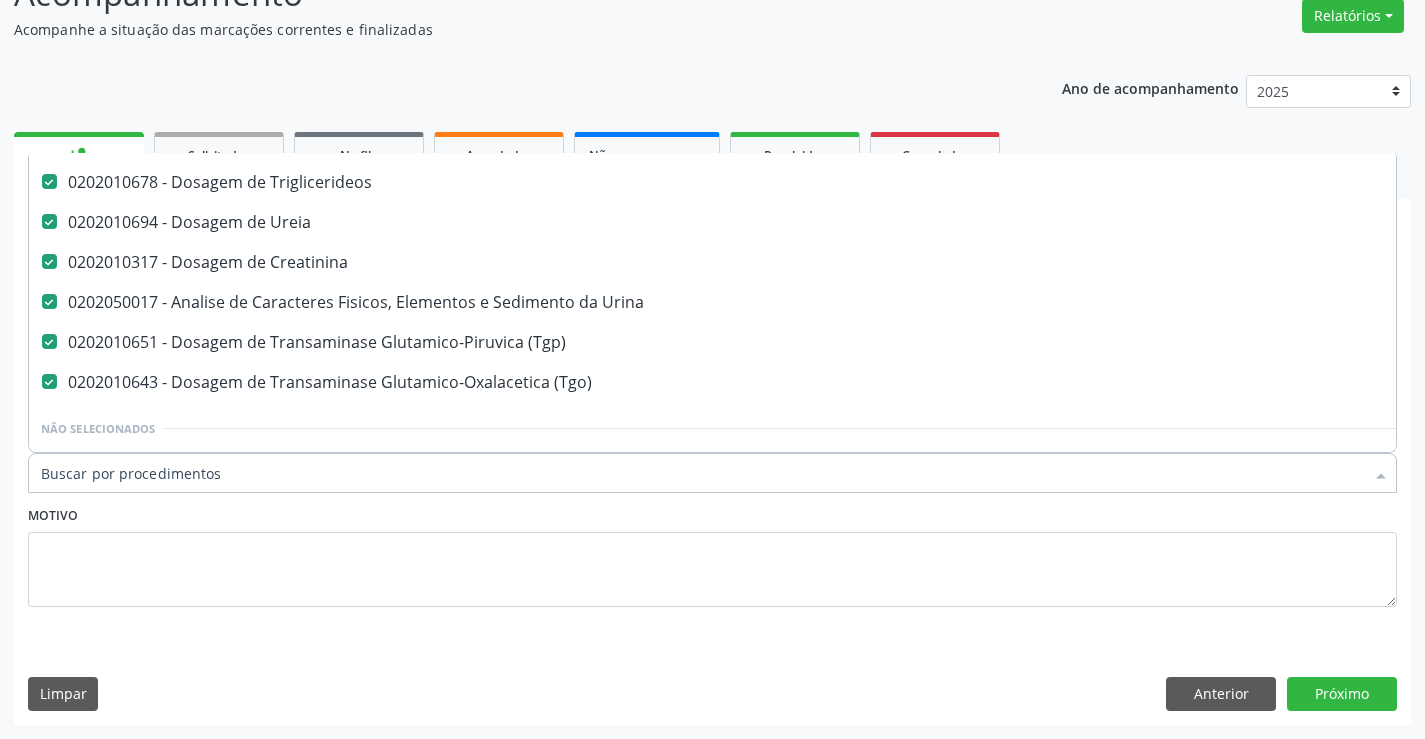 scroll, scrollTop: 300, scrollLeft: 0, axis: vertical 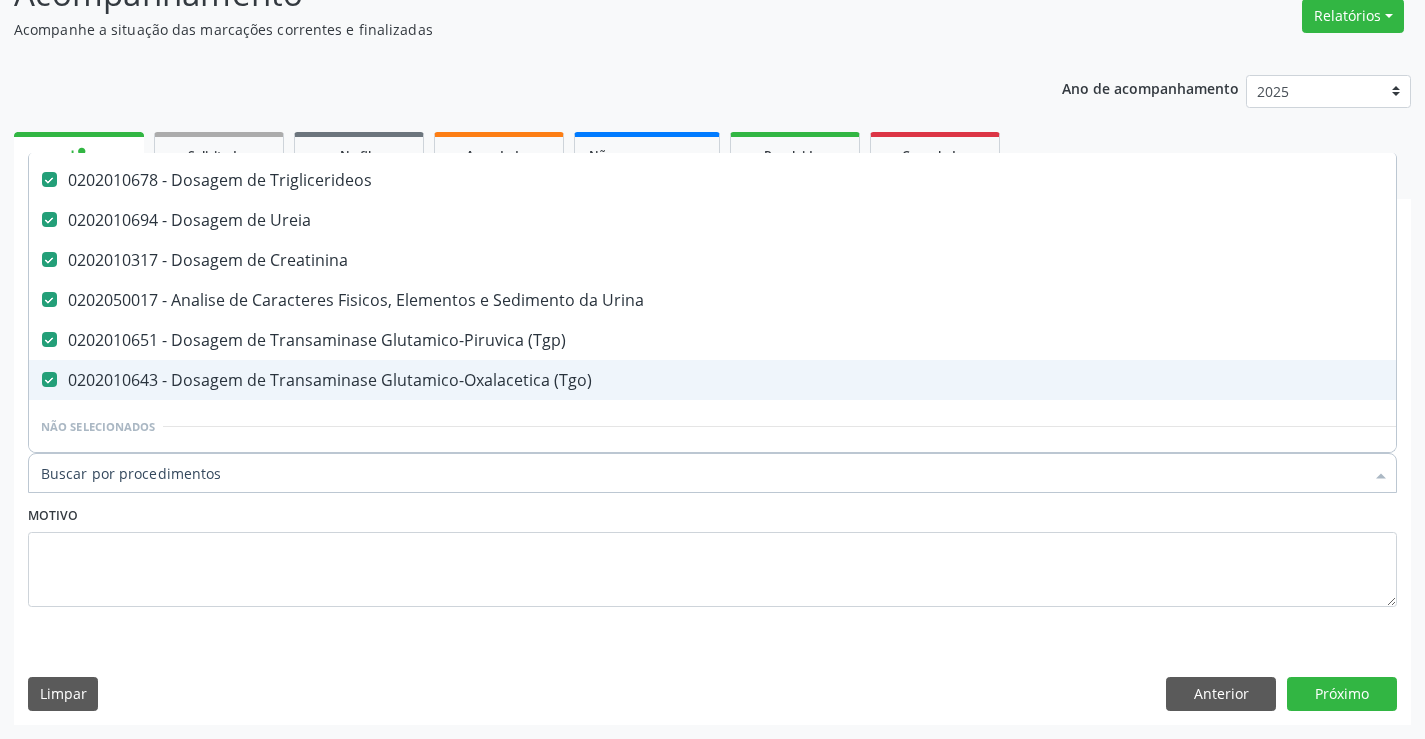 click on "Item de agendamento
*" at bounding box center [702, 473] 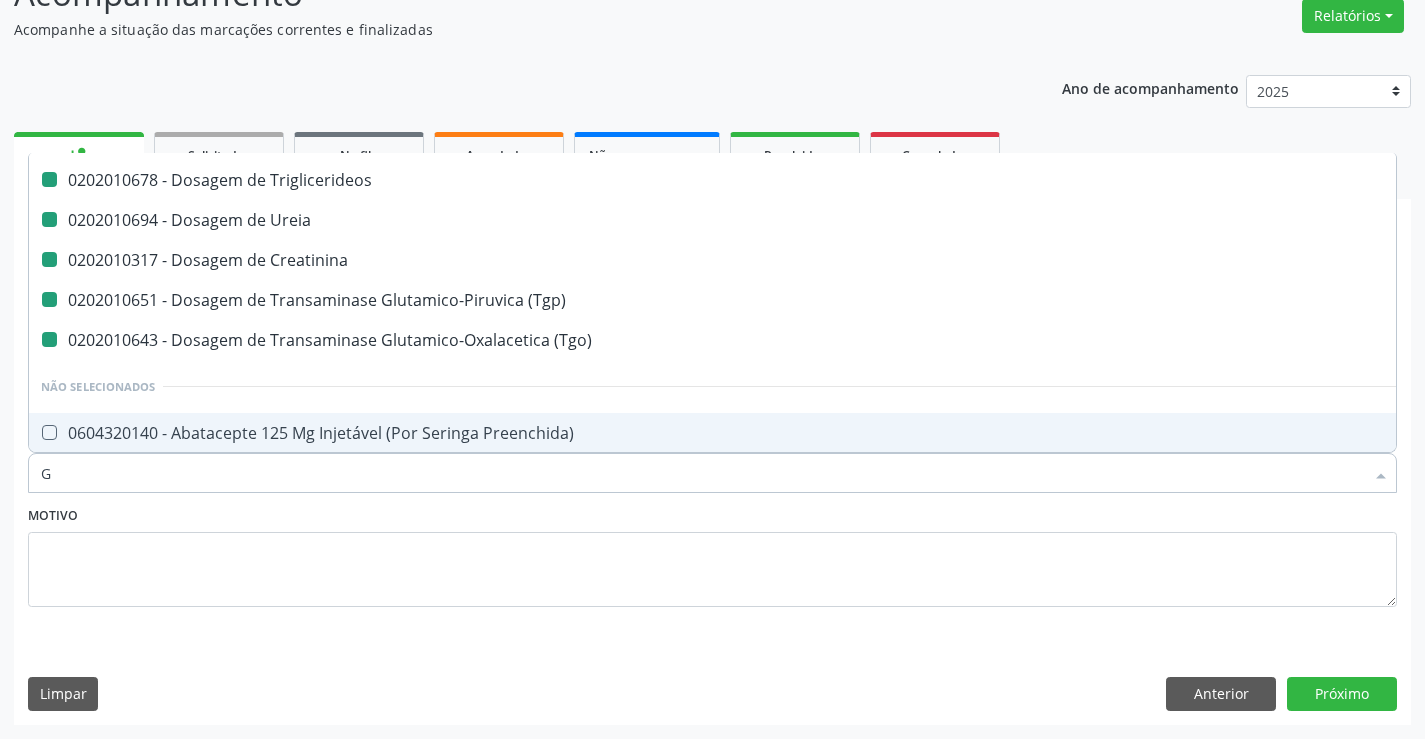 type on "GL" 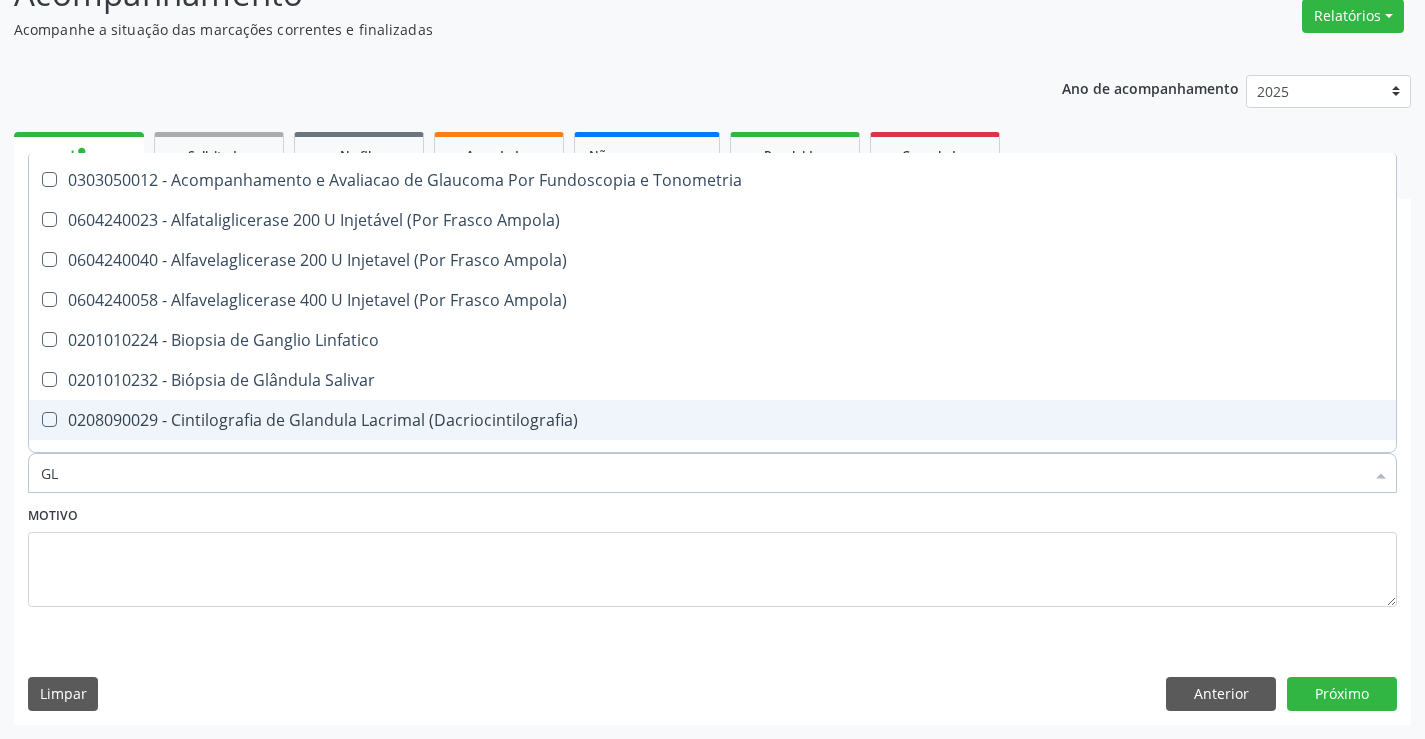 type on "GLI" 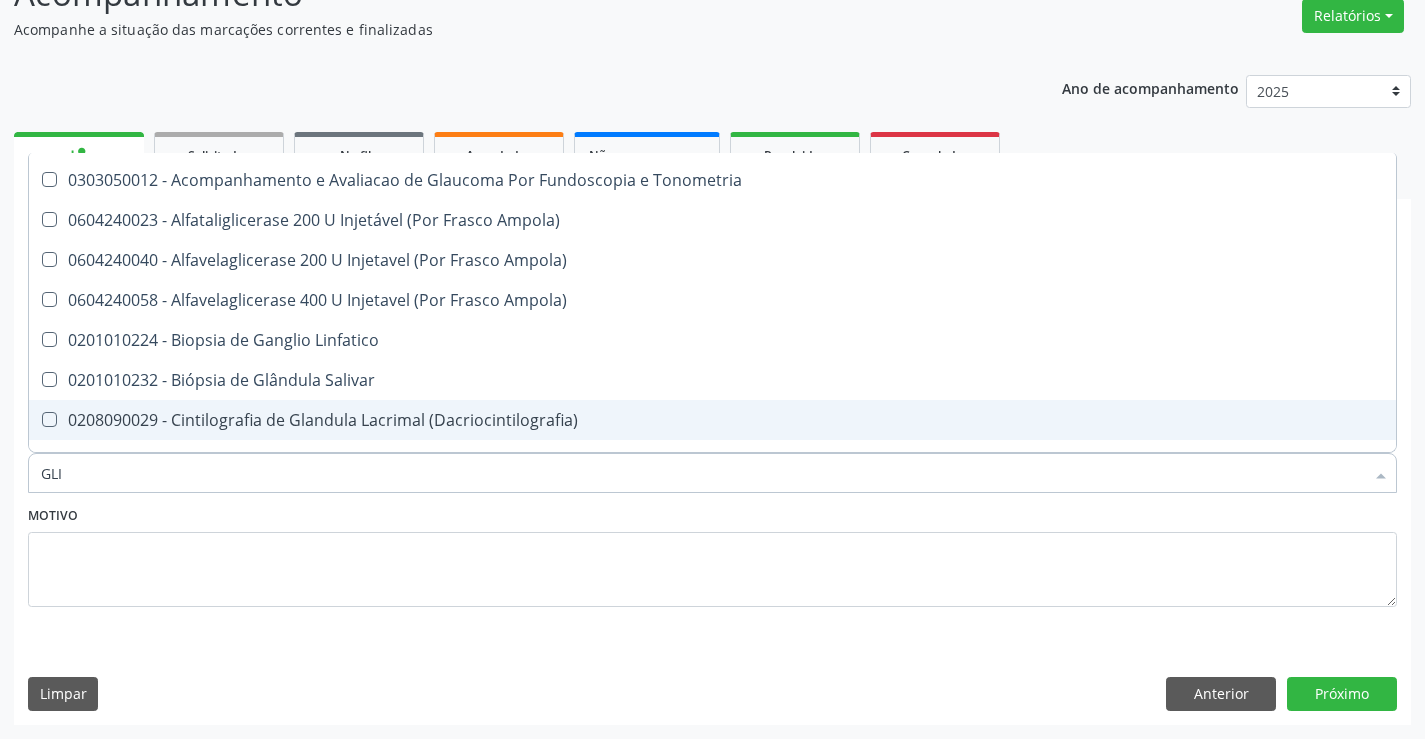 checkbox on "false" 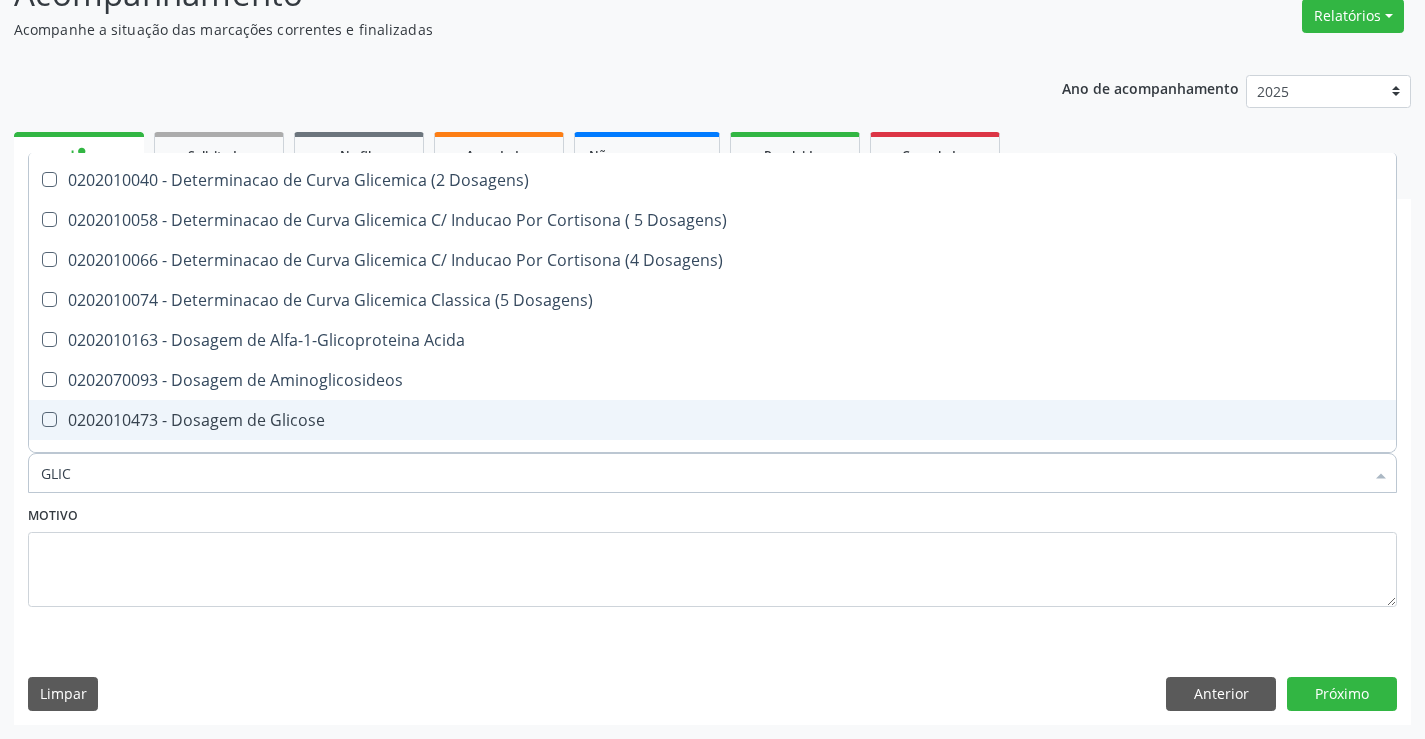type on "GLICO" 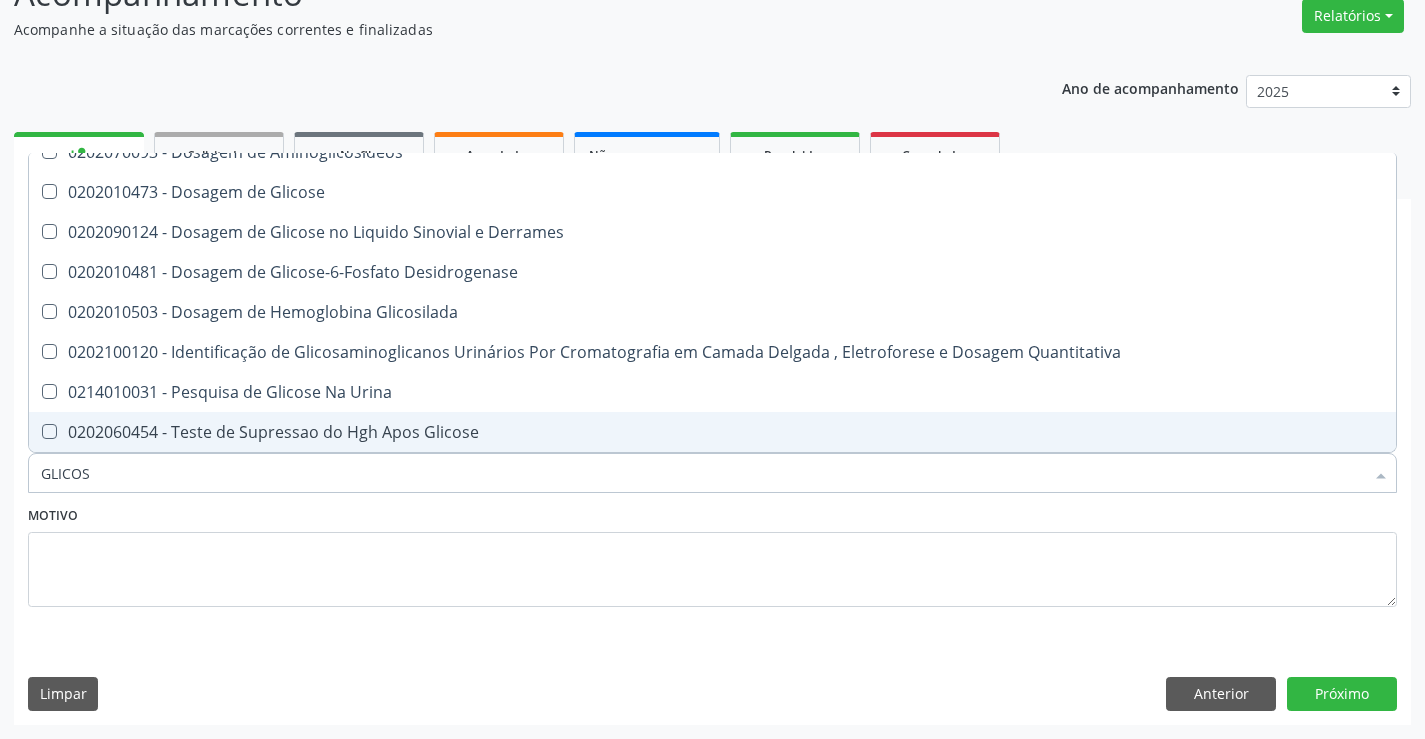 scroll, scrollTop: 74, scrollLeft: 0, axis: vertical 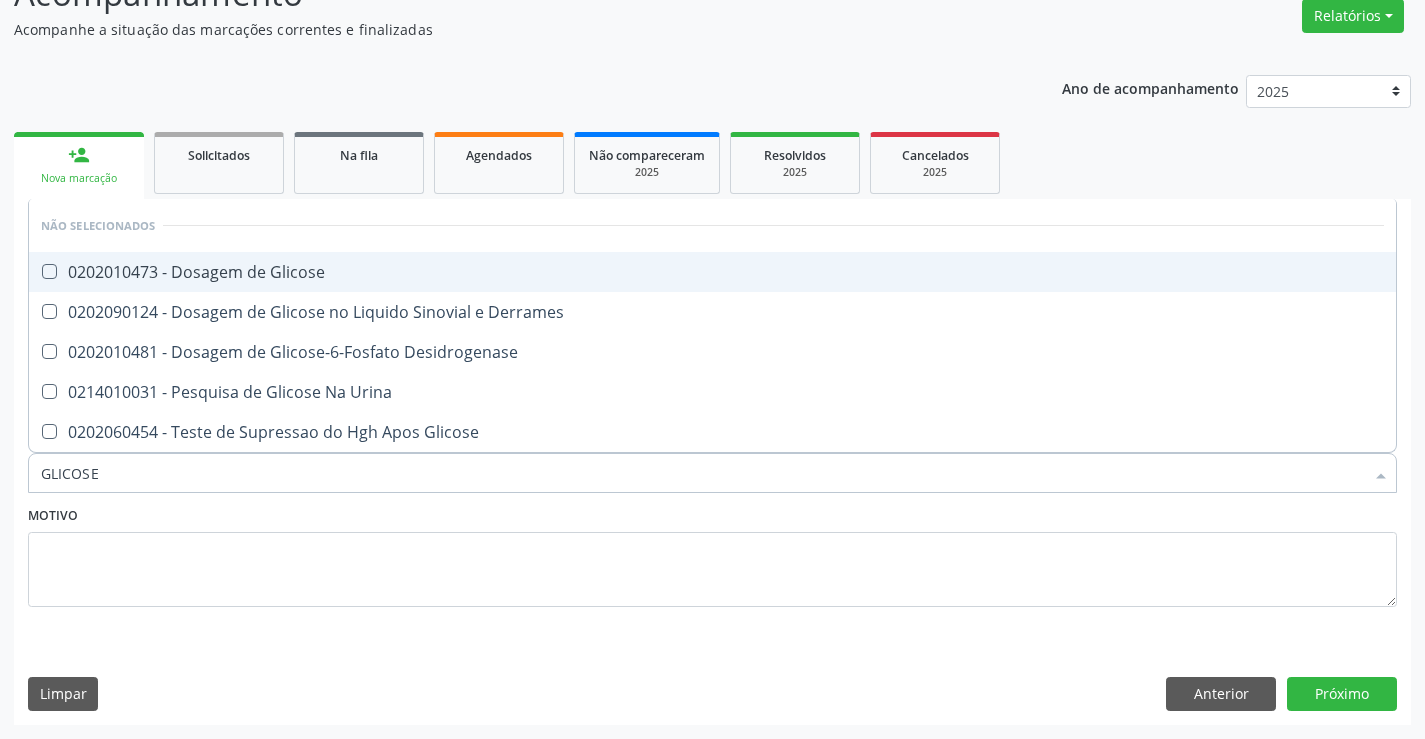 click on "0202010473 - Dosagem de Glicose" at bounding box center (712, 272) 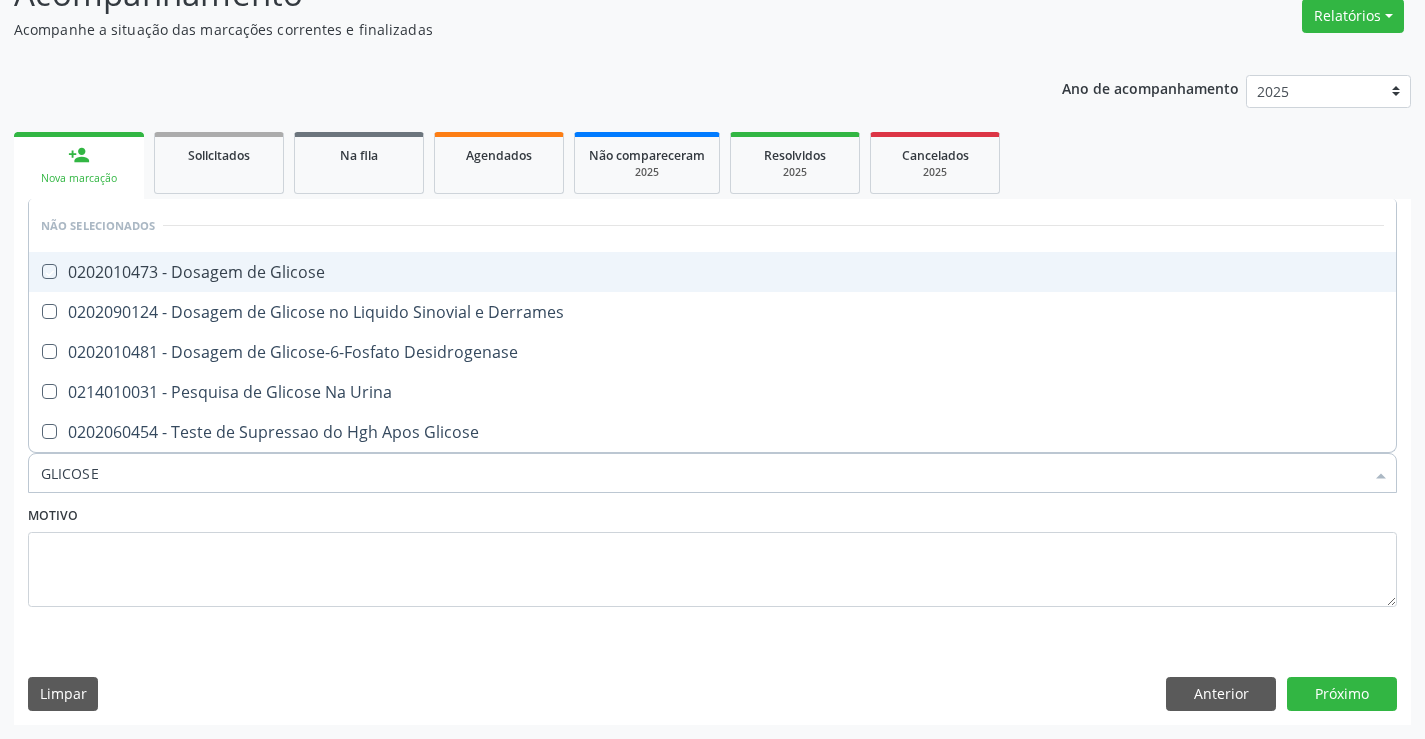 checkbox on "true" 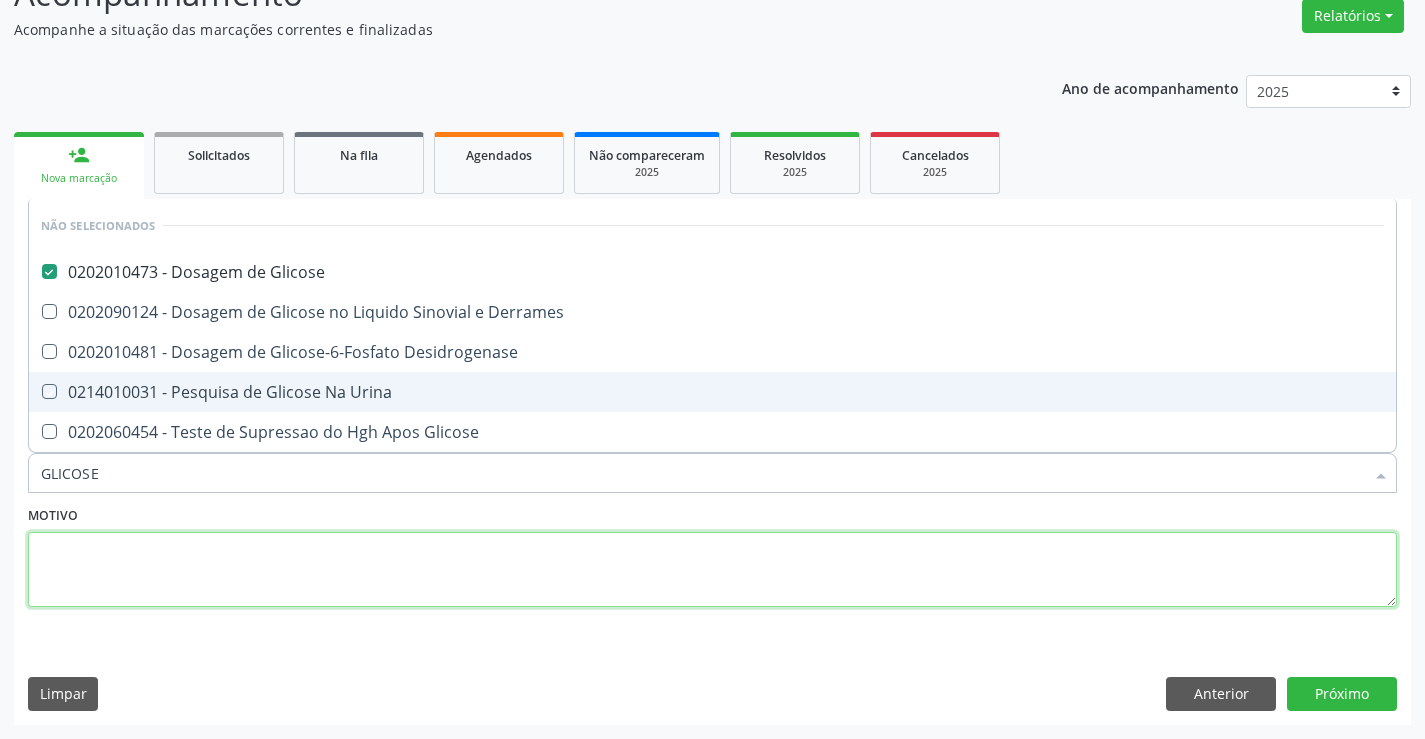 drag, startPoint x: 172, startPoint y: 572, endPoint x: 114, endPoint y: 512, distance: 83.450584 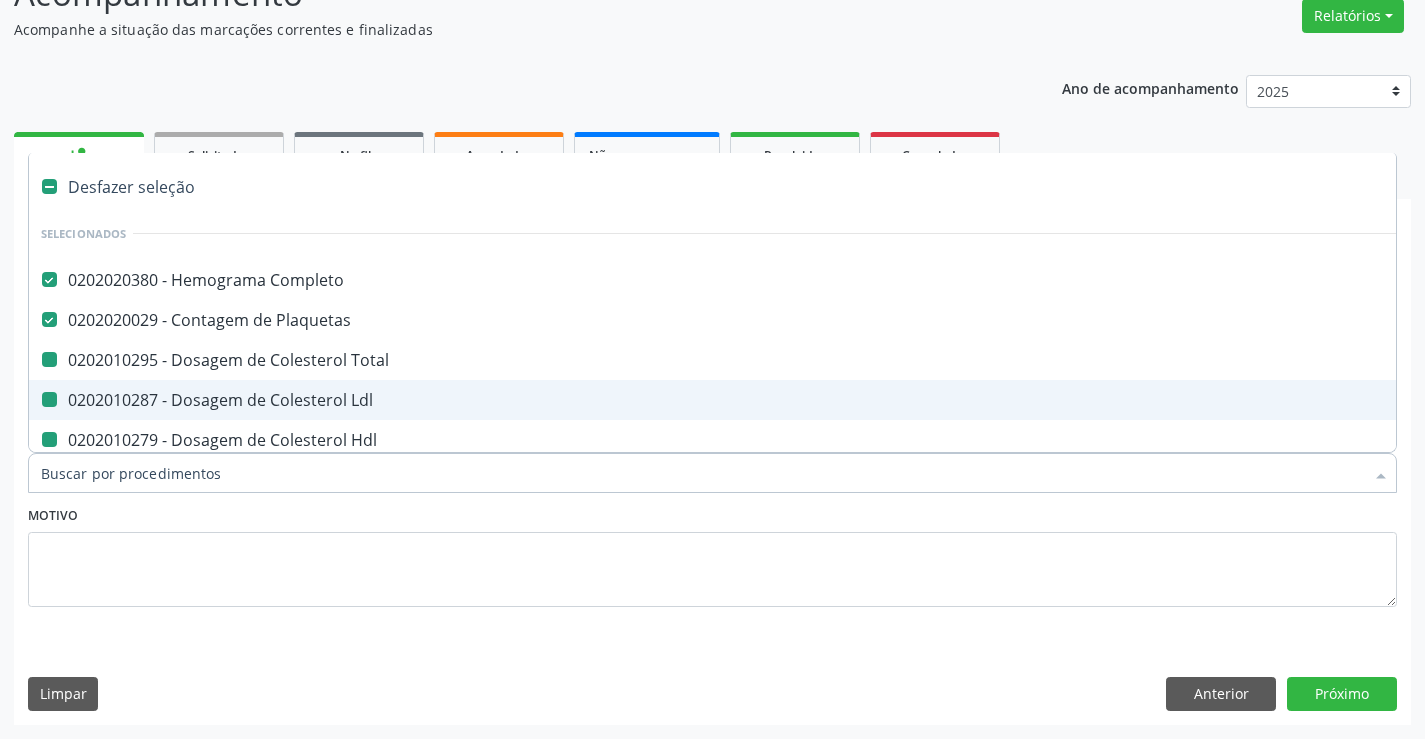 type on "F" 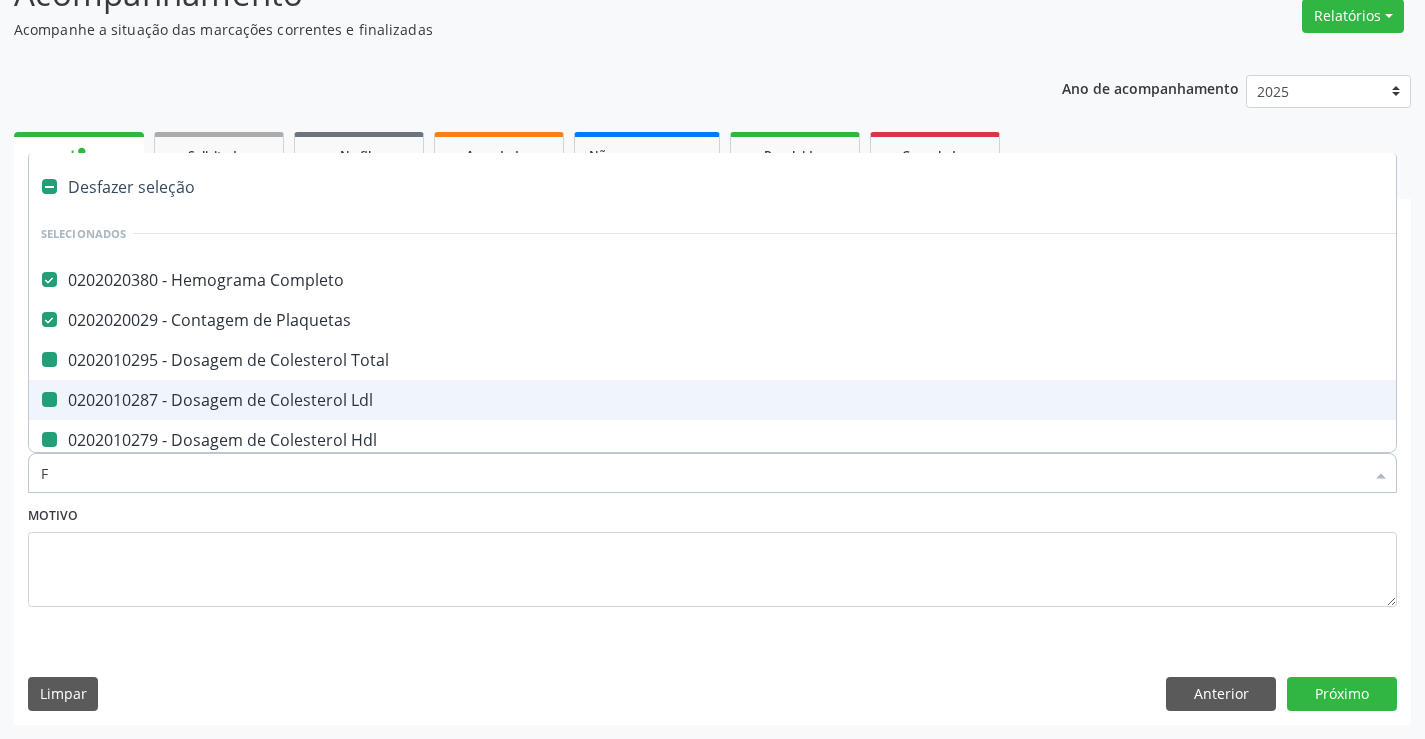 checkbox on "false" 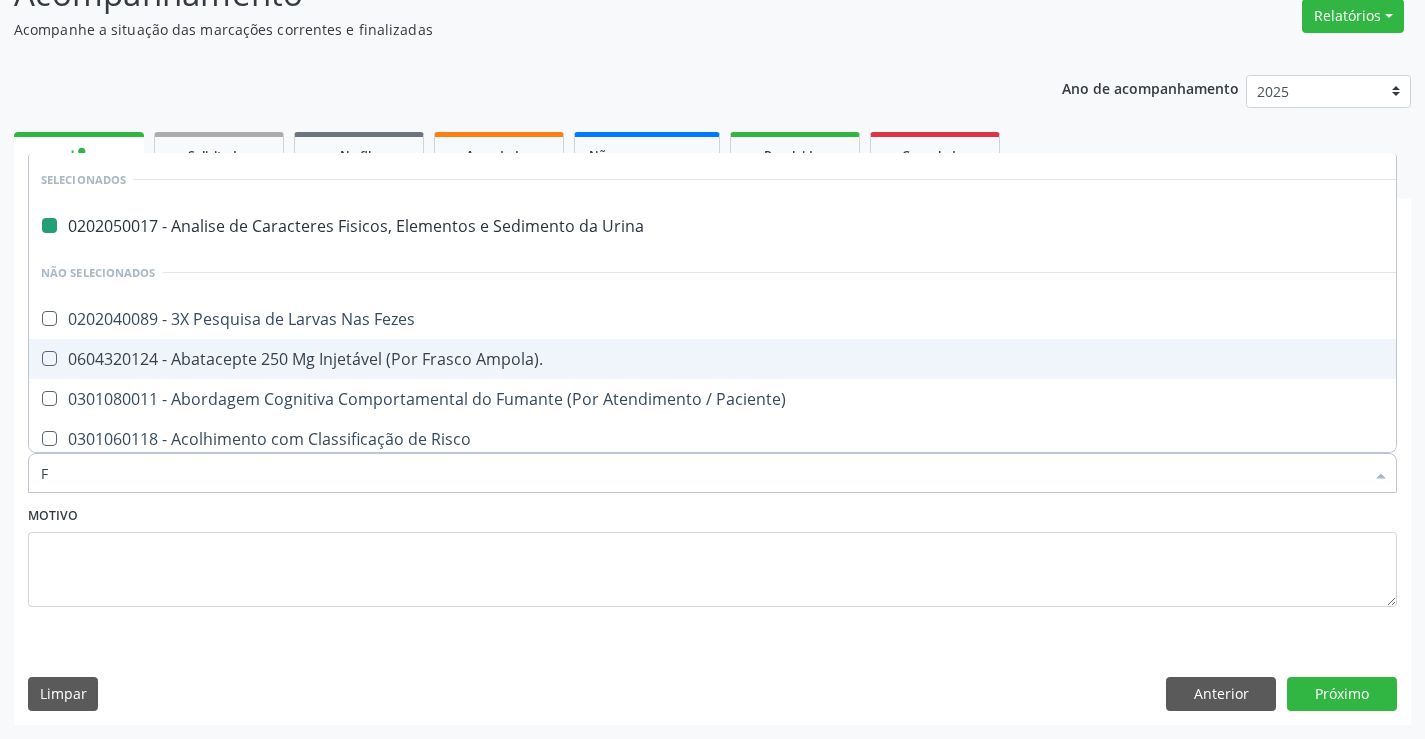 type on "FE" 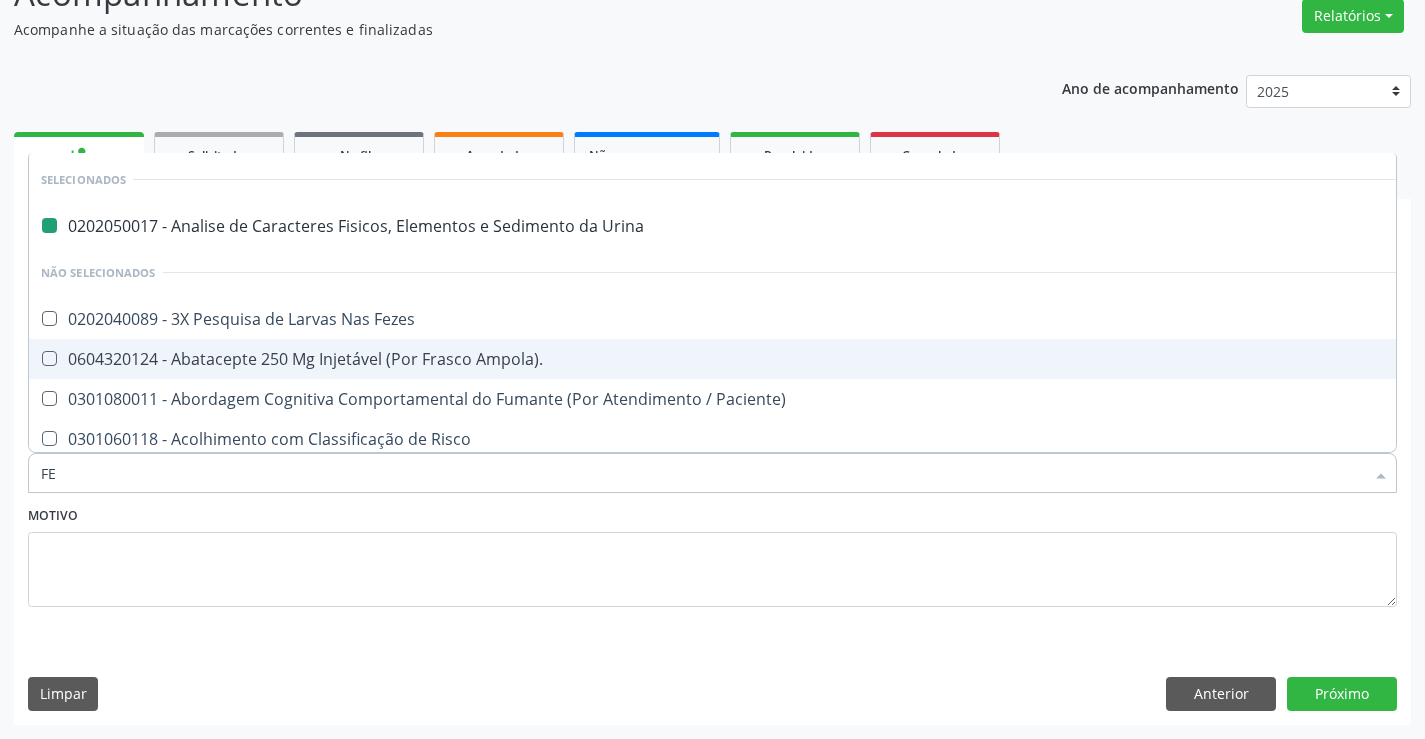 checkbox on "false" 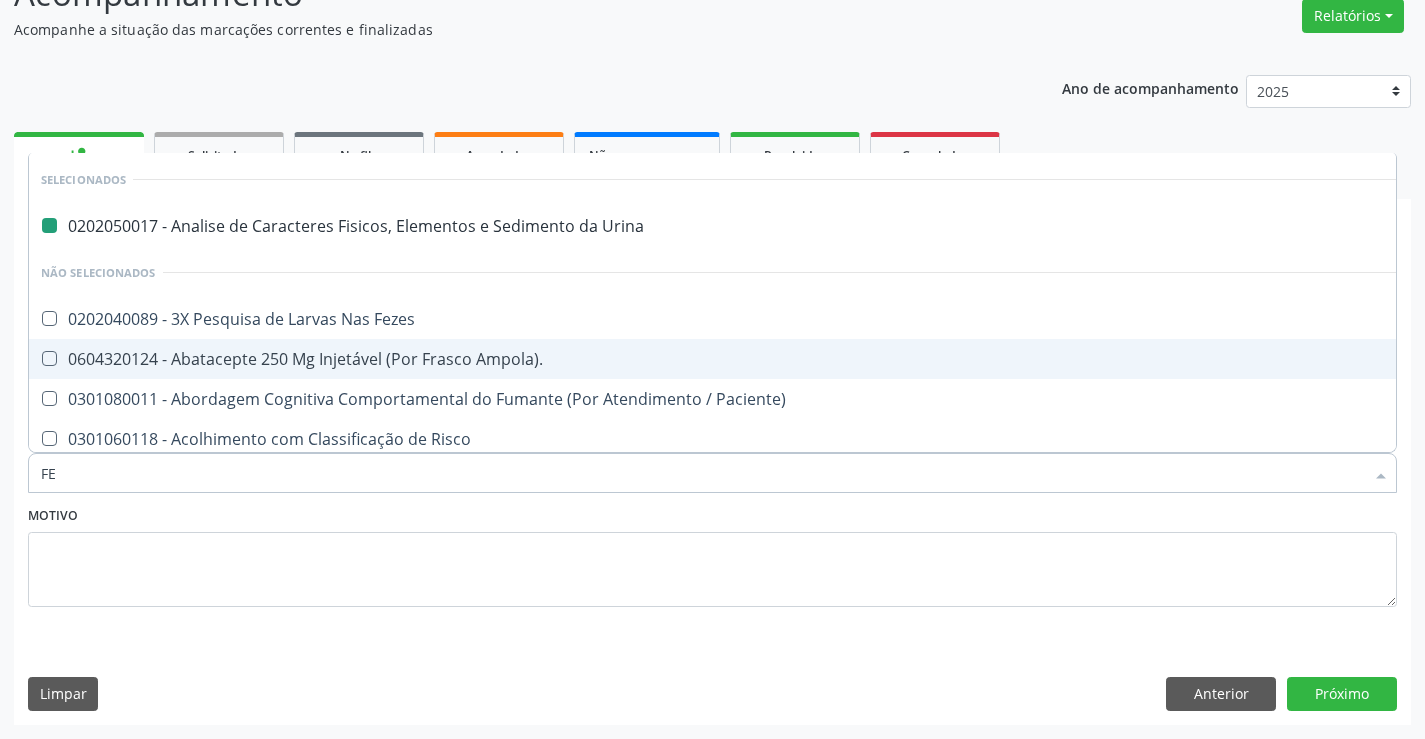 type on "FEZ" 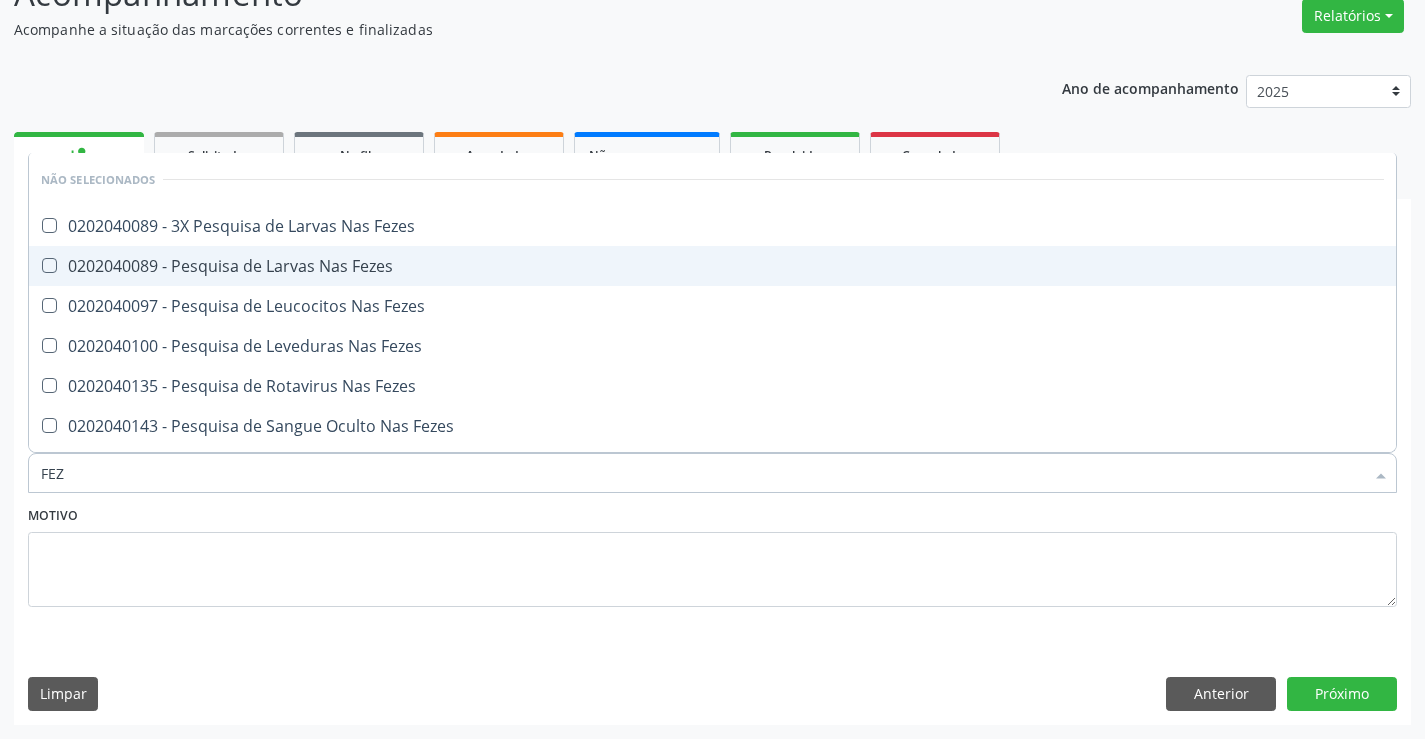 click on "0202040089 - Pesquisa de Larvas Nas Fezes" at bounding box center (712, 266) 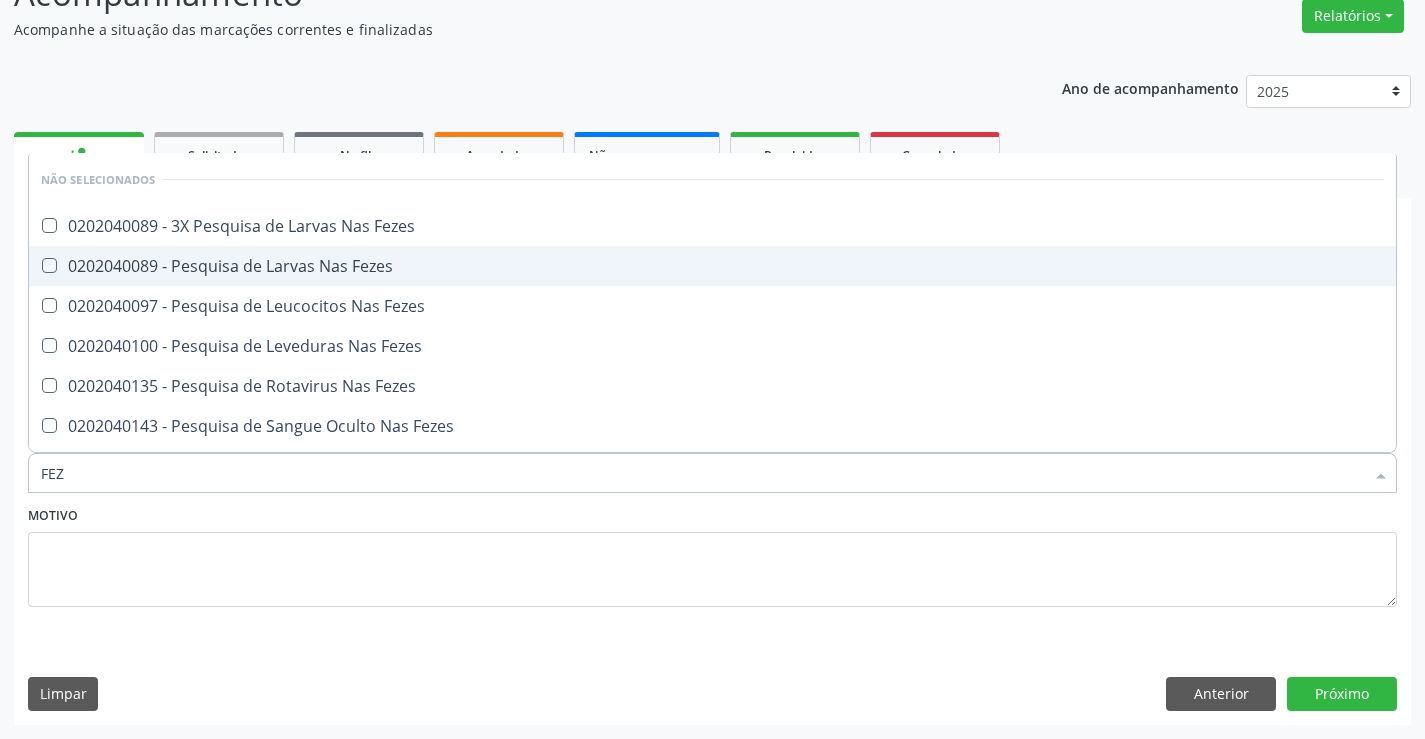 checkbox on "true" 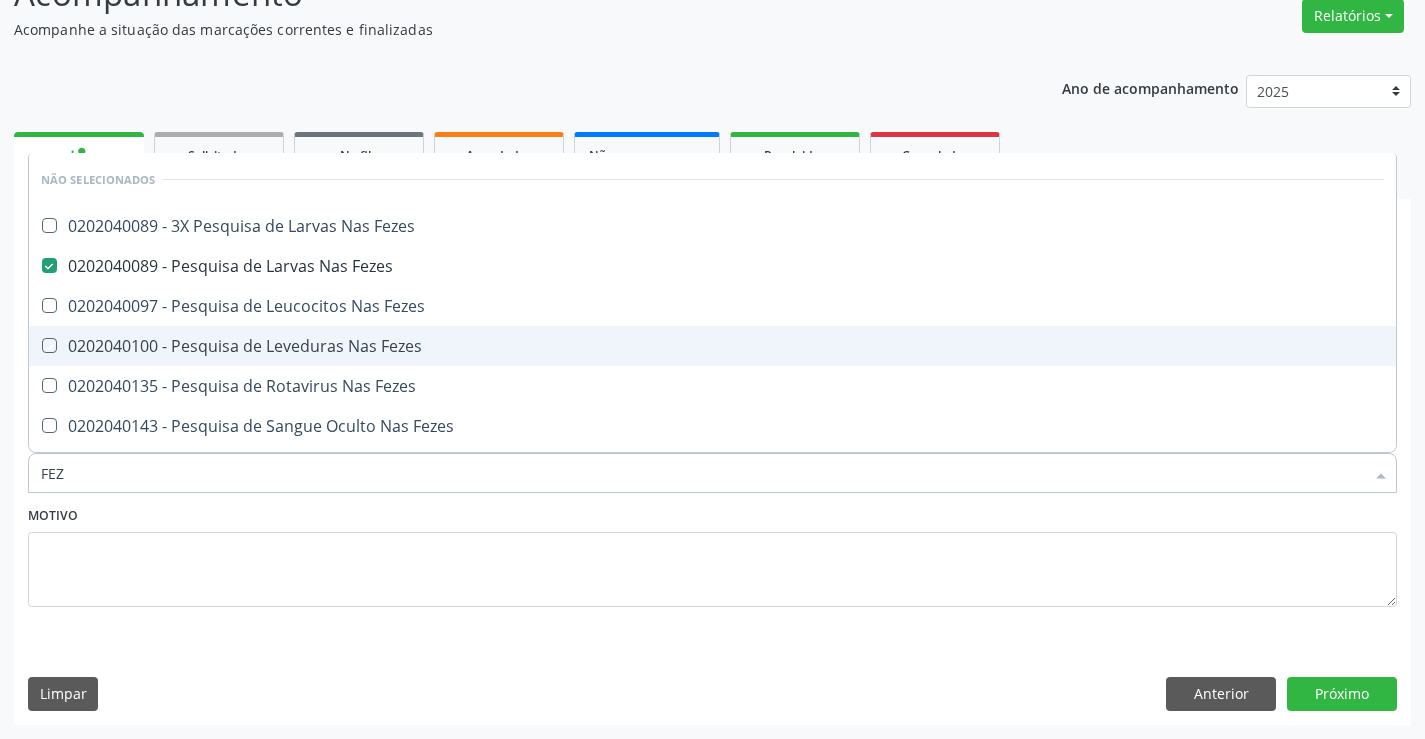 click on "Motivo" at bounding box center (712, 554) 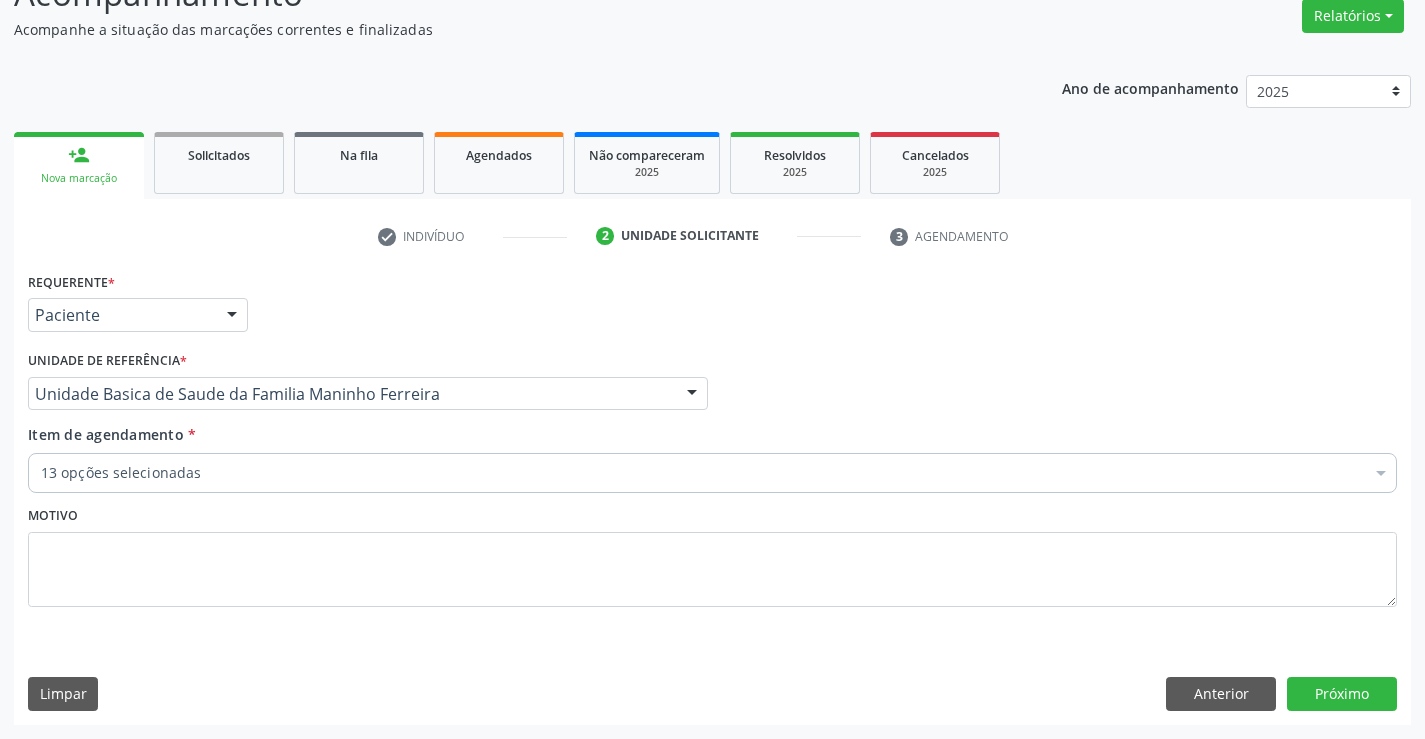 click on "13 opções selecionadas" at bounding box center [712, 473] 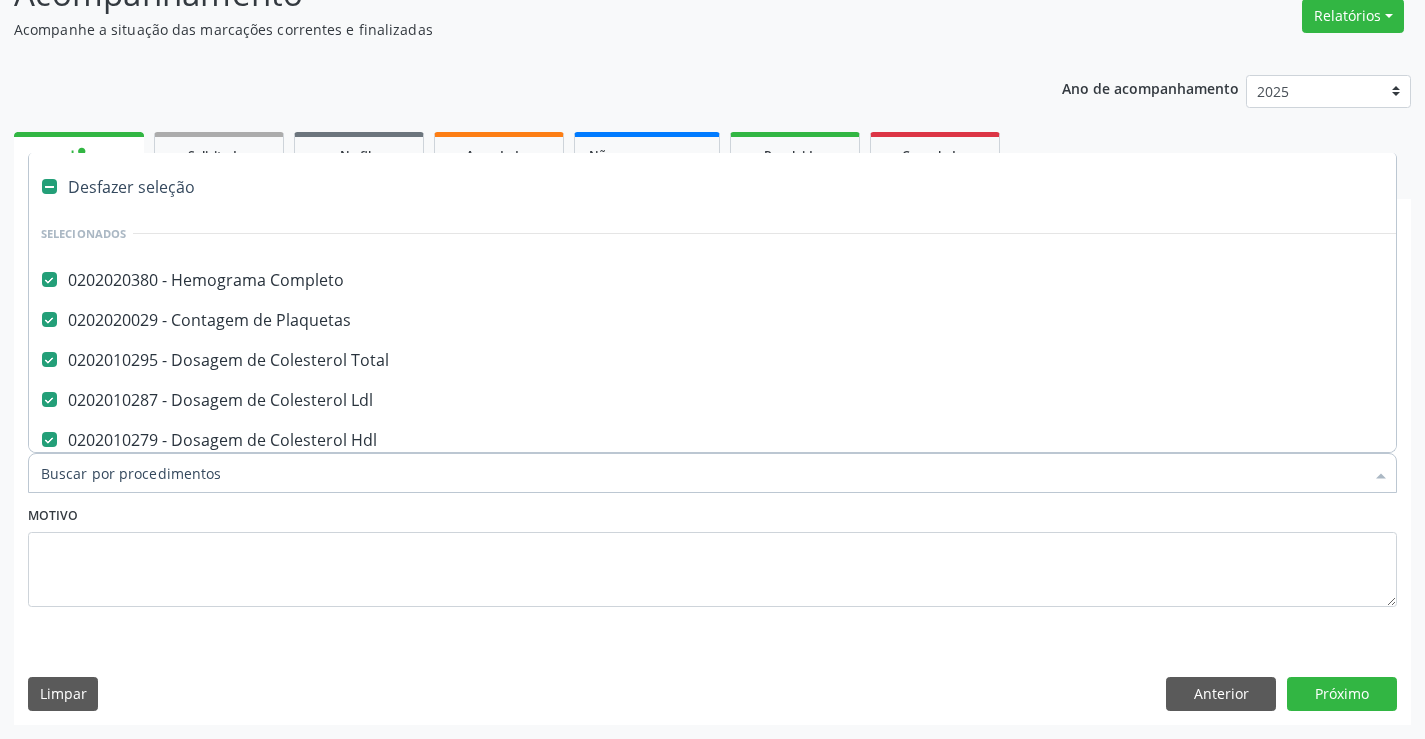 type on "T" 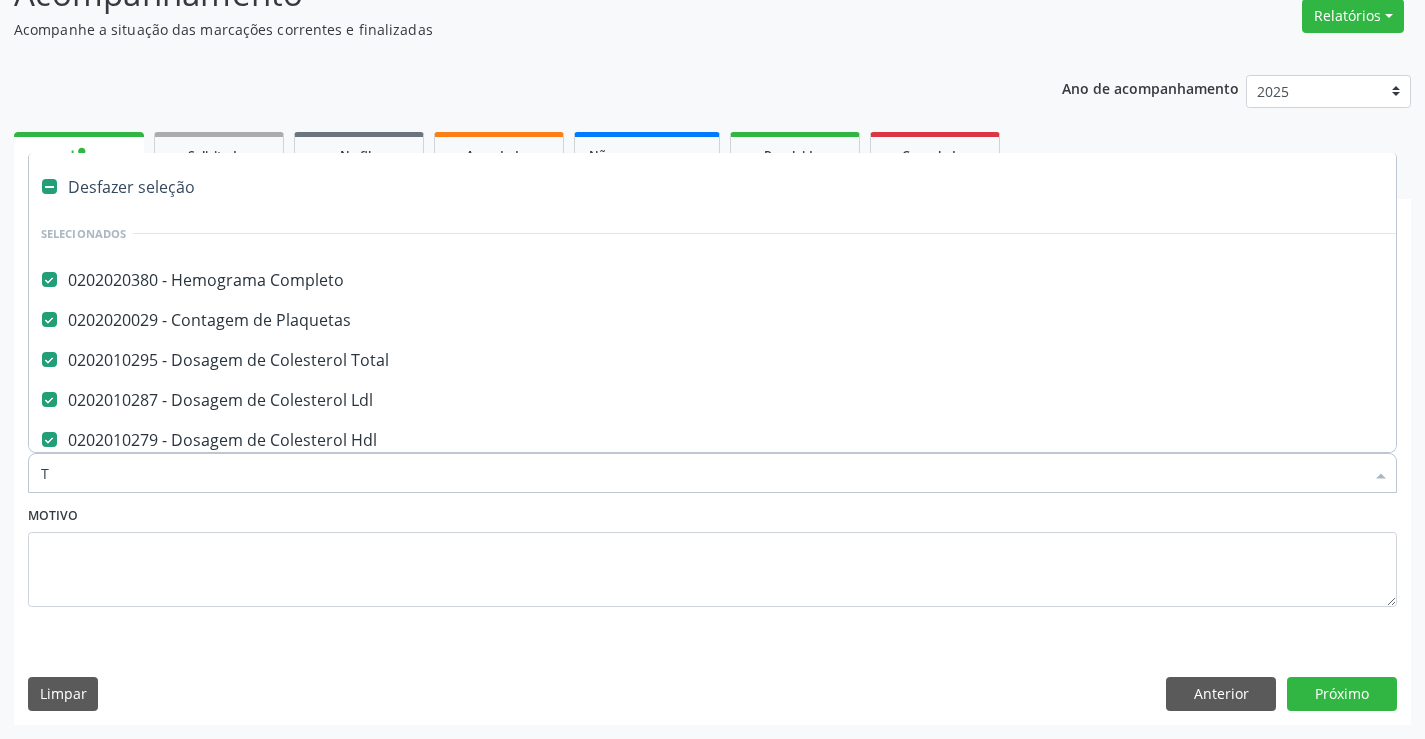 checkbox on "false" 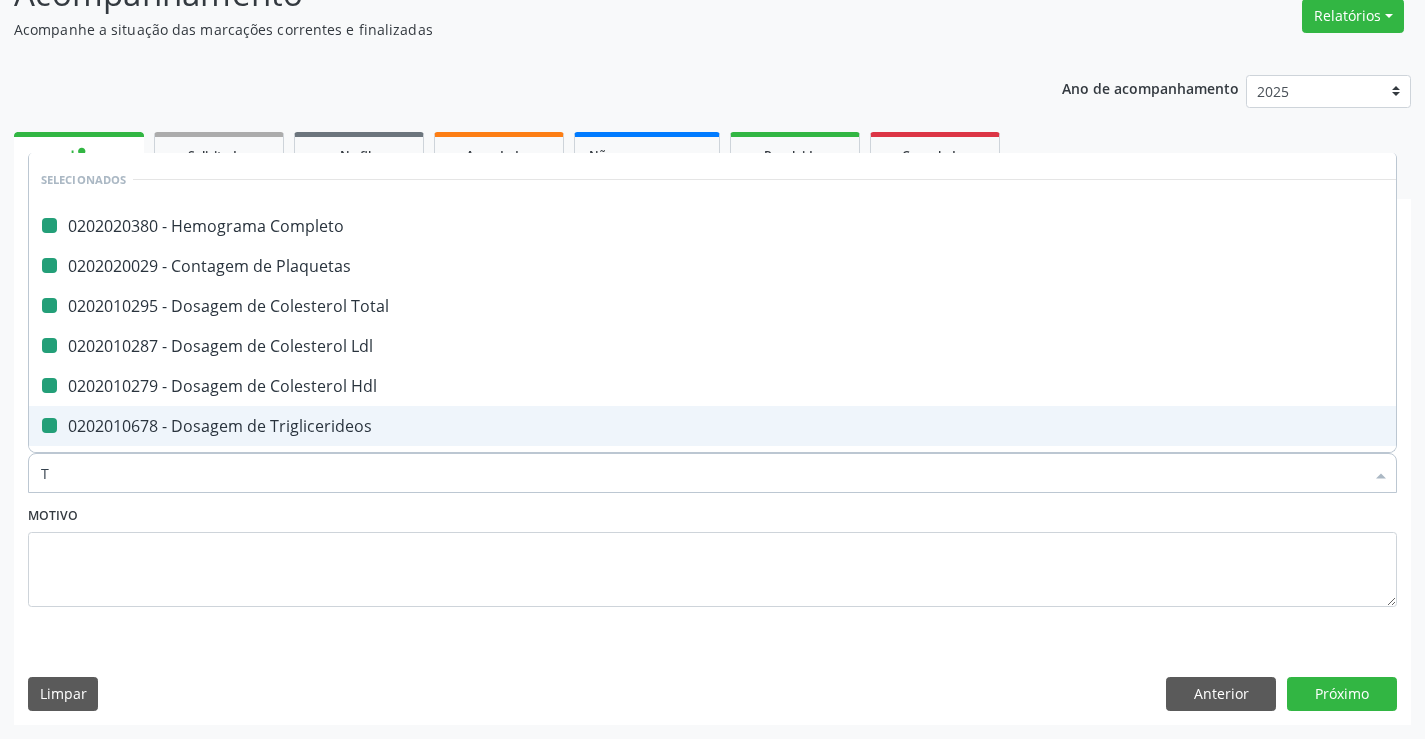 type on "TS" 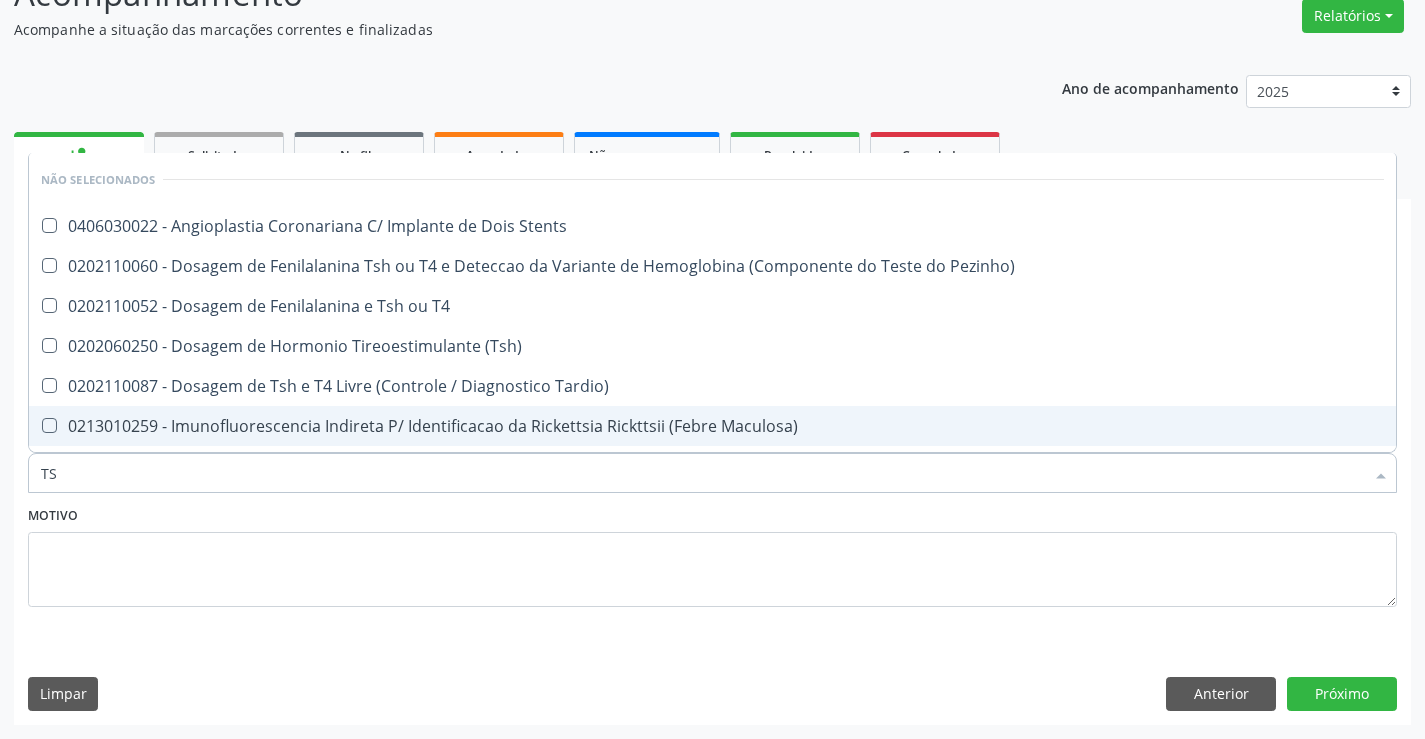 type on "TSH" 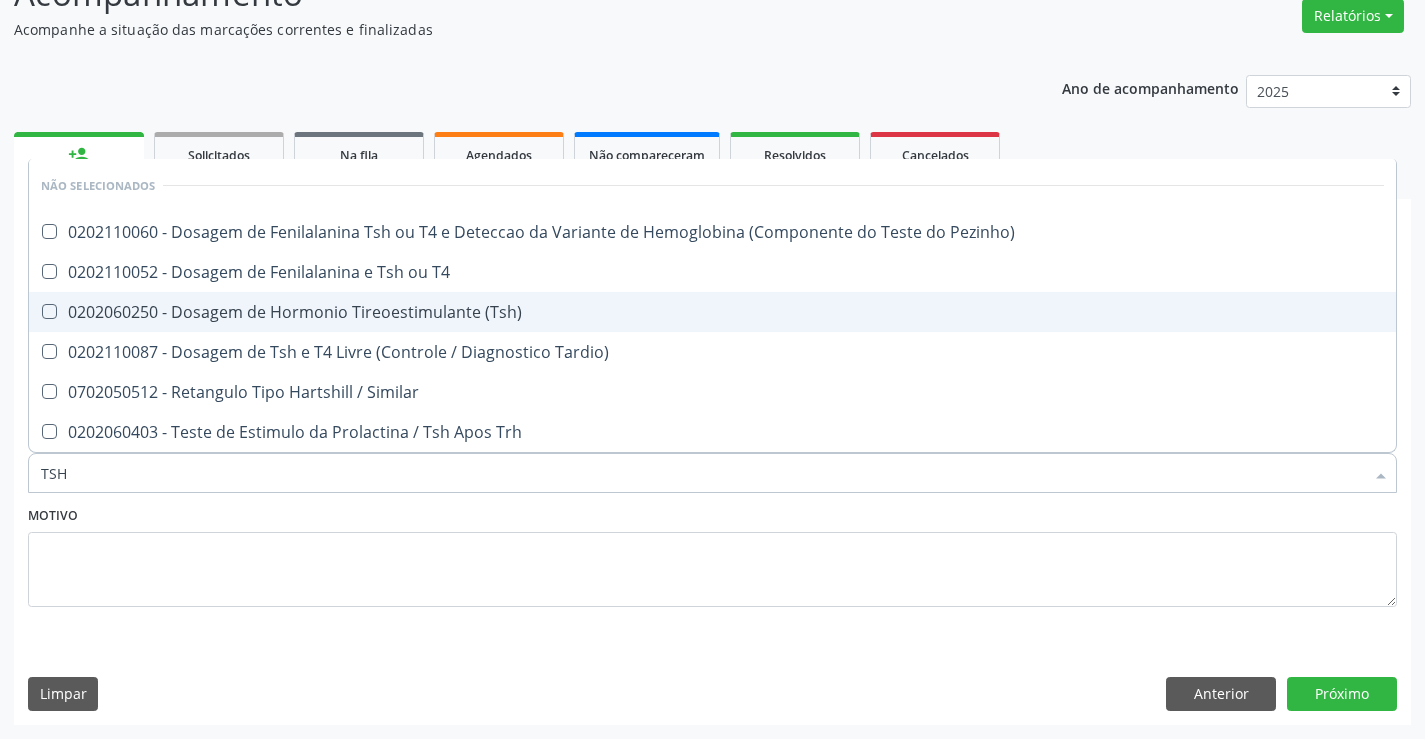 click on "0202060250 - Dosagem de Hormonio Tireoestimulante (Tsh)" at bounding box center [712, 312] 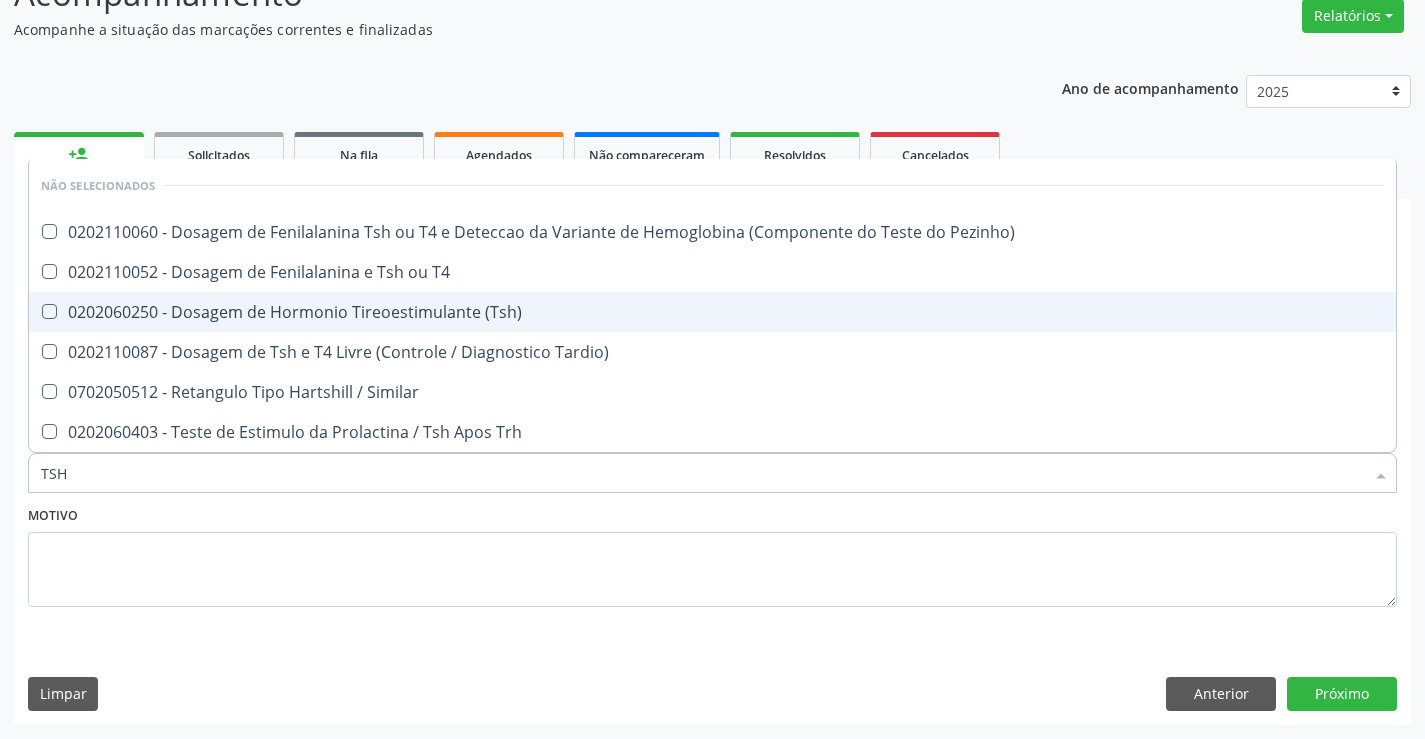 checkbox on "true" 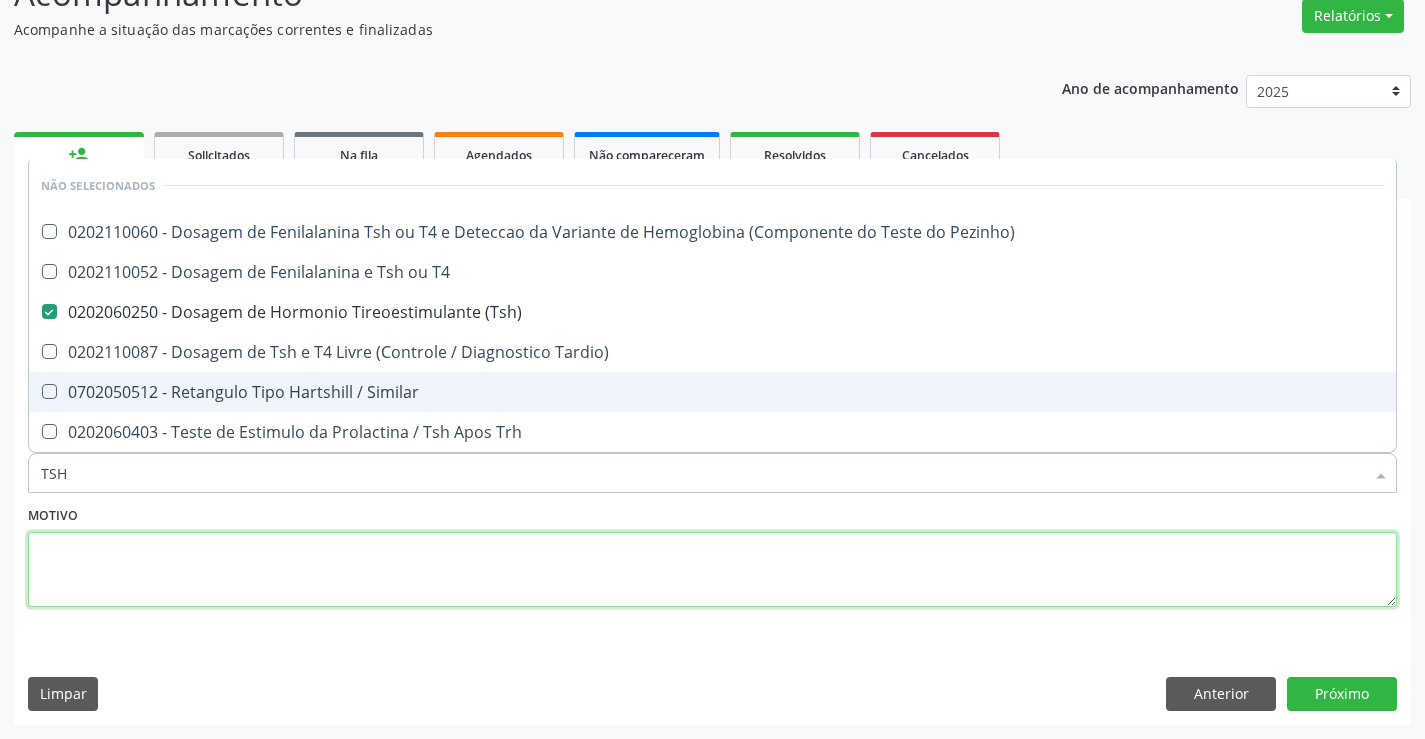 click at bounding box center [712, 570] 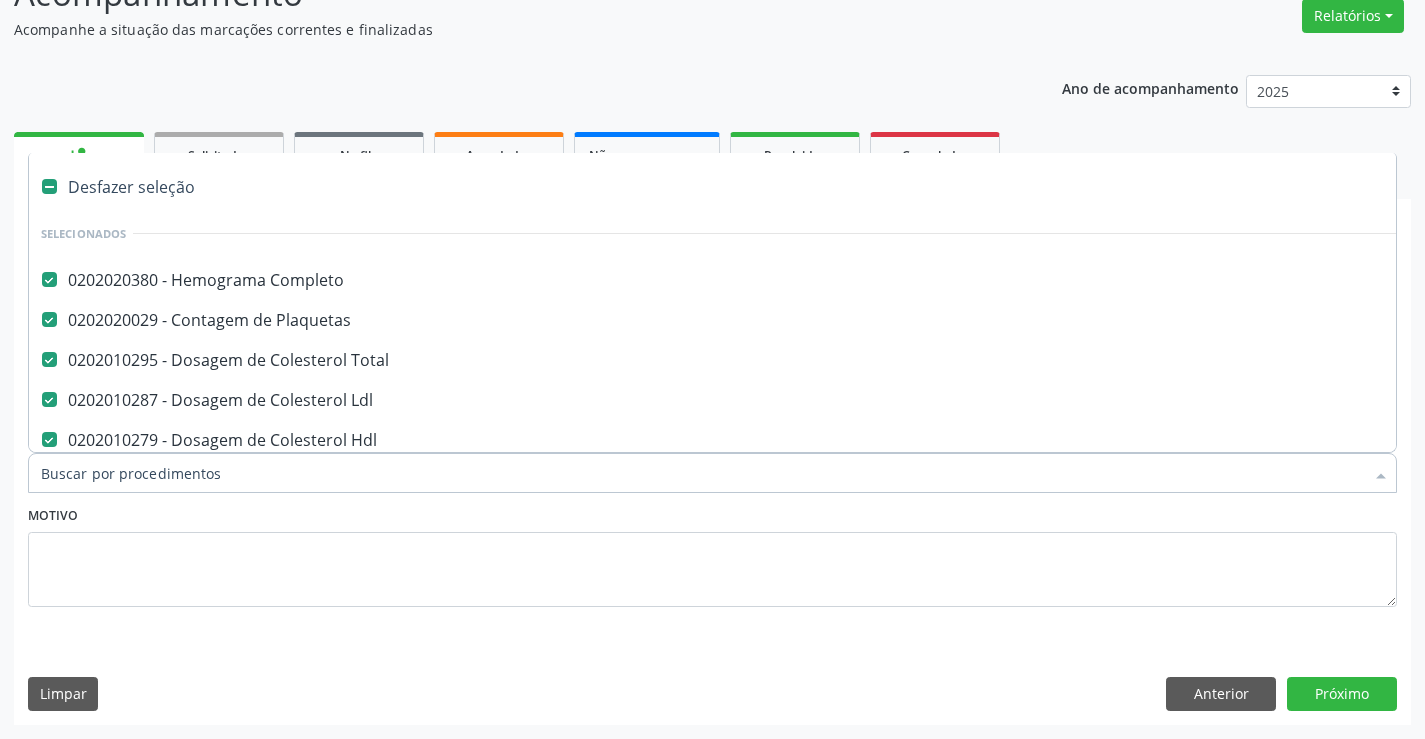 type on "T" 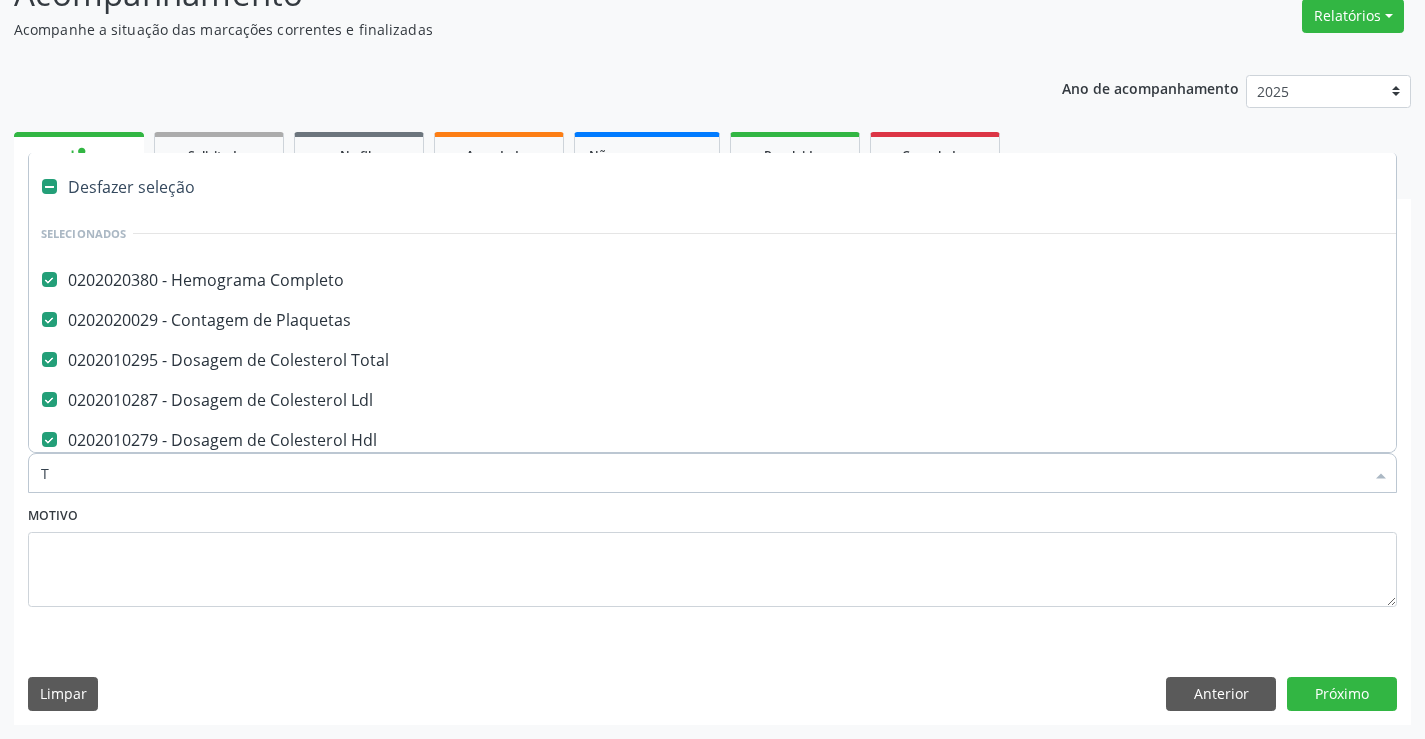 checkbox on "false" 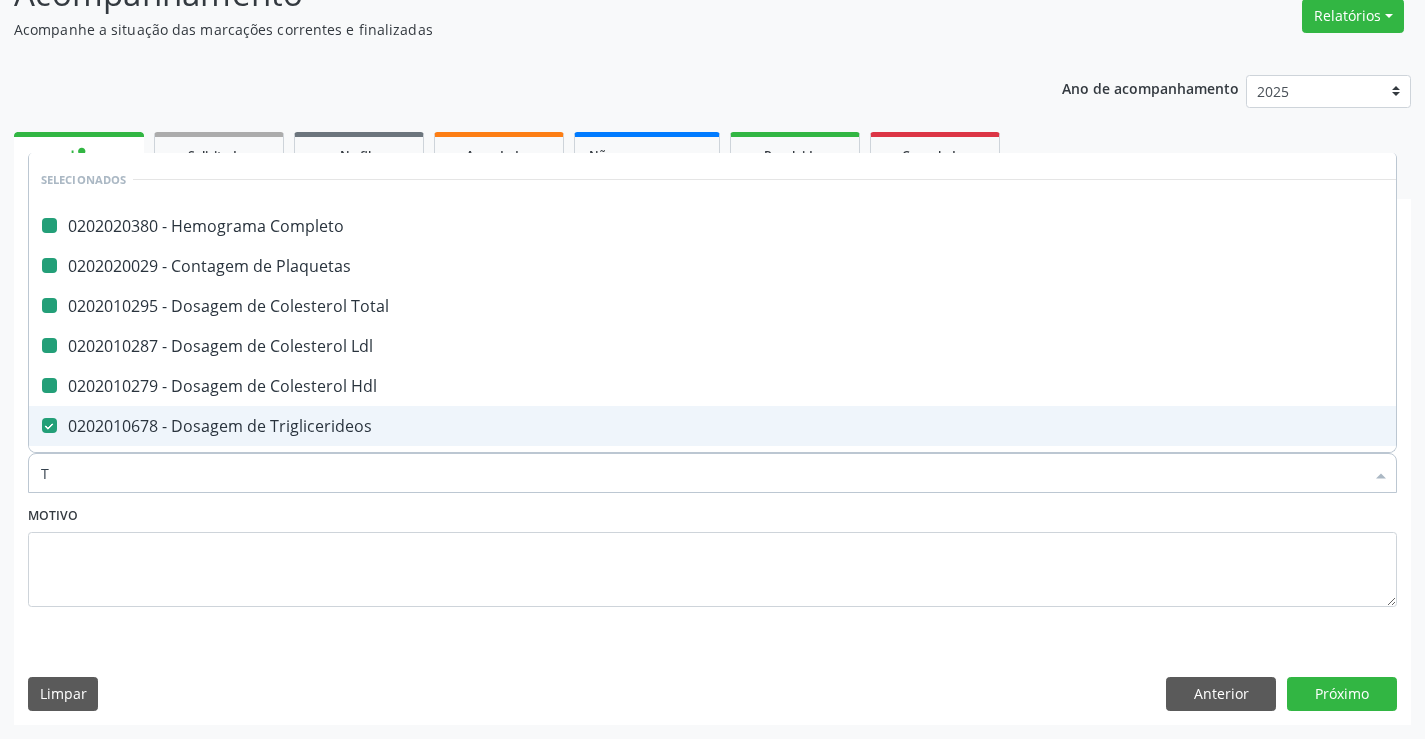 type on "T4" 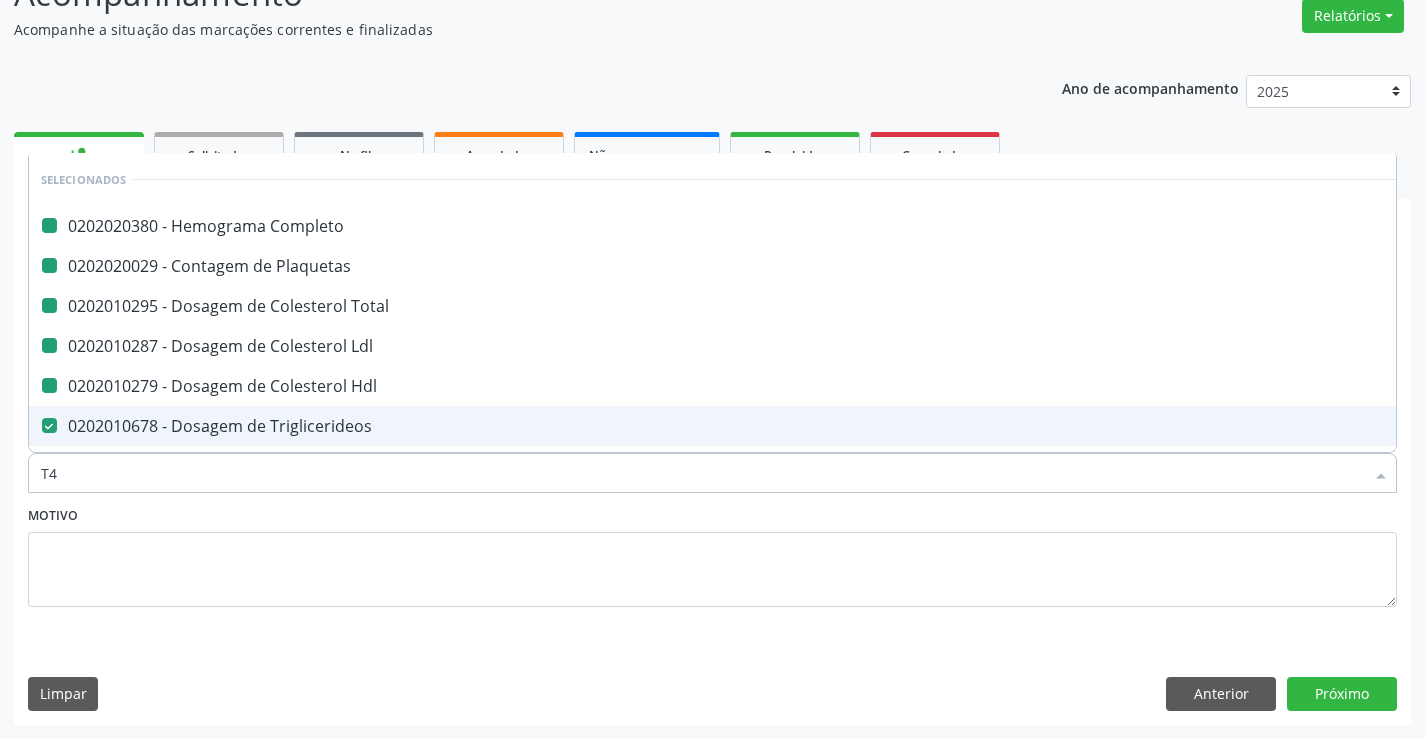 checkbox on "false" 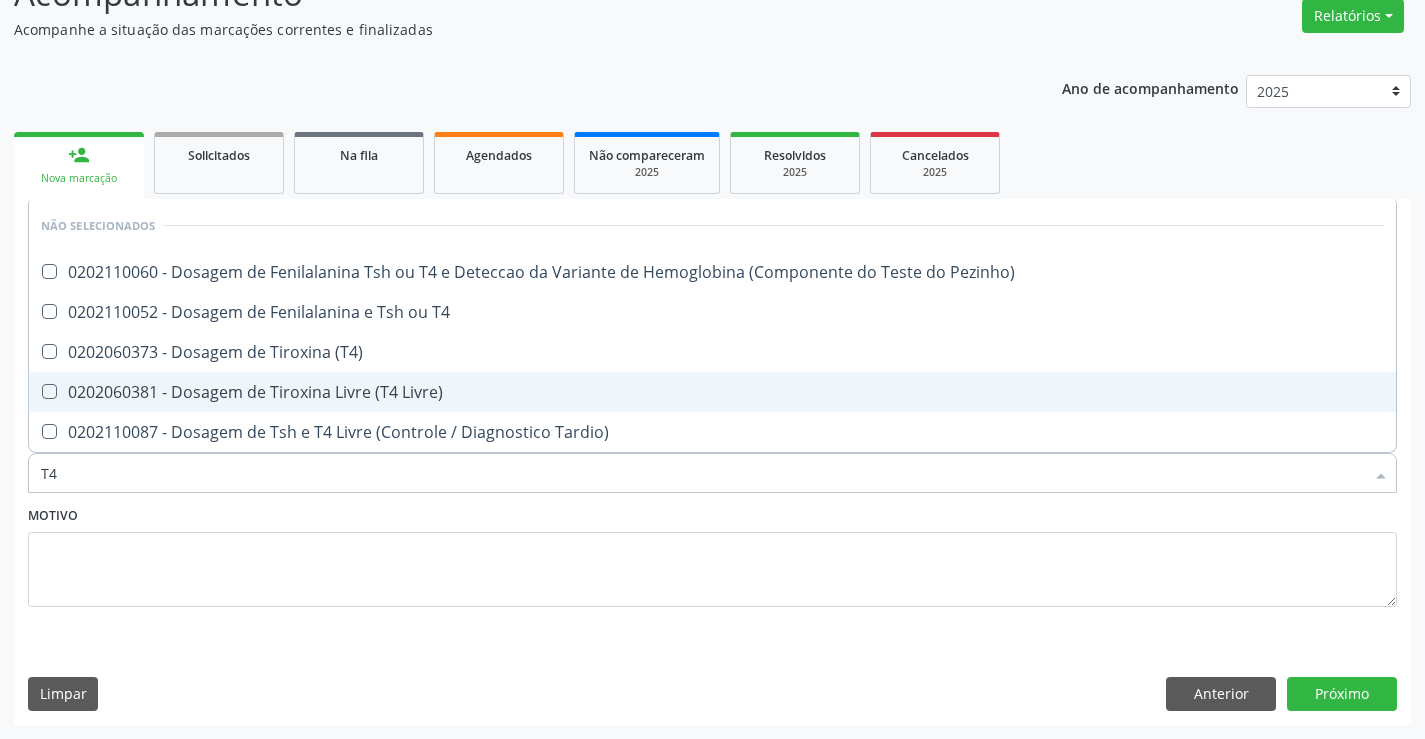 click on "0202060381 - Dosagem de Tiroxina Livre (T4 Livre)" at bounding box center (712, 392) 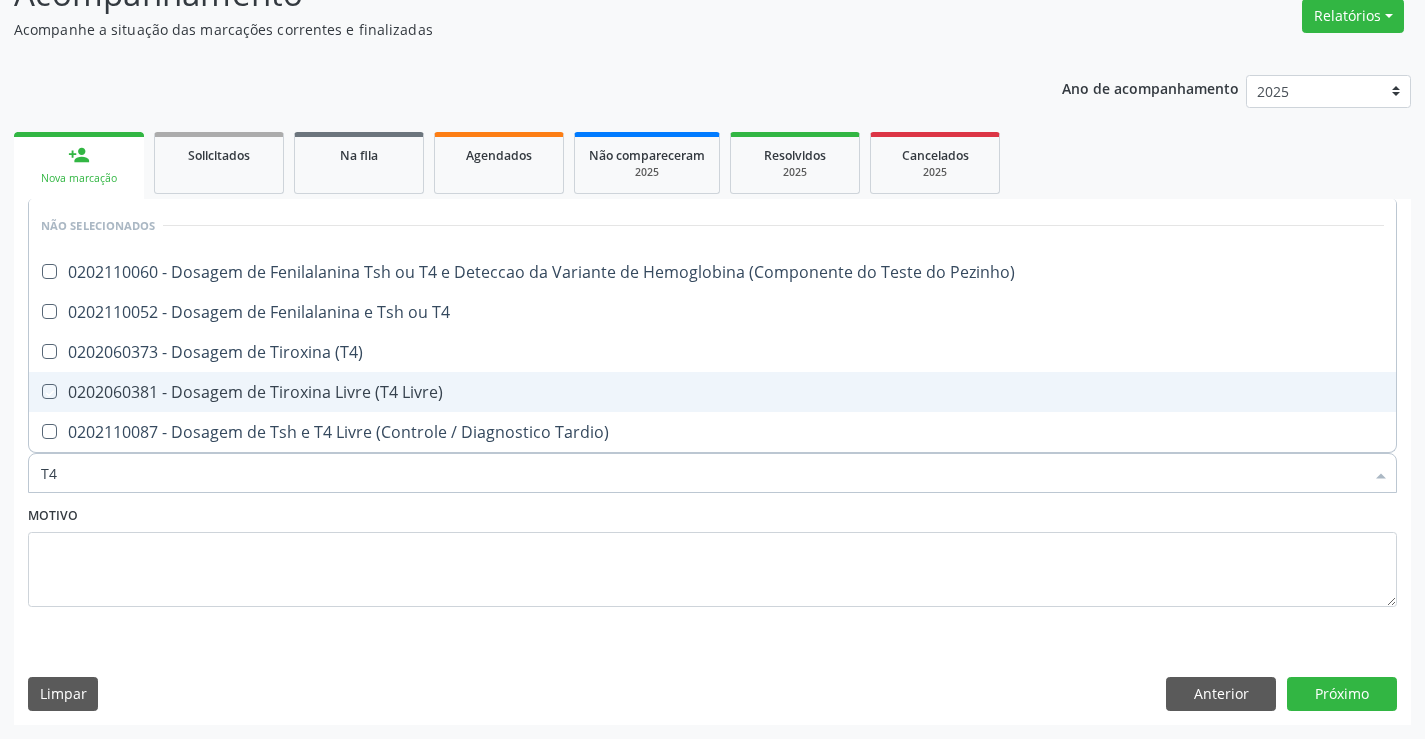 checkbox on "true" 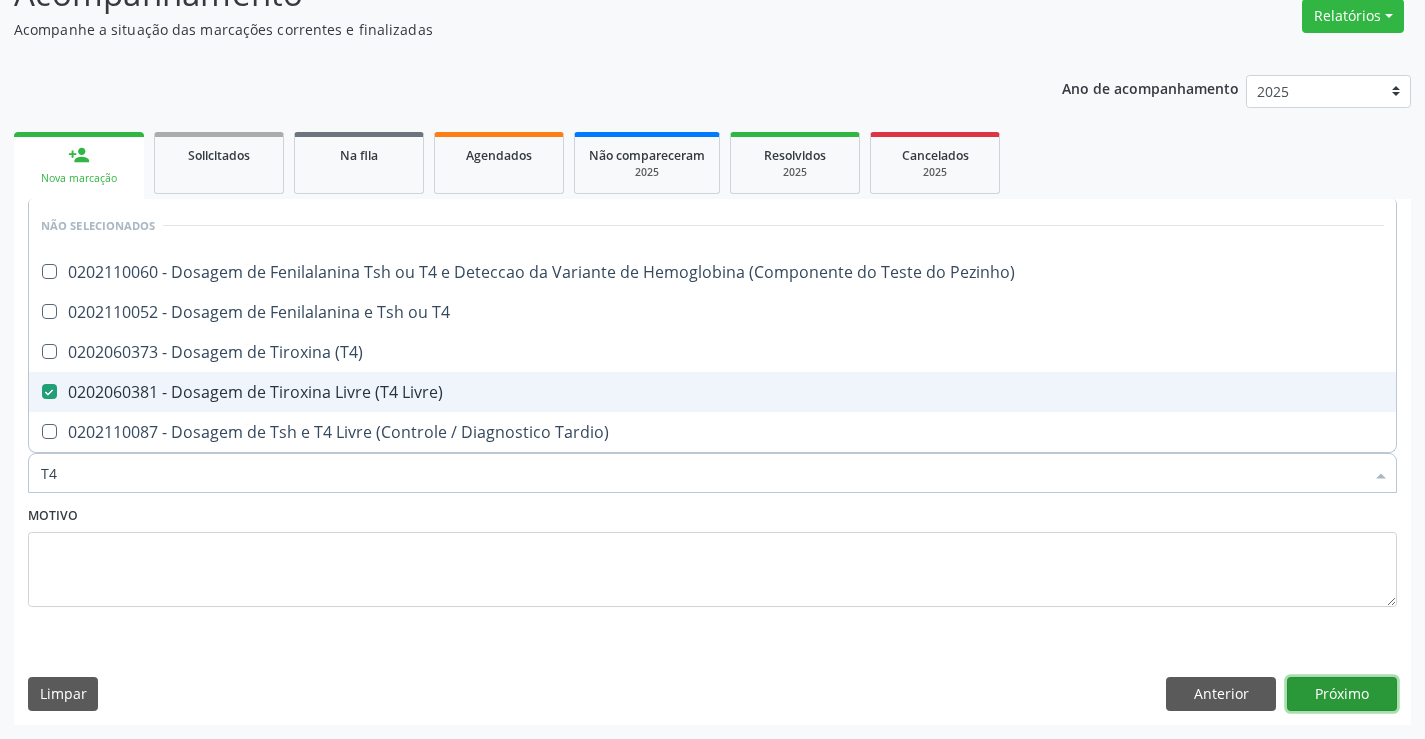 click on "Próximo" at bounding box center (1342, 694) 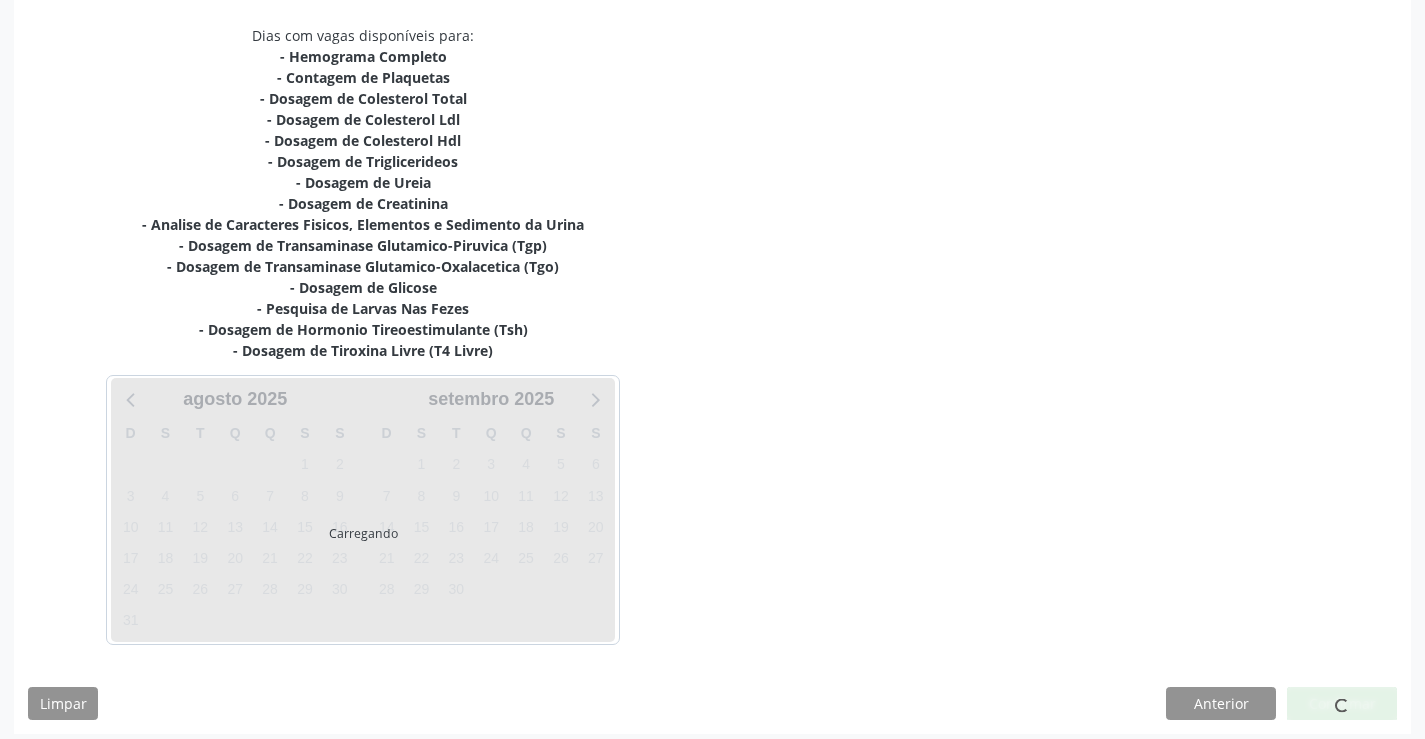 scroll, scrollTop: 425, scrollLeft: 0, axis: vertical 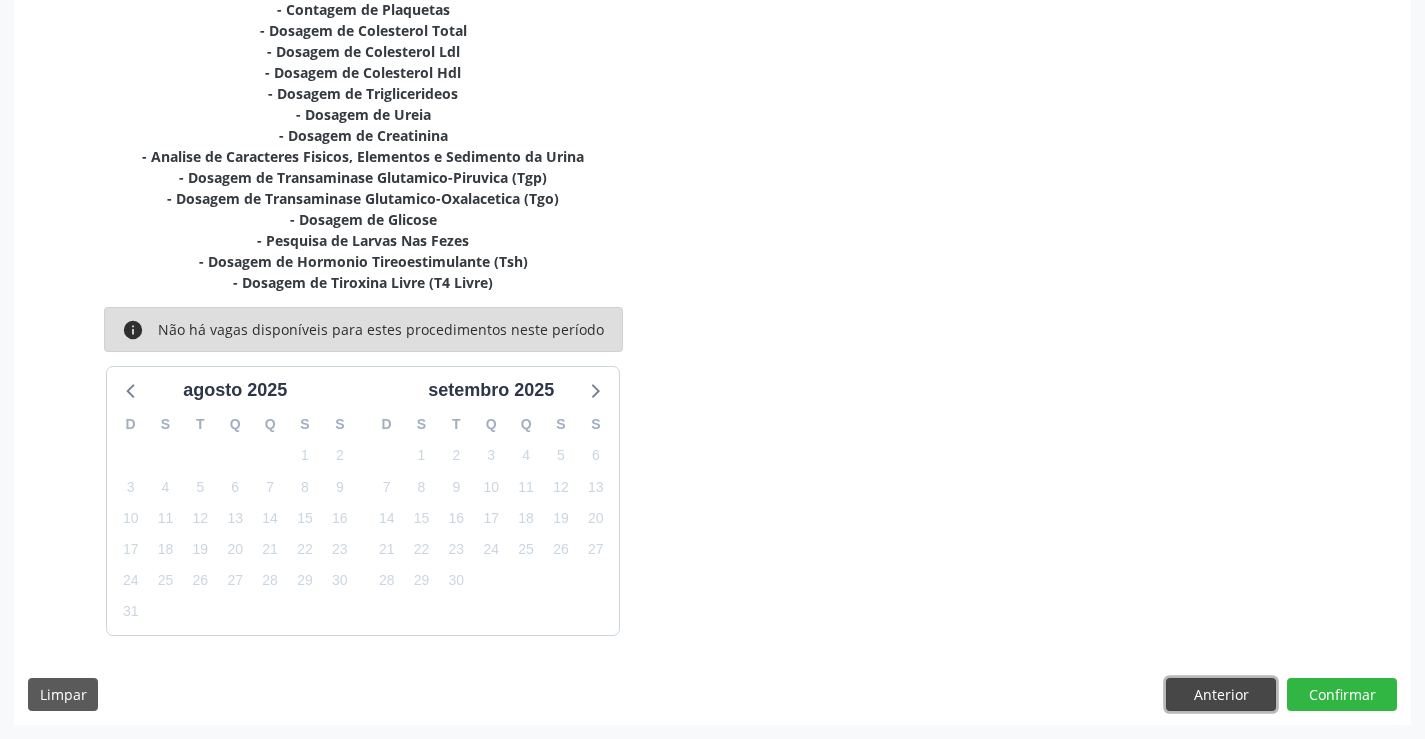 click on "Anterior" at bounding box center [1221, 695] 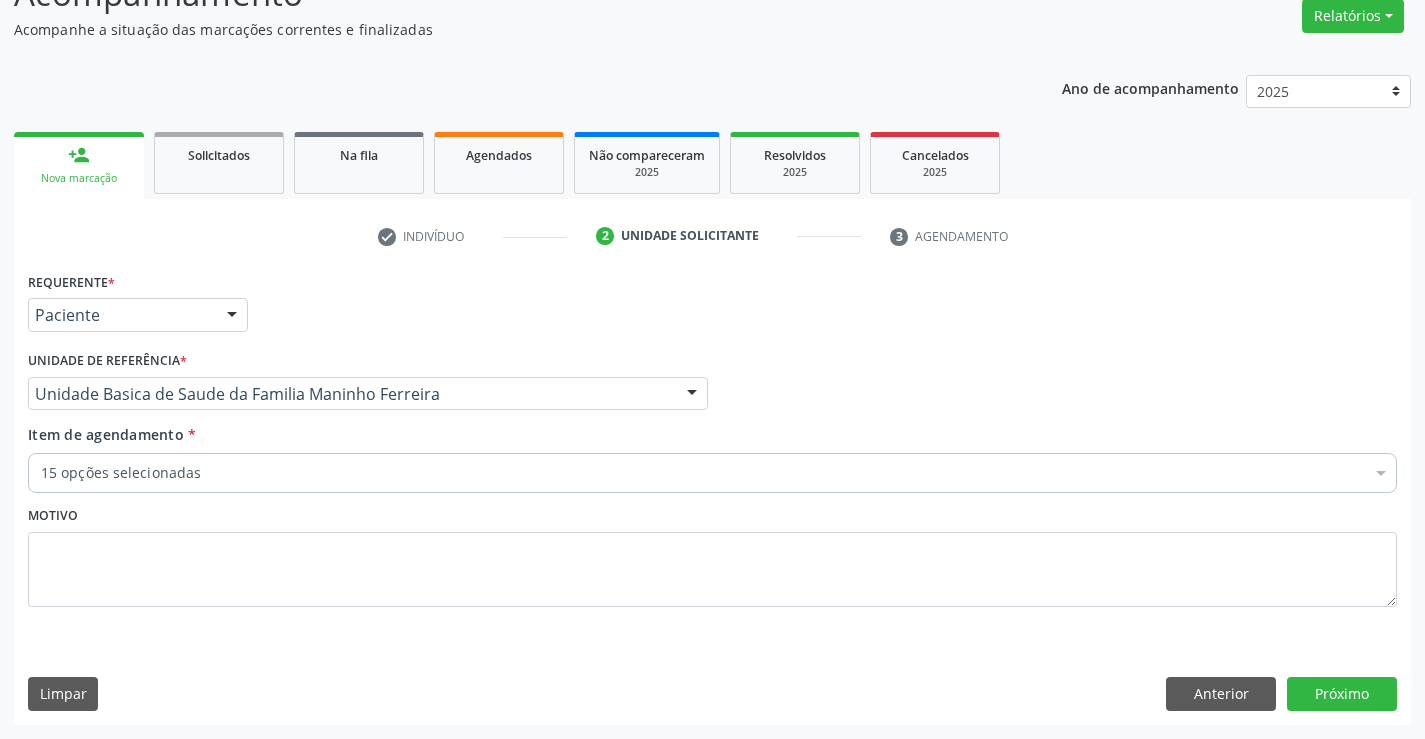 scroll, scrollTop: 167, scrollLeft: 0, axis: vertical 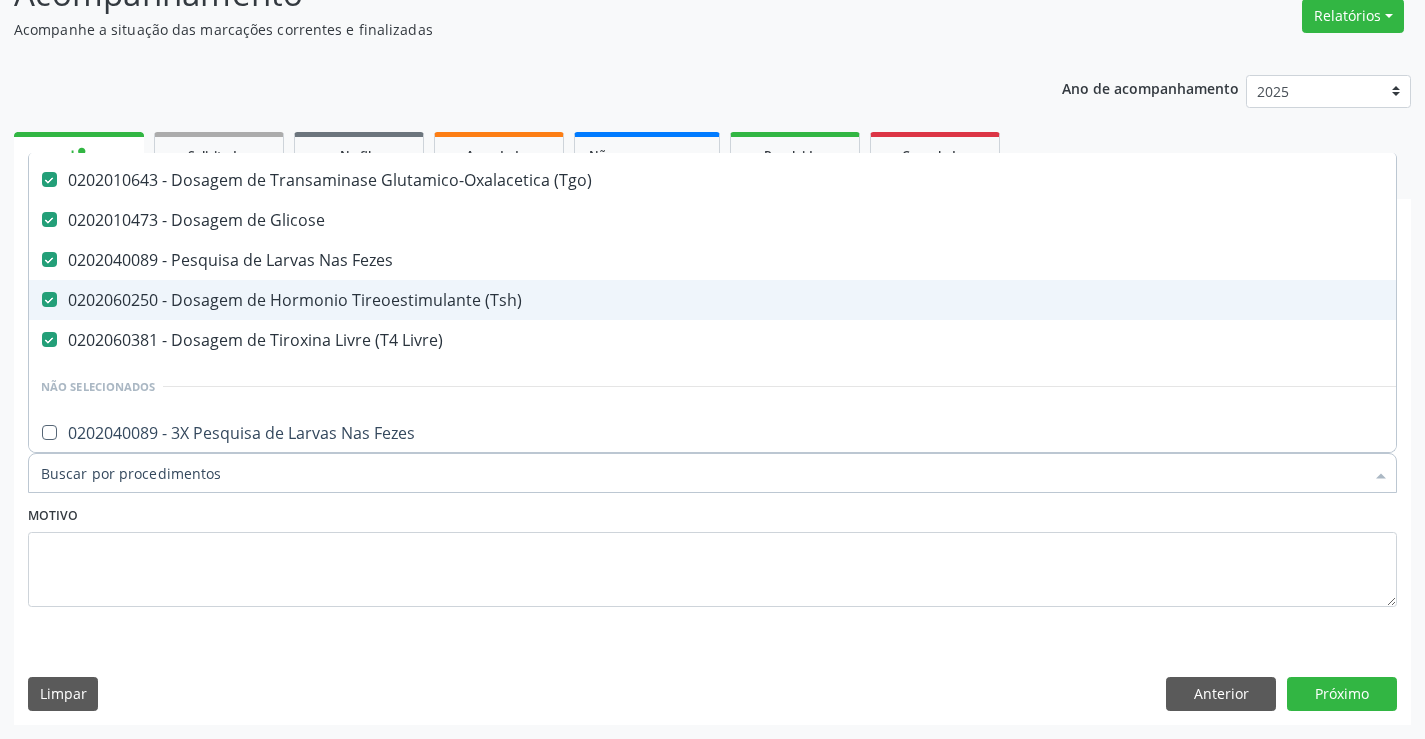 click on "0202060250 - Dosagem de Hormonio Tireoestimulante (Tsh)" at bounding box center [819, 300] 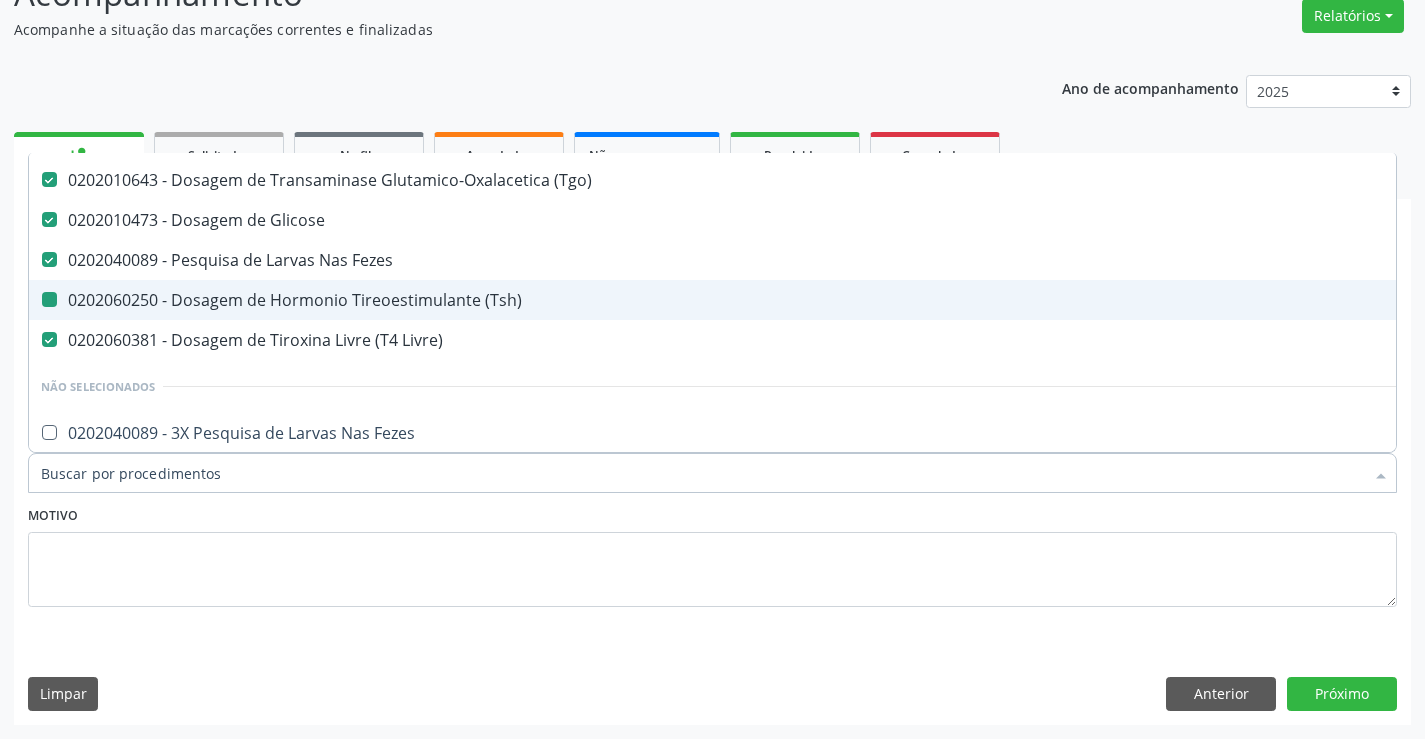 checkbox on "false" 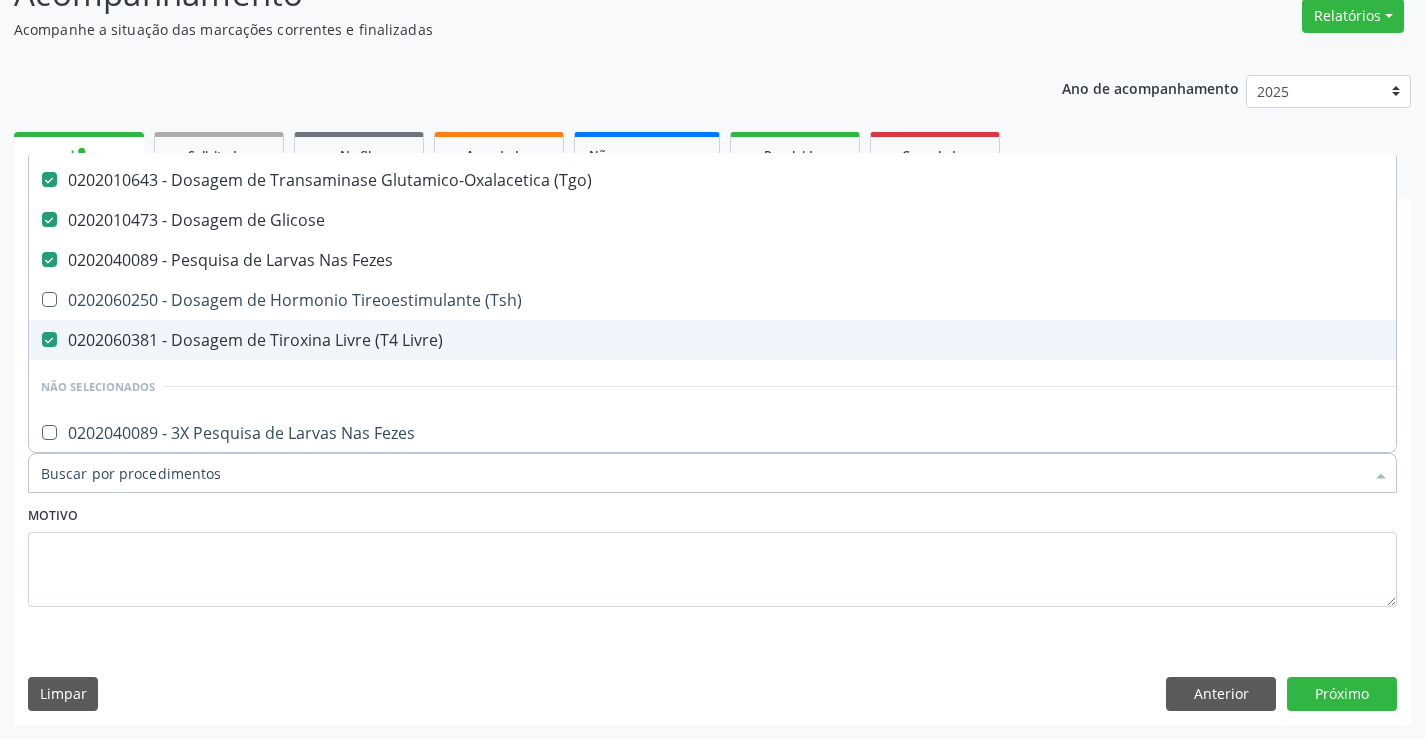 click on "0202060381 - Dosagem de Tiroxina Livre (T4 Livre)" at bounding box center [819, 340] 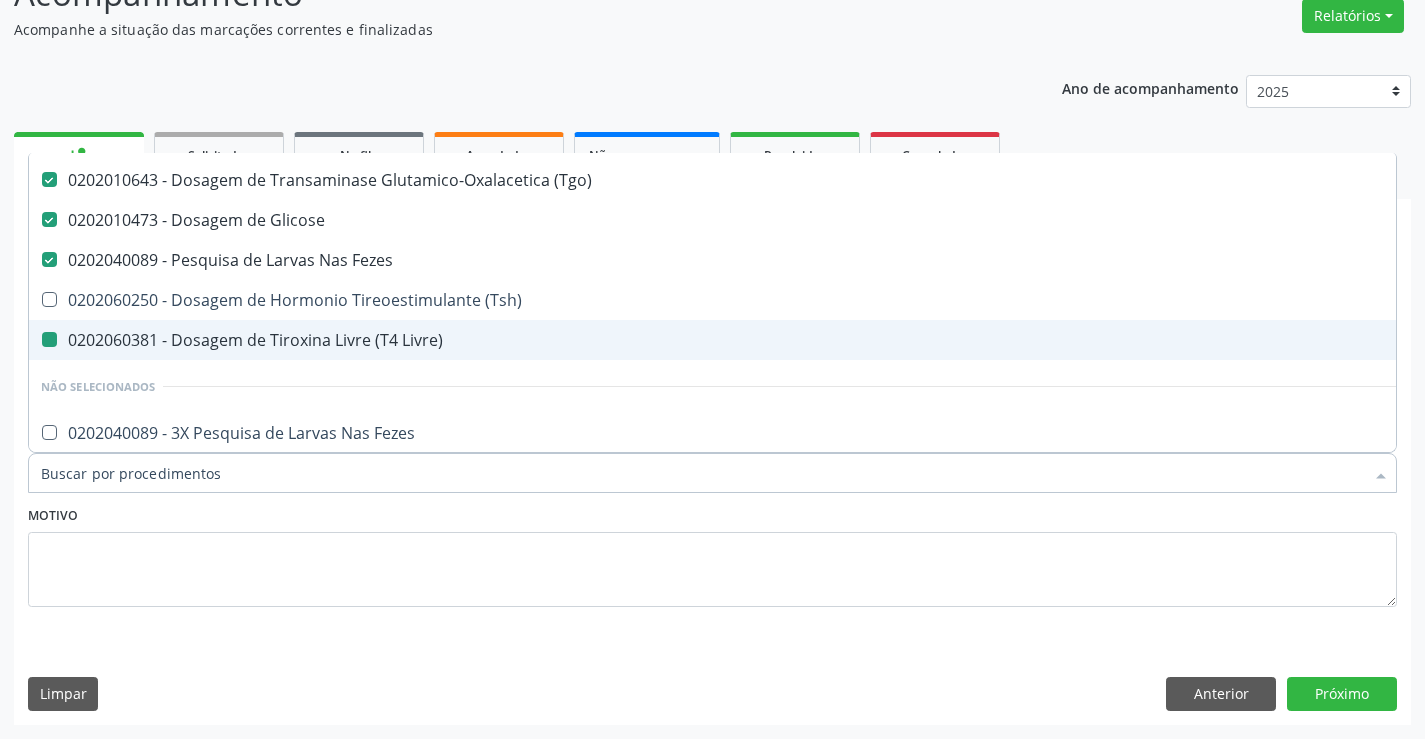 checkbox on "false" 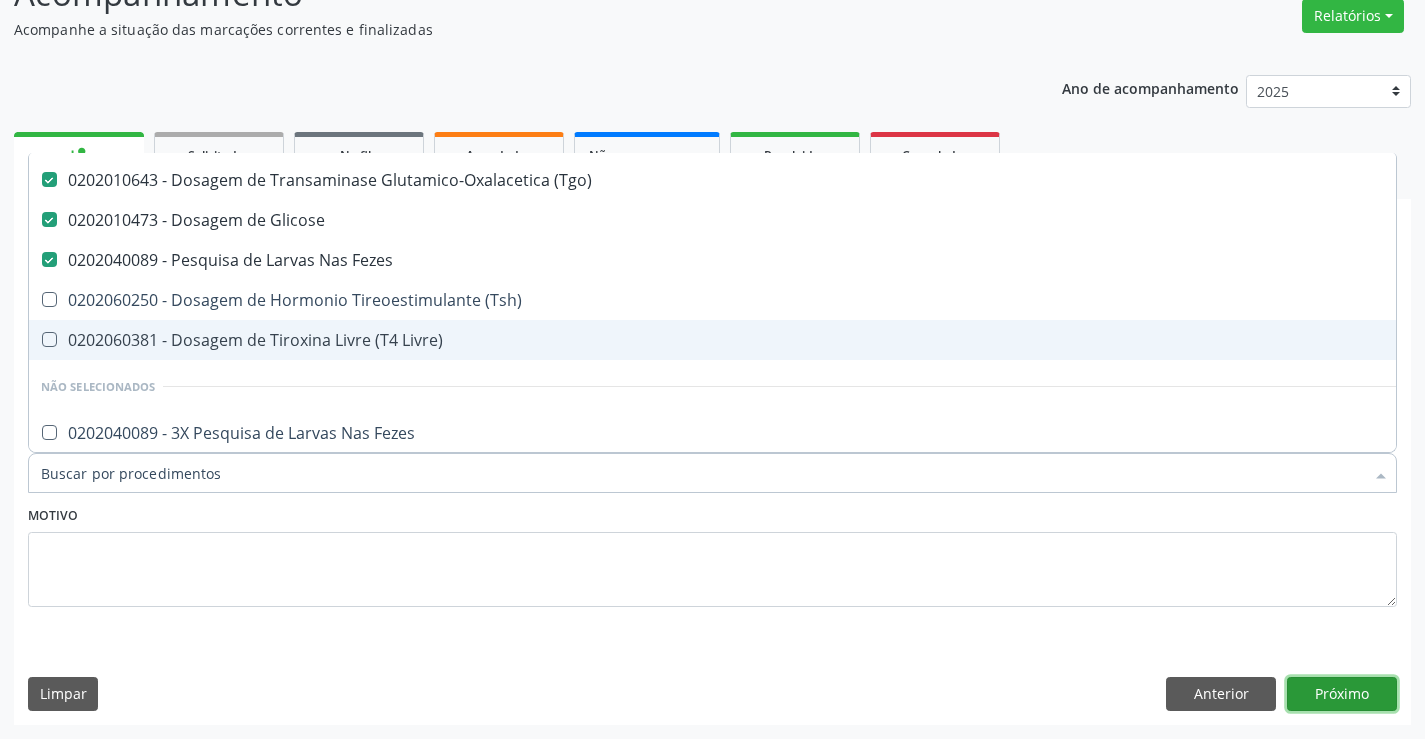 click on "Próximo" at bounding box center [1342, 694] 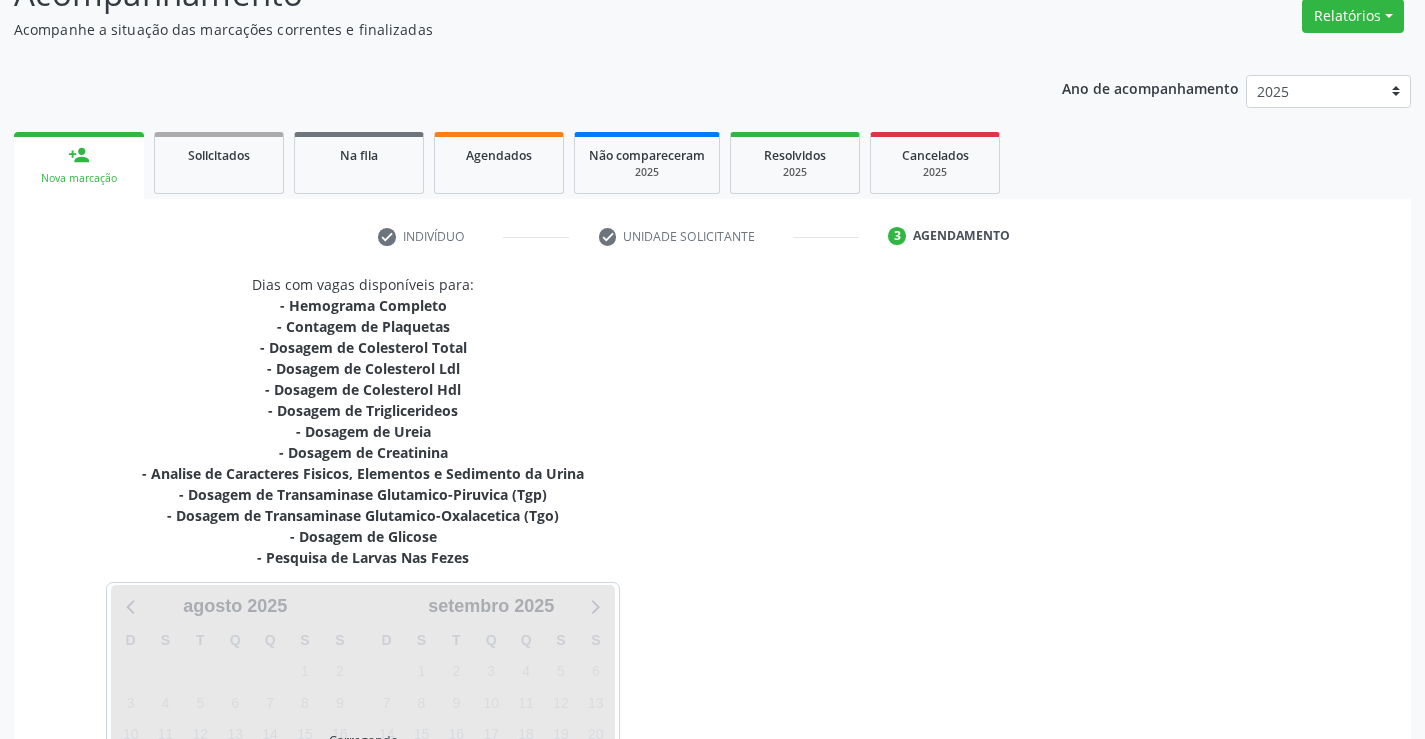 scroll, scrollTop: 0, scrollLeft: 0, axis: both 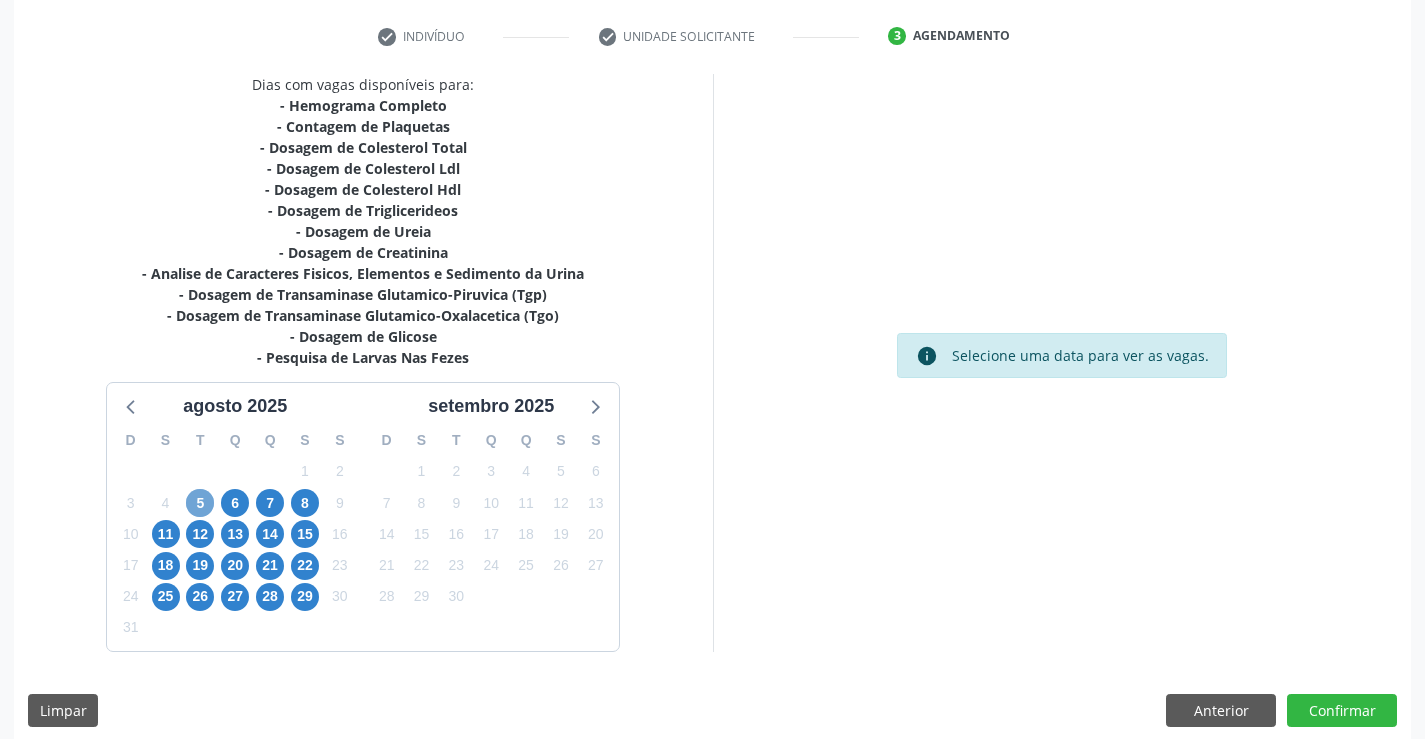click on "5" at bounding box center [200, 503] 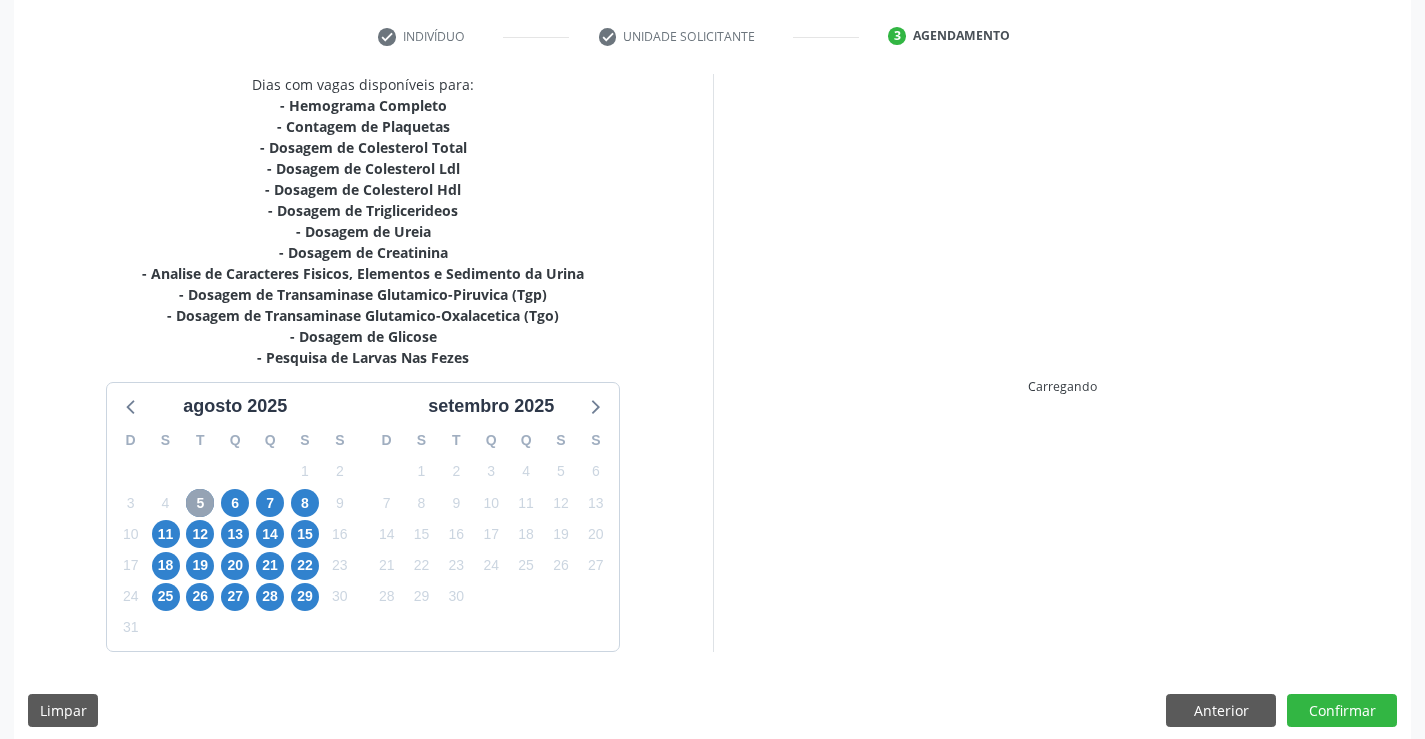 scroll, scrollTop: 383, scrollLeft: 0, axis: vertical 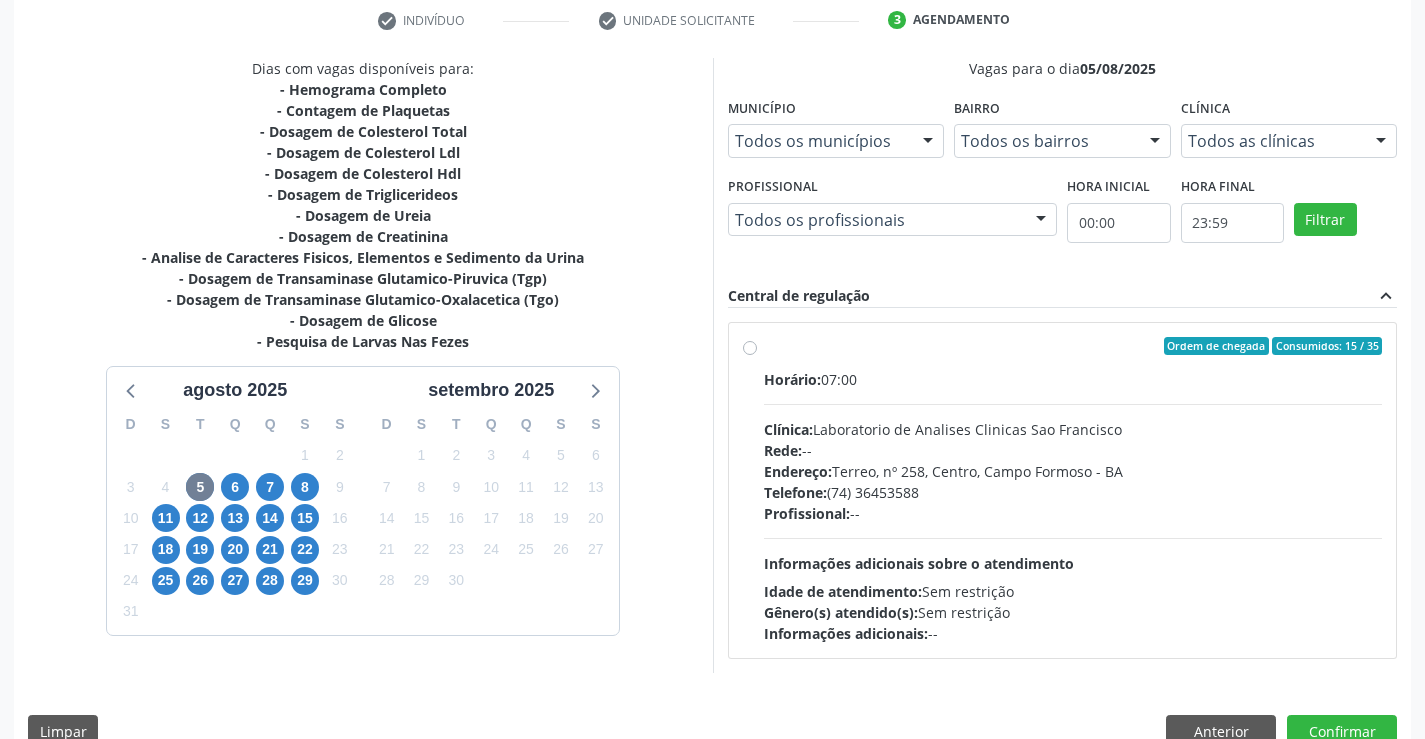click on "Profissional:
--" at bounding box center (1073, 513) 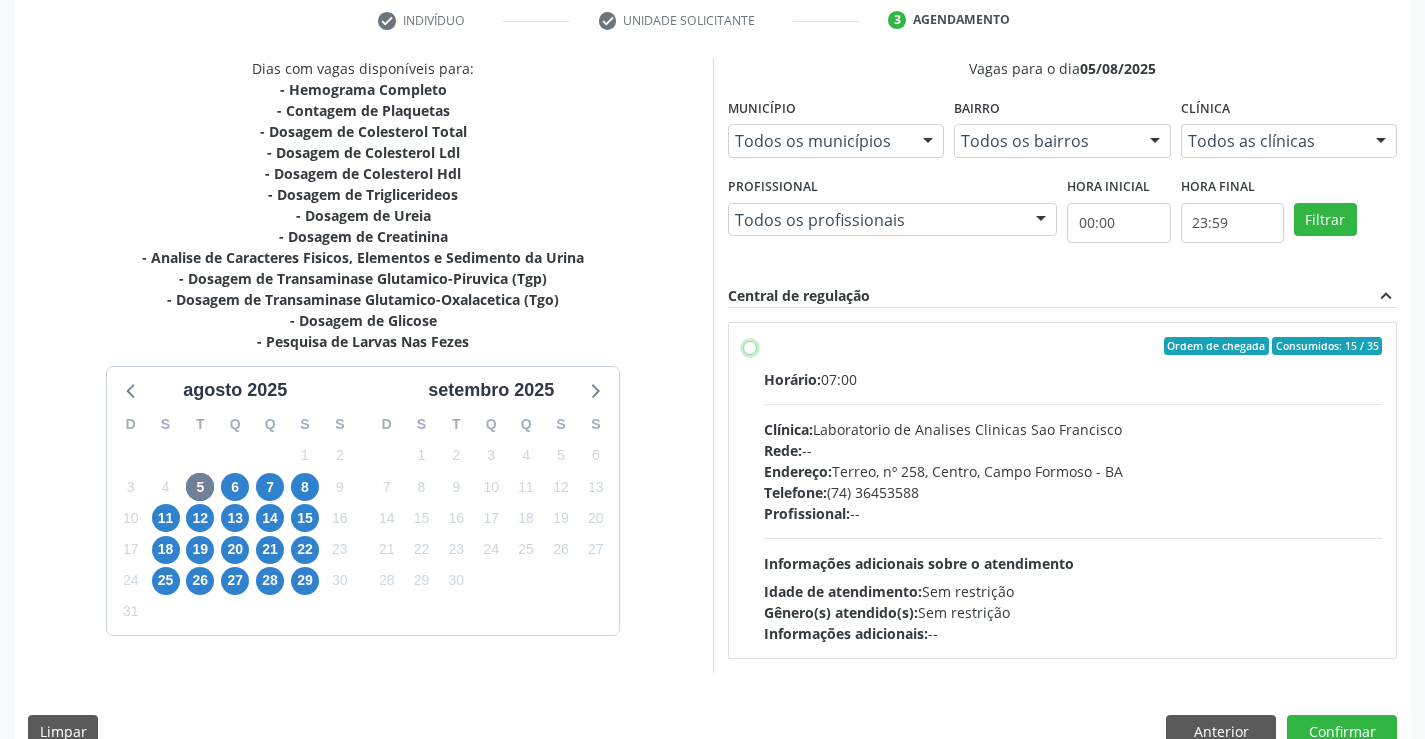 click on "Ordem de chegada
Consumidos: 15 / 35
Horário:   07:00
Clínica:  Laboratorio de Analises Clinicas Sao Francisco
Rede:
--
Endereço:   Terreo, nº 258, Centro, [CITY] - [STATE]
Telefone:   [PHONE]
Profissional:
--
Informações adicionais sobre o atendimento
Idade de atendimento:
Sem restrição
Gênero(s) atendido(s):
Sem restrição
Informações adicionais:
--" at bounding box center (750, 346) 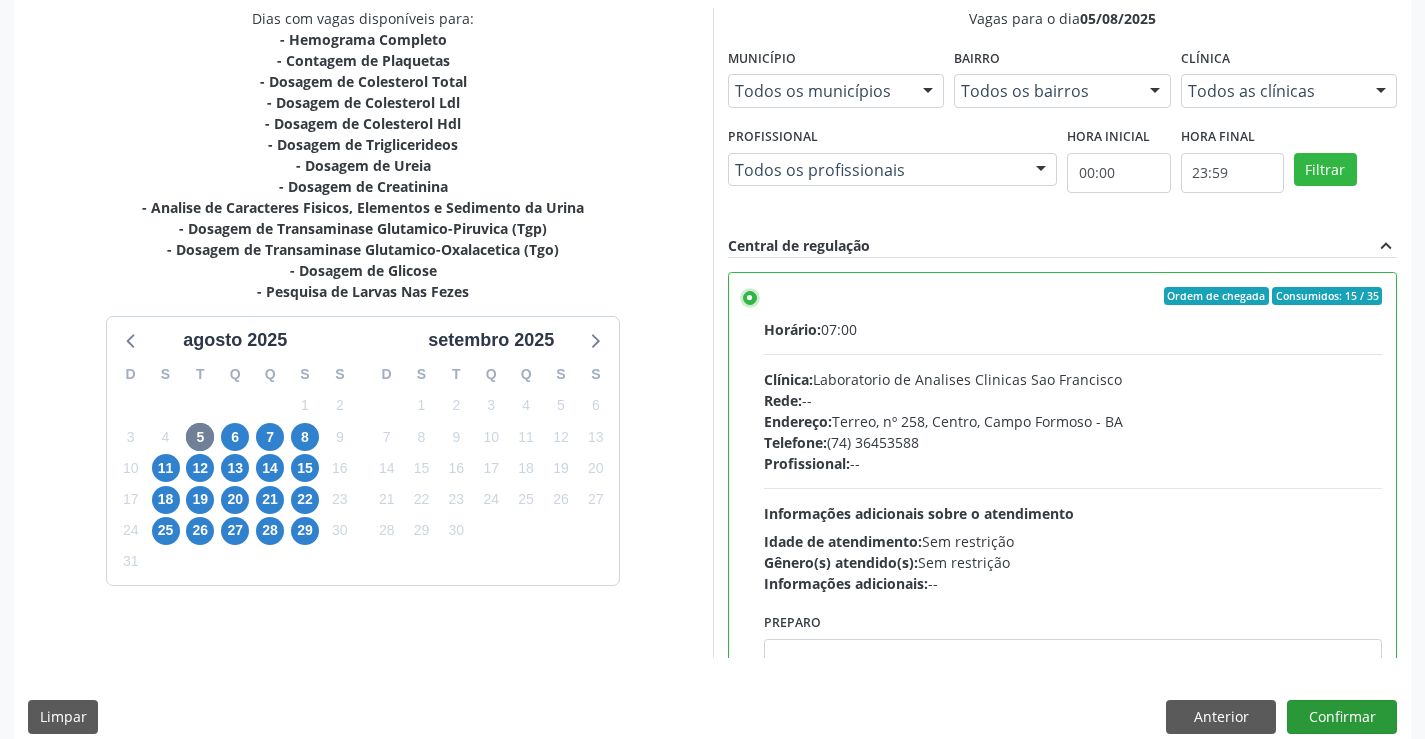 scroll, scrollTop: 456, scrollLeft: 0, axis: vertical 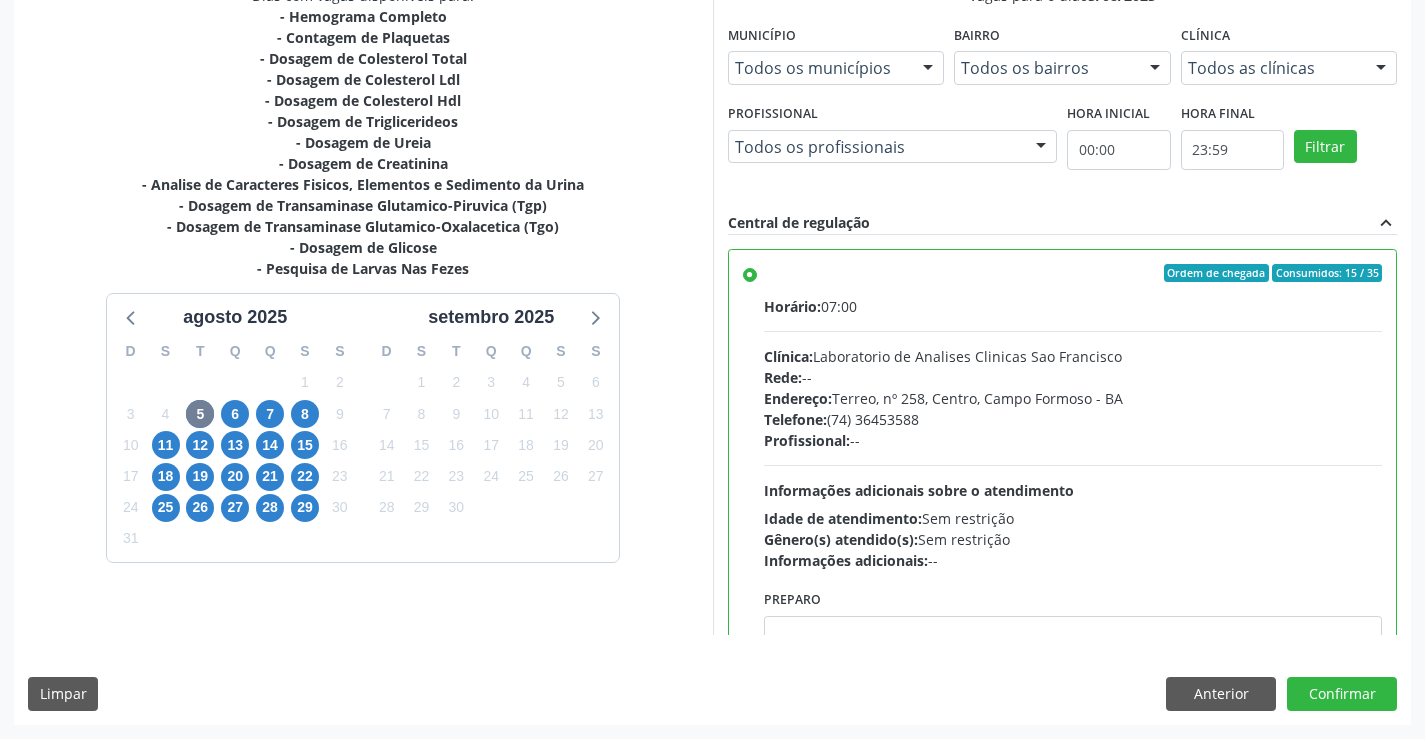 click on "Dias com vagas disponíveis para:
- Hemograma Completo
- Contagem de Plaquetas
- Dosagem de Colesterol Total
- Dosagem de Colesterol Ldl
- Dosagem de Colesterol Hdl
- Dosagem de Triglicerideos
- Dosagem de Ureia
- Dosagem de Creatinina
- Analise de Caracteres Fisicos, Elementos e Sedimento da Urina
- Dosagem de Transaminase Glutamico-Piruvica (Tgp)
- Dosagem de Transaminase Glutamico-Oxalacetica (Tgo)
- Dosagem de Glicose
- Pesquisa de Larvas Nas Fezes
agosto [YEAR] D S T Q Q S S 27 28 29 30 31 1 2 3 4 5 6 7 8 9 10 11 12 13 14 15 16 17 18 19 20 21 22 23 24 25 26 27 28 29 30 31 1 2 3 4 5 6 setembro [YEAR] D S T Q Q S S 31 1 2 3 4 5 6 7 8 9 10 11 12 13 14 15 16 17 18 19 20 21 22 23 24 25 26 27 28 29 30 1 2 3 4 5 6 7 8 9 10 11
Vagas para o dia
[DATE]
Município
Todos os municípios" at bounding box center [712, 354] 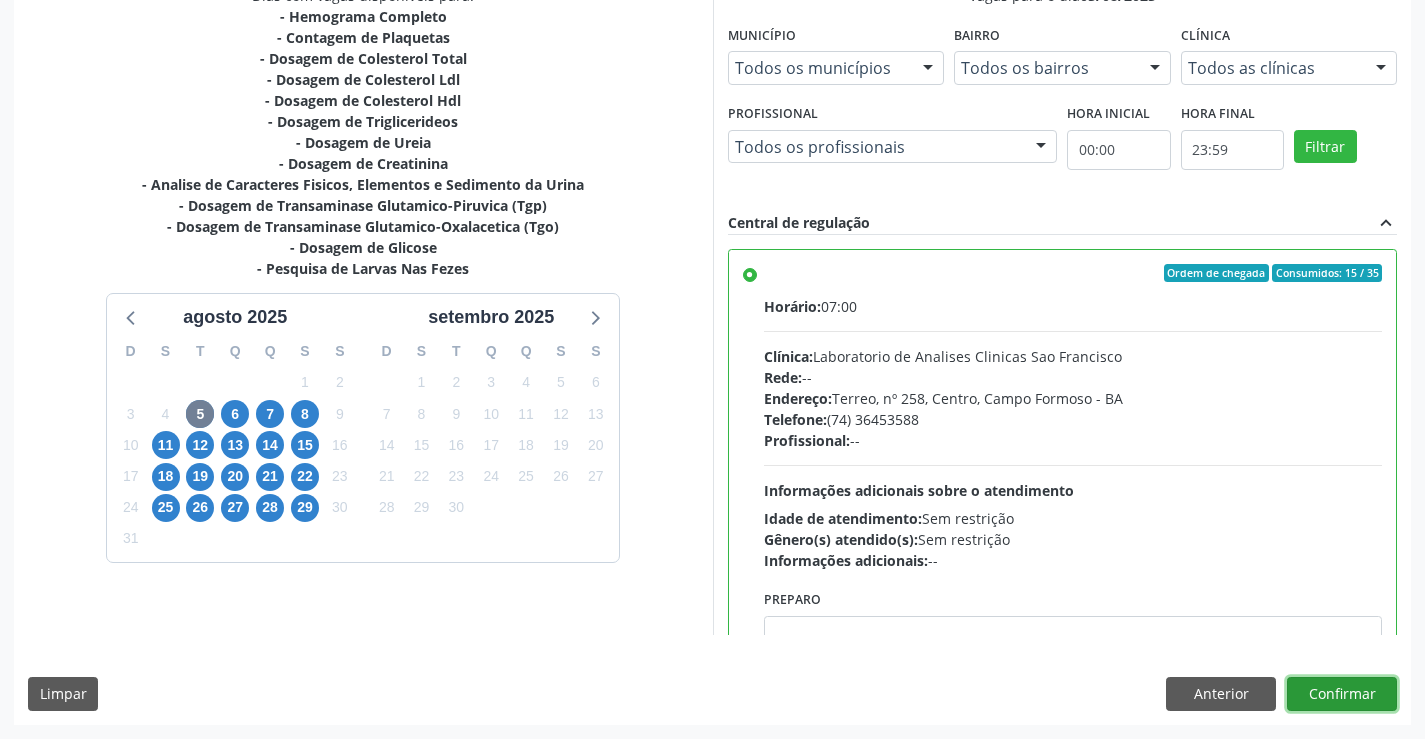 click on "Confirmar" at bounding box center [1342, 694] 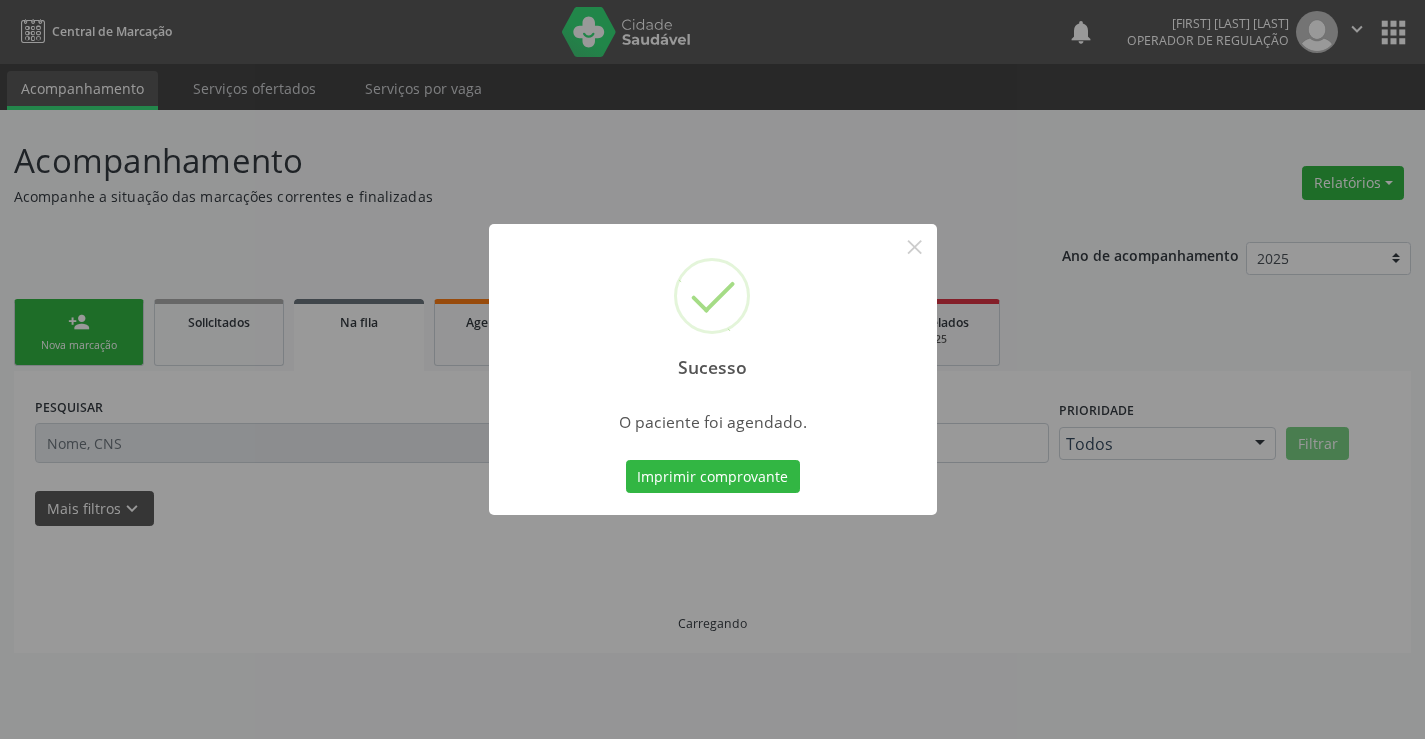 scroll, scrollTop: 0, scrollLeft: 0, axis: both 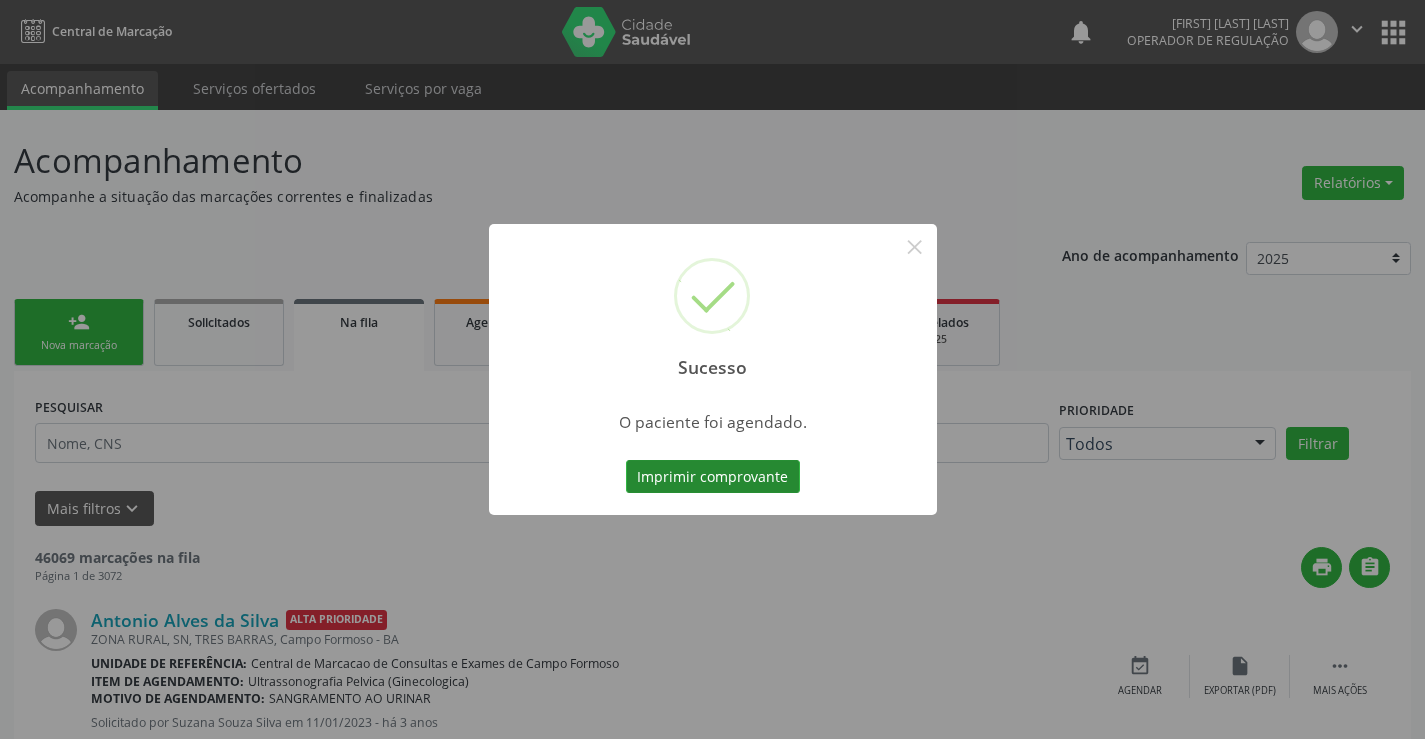 click on "Imprimir comprovante" at bounding box center (713, 477) 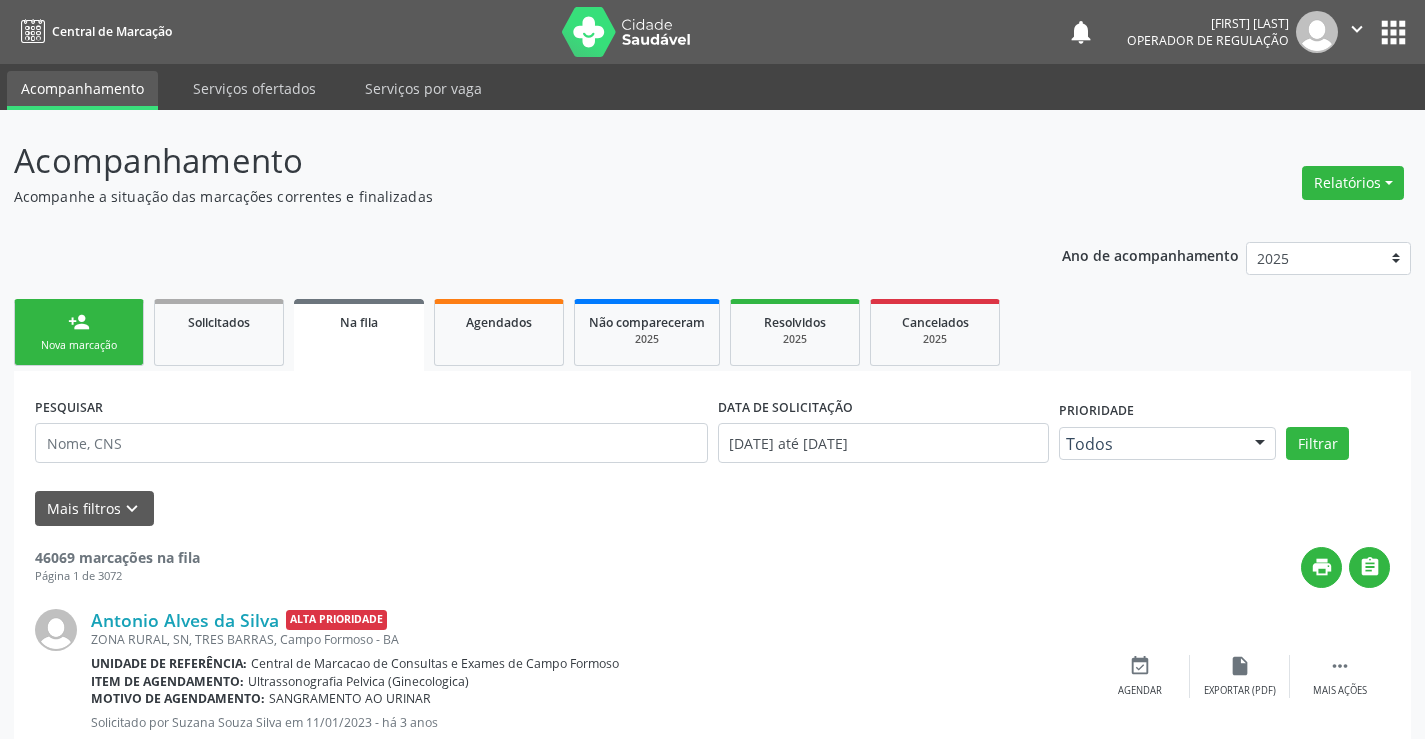 scroll, scrollTop: 0, scrollLeft: 0, axis: both 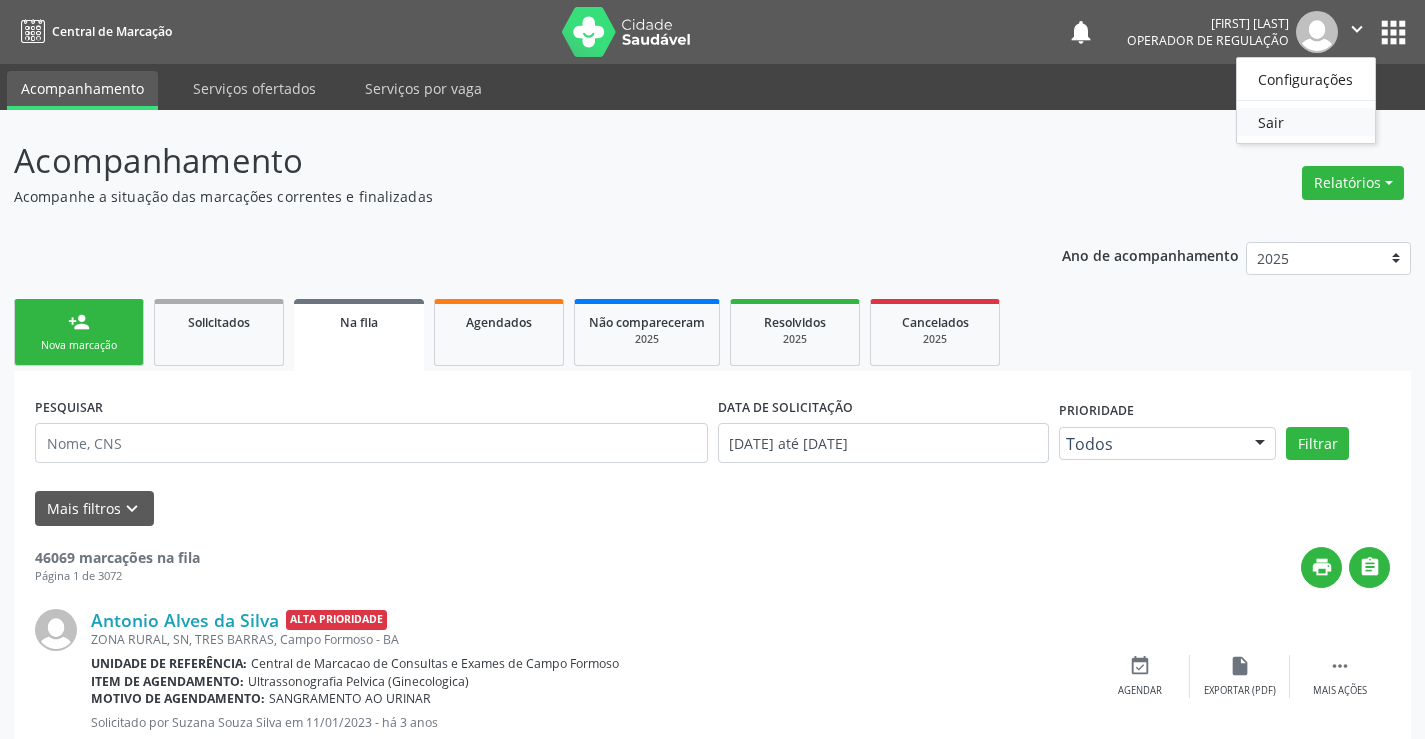 click on "Sair" at bounding box center [1306, 122] 